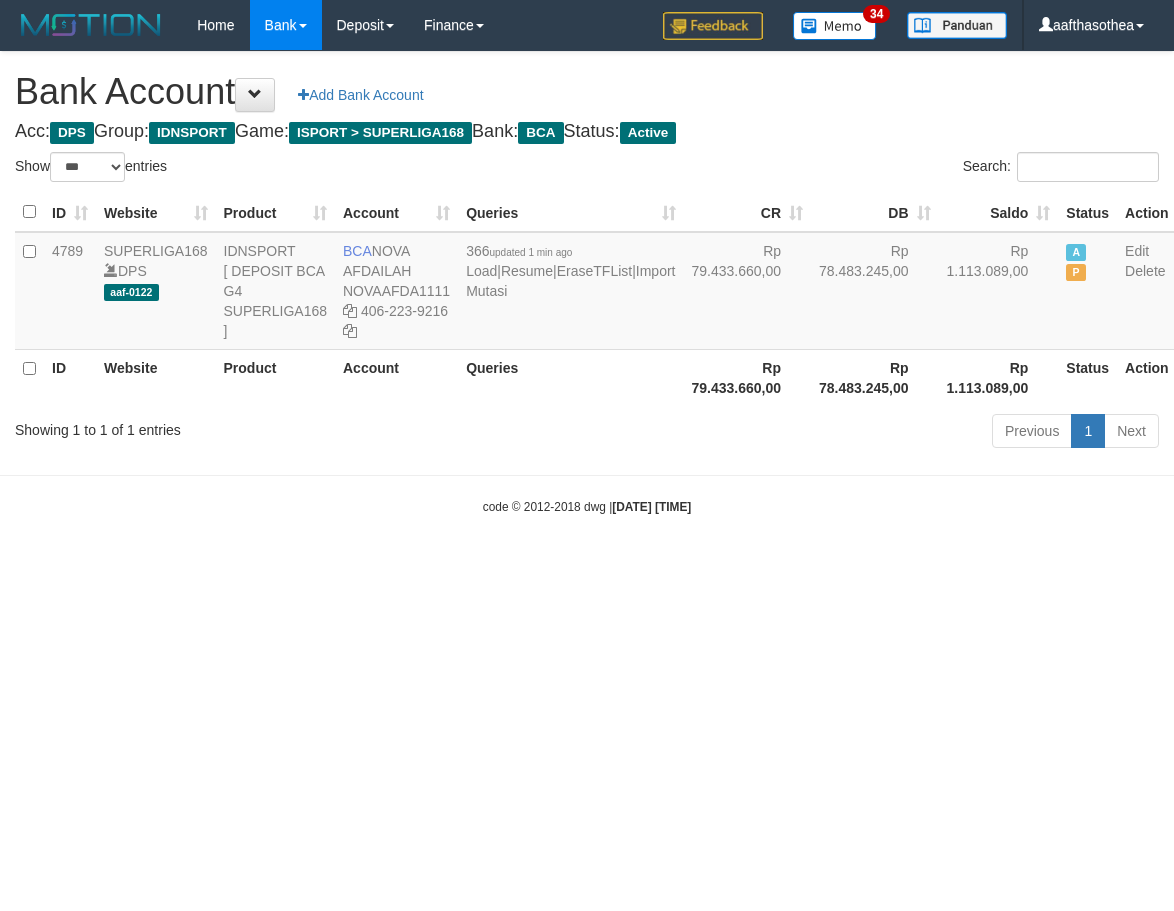 select on "***" 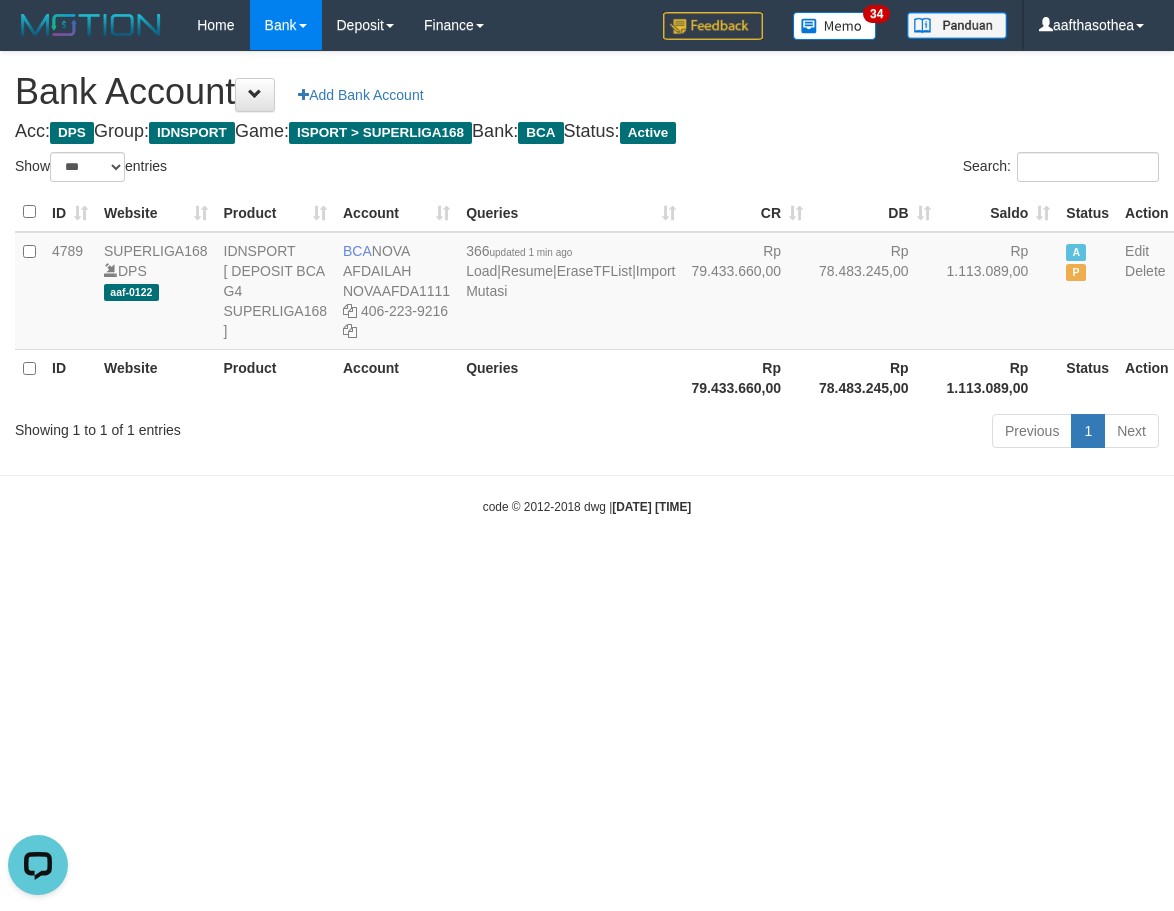 scroll, scrollTop: 0, scrollLeft: 0, axis: both 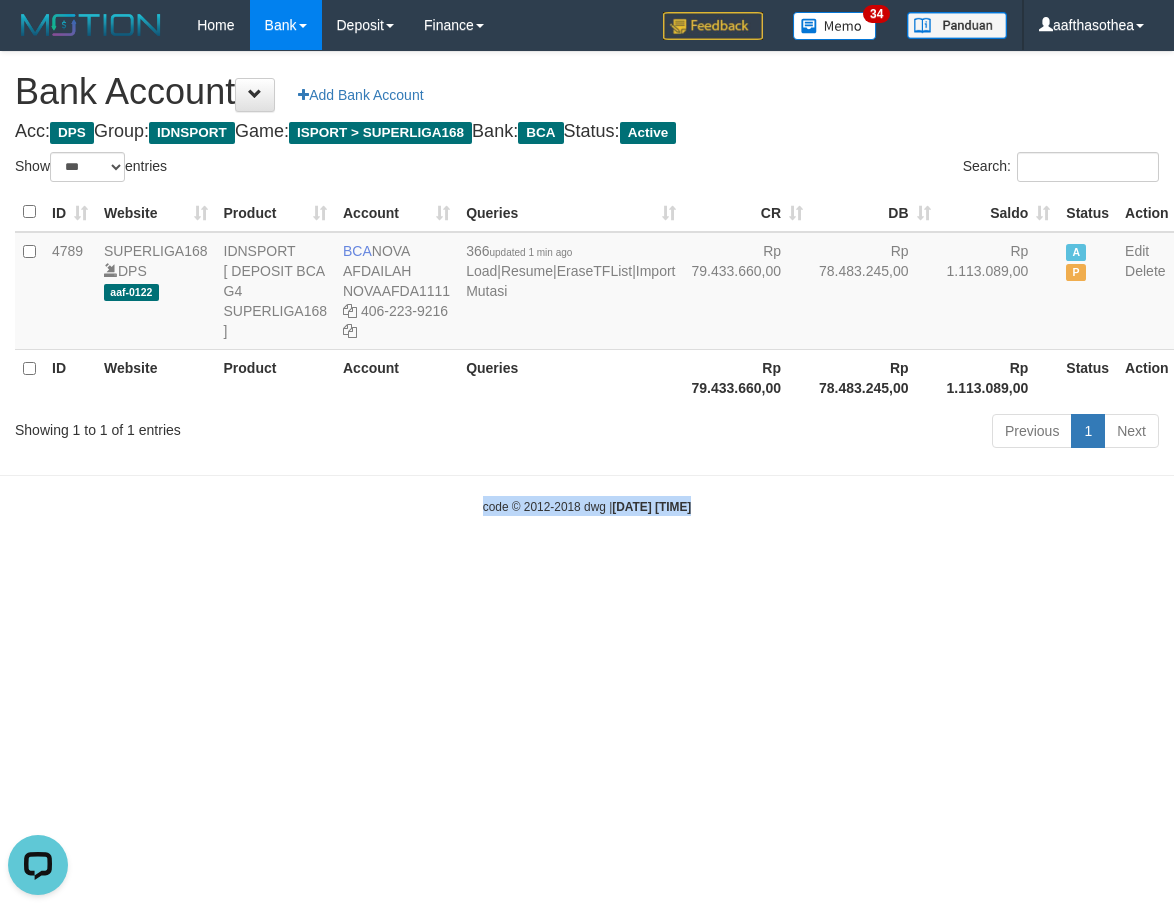 click on "Toggle navigation
Home
Bank
Account List
Load
By Website
Group
[ISPORT]													SUPERLIGA168
By Load Group (DPS)" at bounding box center (587, 283) 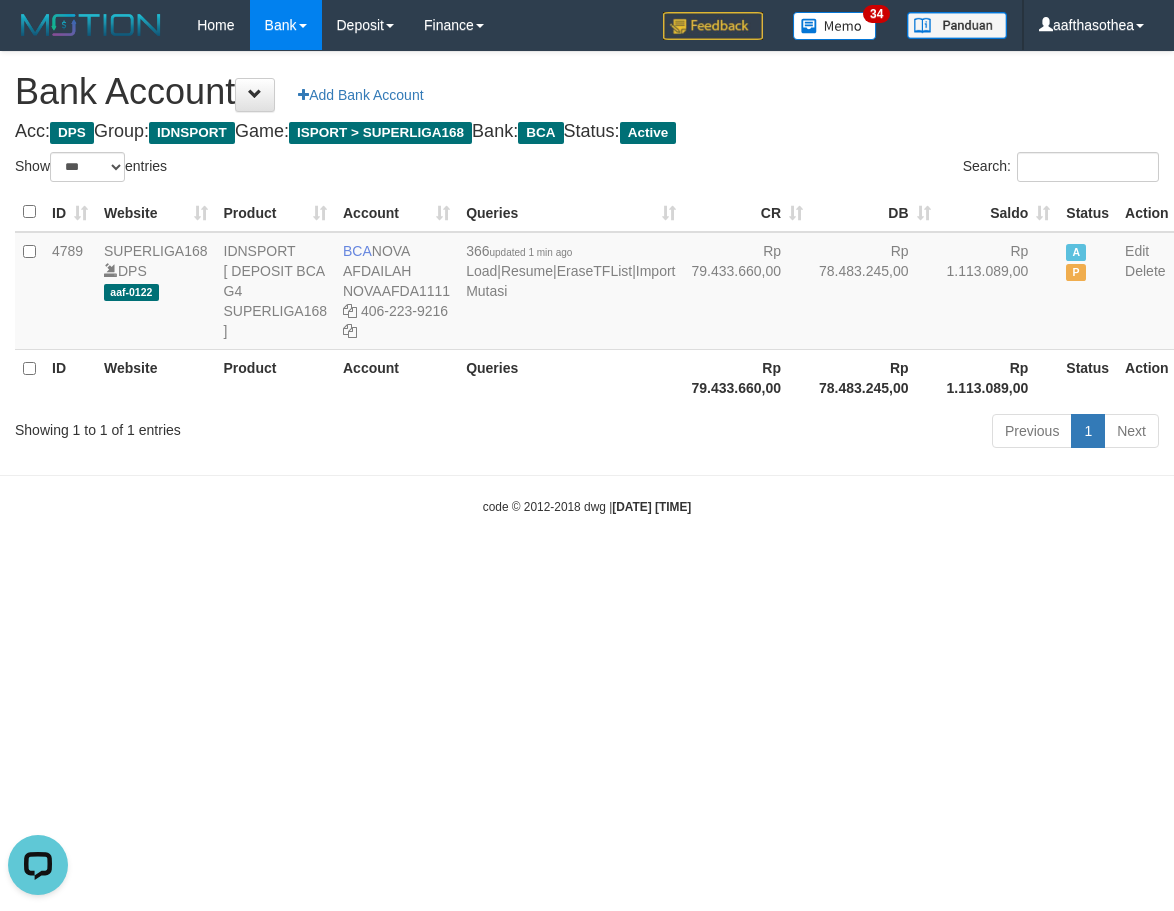 drag, startPoint x: 839, startPoint y: 684, endPoint x: 899, endPoint y: 661, distance: 64.25729 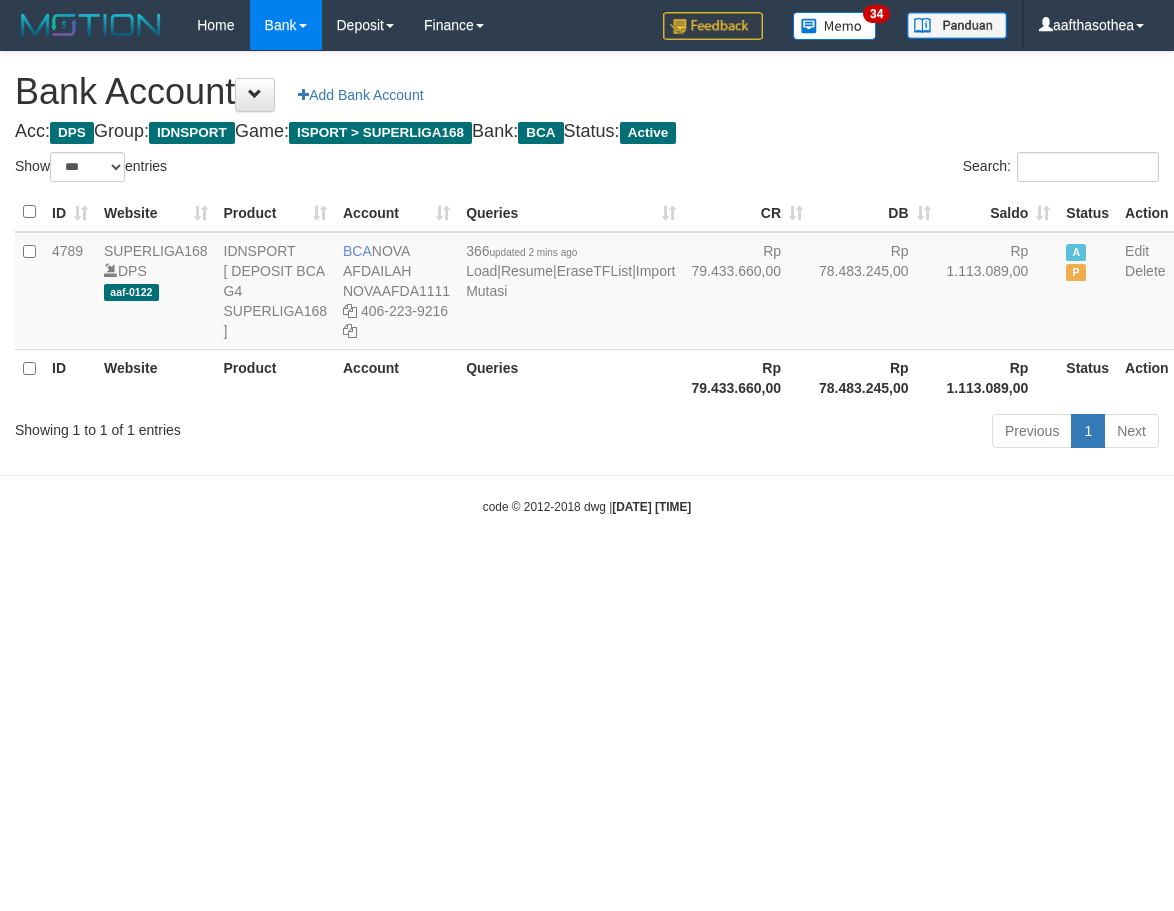 select on "***" 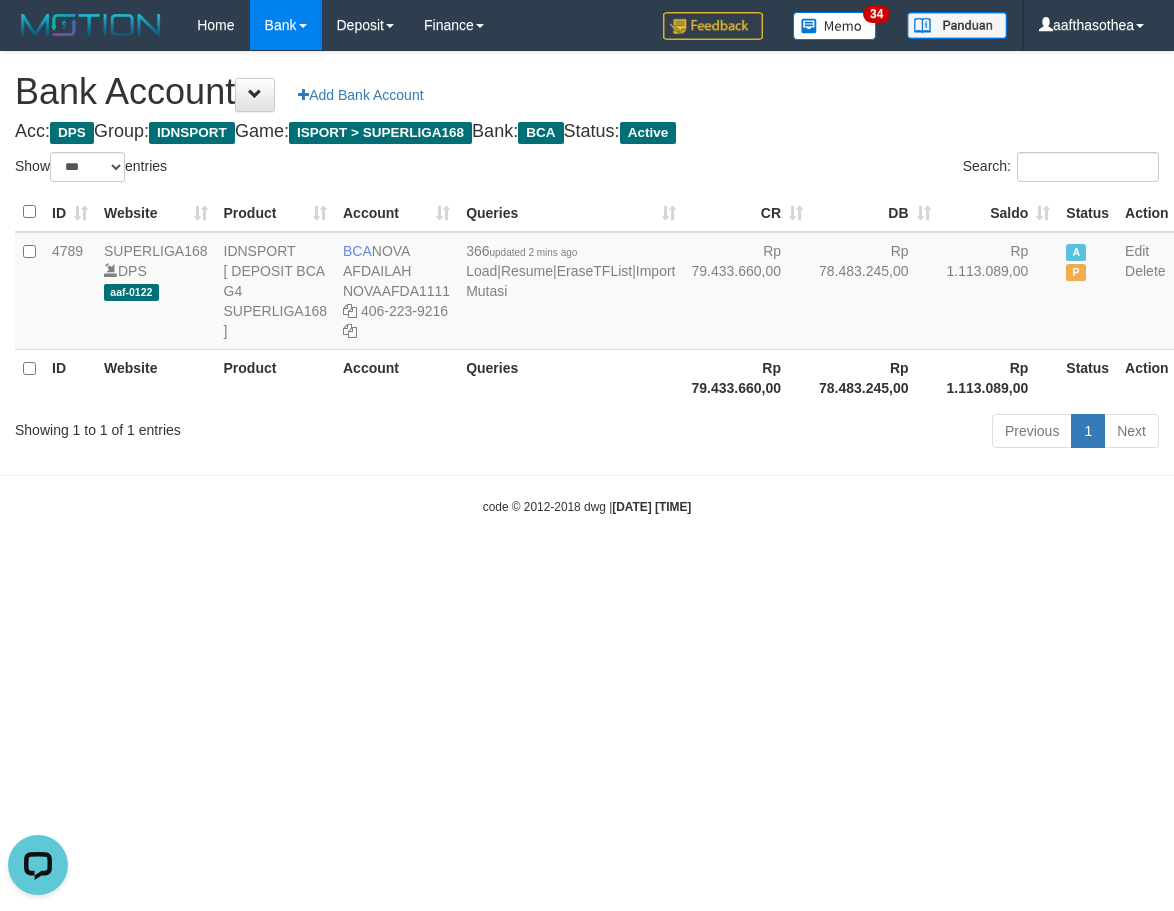 scroll, scrollTop: 0, scrollLeft: 0, axis: both 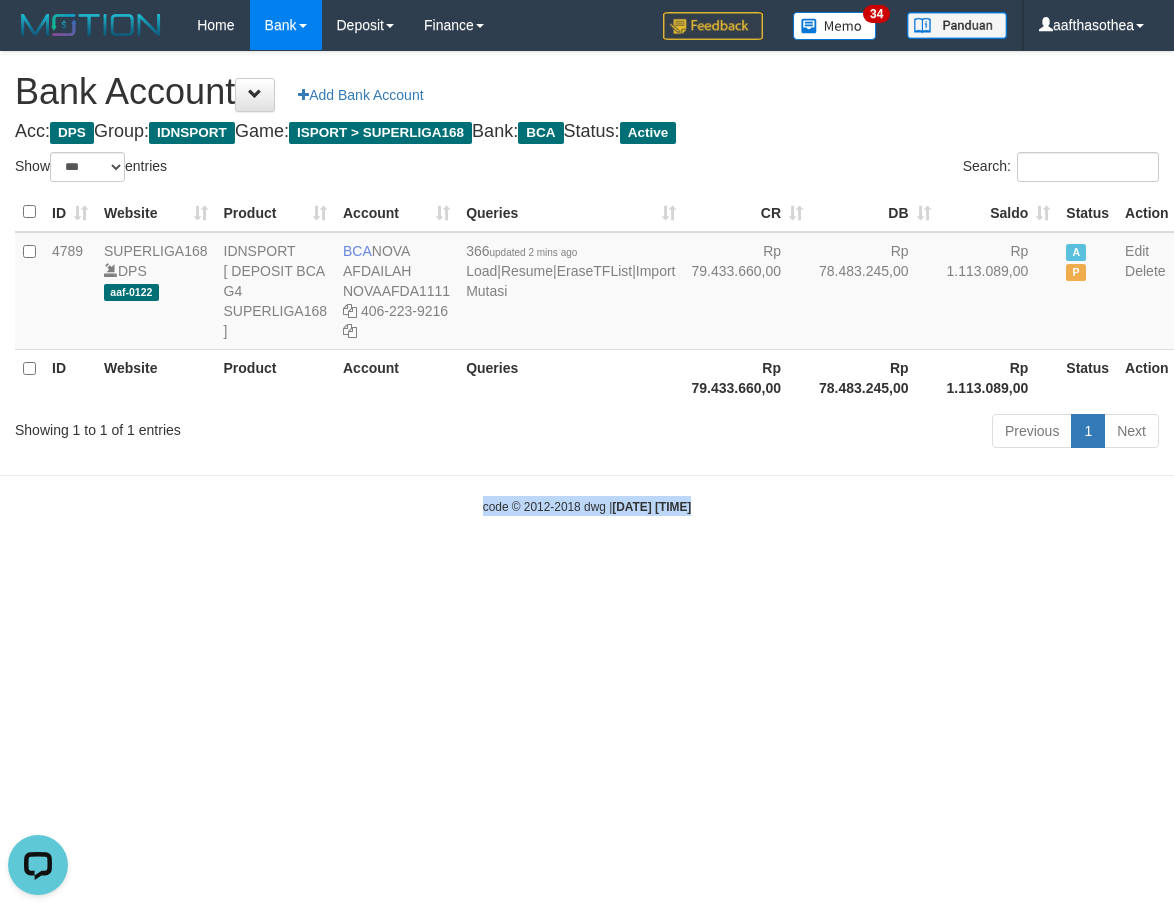 click on "Toggle navigation
Home
Bank
Account List
Load
By Website
Group
[ISPORT]													SUPERLIGA168
By Load Group (DPS)" at bounding box center (587, 283) 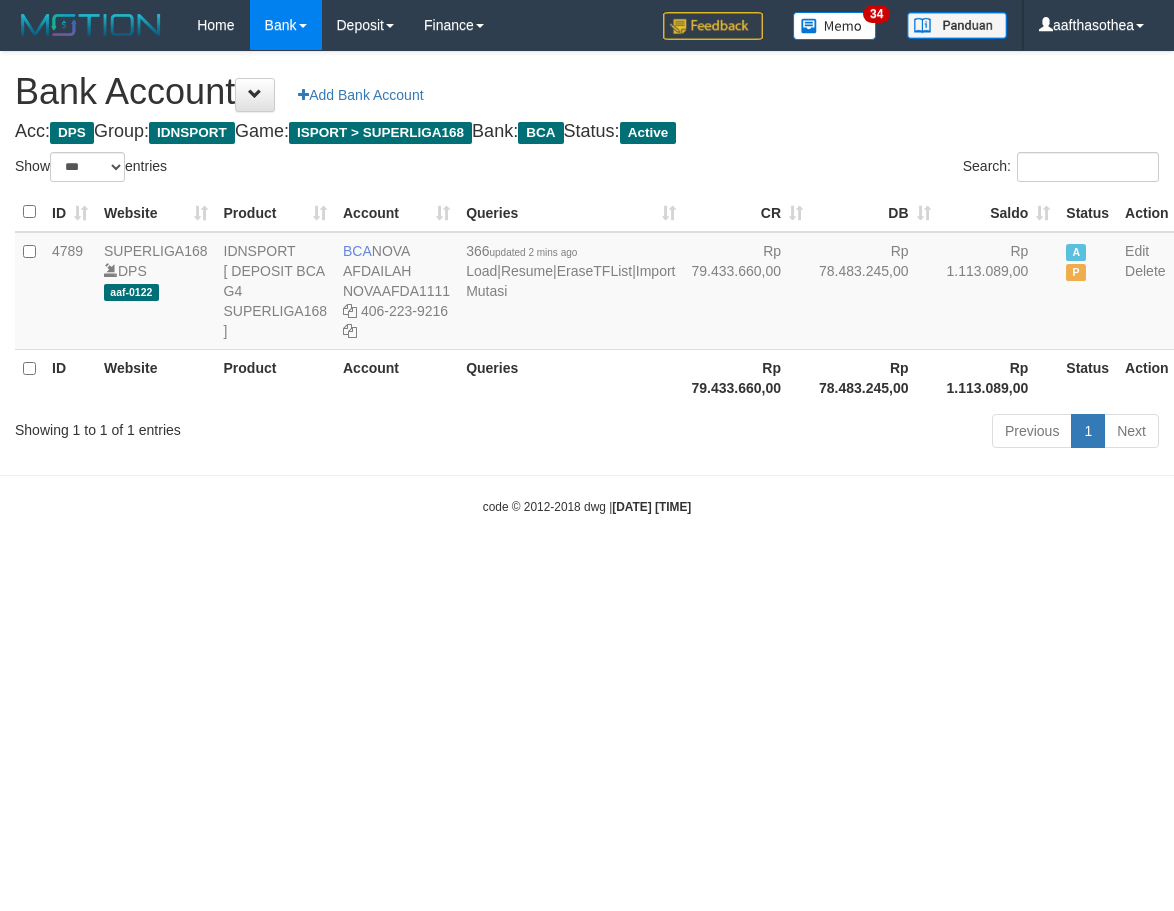 select on "***" 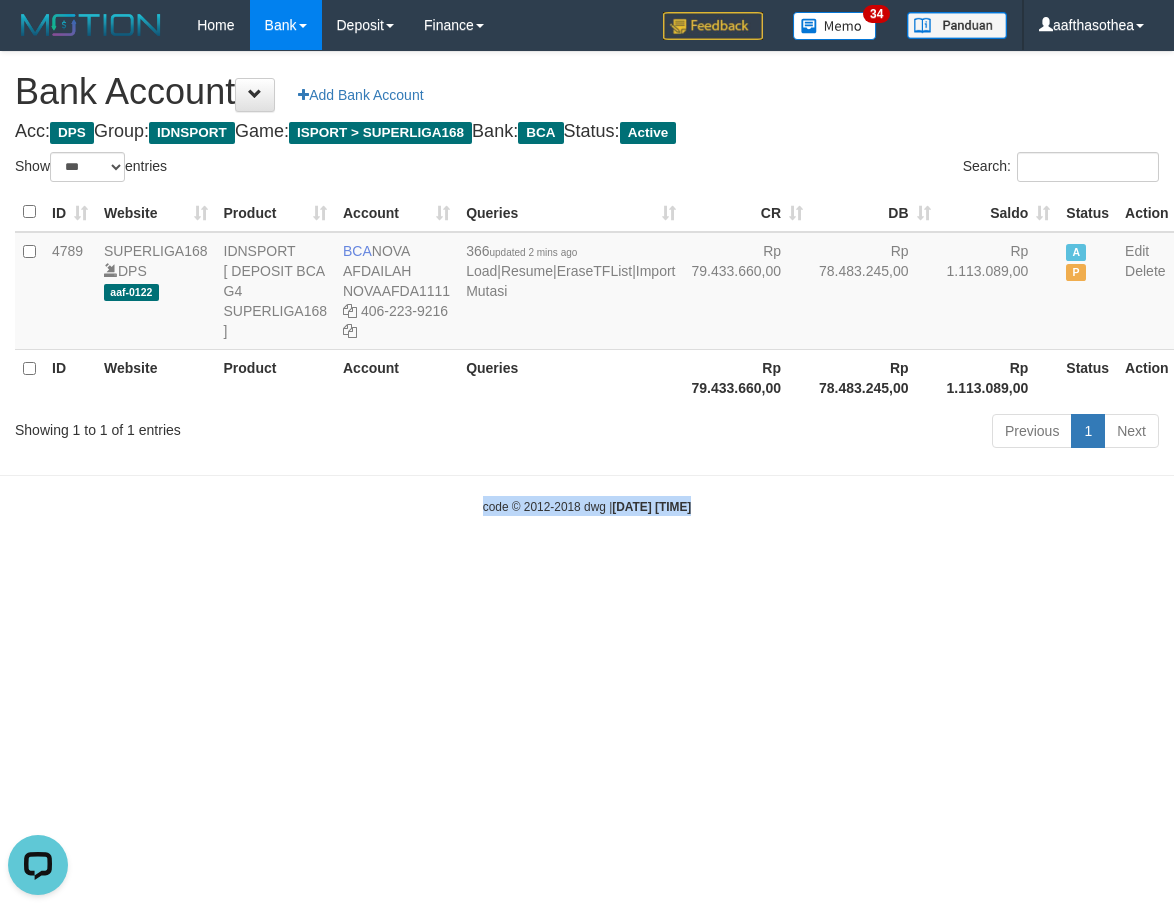 scroll, scrollTop: 0, scrollLeft: 0, axis: both 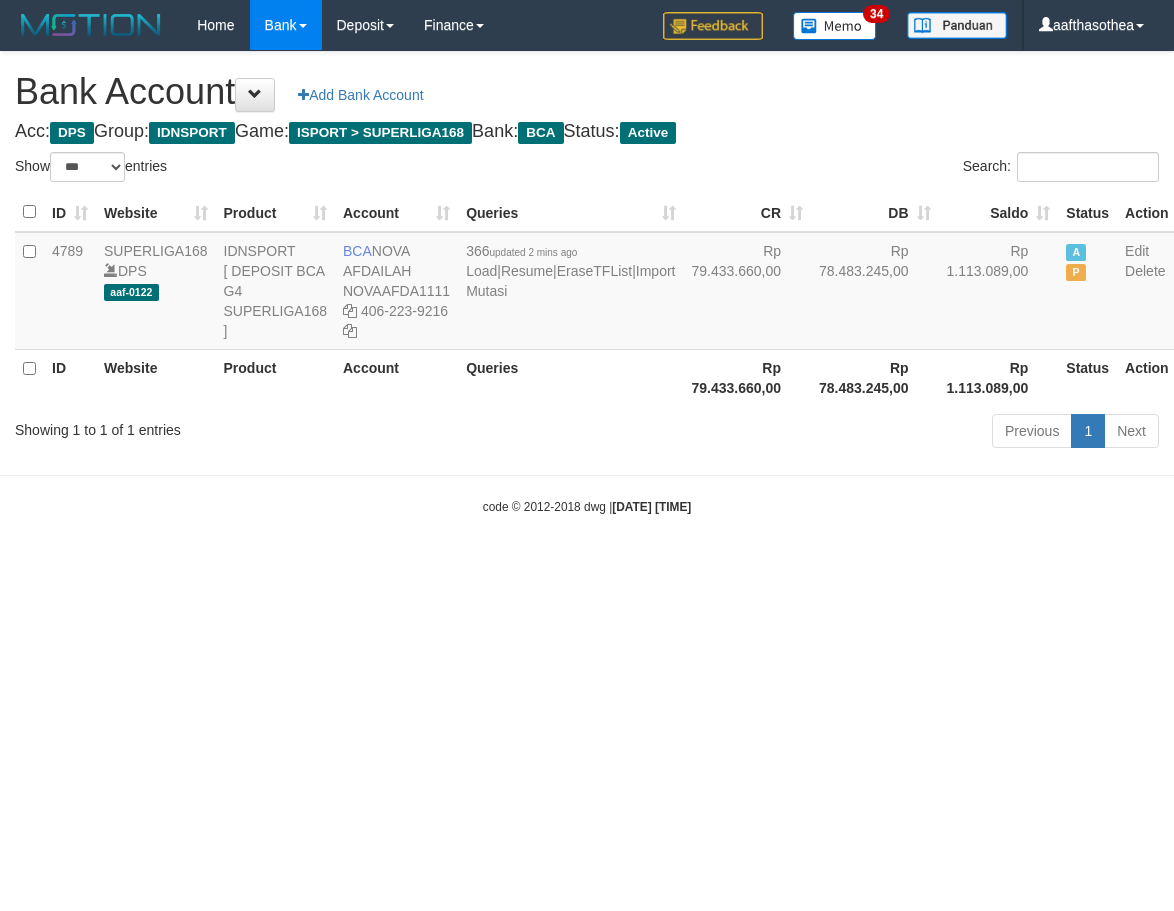 select on "***" 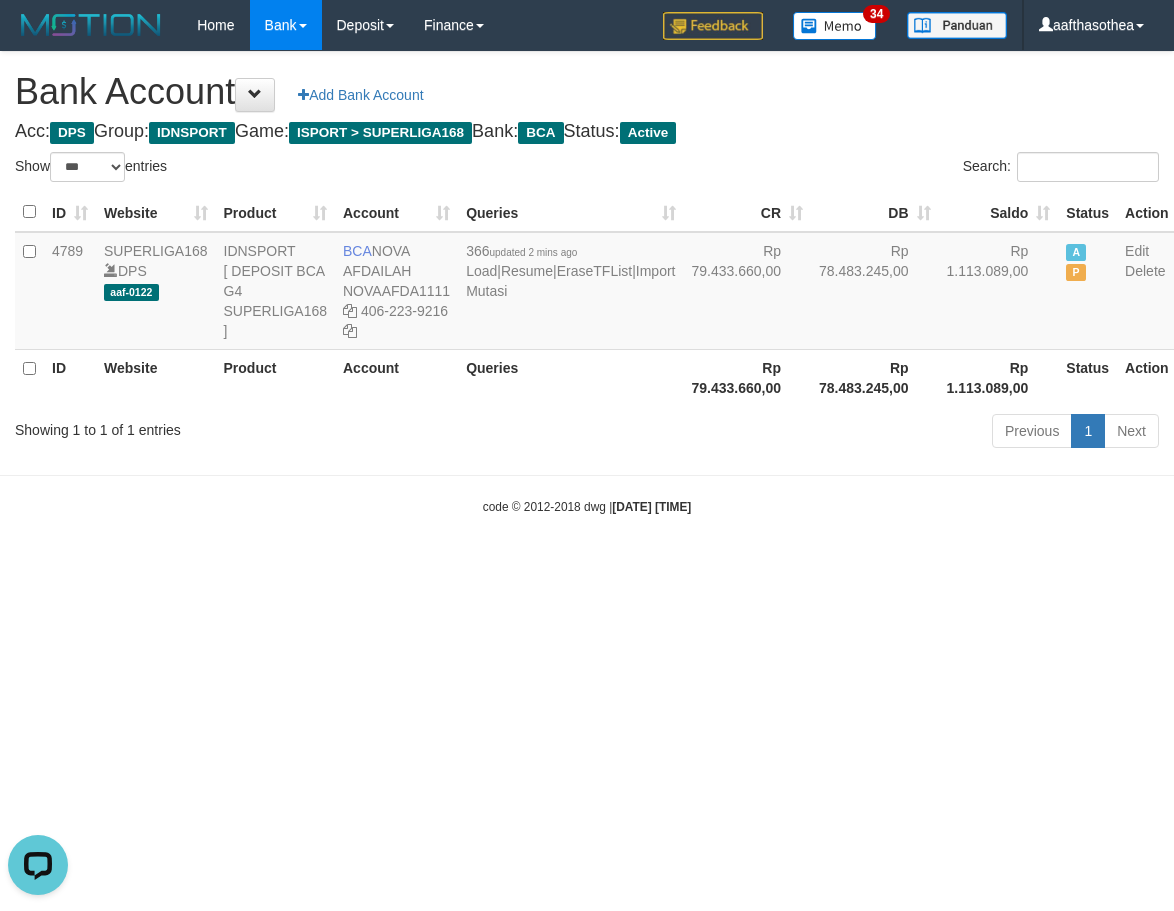 scroll, scrollTop: 0, scrollLeft: 0, axis: both 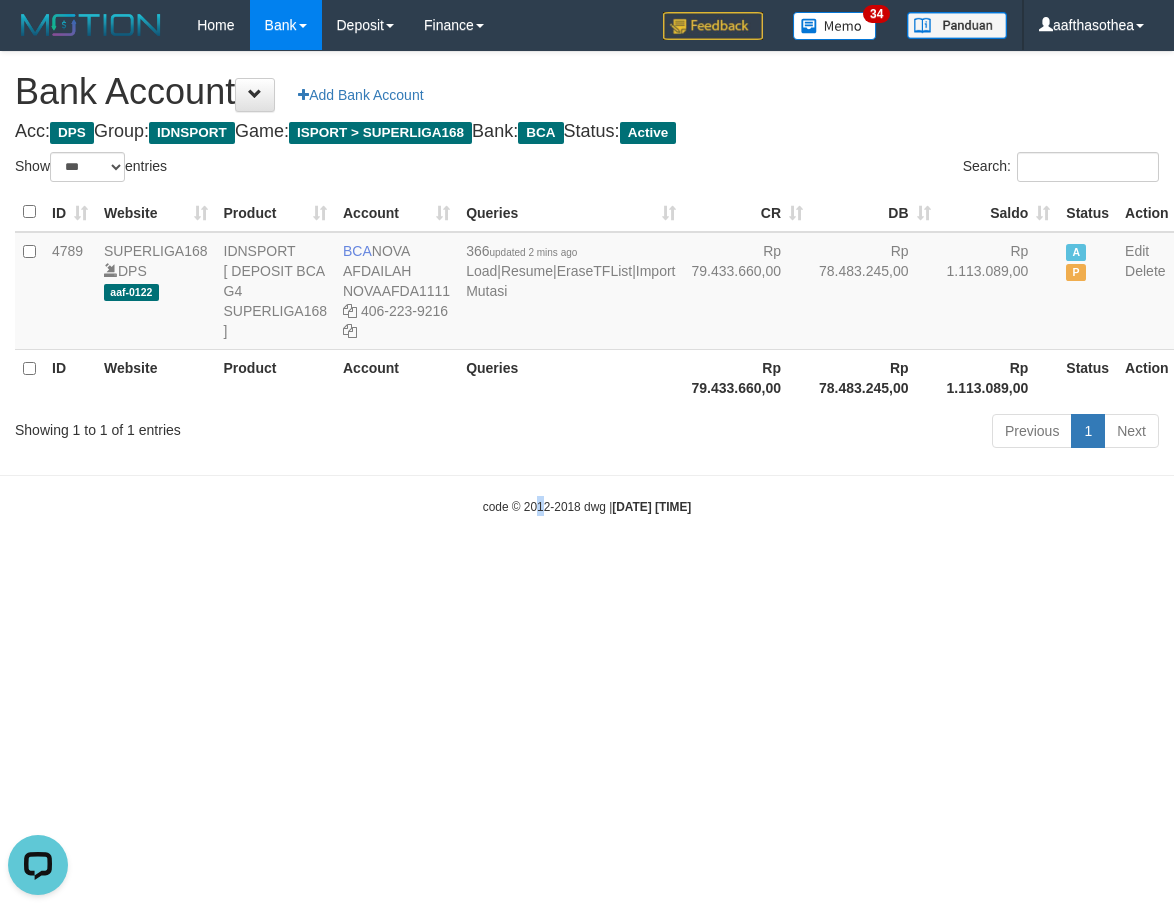 click on "Toggle navigation
Home
Bank
Account List
Load
By Website
Group
[ISPORT]													SUPERLIGA168
By Load Group (DPS)" at bounding box center (587, 283) 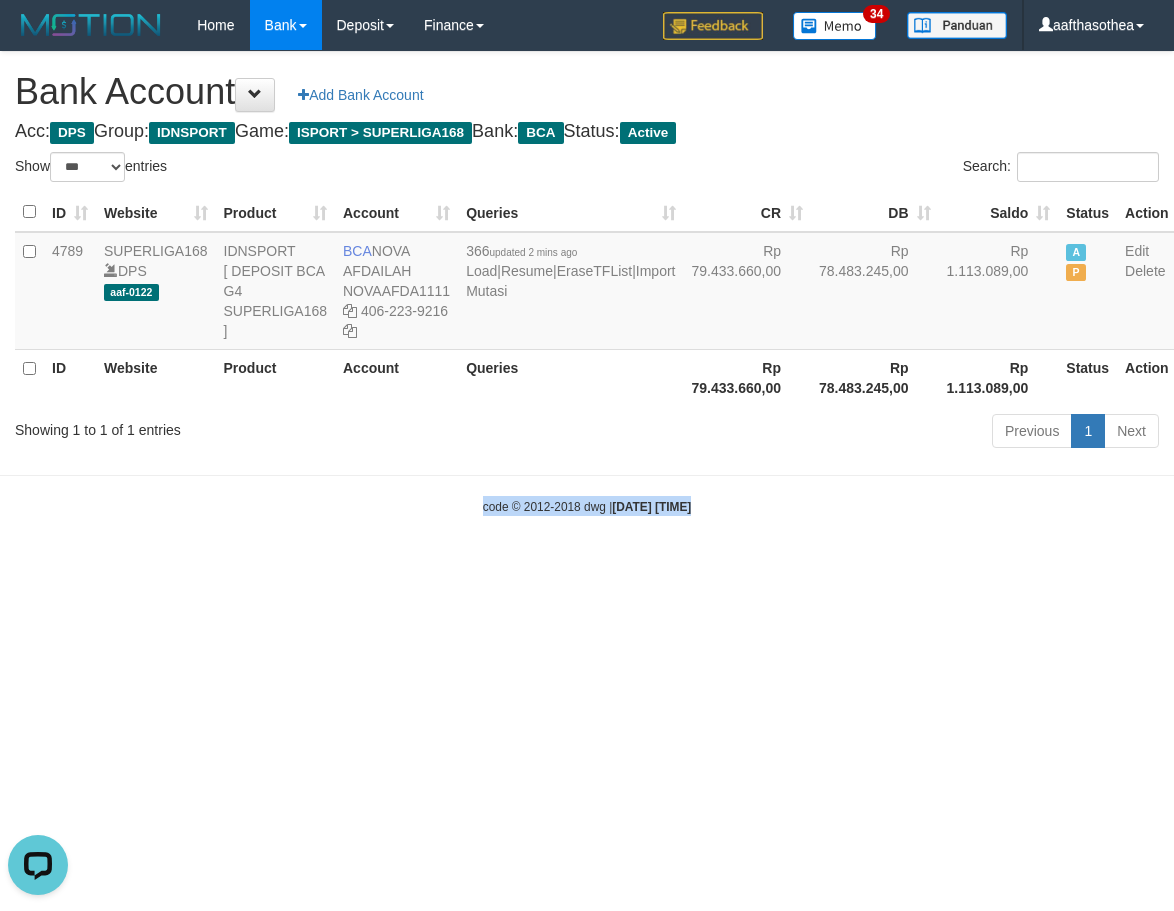 click on "Toggle navigation
Home
Bank
Account List
Load
By Website
Group
[ISPORT]													SUPERLIGA168
By Load Group (DPS)" 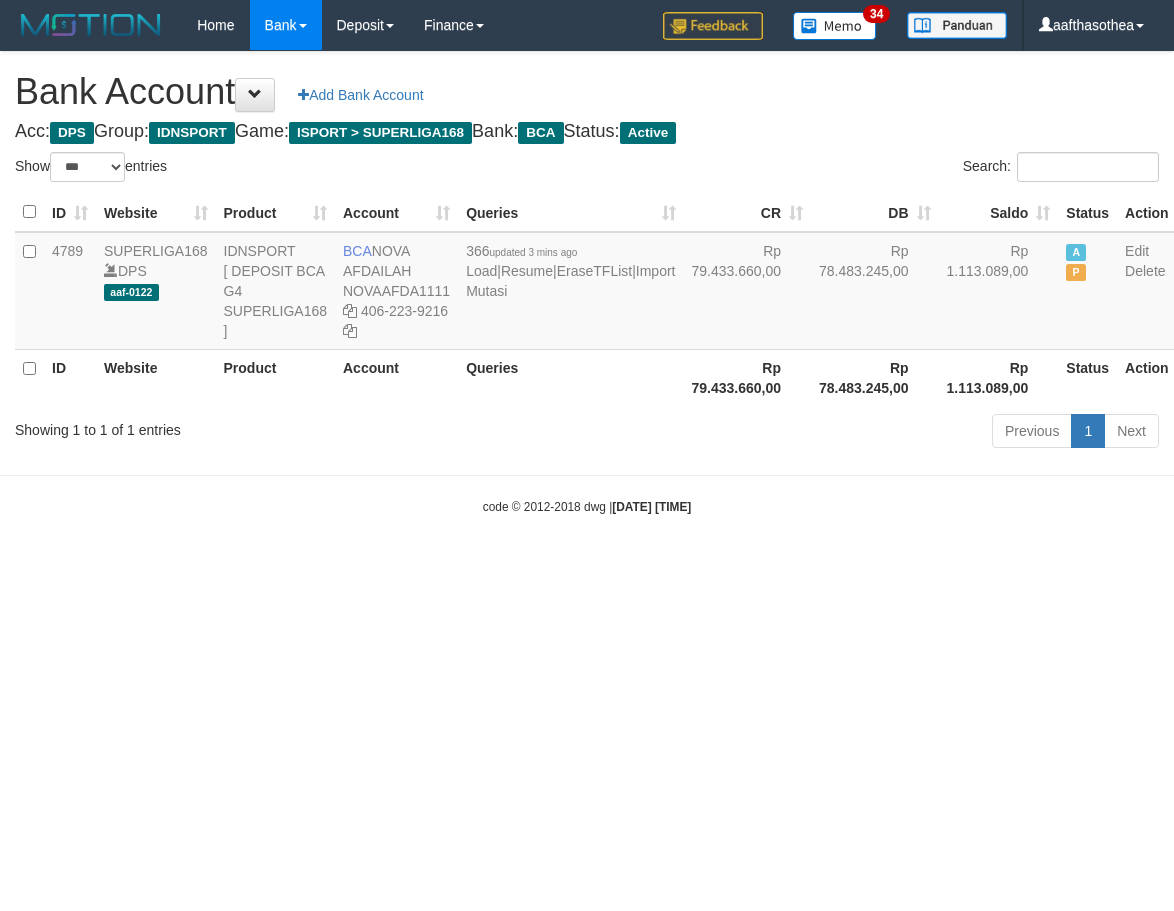 select on "***" 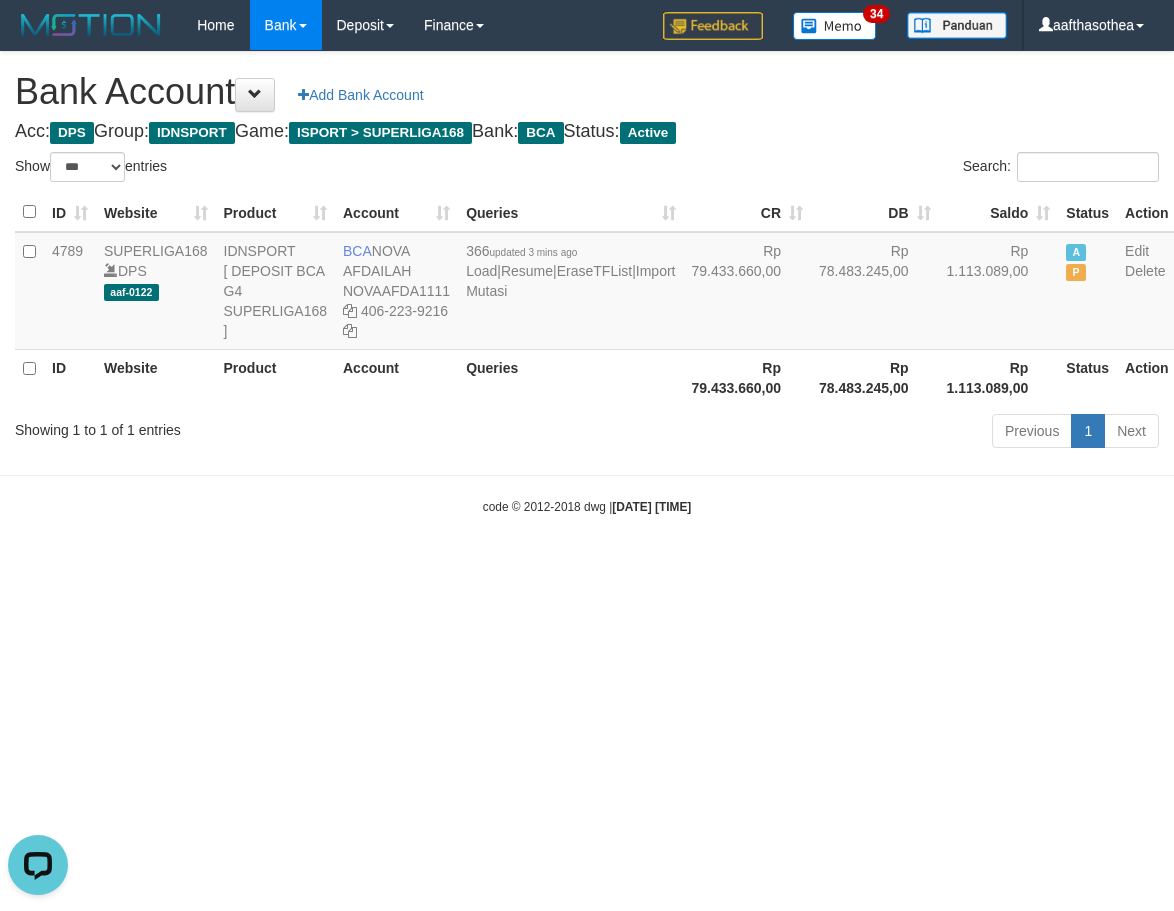 scroll, scrollTop: 0, scrollLeft: 0, axis: both 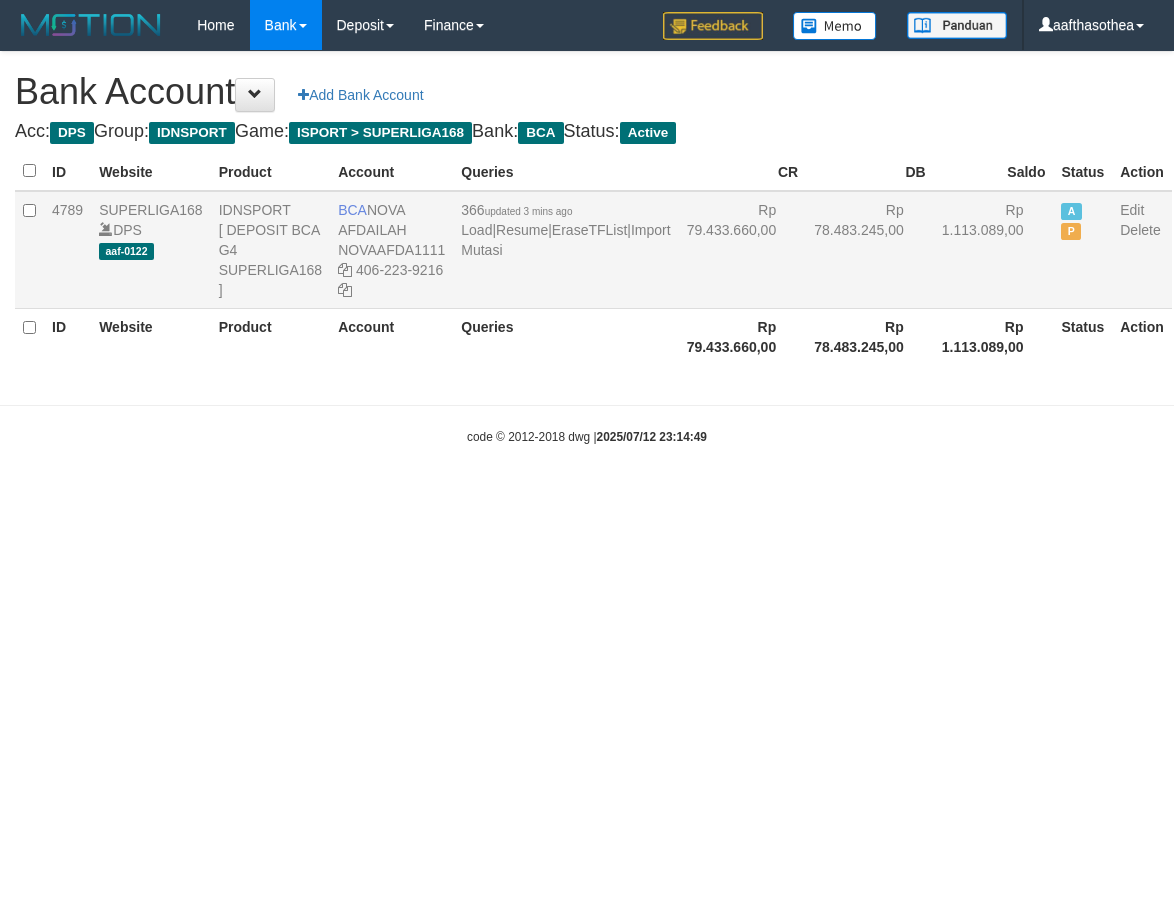 click on "BCA
[FIRST] [LAST]
[USERNAME]
[PHONE]" at bounding box center [391, 250] 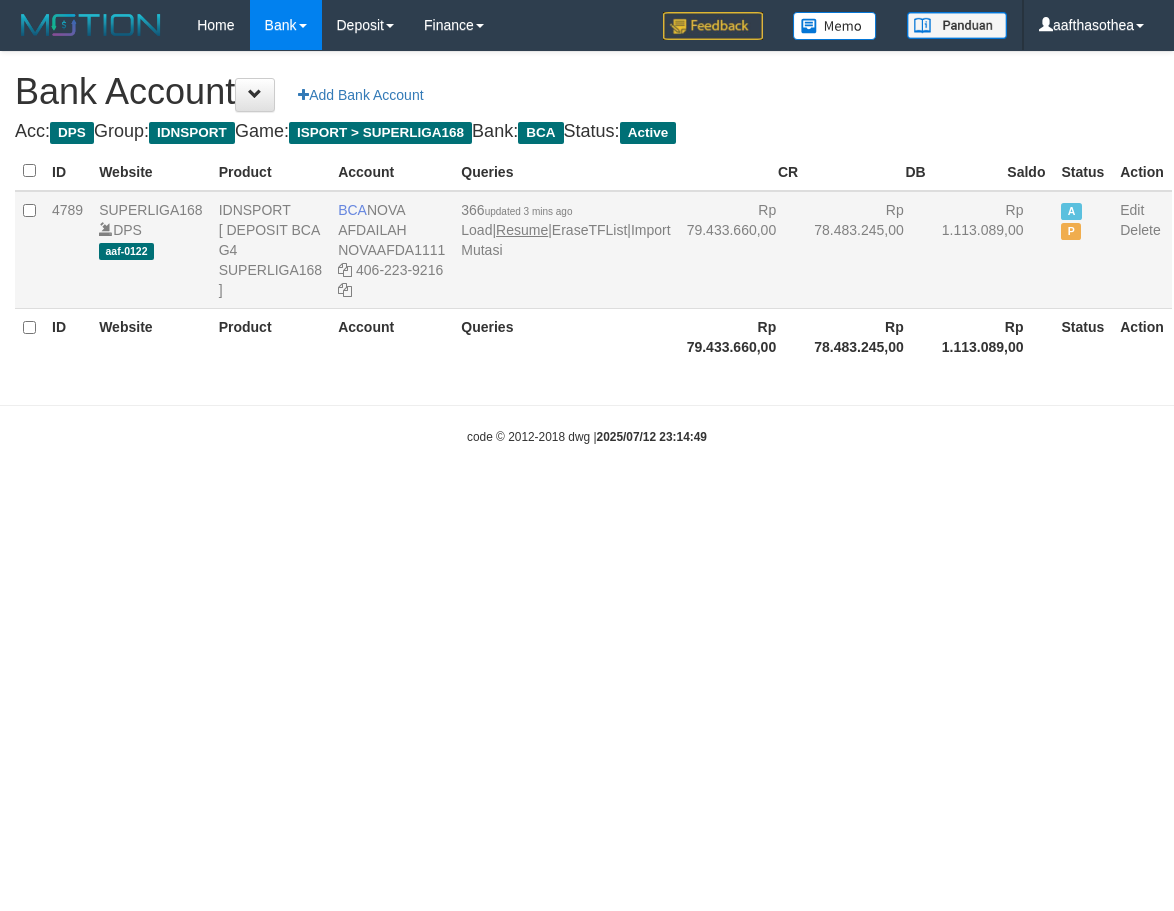 select on "***" 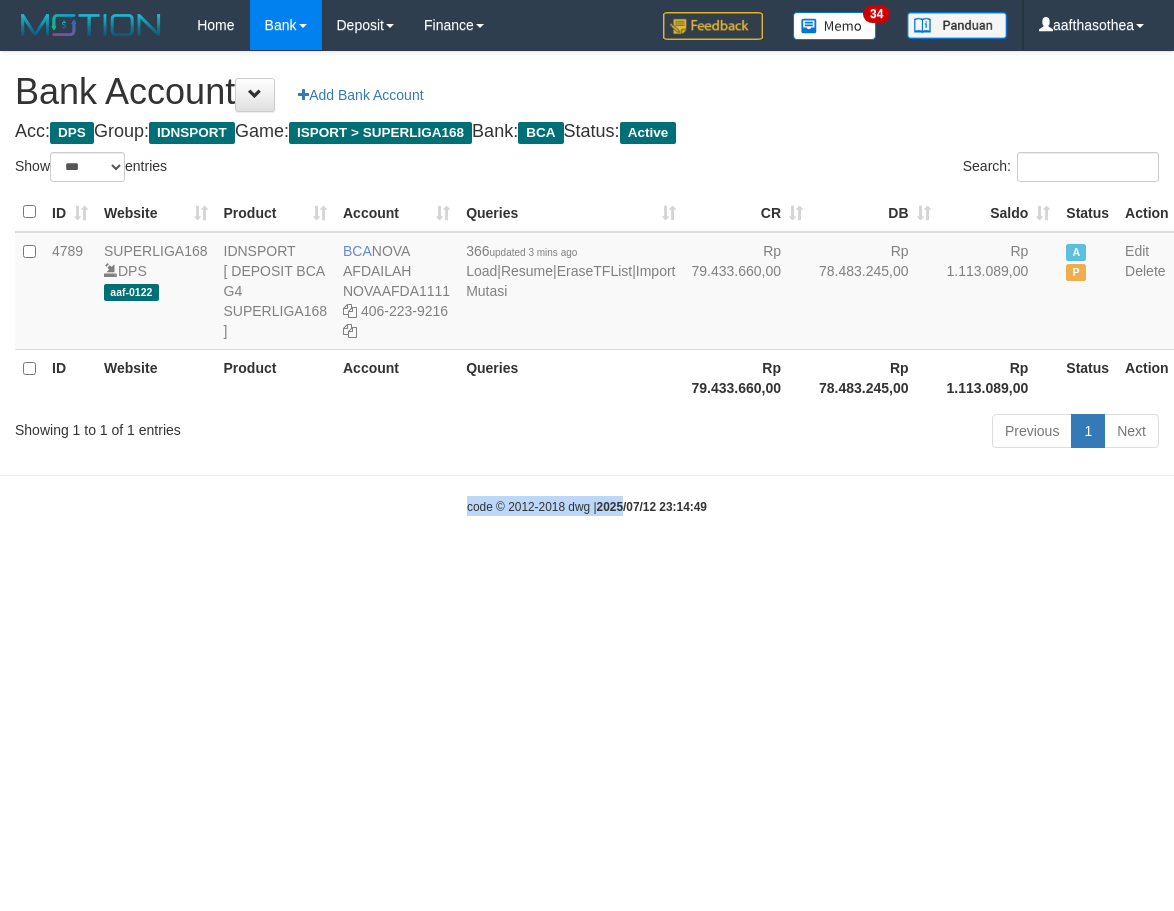 drag, startPoint x: 444, startPoint y: 591, endPoint x: 688, endPoint y: 561, distance: 245.83734 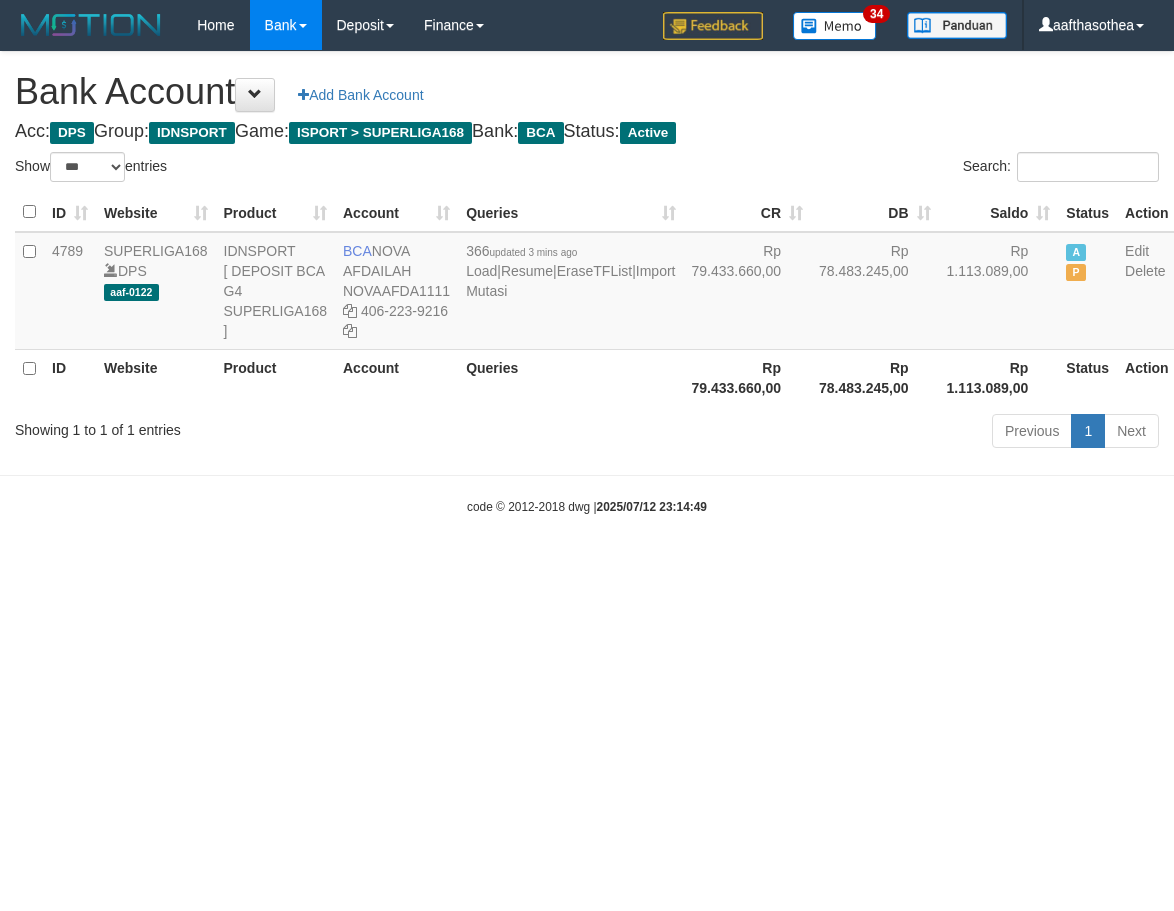 click on "Toggle navigation
Home
Bank
Account List
Load
By Website
Group
[ISPORT]													SUPERLIGA168
By Load Group (DPS)
34" at bounding box center (587, 283) 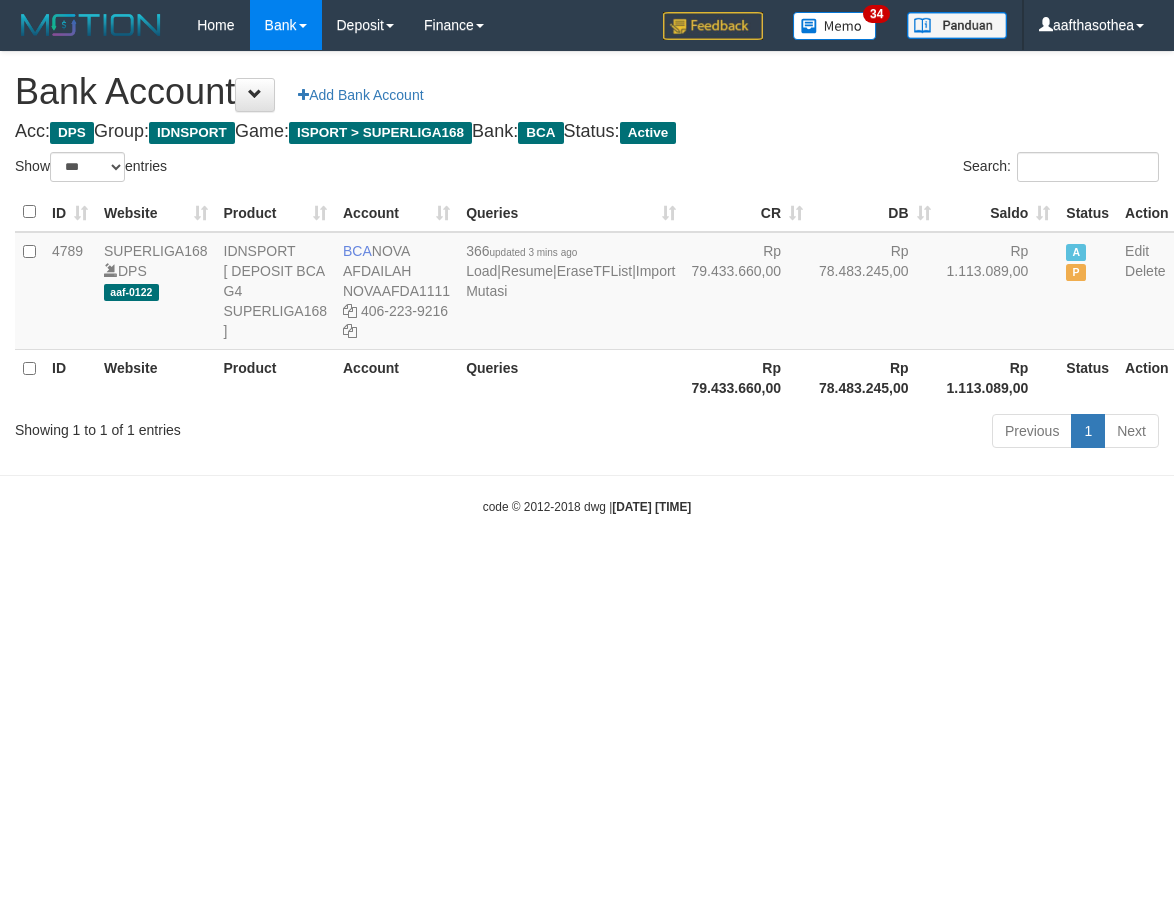 select on "***" 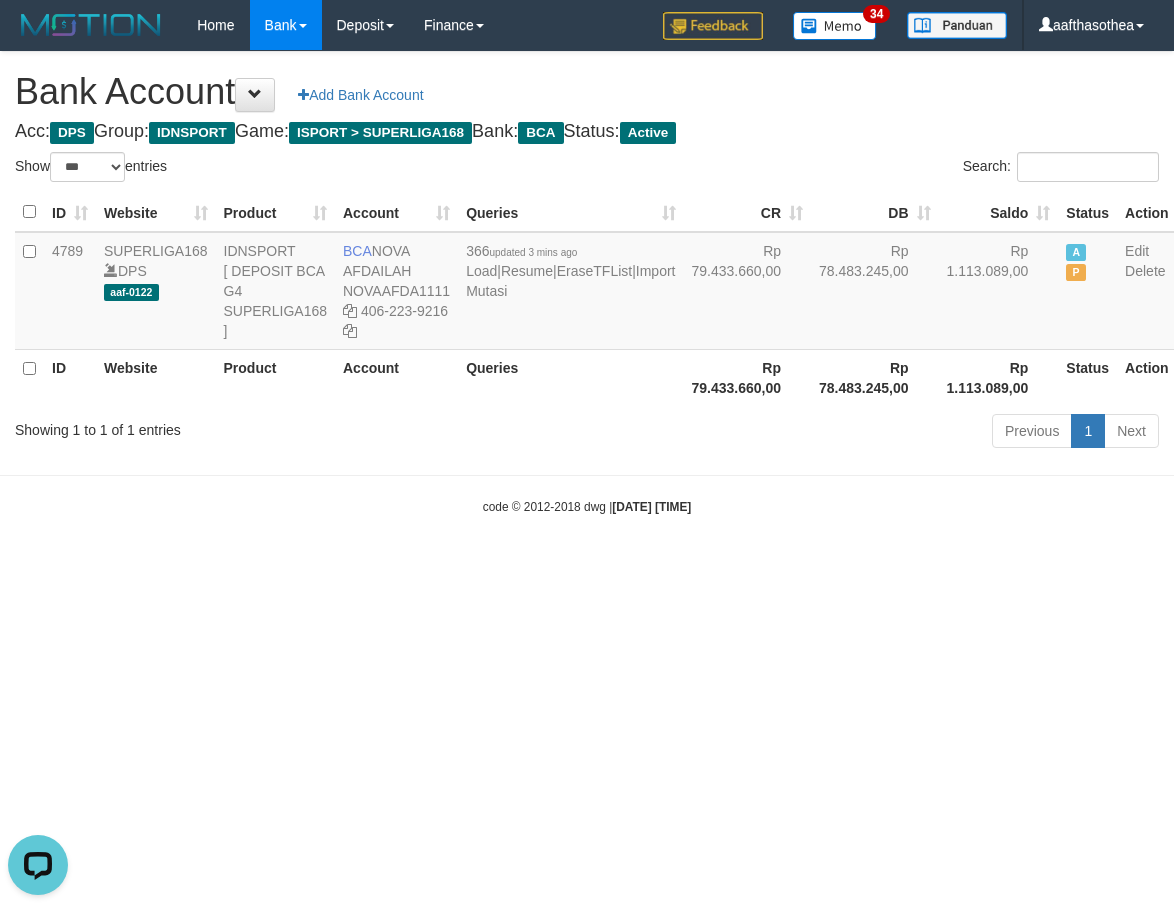 scroll, scrollTop: 0, scrollLeft: 0, axis: both 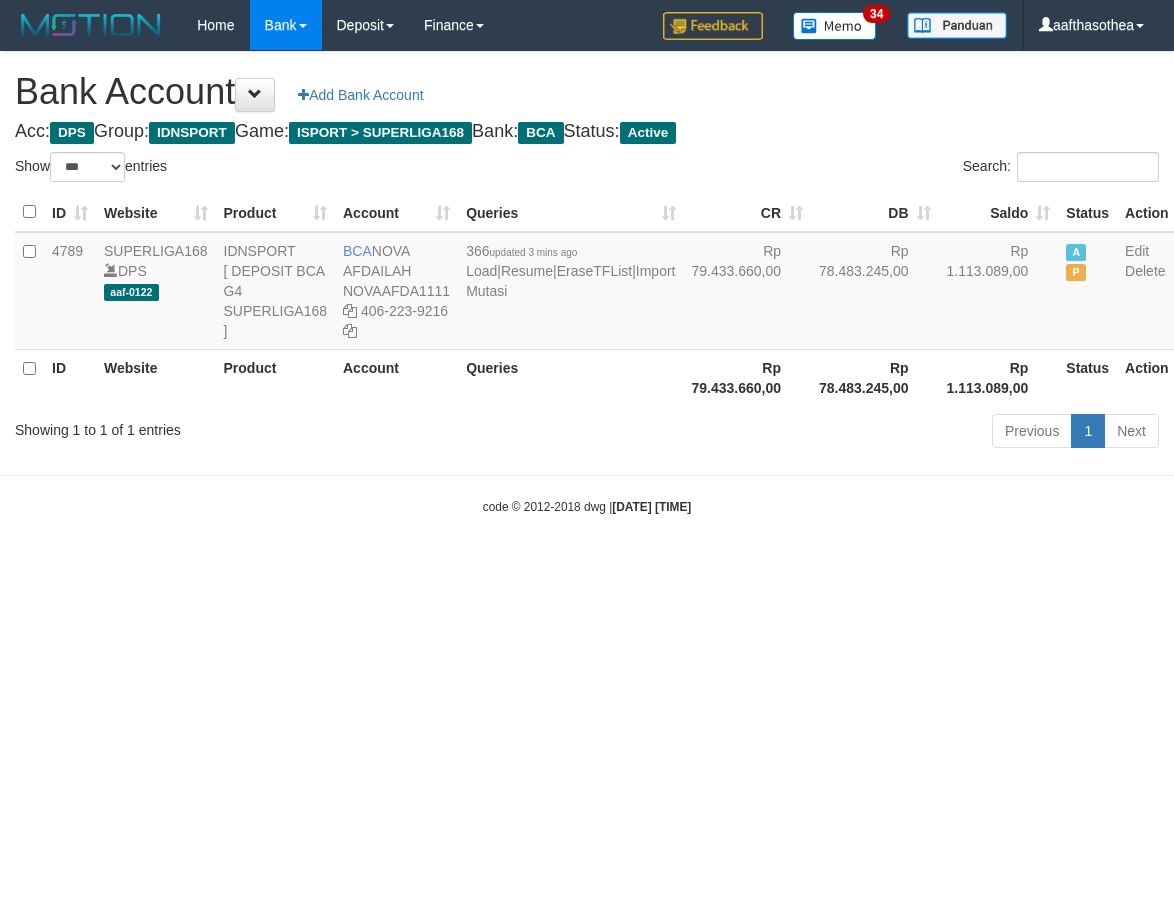 select on "***" 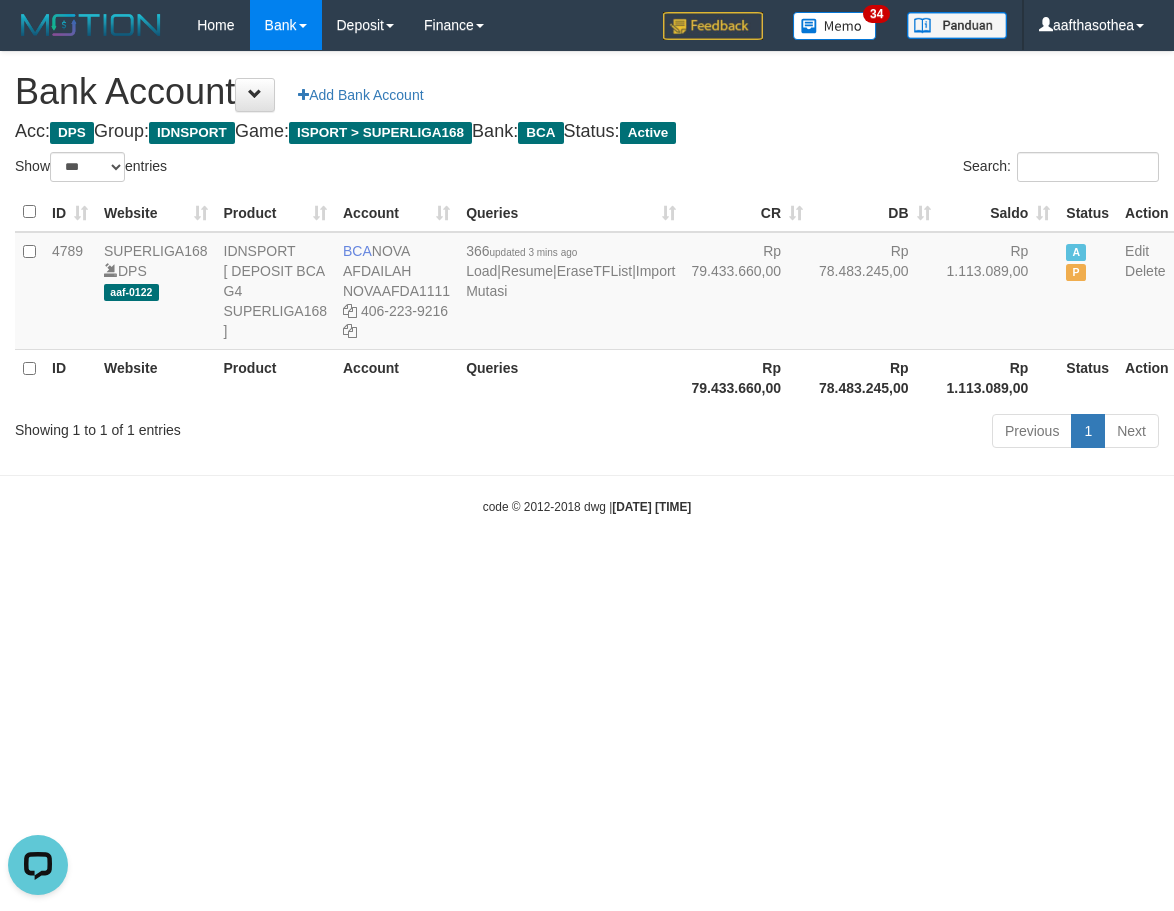 scroll, scrollTop: 0, scrollLeft: 0, axis: both 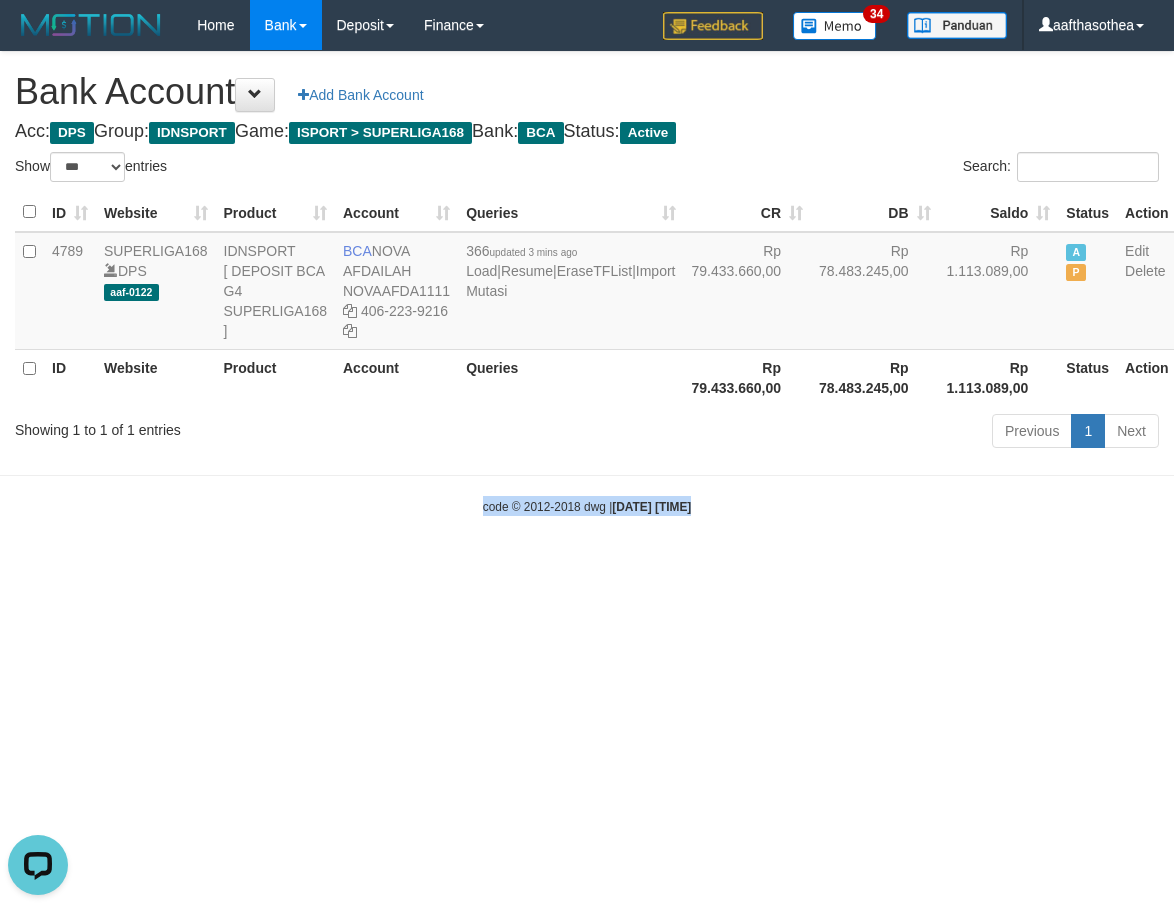 click on "Toggle navigation
Home
Bank
Account List
Load
By Website
Group
[ISPORT]													SUPERLIGA168
By Load Group (DPS)
34" at bounding box center [587, 283] 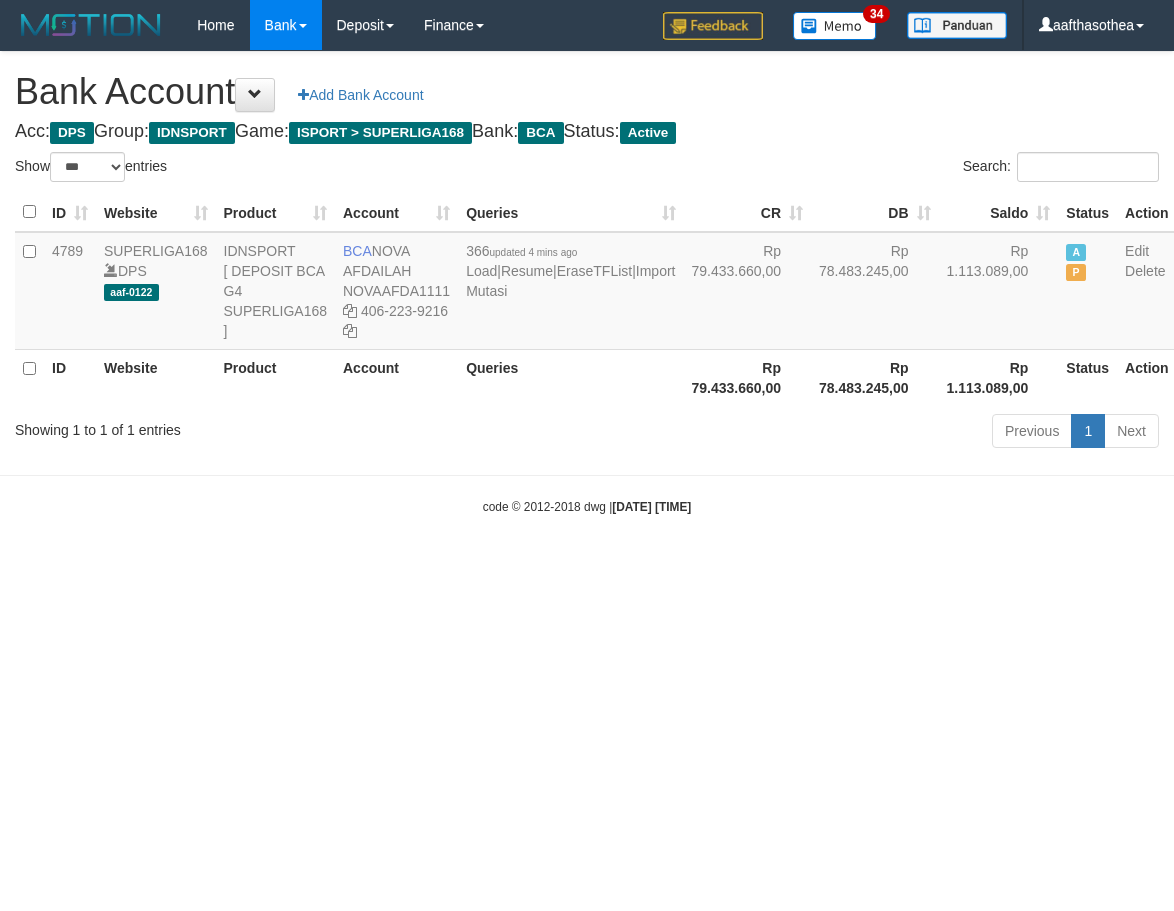 select on "***" 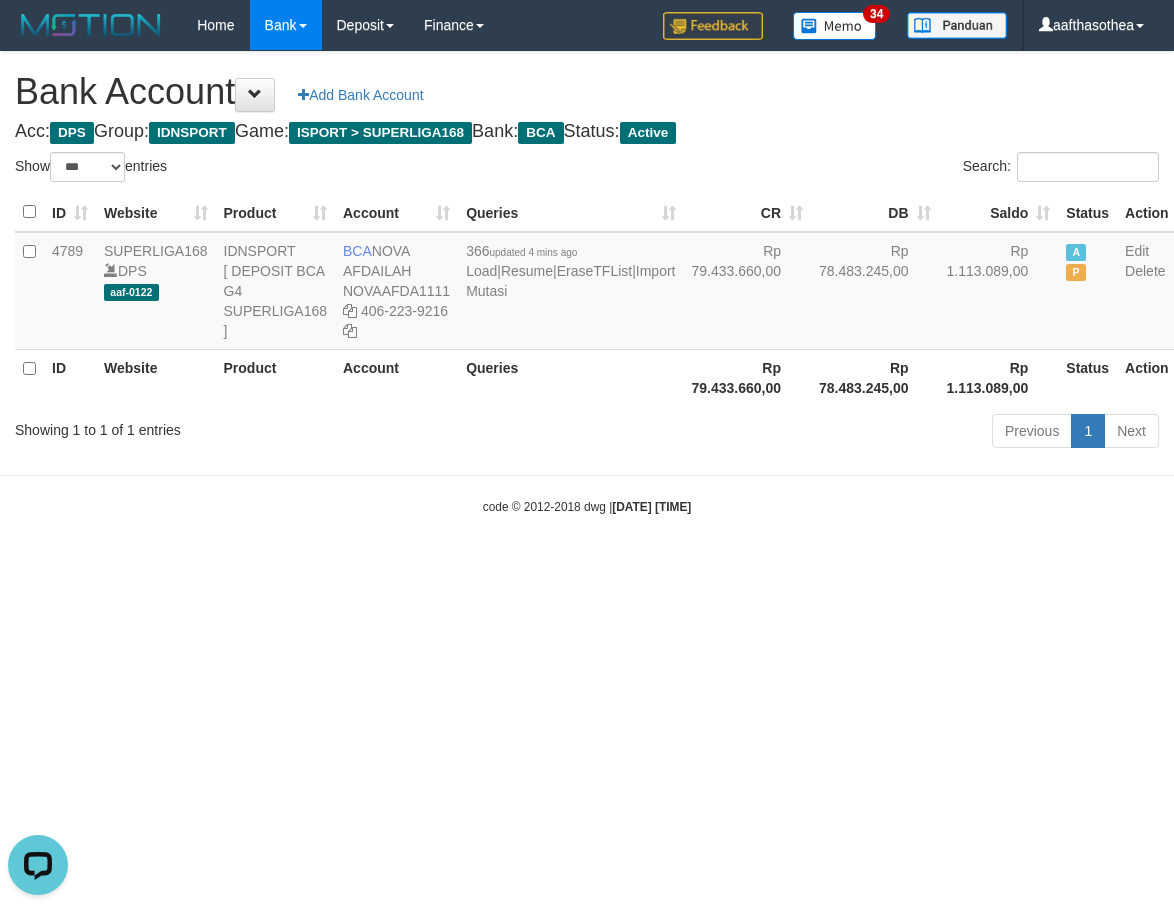 scroll, scrollTop: 0, scrollLeft: 0, axis: both 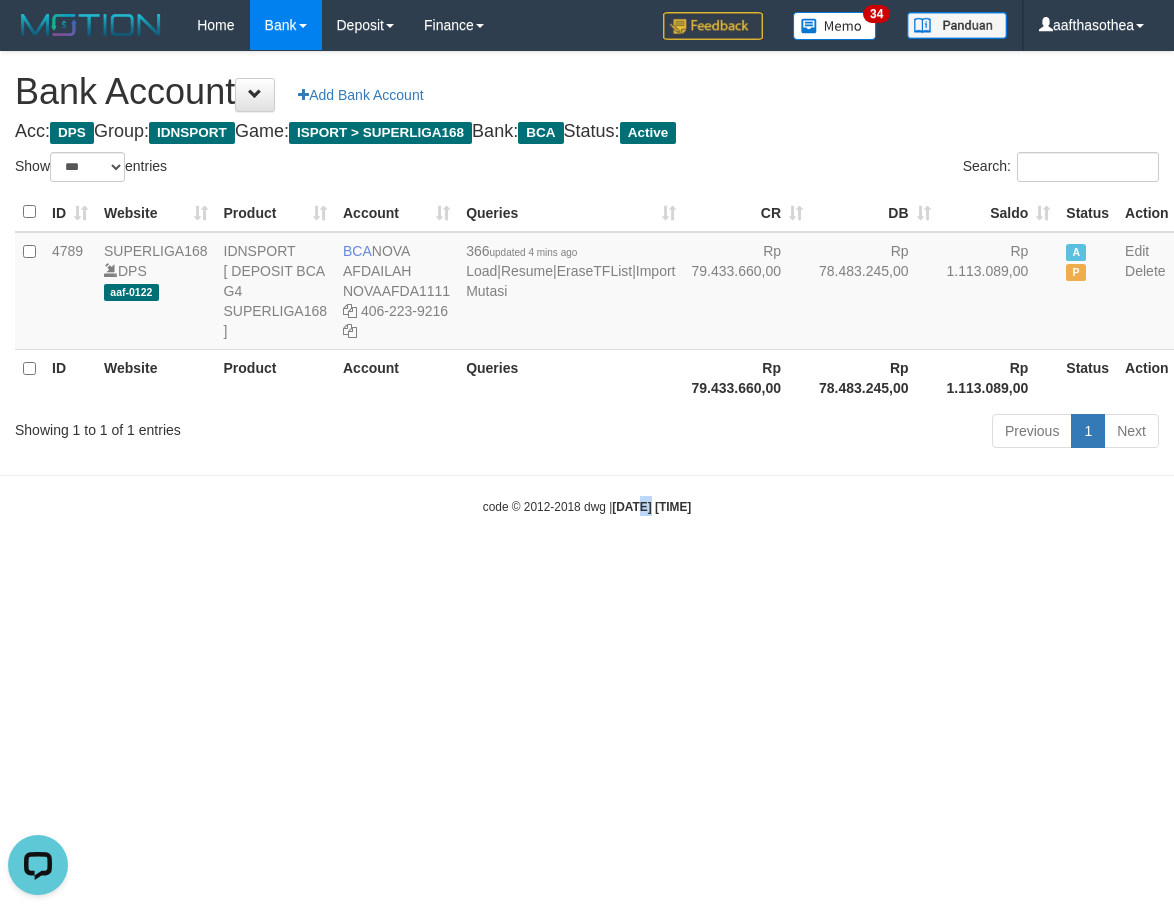 drag, startPoint x: 620, startPoint y: 557, endPoint x: 637, endPoint y: 555, distance: 17.117243 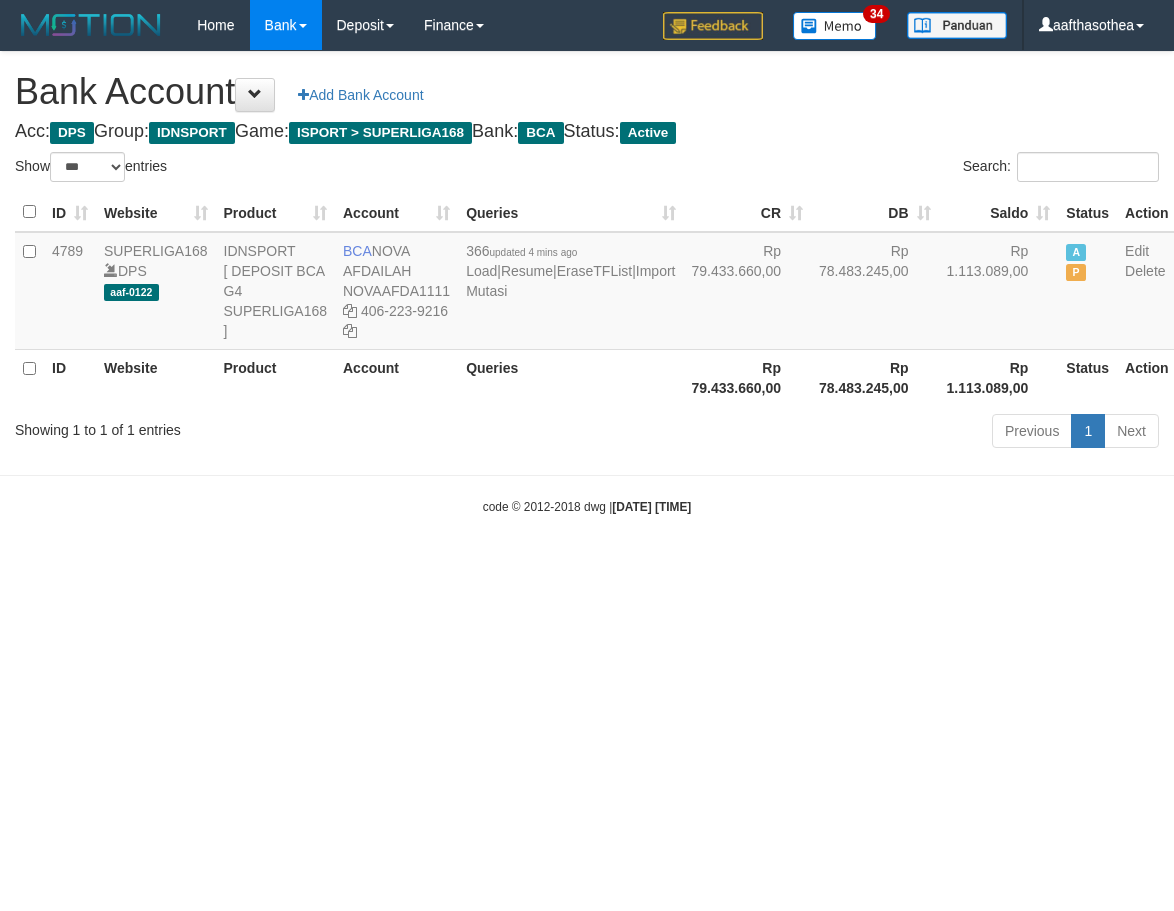select on "***" 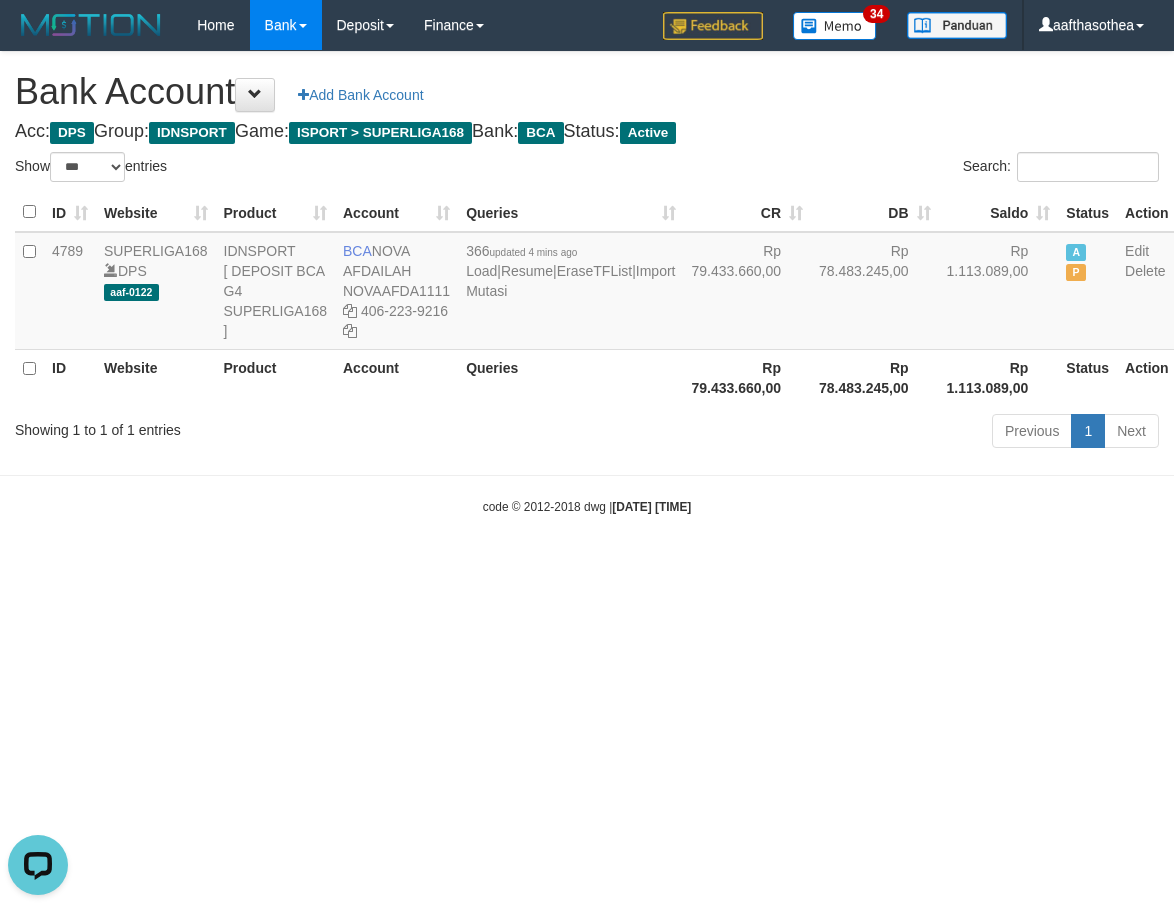 scroll, scrollTop: 0, scrollLeft: 0, axis: both 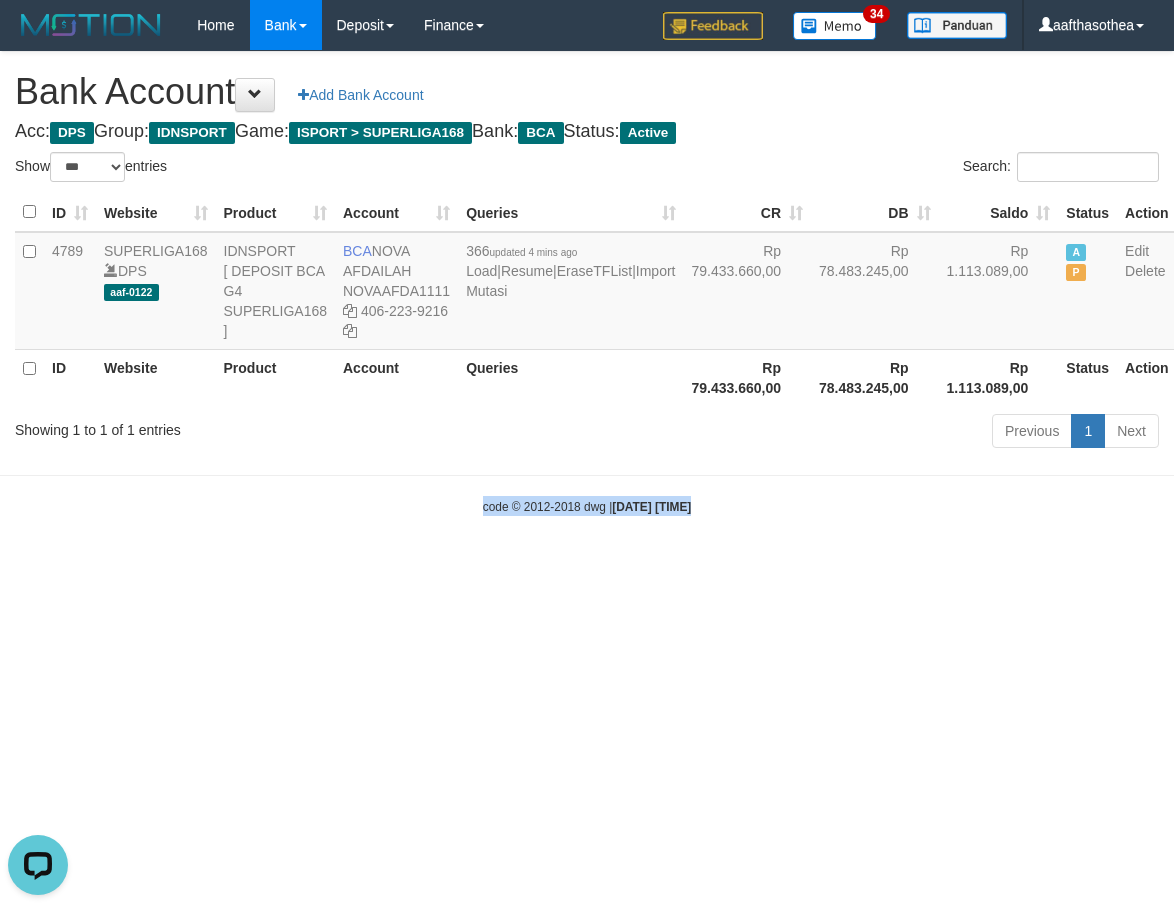 click on "Toggle navigation
Home
Bank
Account List
Load
By Website
Group
[ISPORT]													SUPERLIGA168
By Load Group (DPS)" at bounding box center [587, 283] 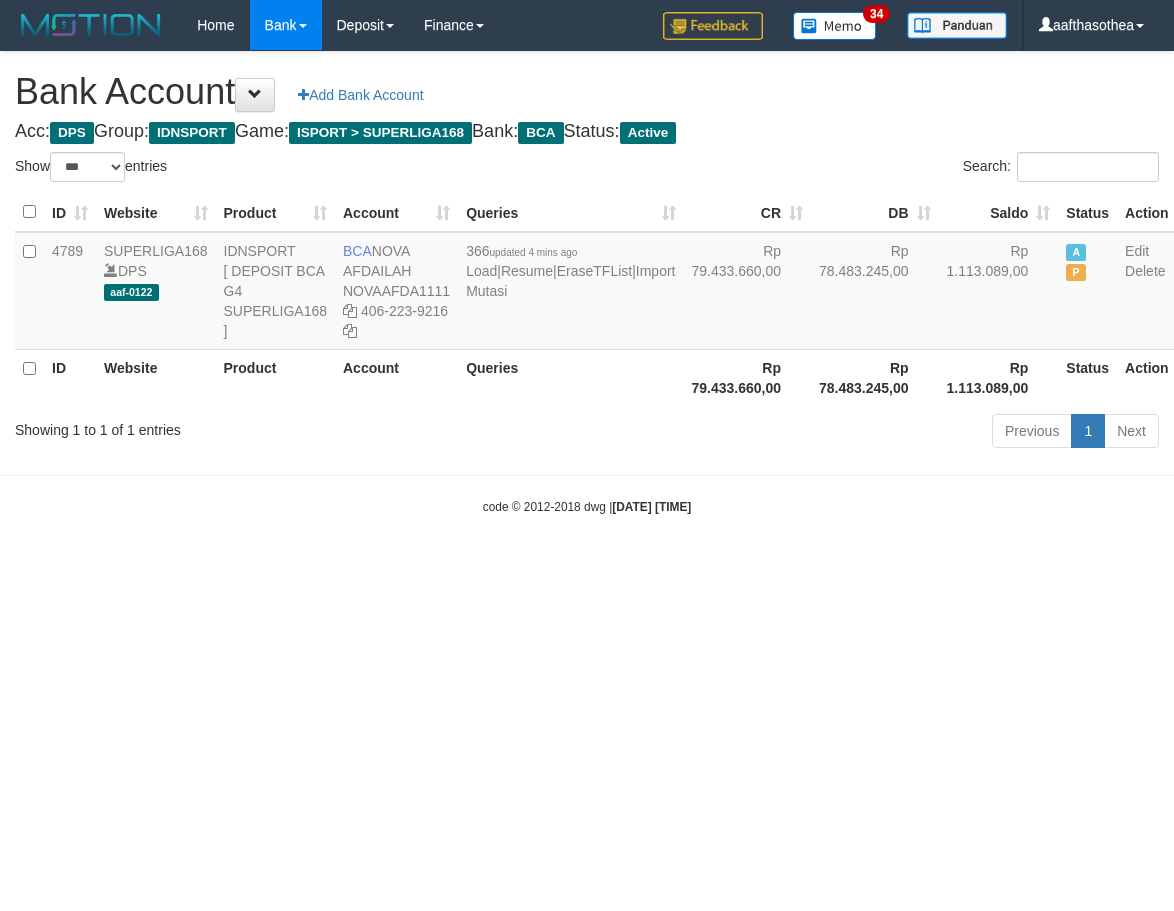 select on "***" 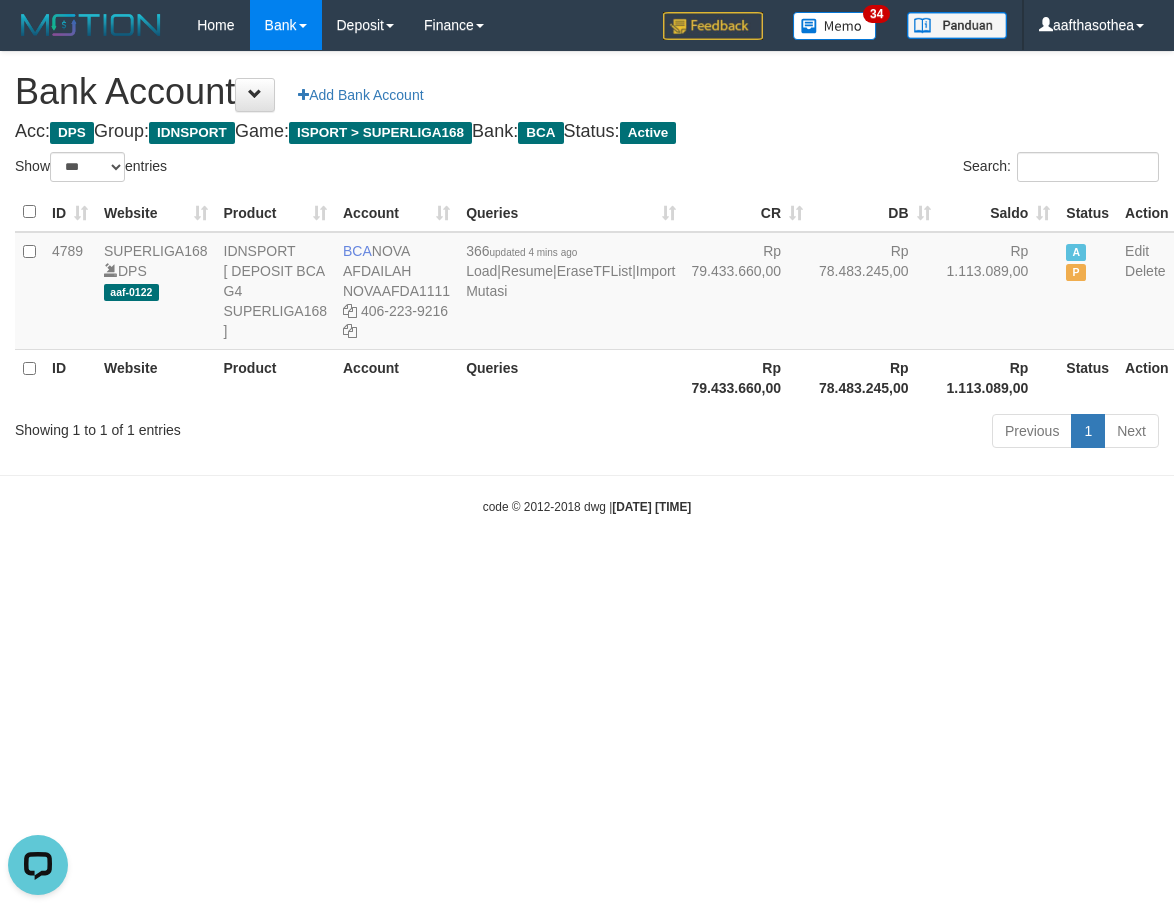 scroll, scrollTop: 0, scrollLeft: 0, axis: both 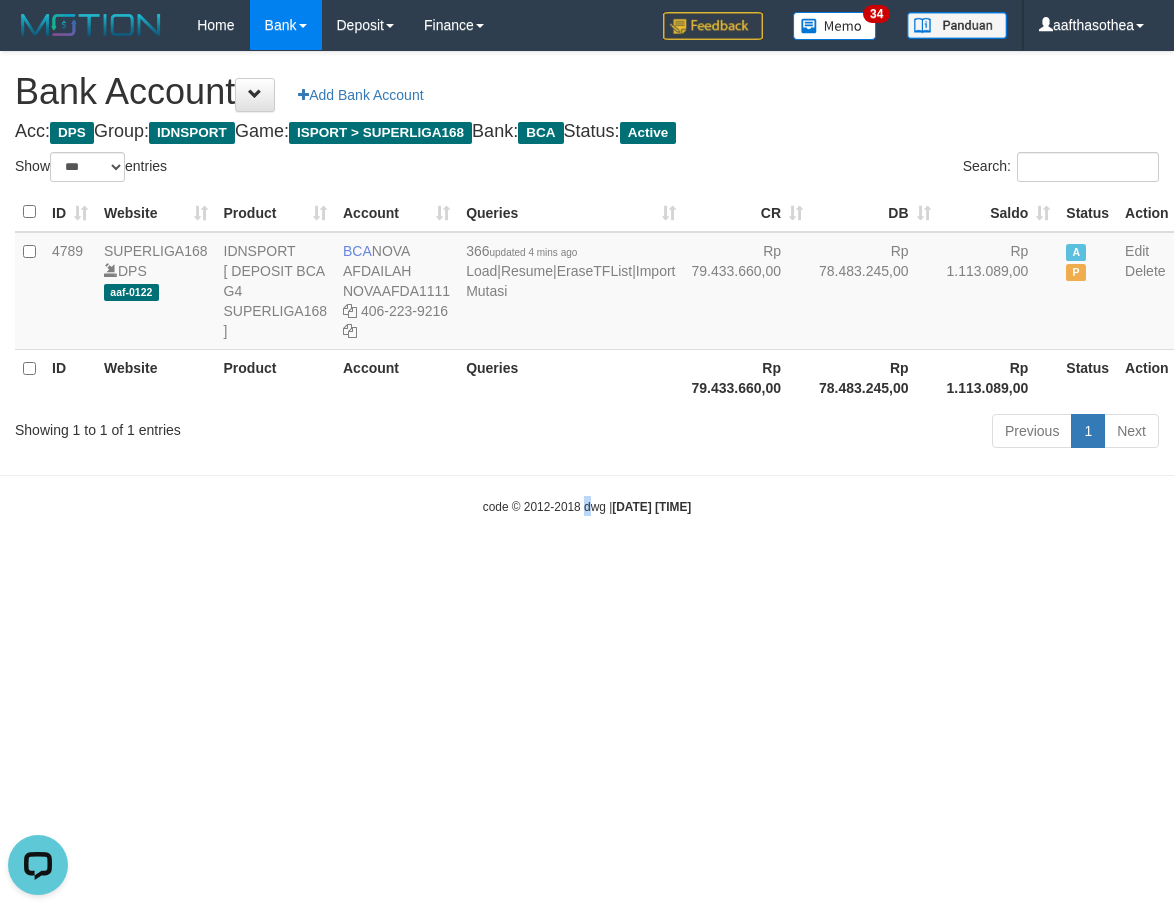 click on "Toggle navigation
Home
Bank
Account List
Load
By Website
Group
[ISPORT]													SUPERLIGA168
By Load Group (DPS)
34" at bounding box center (587, 283) 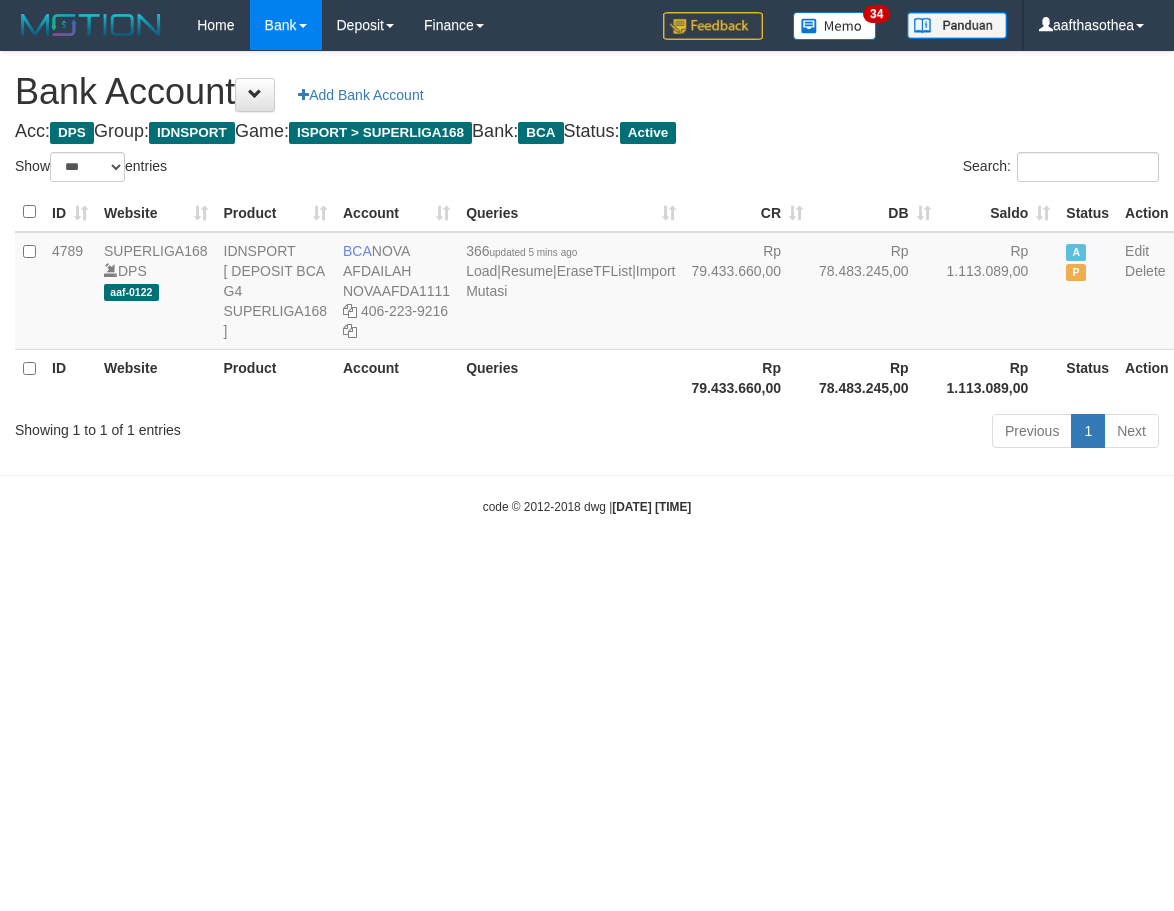 select on "***" 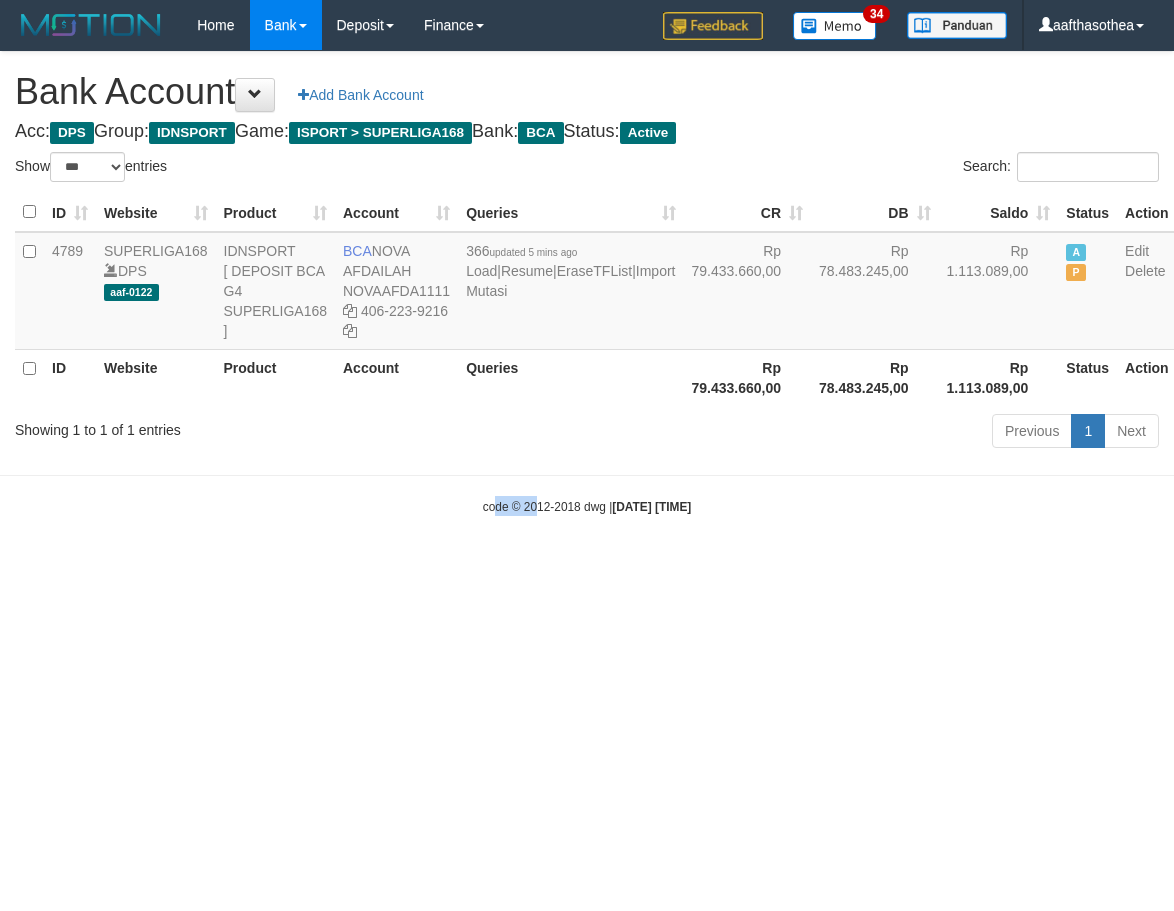 drag, startPoint x: 484, startPoint y: 561, endPoint x: 518, endPoint y: 549, distance: 36.05551 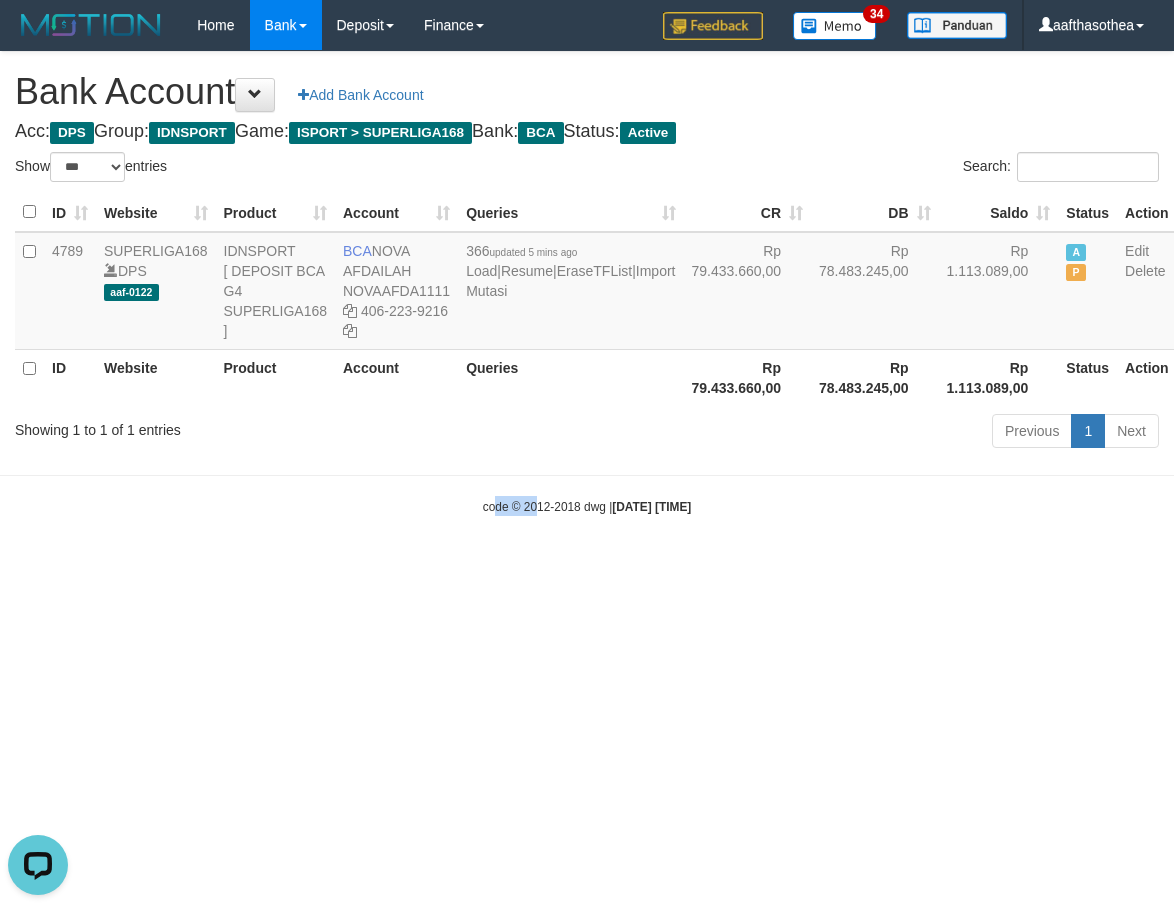 scroll, scrollTop: 0, scrollLeft: 0, axis: both 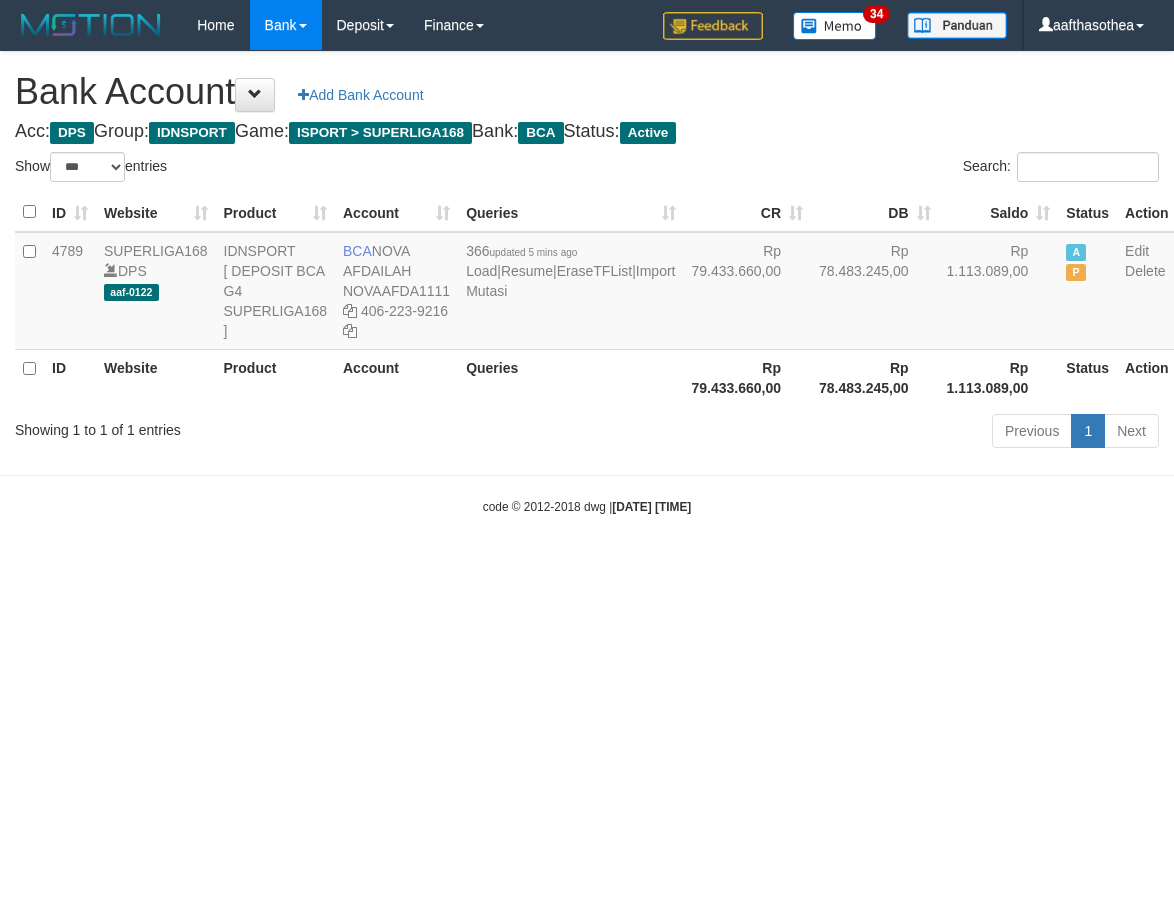 select on "***" 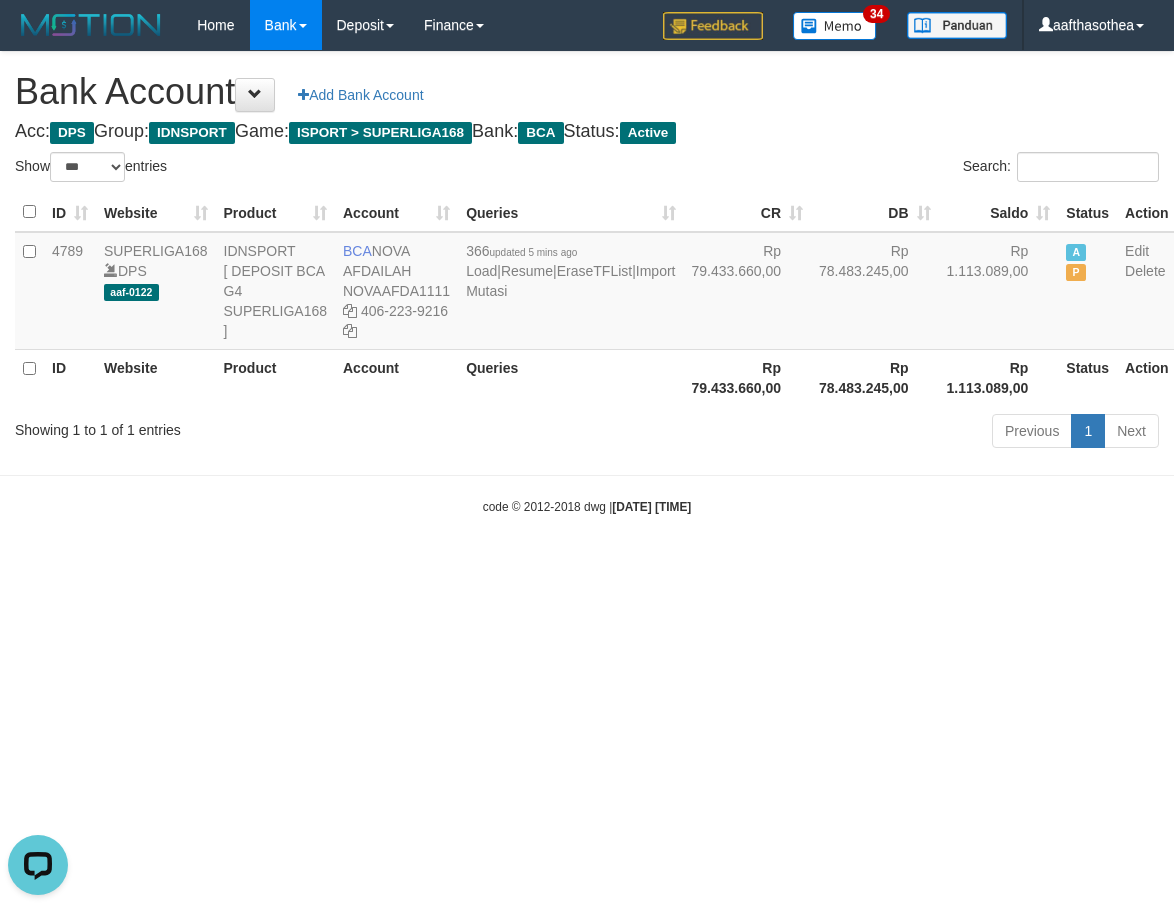 scroll, scrollTop: 0, scrollLeft: 0, axis: both 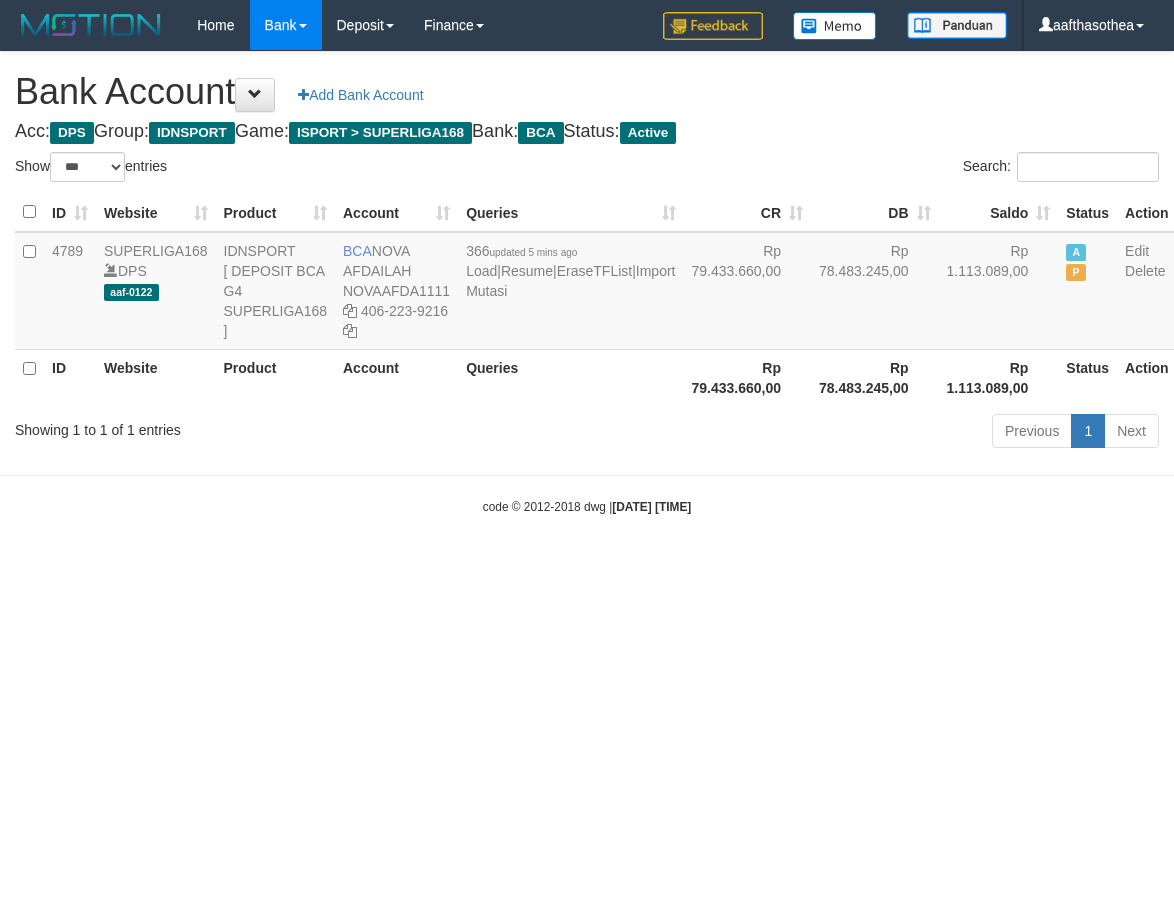 select on "***" 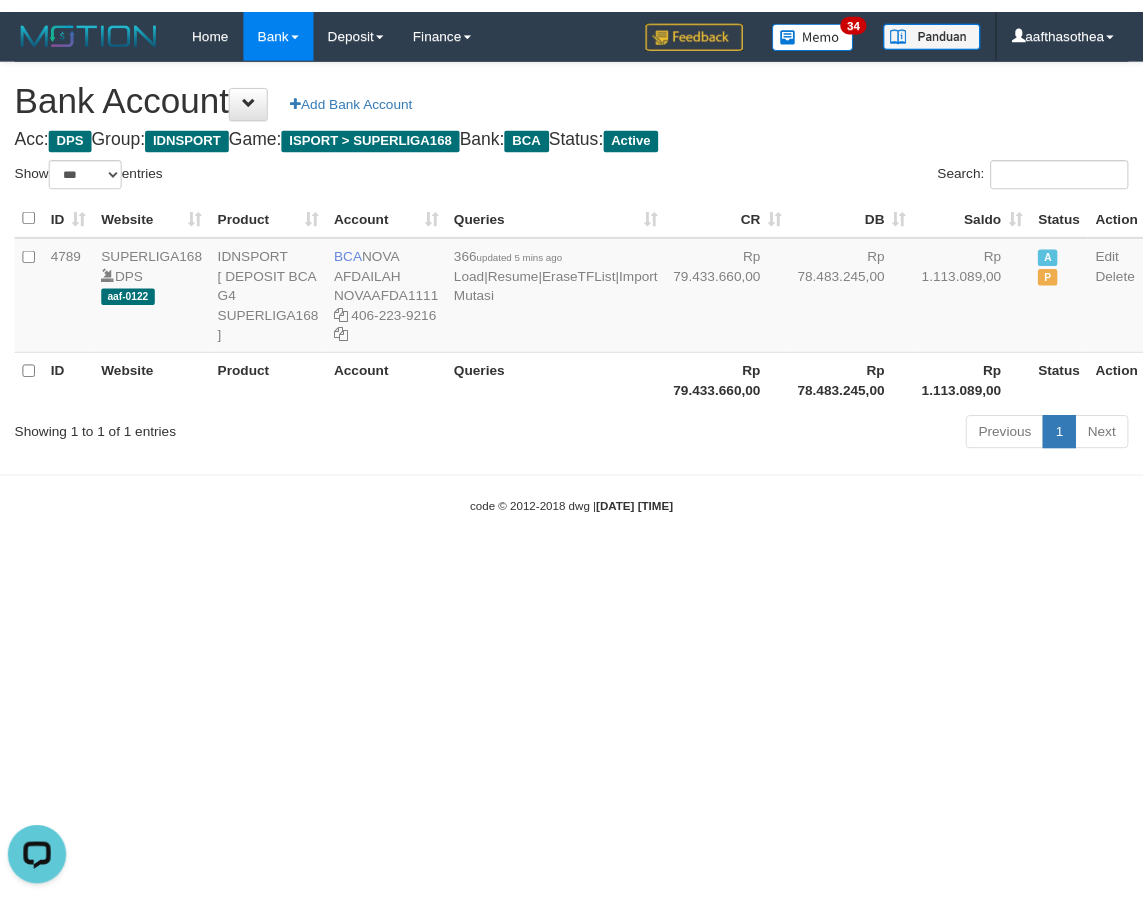 scroll, scrollTop: 0, scrollLeft: 0, axis: both 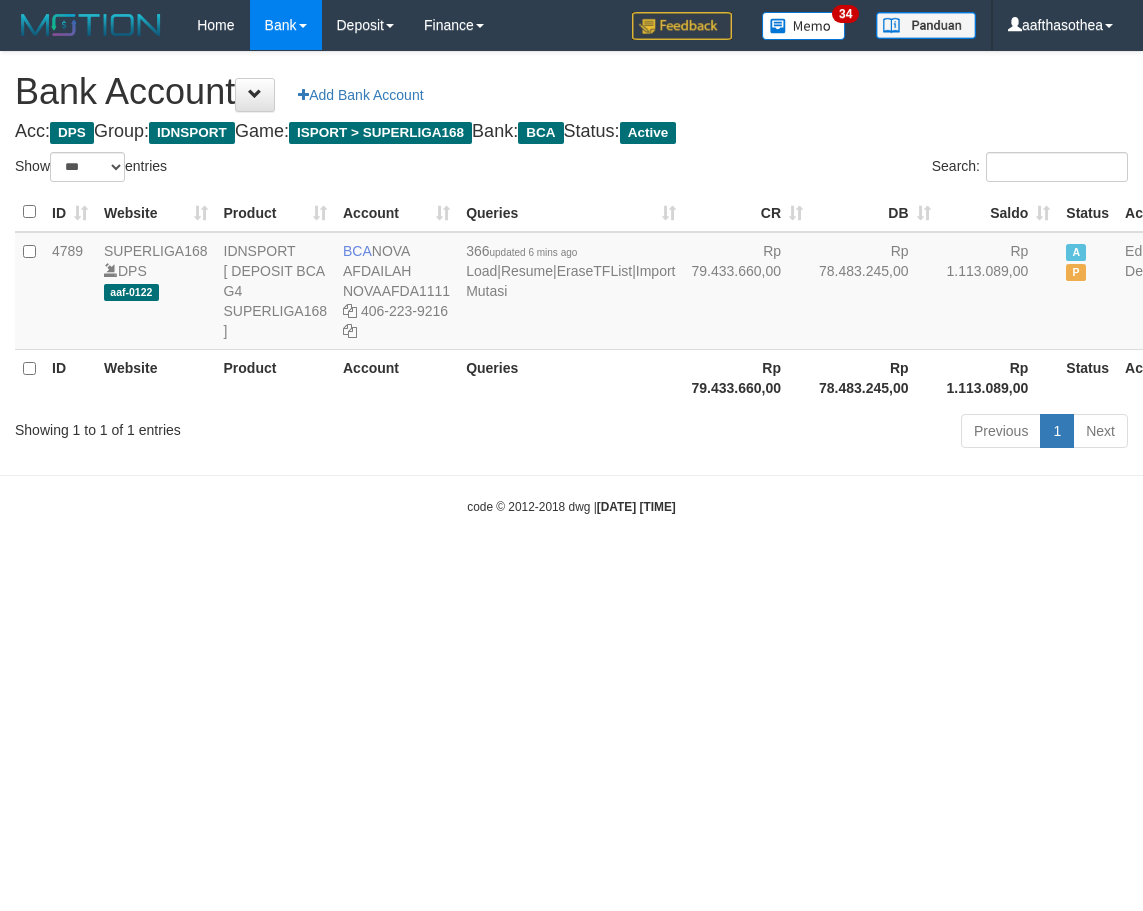 select on "***" 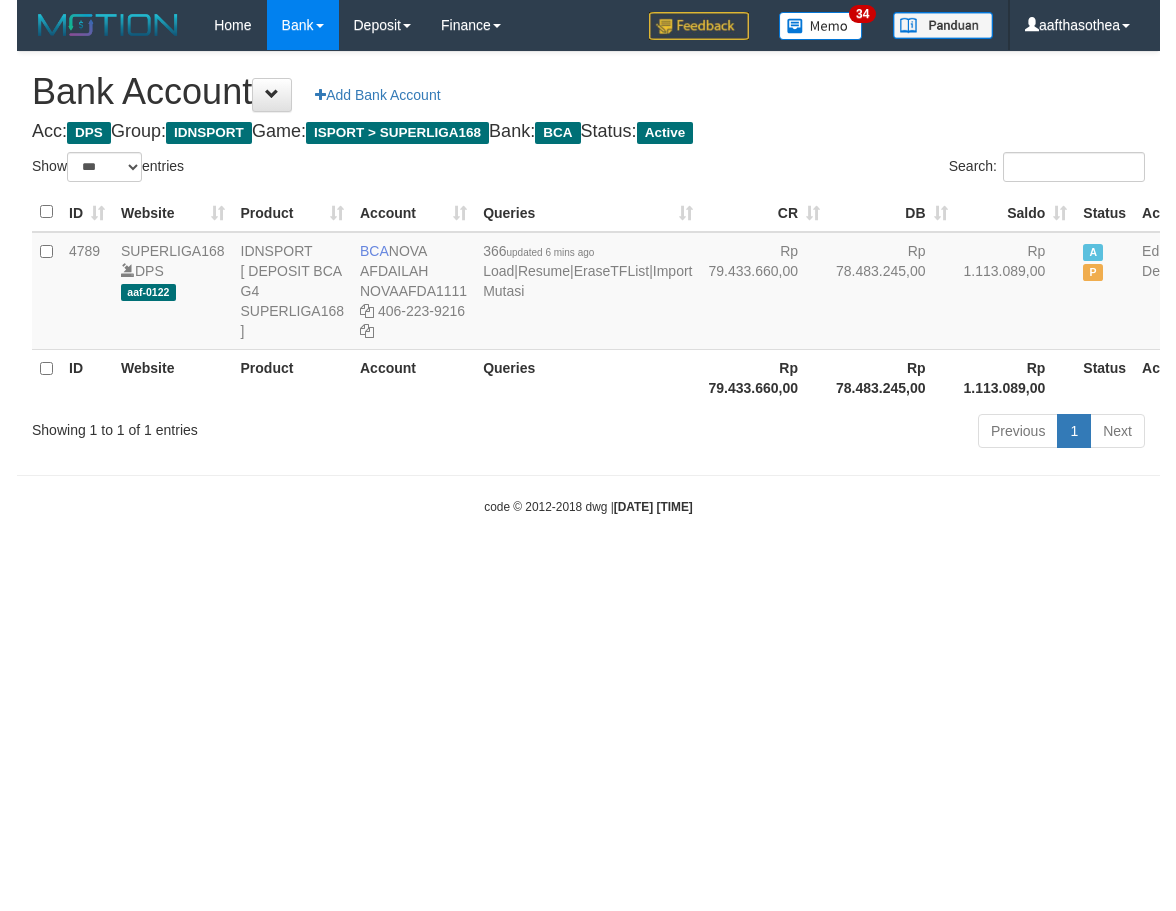 scroll, scrollTop: 0, scrollLeft: 0, axis: both 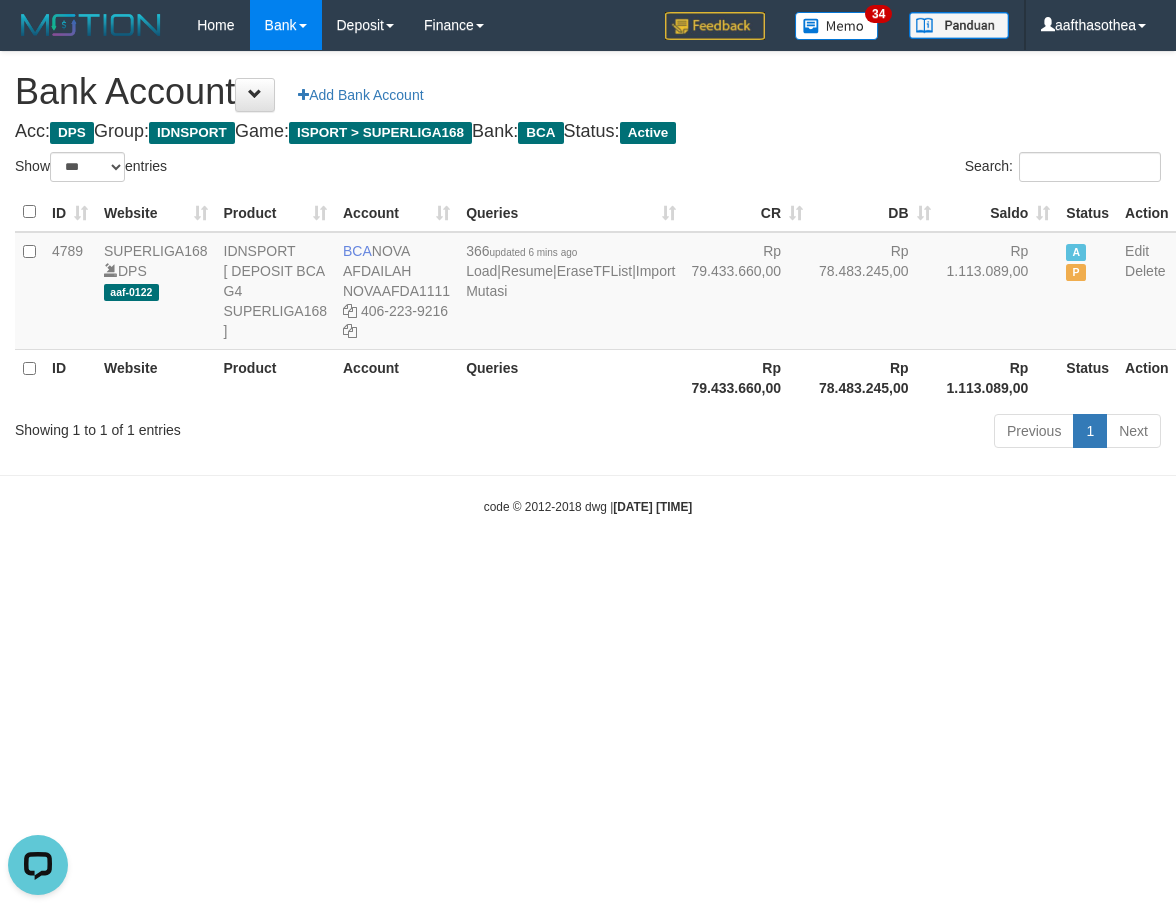drag, startPoint x: 624, startPoint y: 485, endPoint x: 539, endPoint y: 467, distance: 86.88498 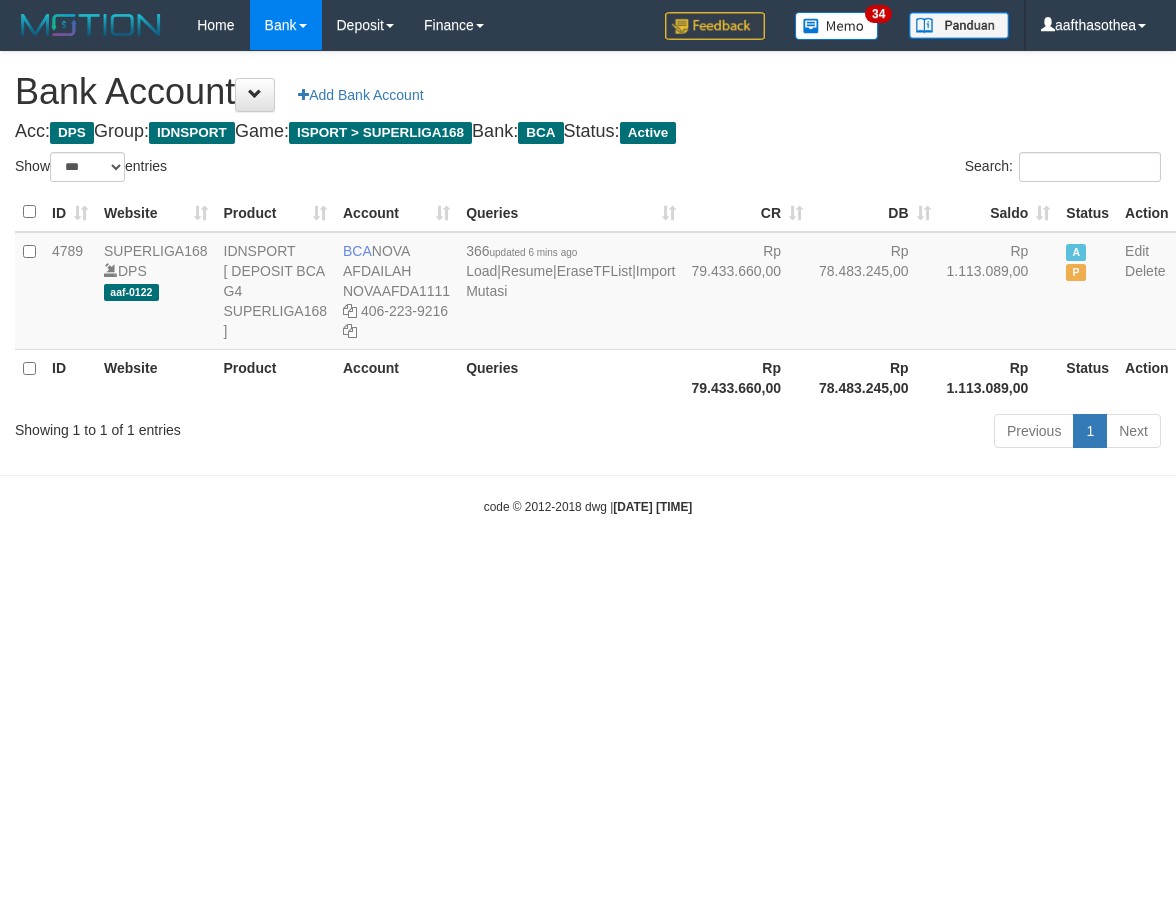 select on "***" 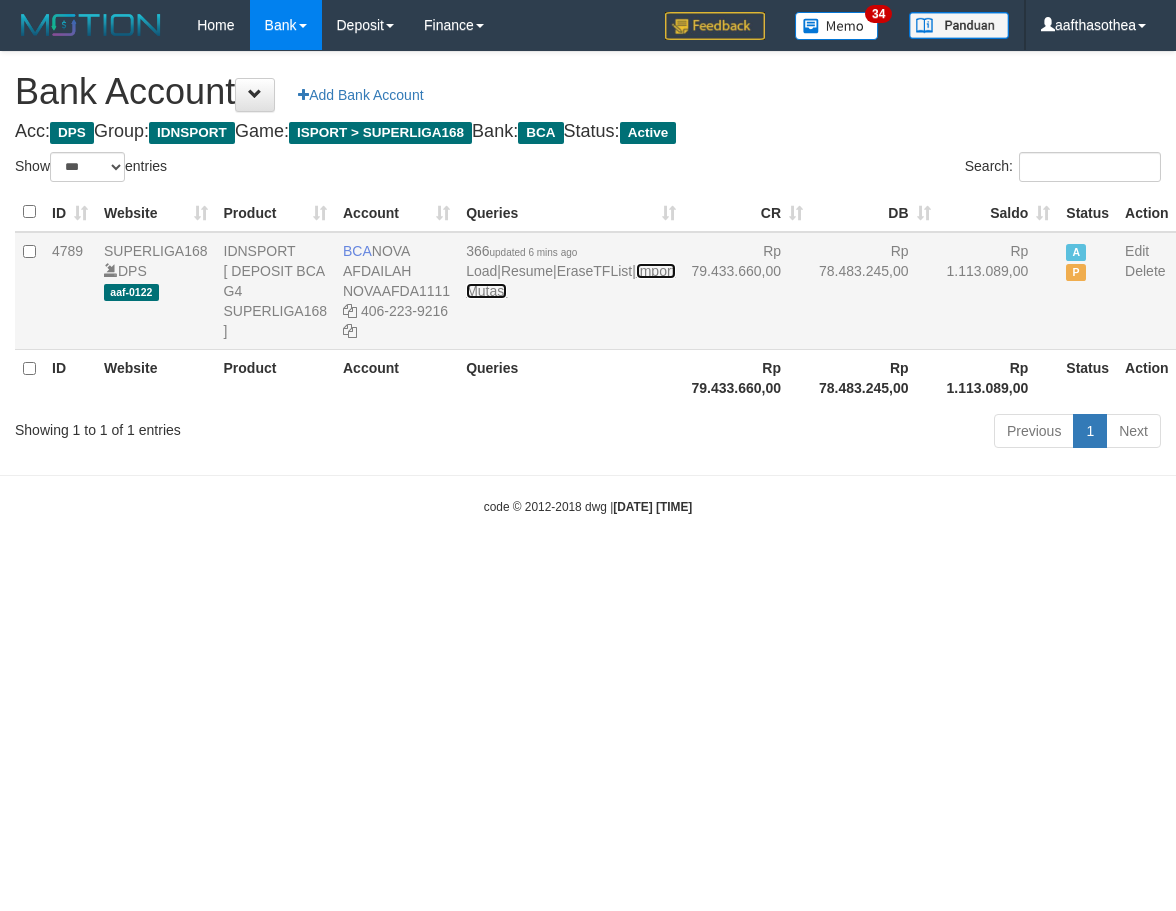 drag, startPoint x: 0, startPoint y: 0, endPoint x: 483, endPoint y: 372, distance: 609.6499 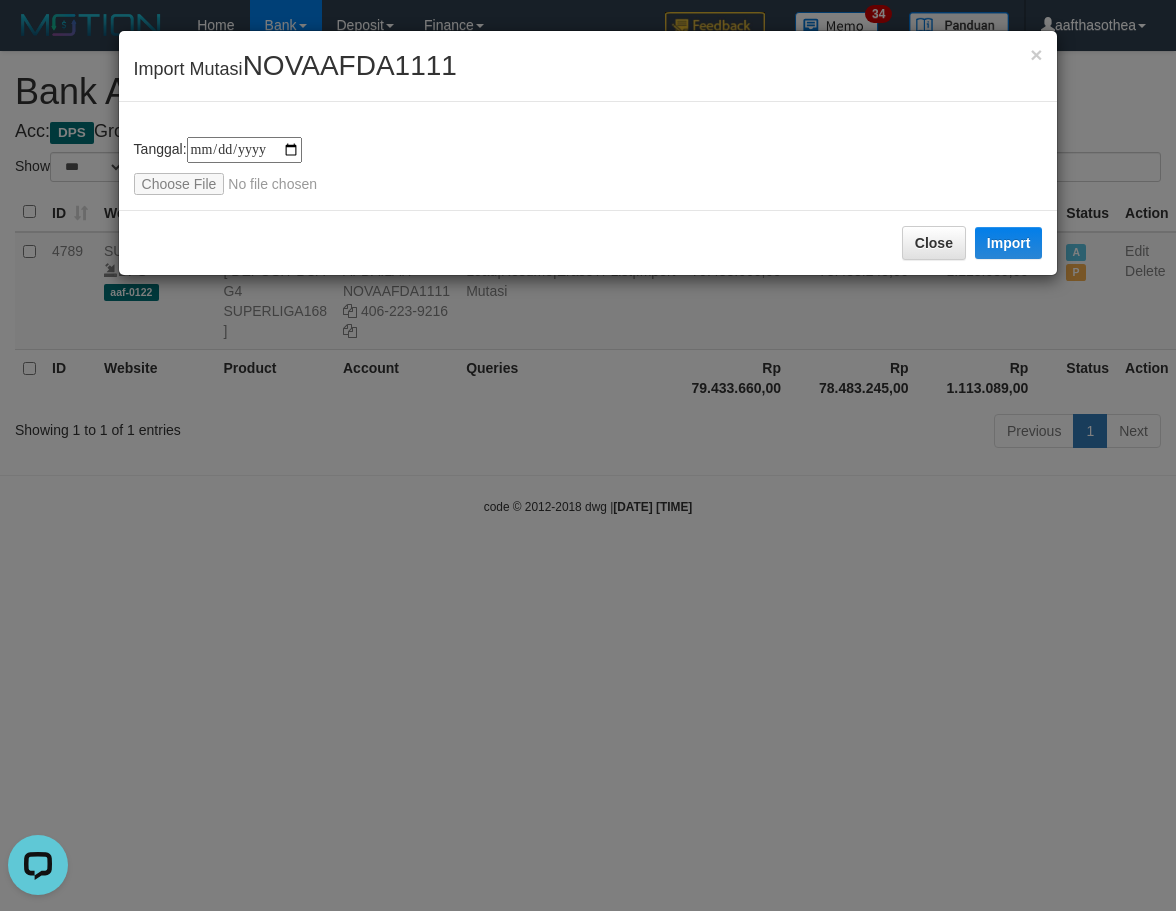 scroll, scrollTop: 0, scrollLeft: 0, axis: both 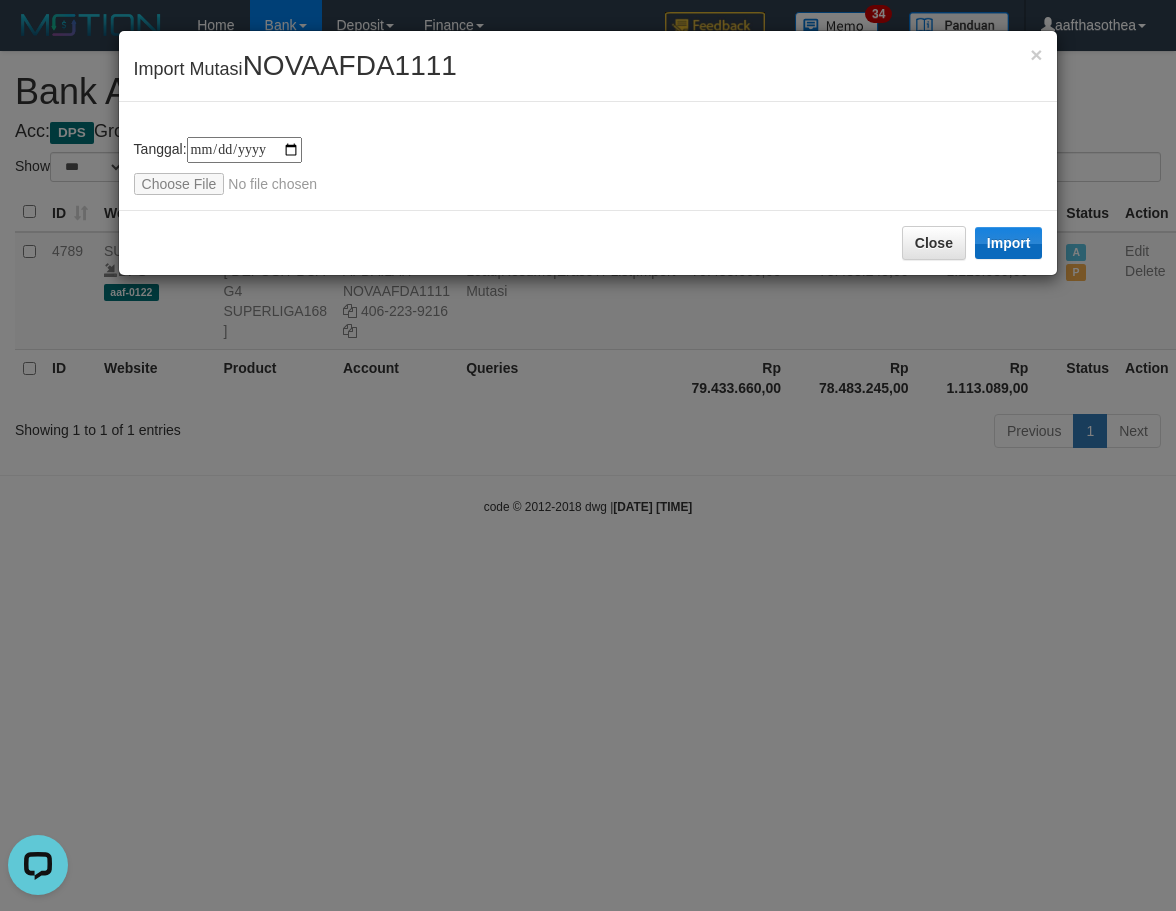 click on "**********" at bounding box center (588, 166) 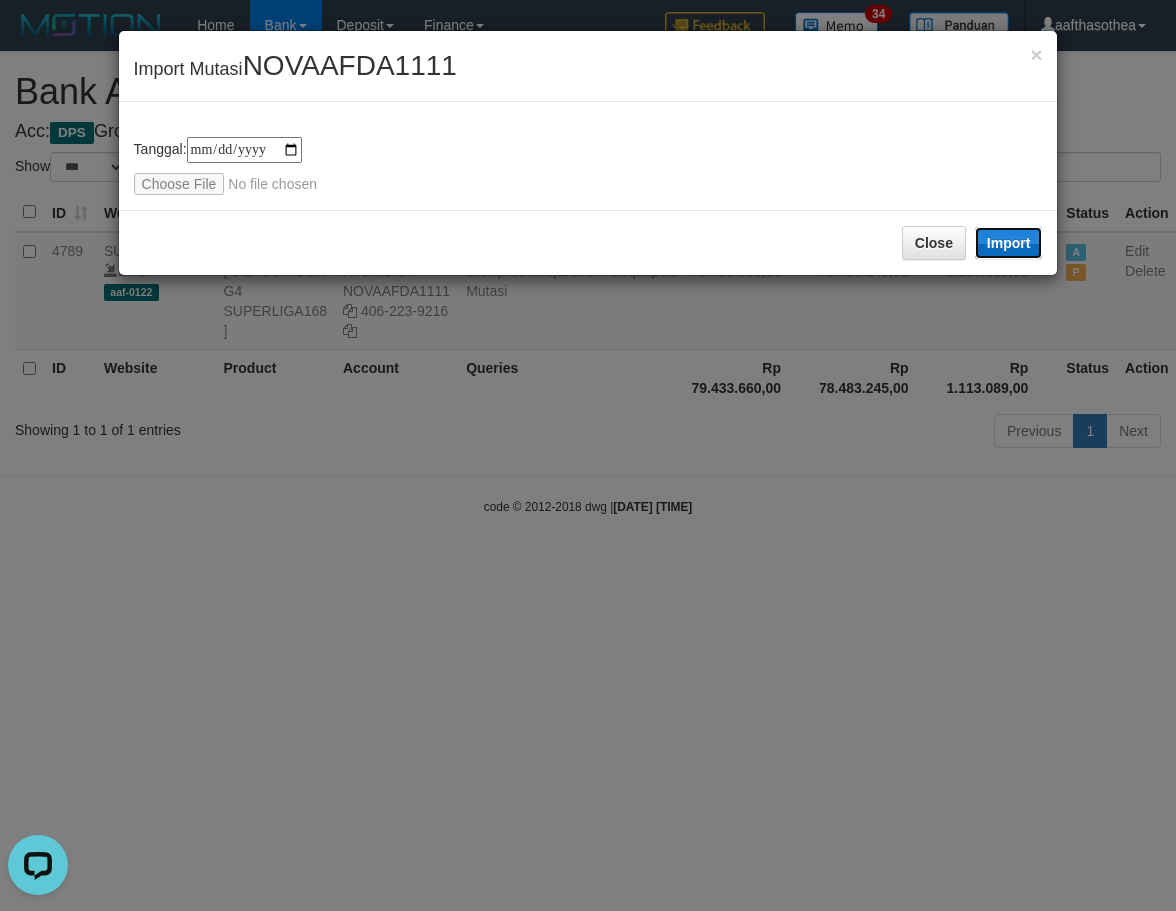 drag, startPoint x: 1016, startPoint y: 245, endPoint x: 1175, endPoint y: 296, distance: 166.97903 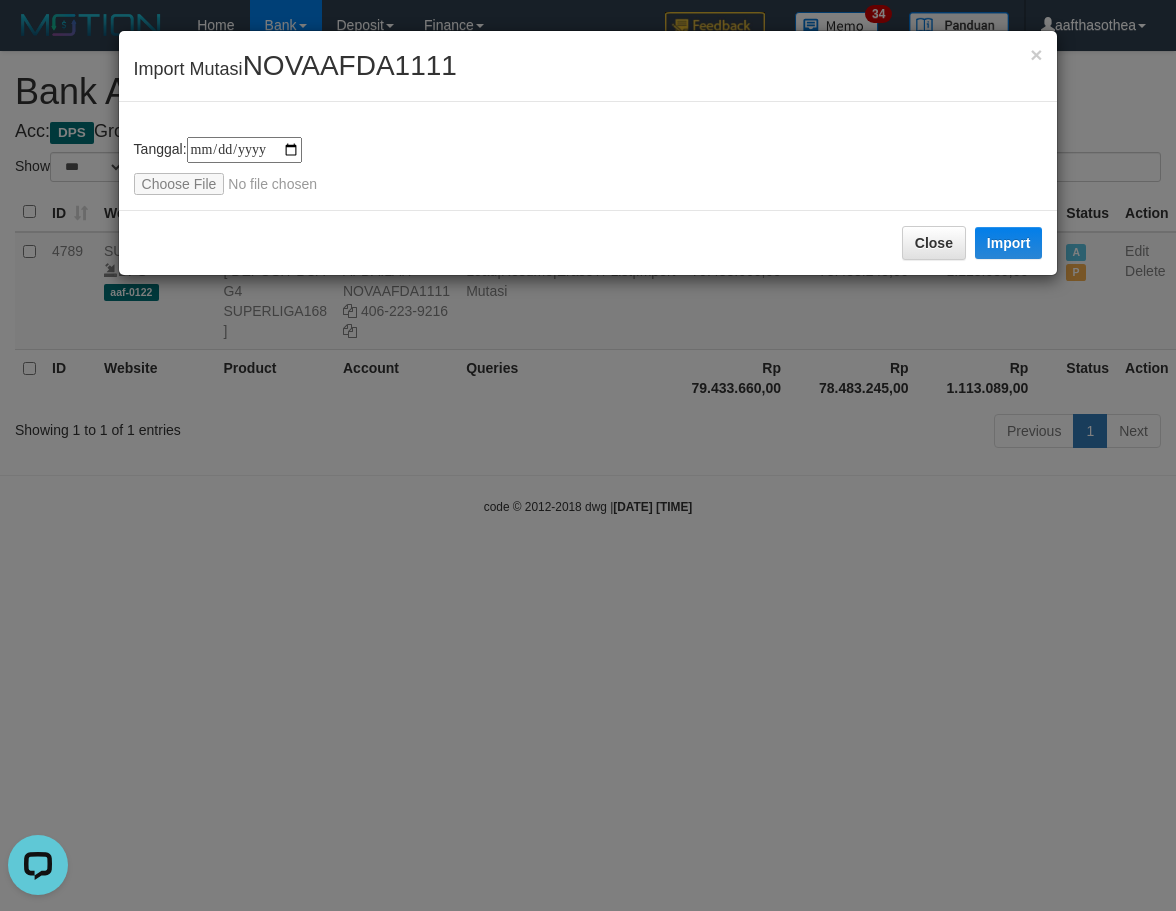 click on "**********" at bounding box center (588, 455) 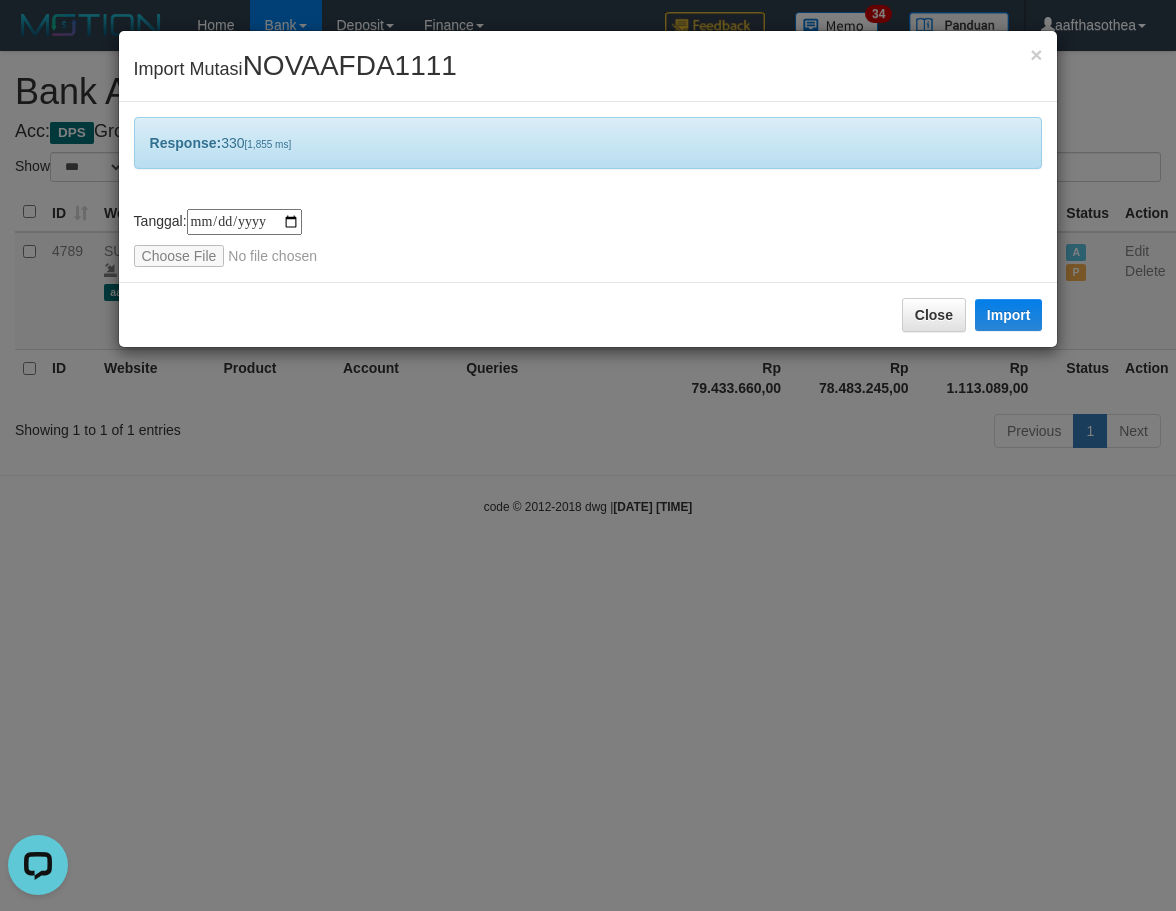 click on "**********" at bounding box center (588, 455) 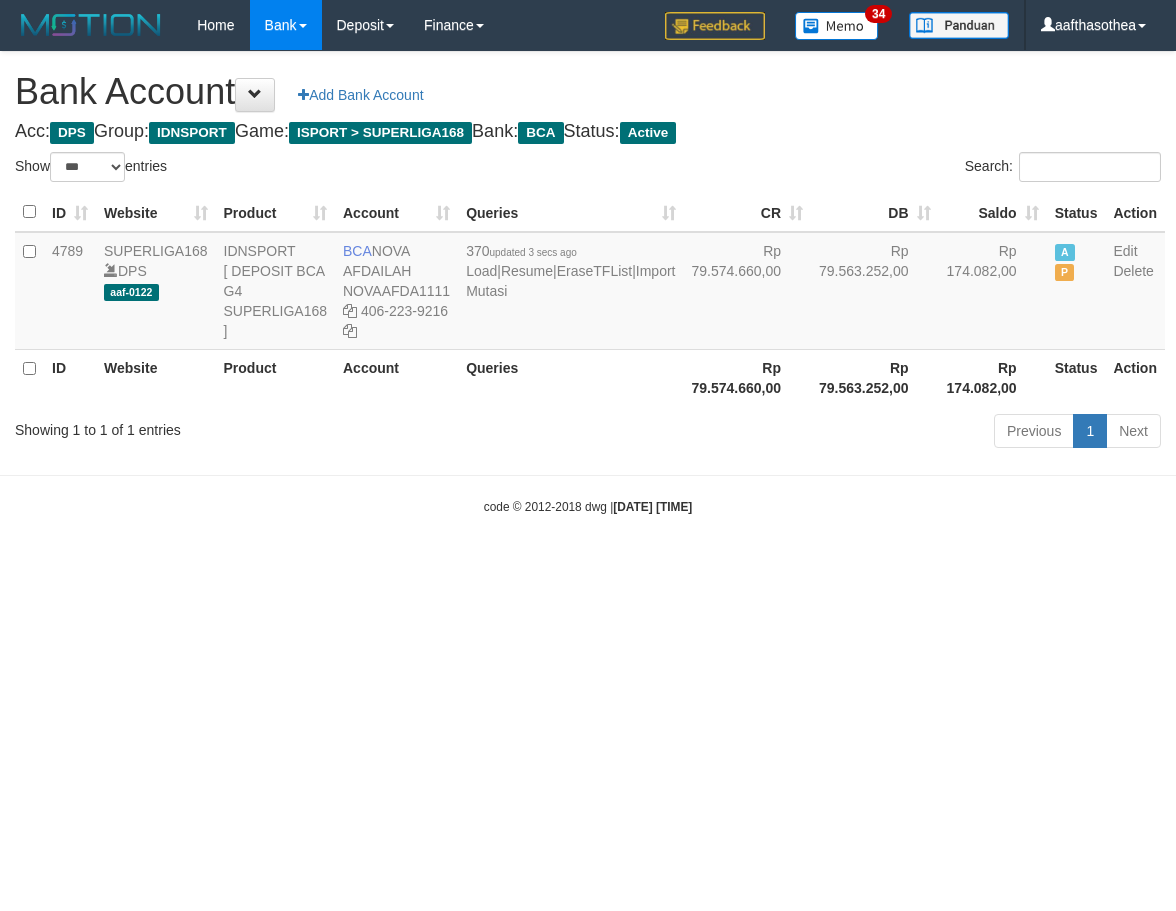 select on "***" 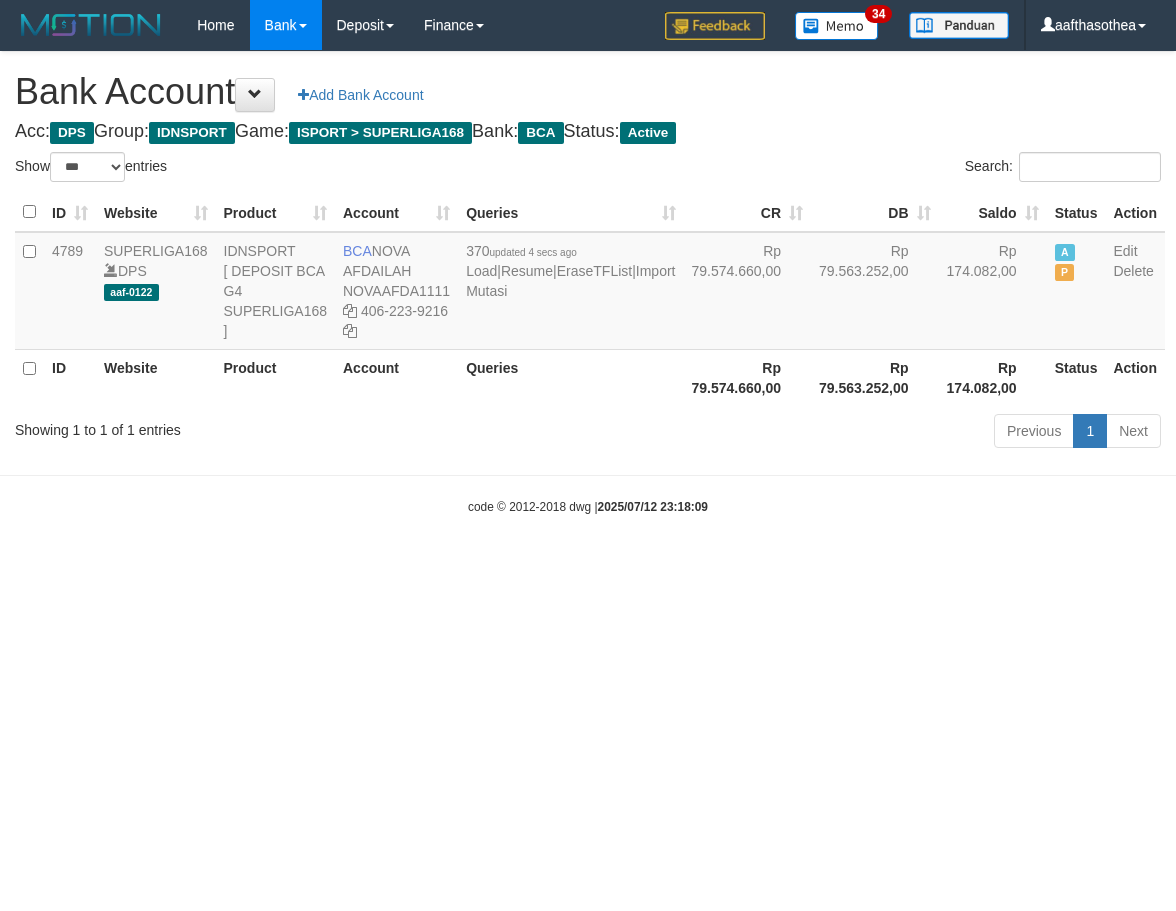 select on "***" 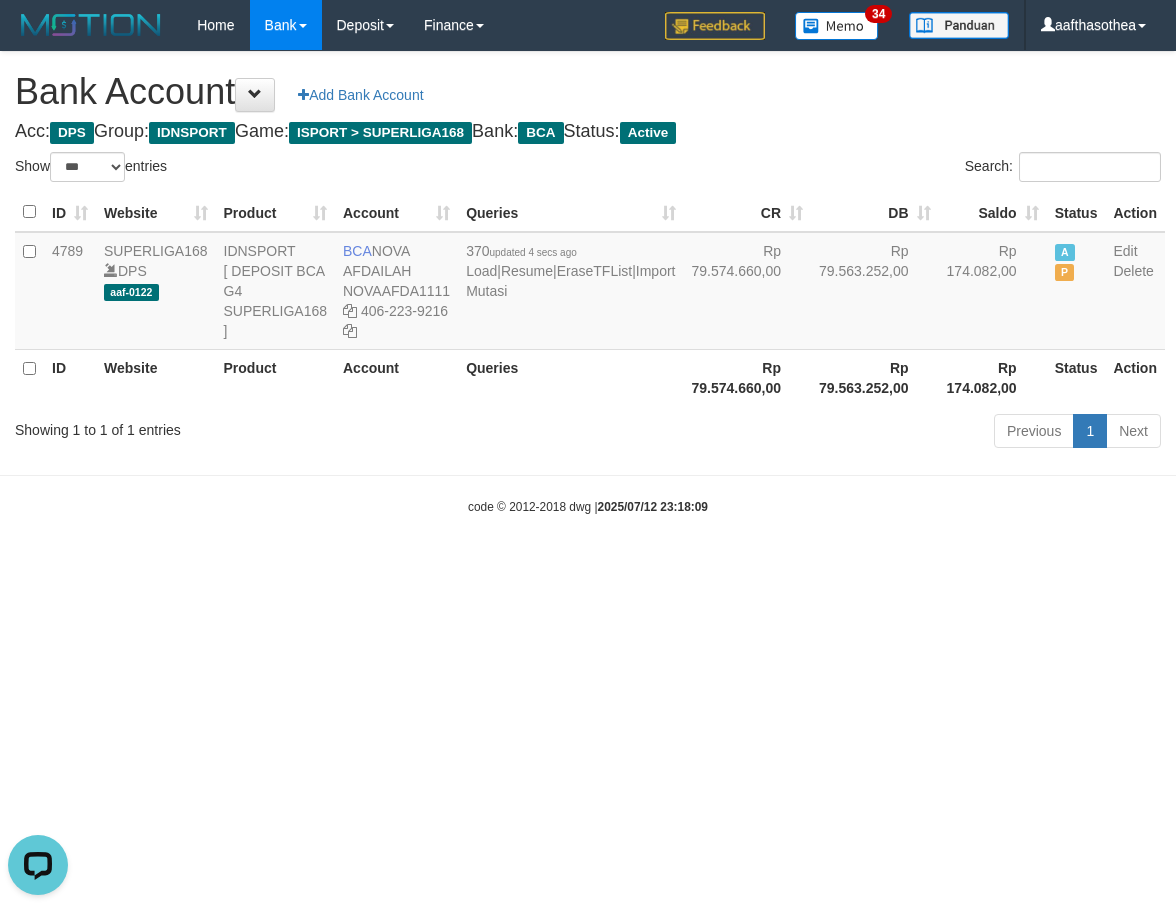 scroll, scrollTop: 0, scrollLeft: 0, axis: both 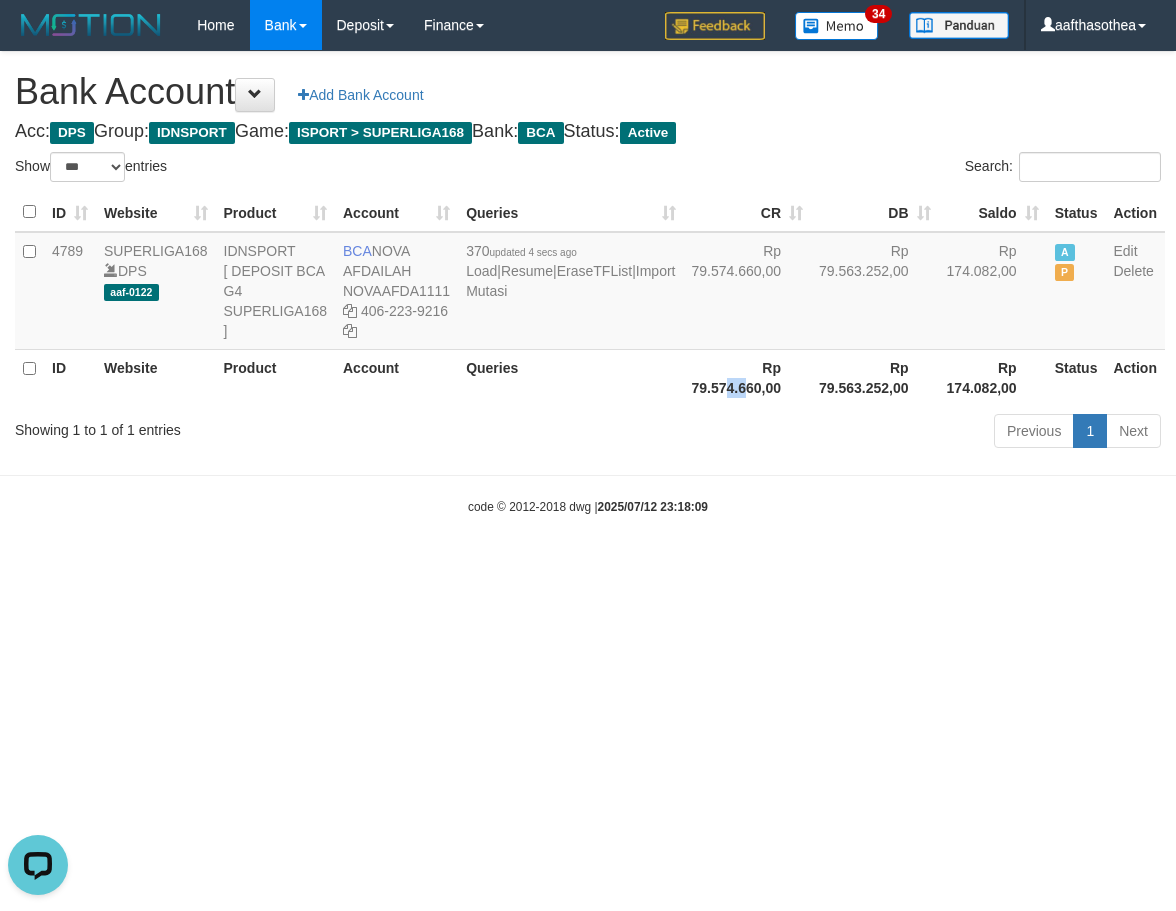 click on "Rp 79.574.660,00" at bounding box center [748, 377] 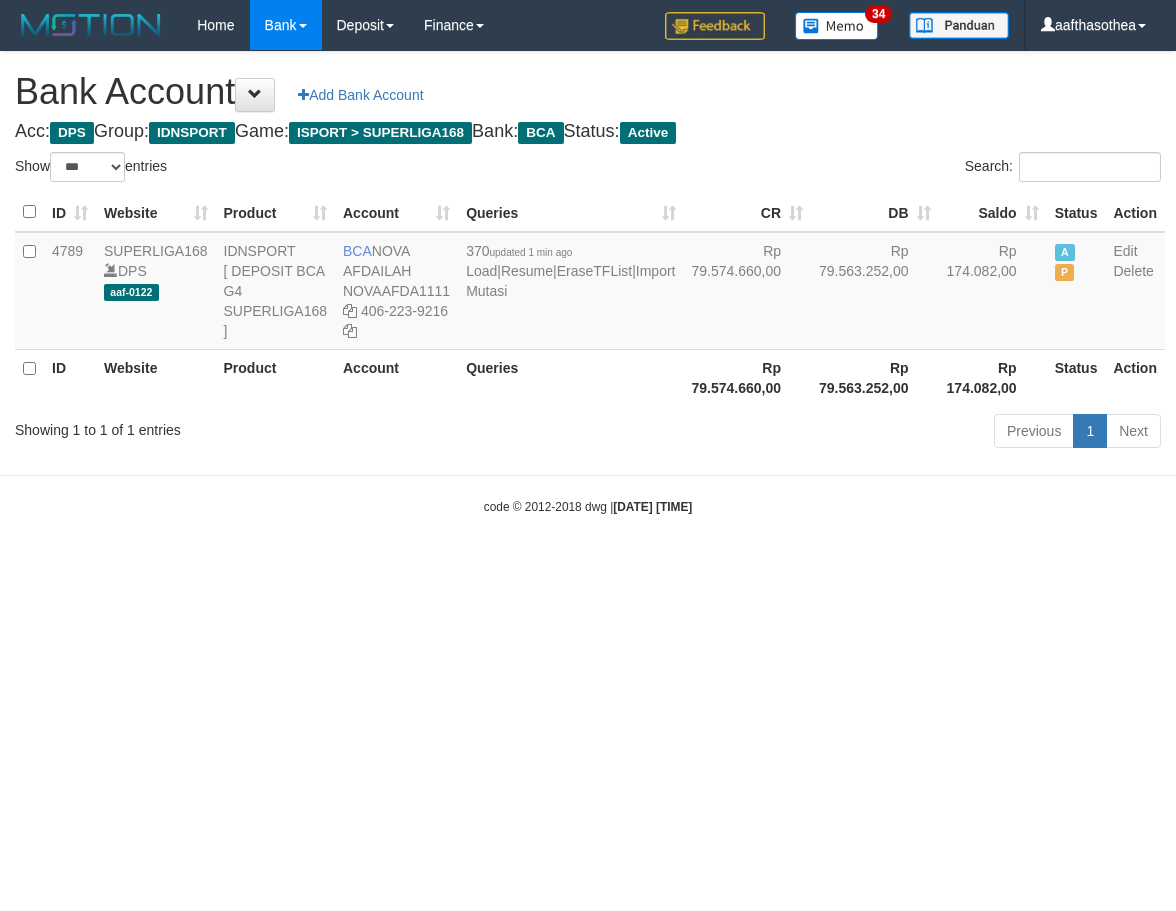 select on "***" 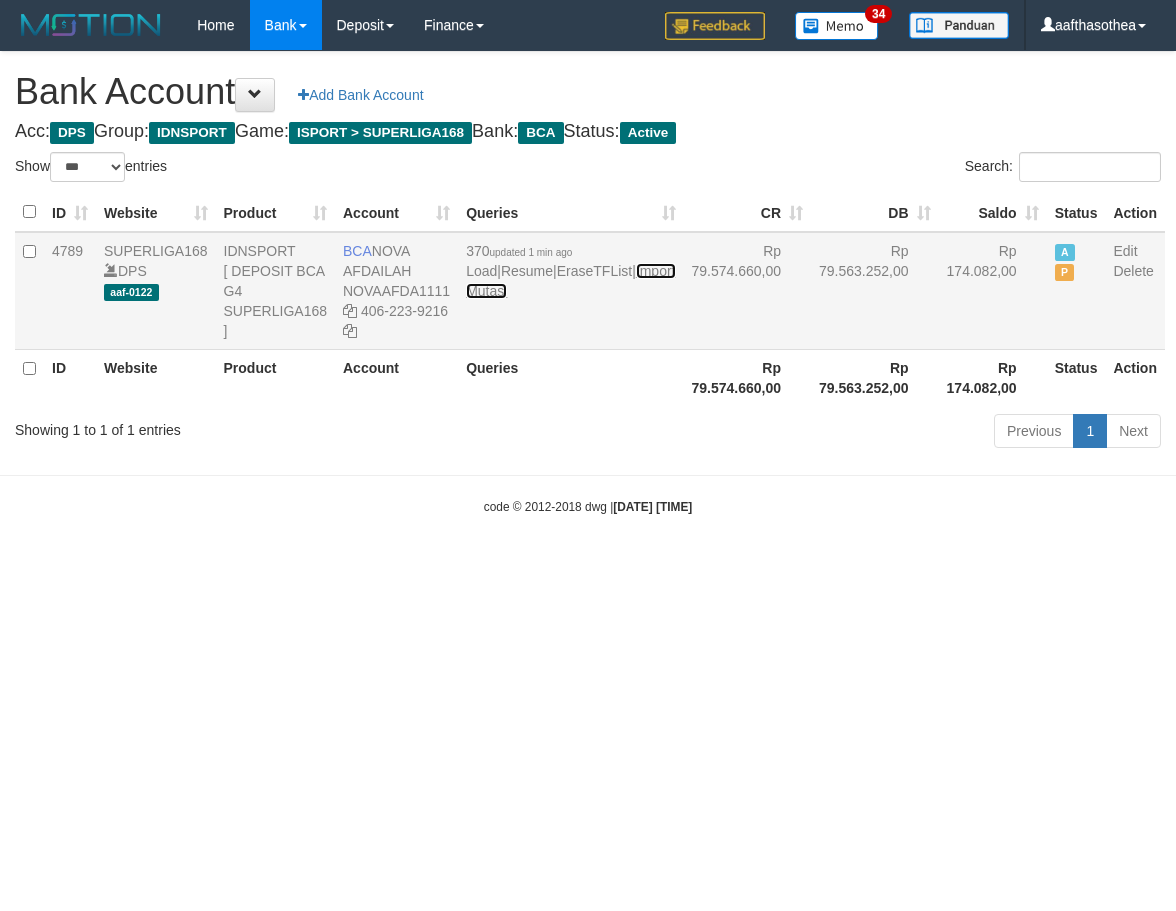 click on "Import Mutasi" at bounding box center (570, 281) 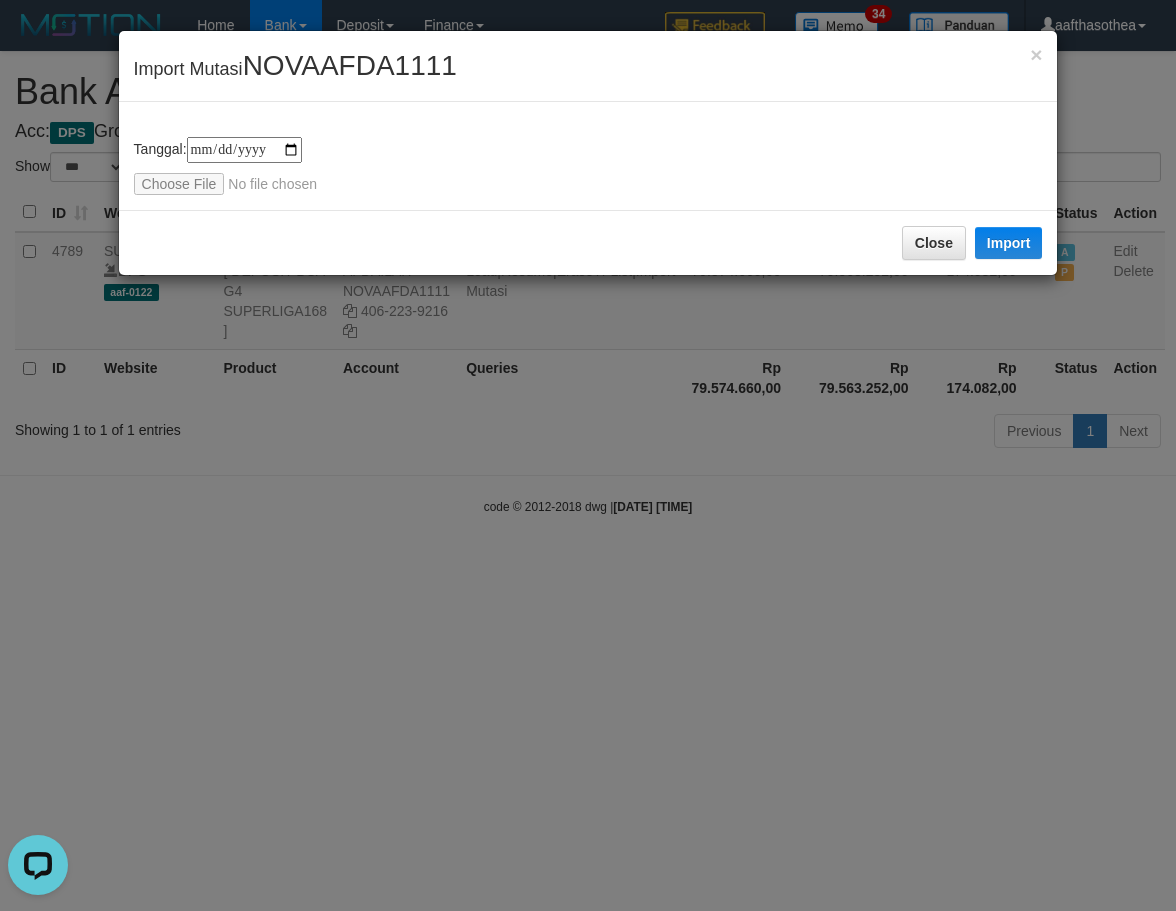 scroll, scrollTop: 0, scrollLeft: 0, axis: both 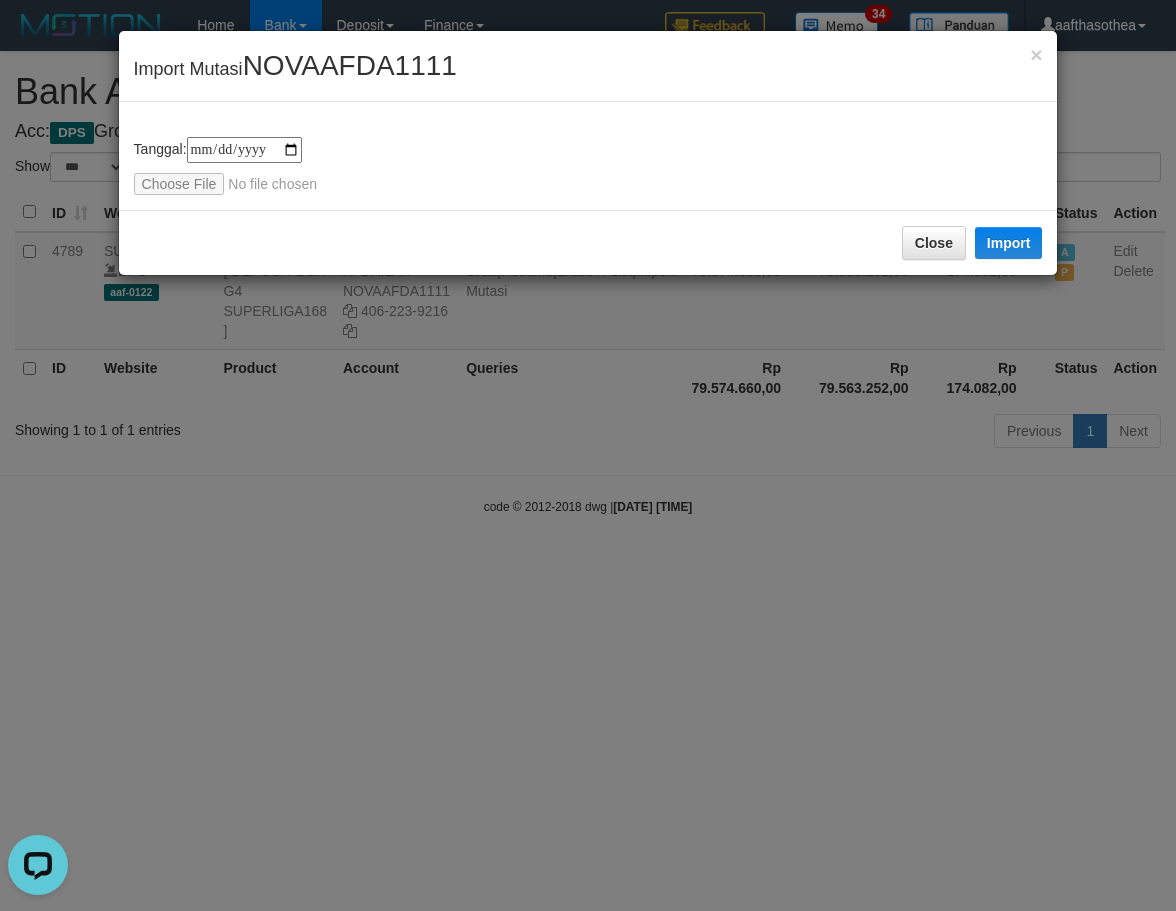 click on "**********" at bounding box center (588, 455) 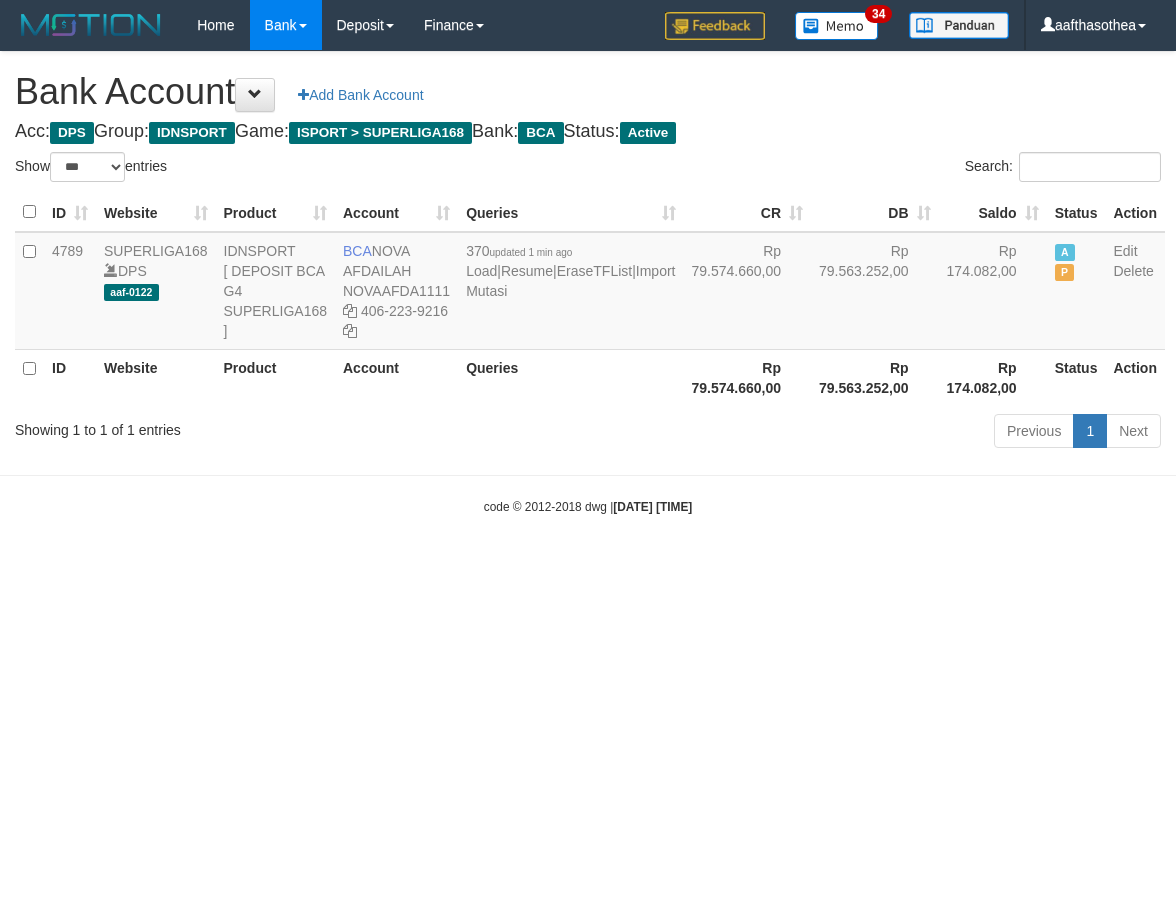 select on "***" 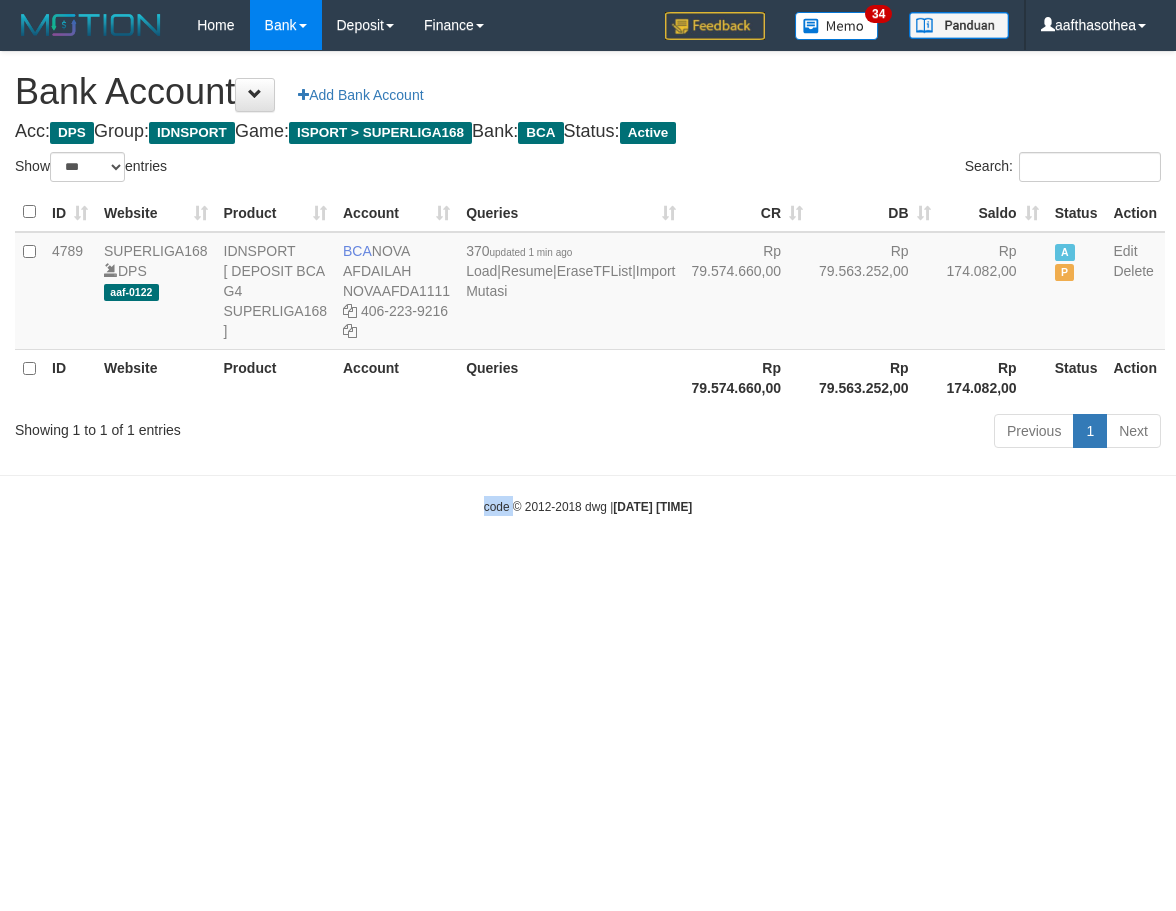 click on "Toggle navigation
Home
Bank
Account List
Load
By Website
Group
[ISPORT]													SUPERLIGA168
By Load Group (DPS)
34" at bounding box center [588, 283] 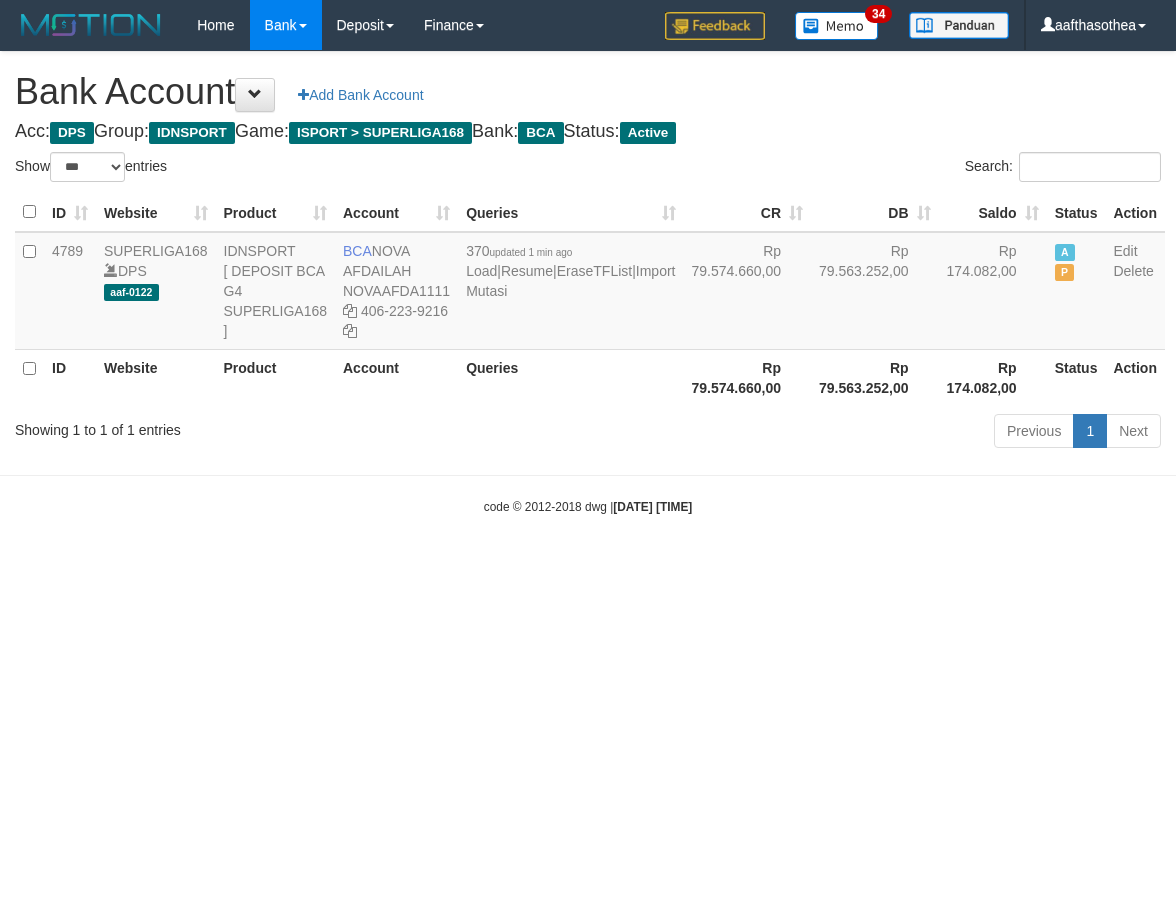 select on "***" 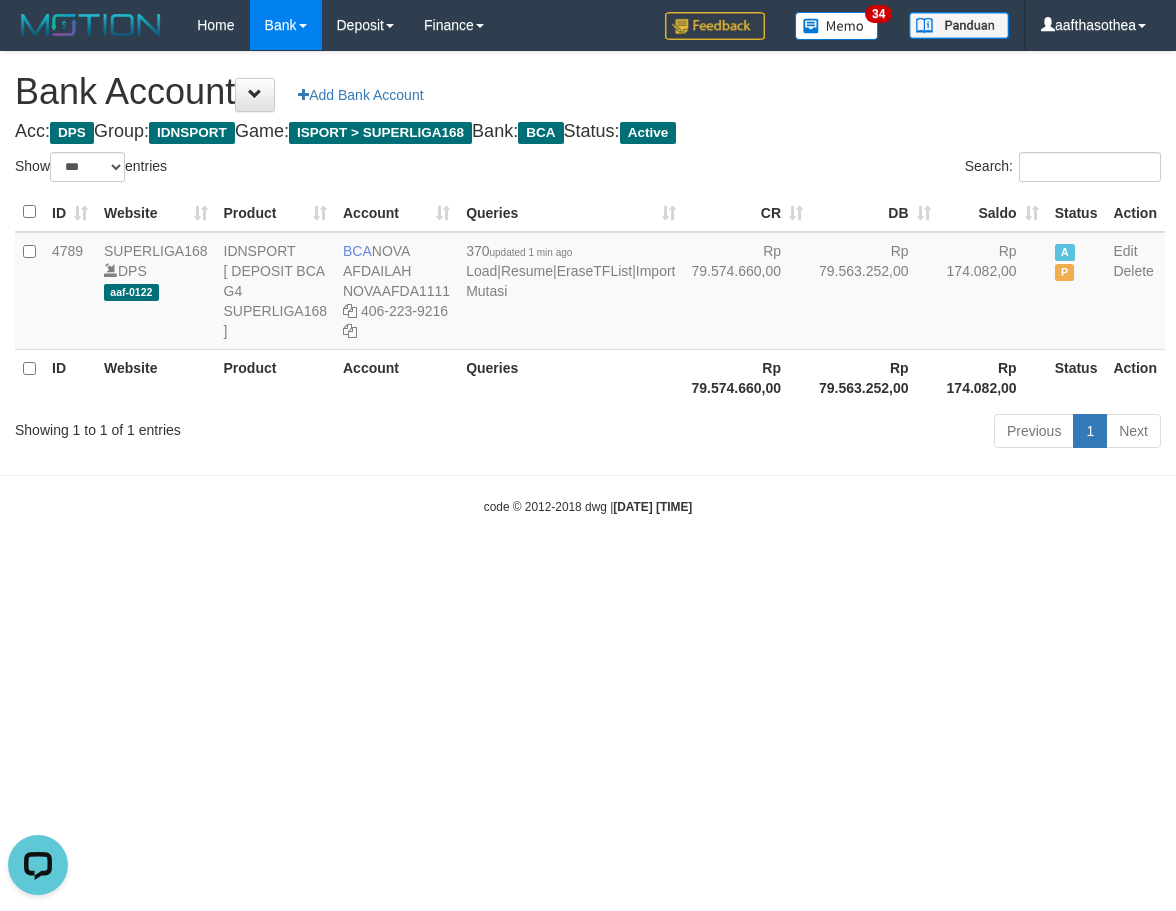 scroll, scrollTop: 0, scrollLeft: 0, axis: both 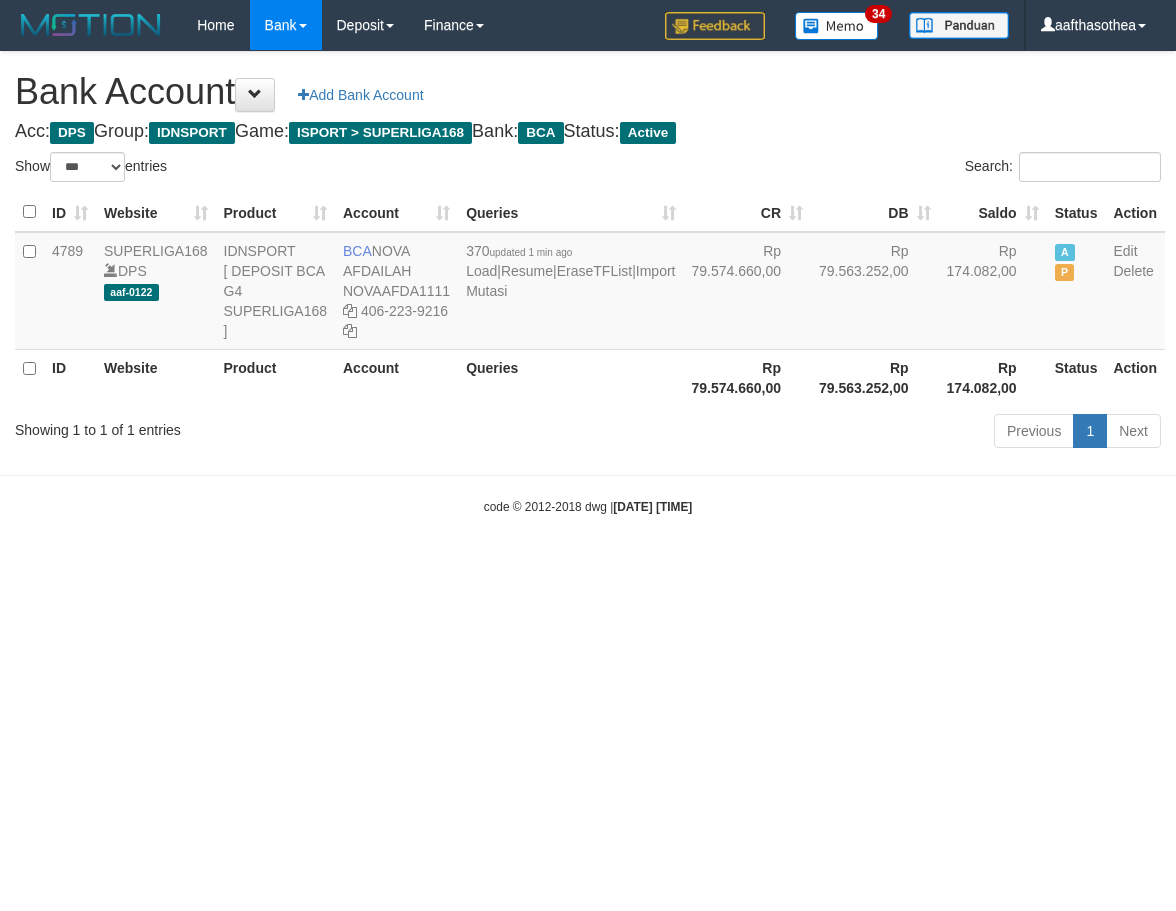select on "***" 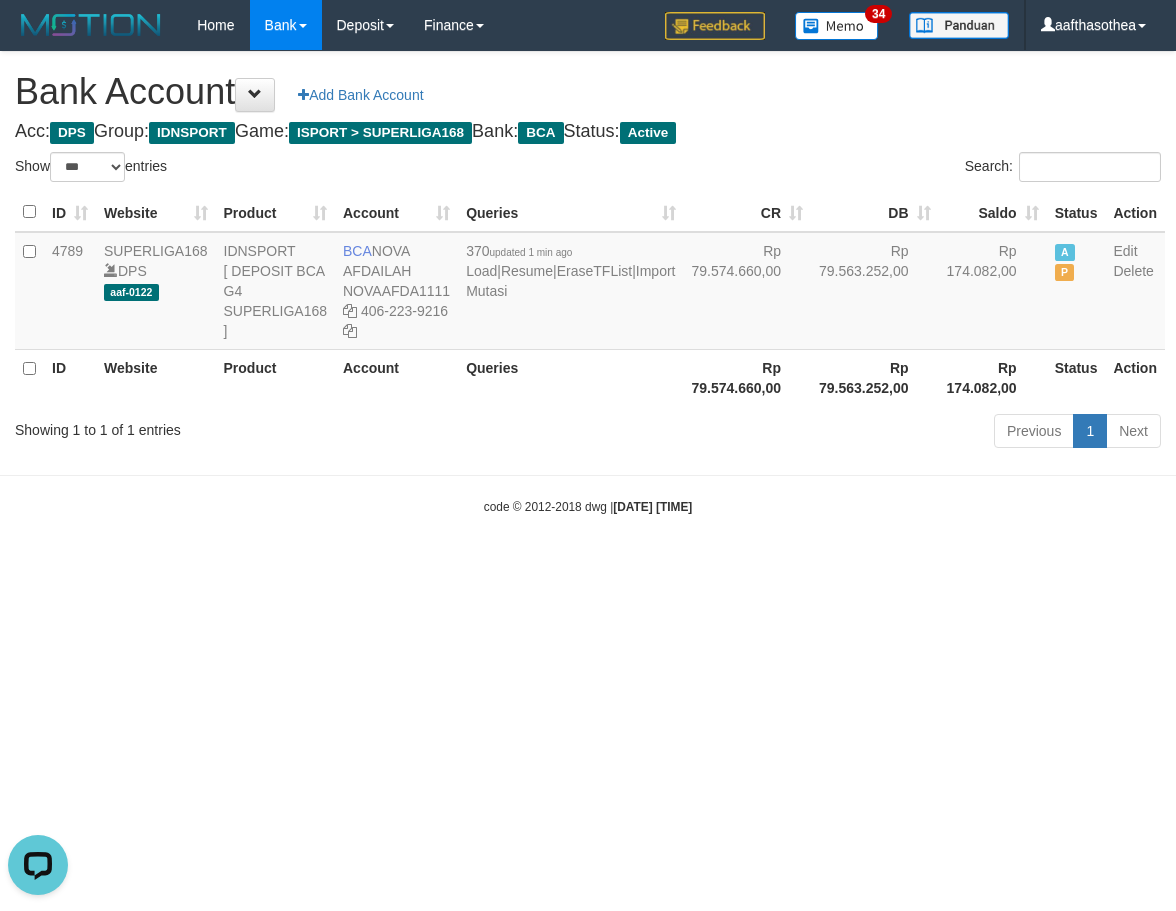 scroll, scrollTop: 0, scrollLeft: 0, axis: both 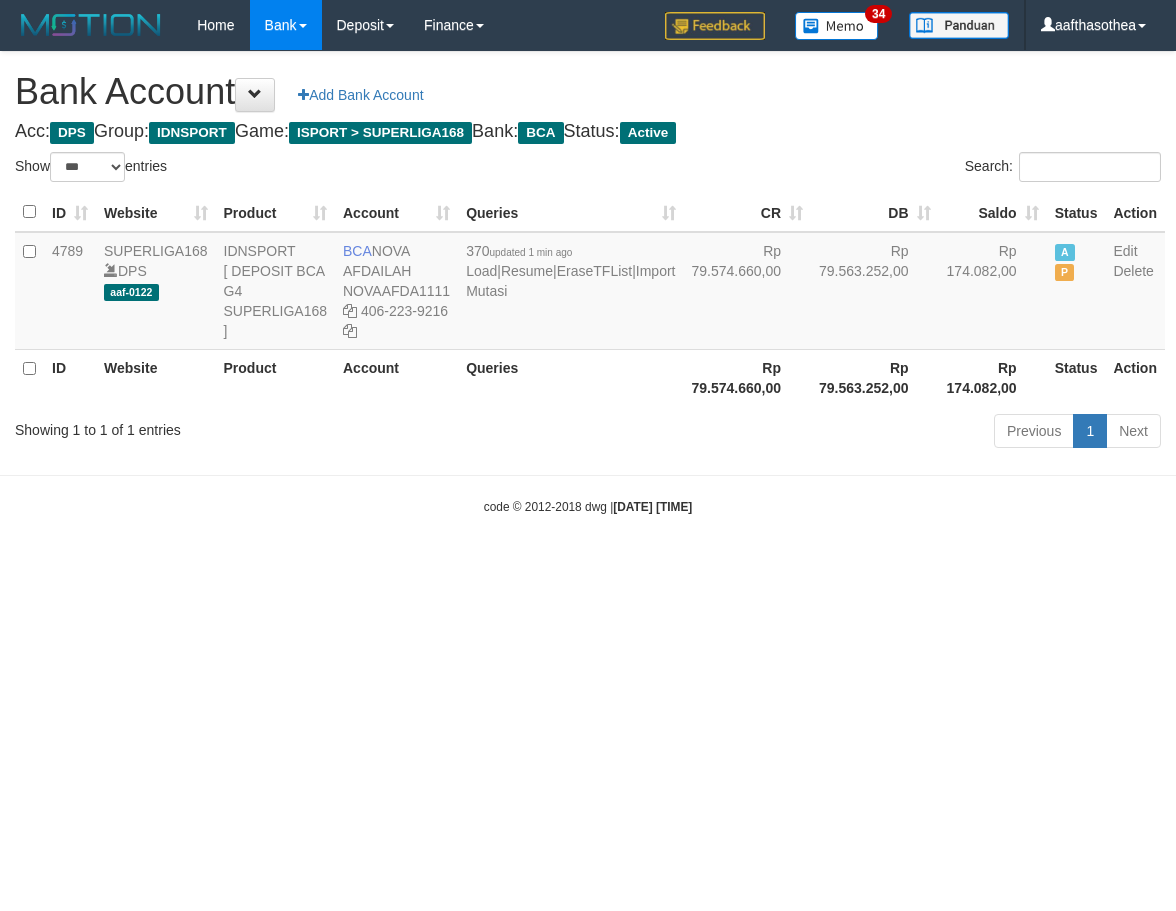 select on "***" 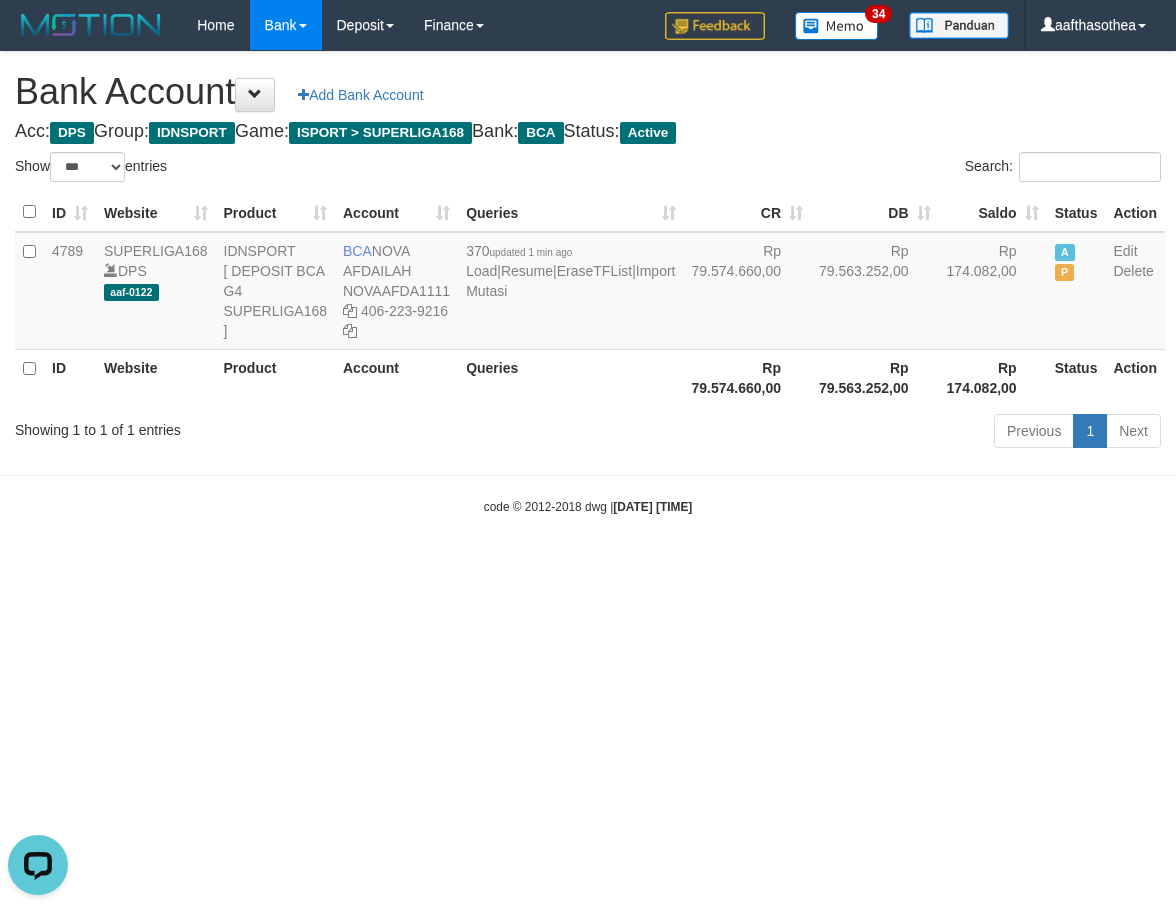 scroll, scrollTop: 0, scrollLeft: 0, axis: both 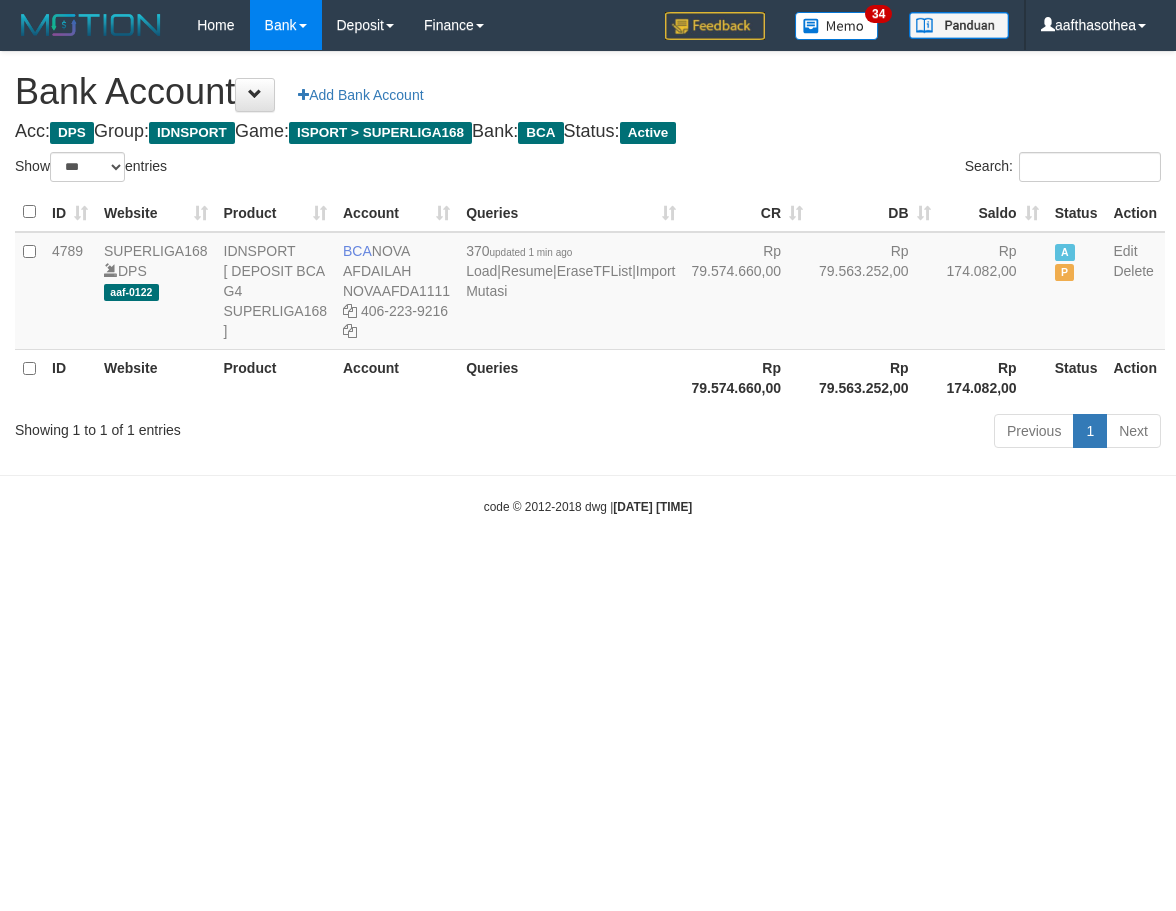 select on "***" 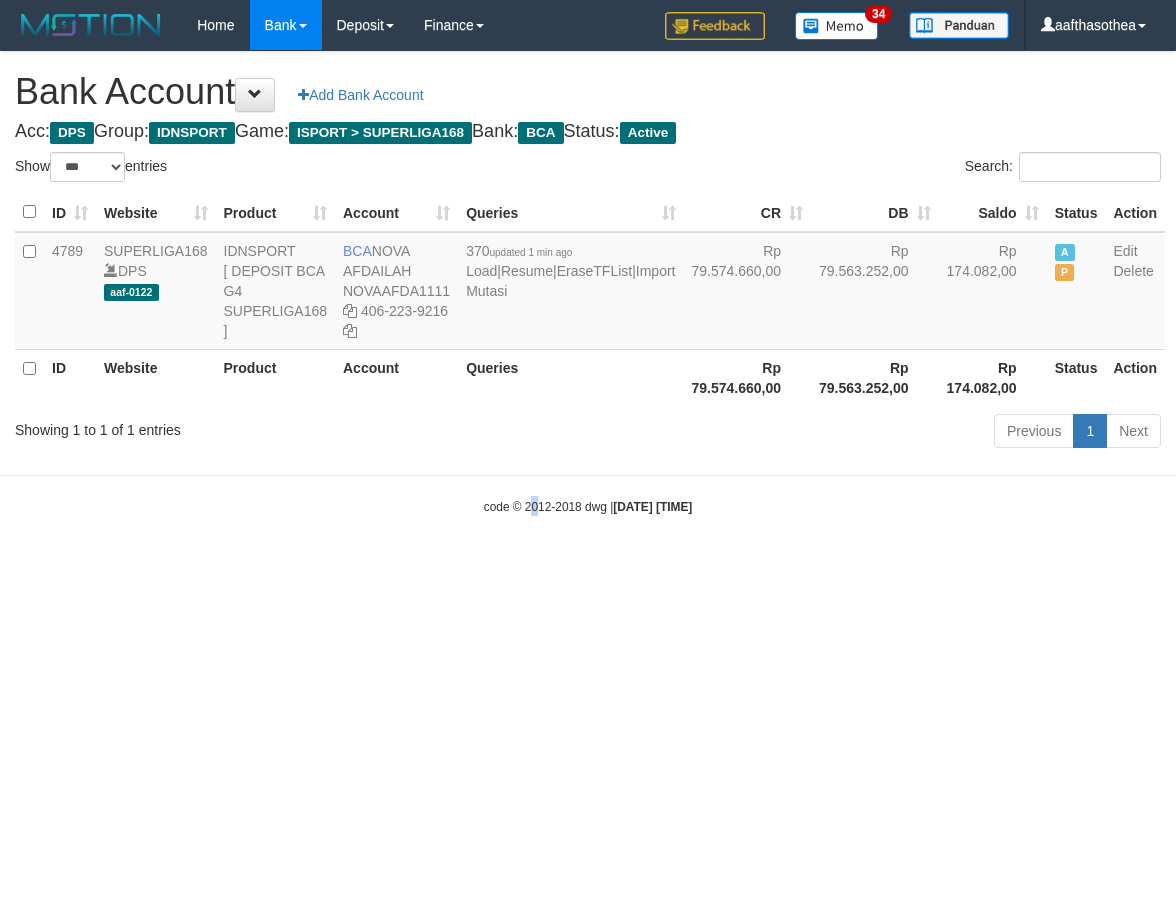 click on "Toggle navigation
Home
Bank
Account List
Load
By Website
Group
[ISPORT]													SUPERLIGA168
By Load Group (DPS)" at bounding box center (588, 283) 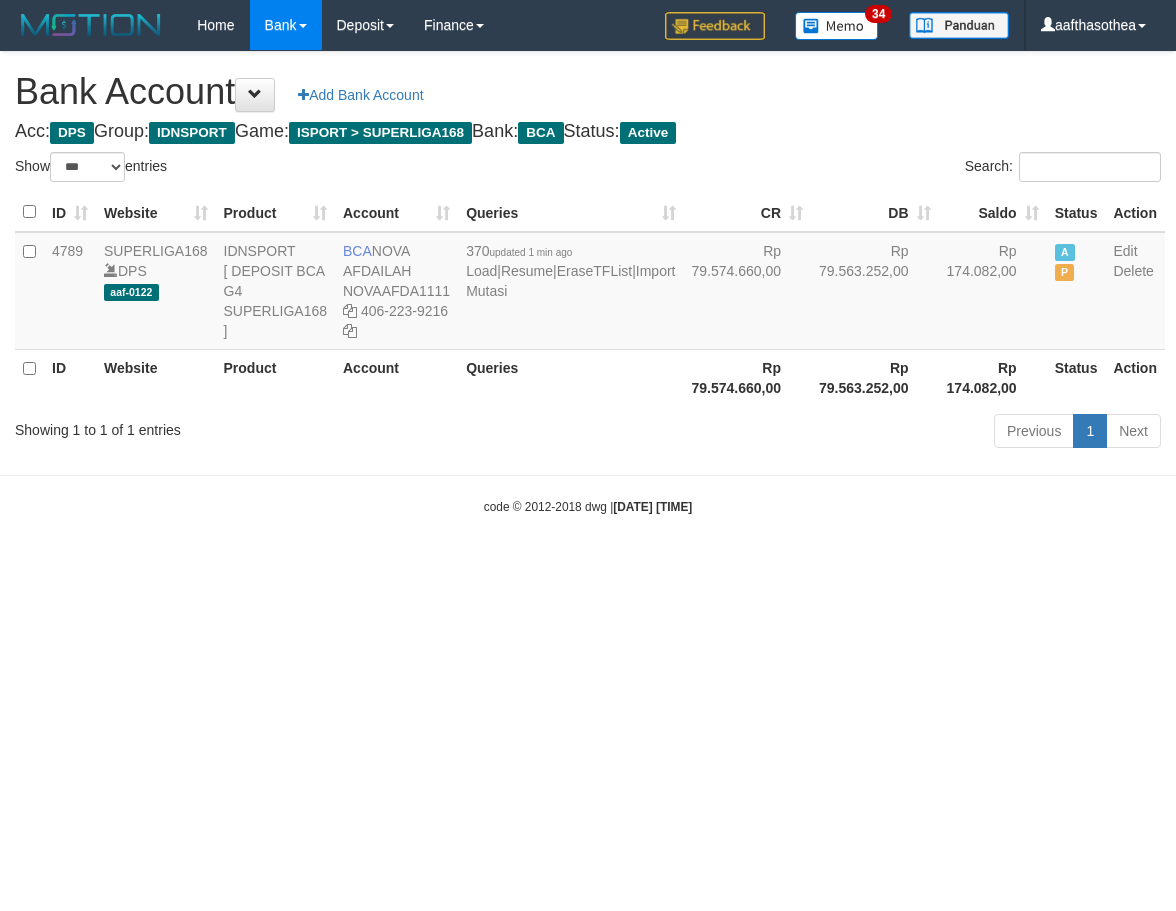 select on "***" 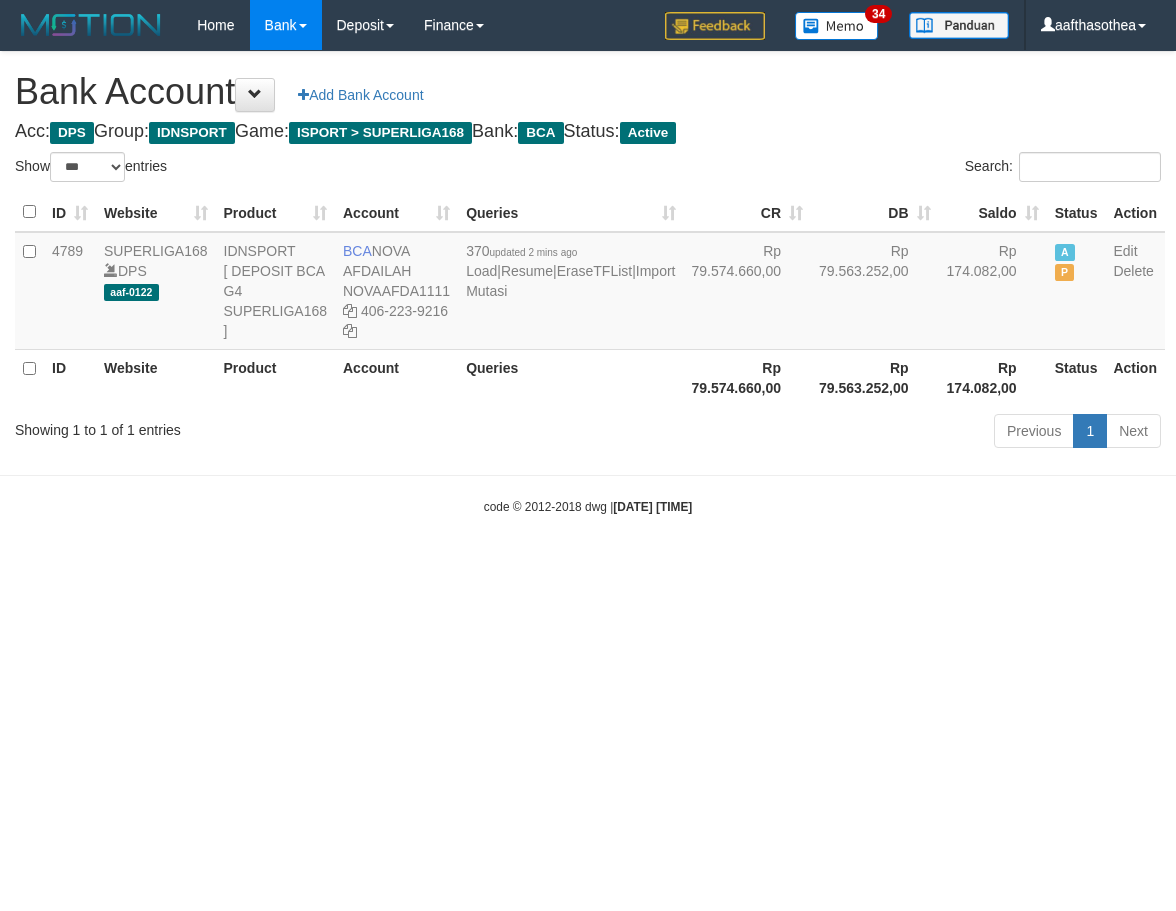 select on "***" 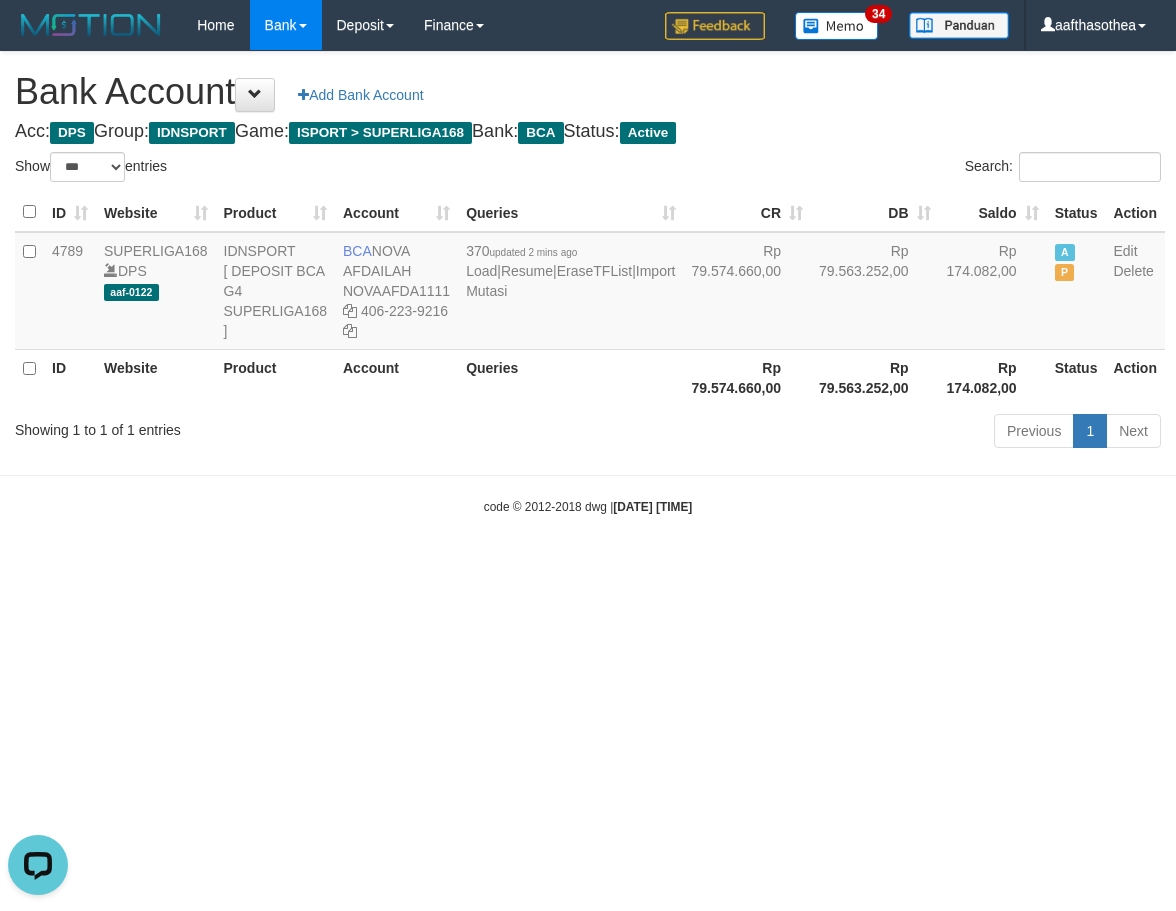scroll, scrollTop: 0, scrollLeft: 0, axis: both 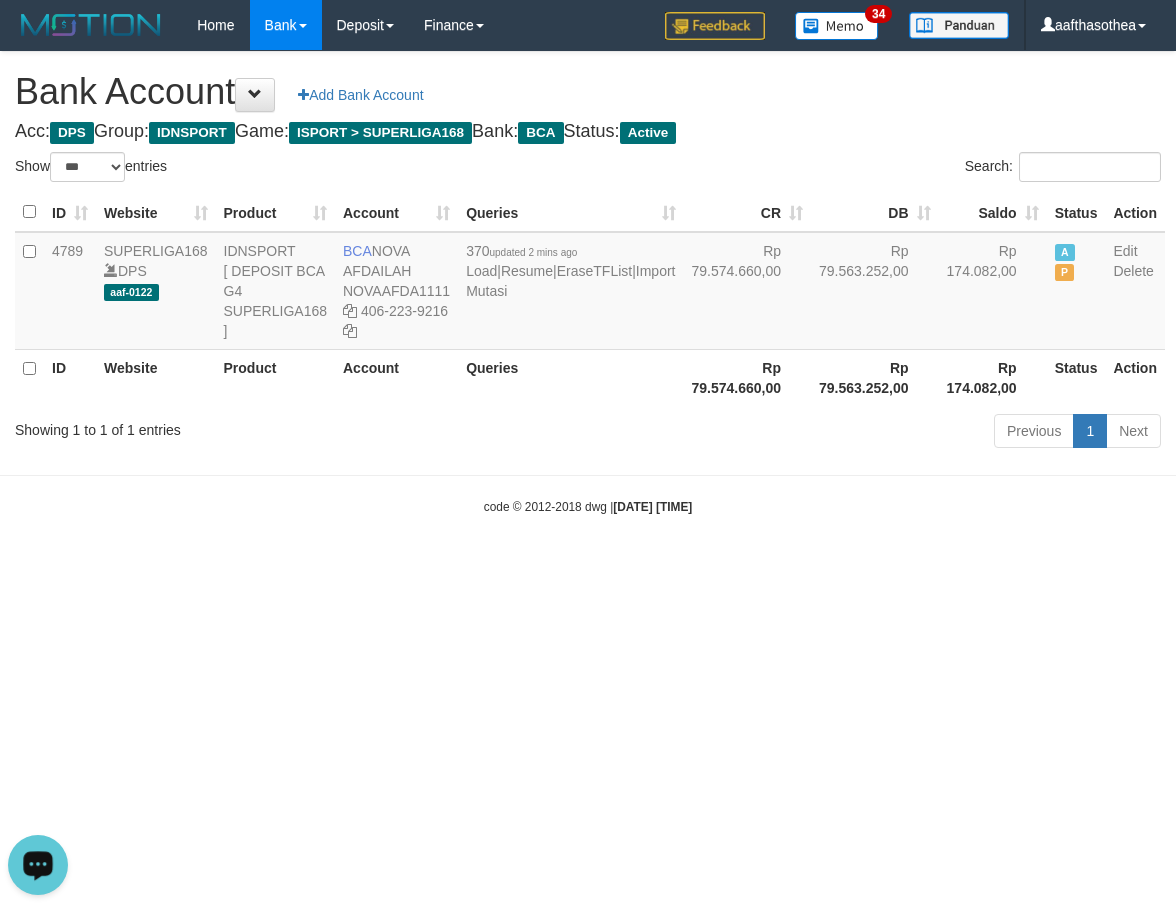 drag, startPoint x: 359, startPoint y: 723, endPoint x: 356, endPoint y: 700, distance: 23.194826 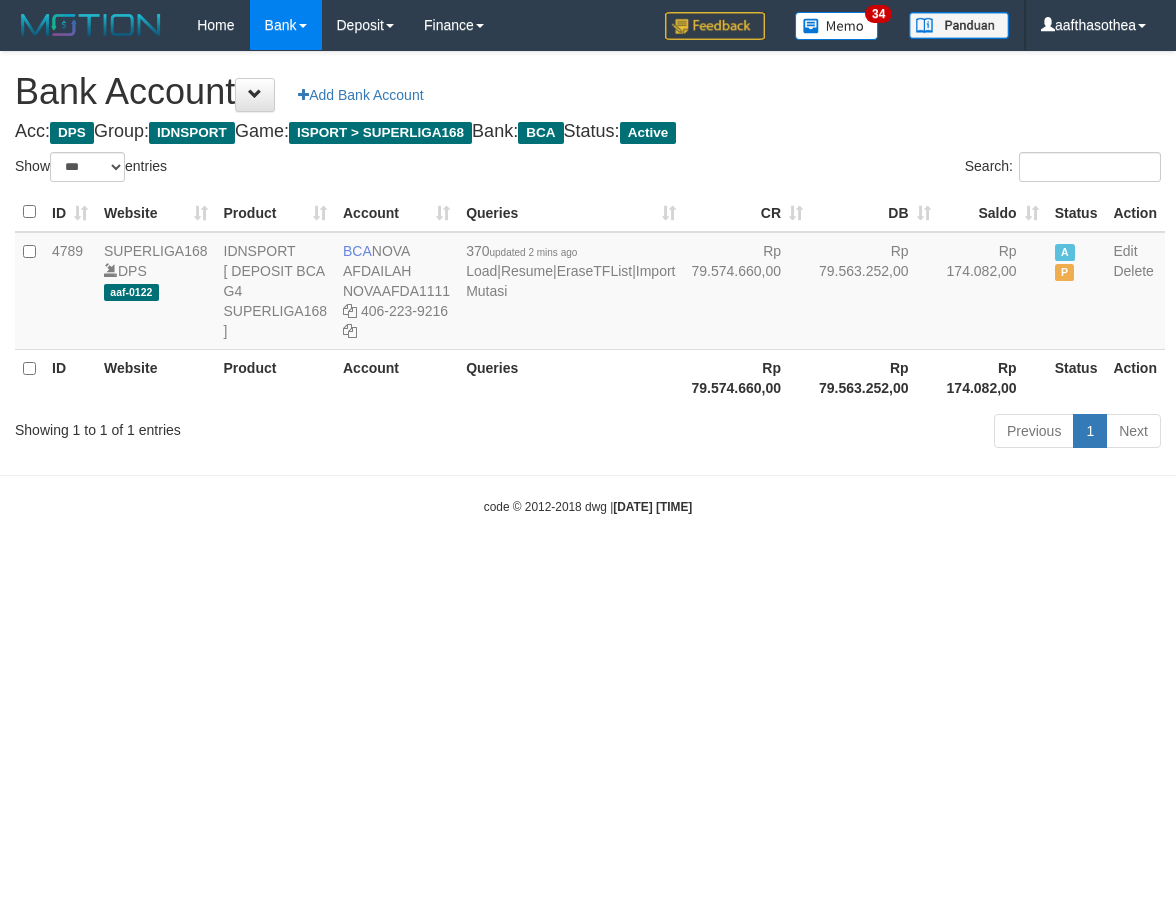 select on "***" 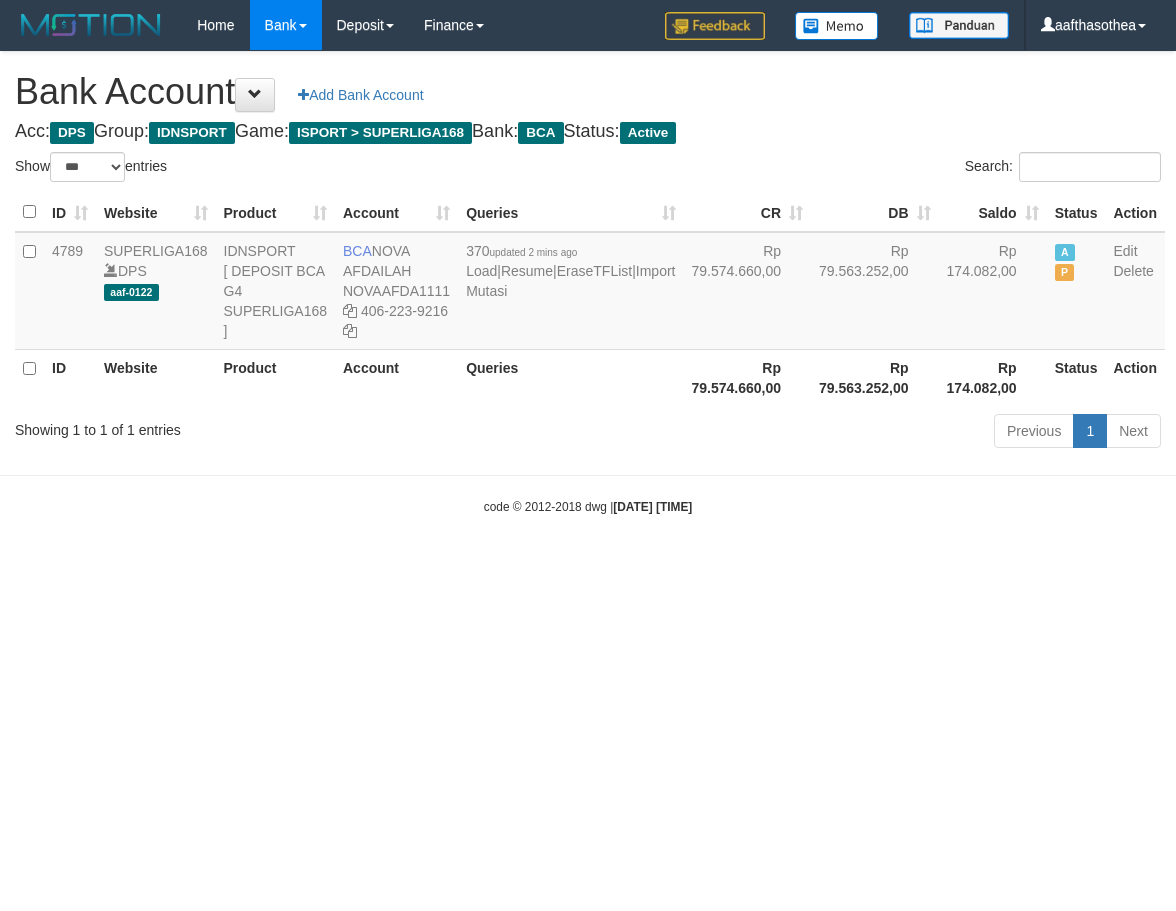 select on "***" 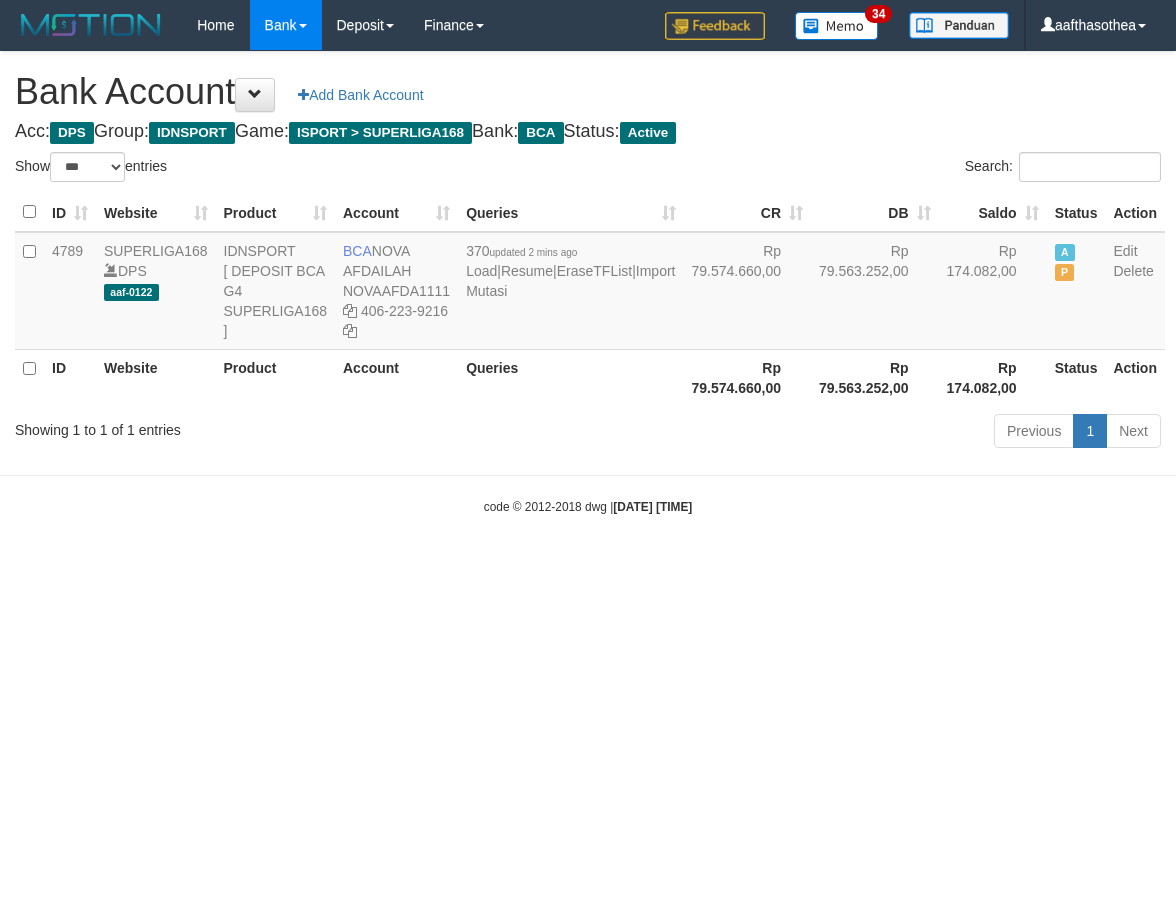 select on "***" 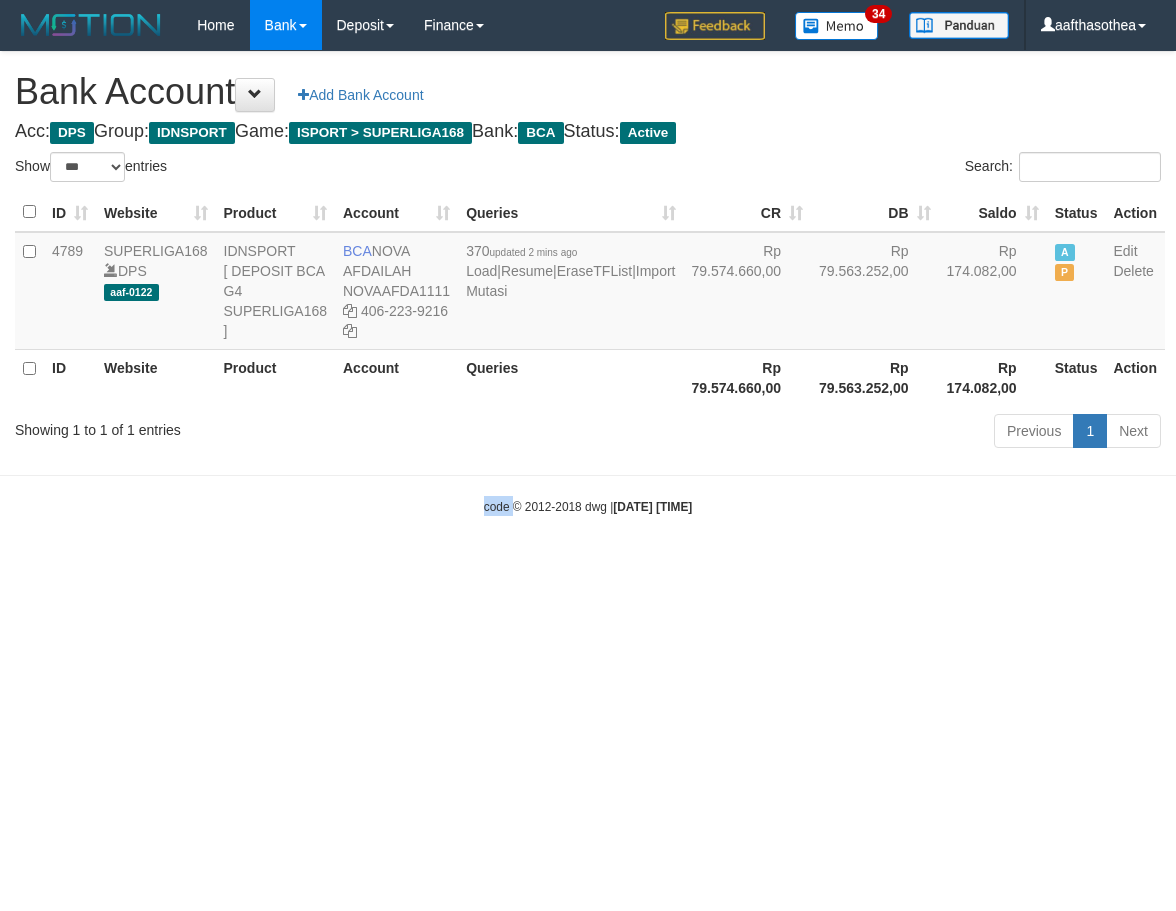 drag, startPoint x: 0, startPoint y: 0, endPoint x: 390, endPoint y: 720, distance: 818.84064 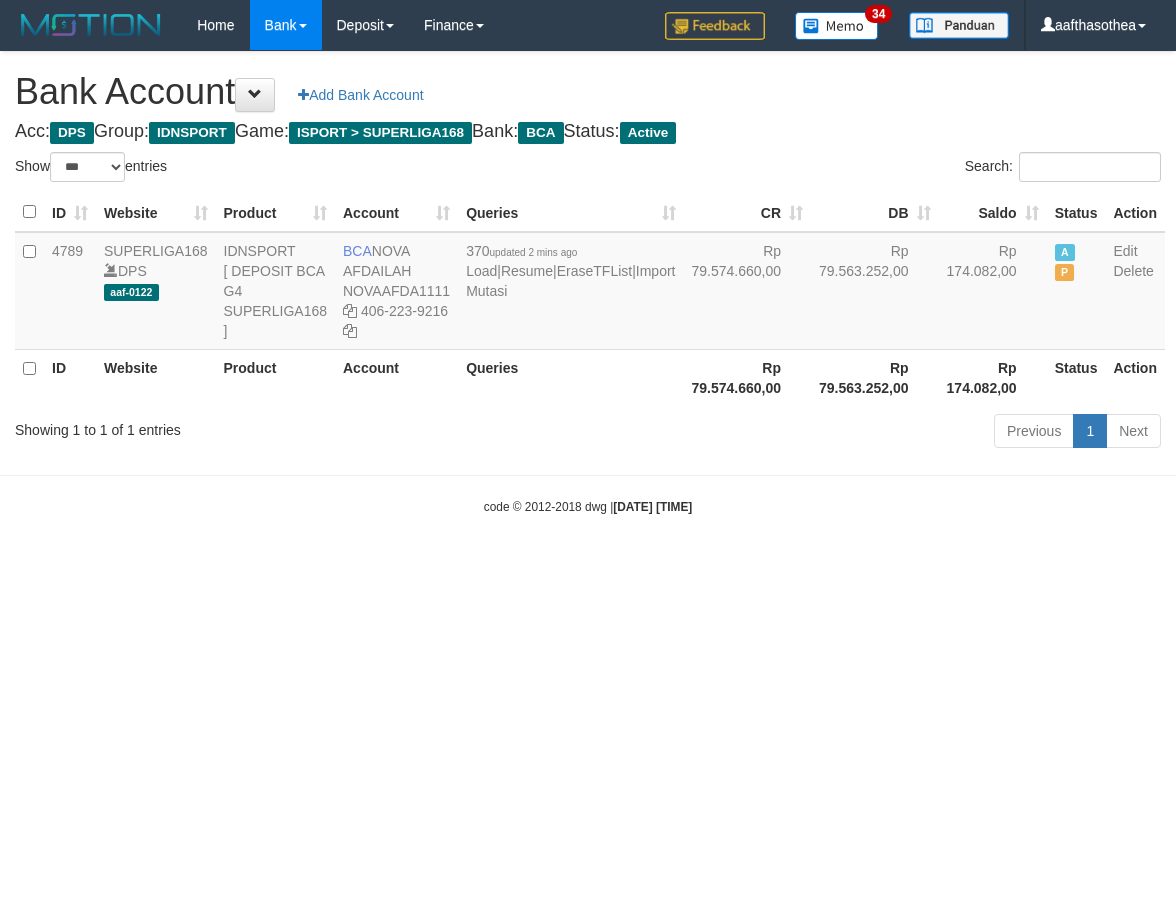 select on "***" 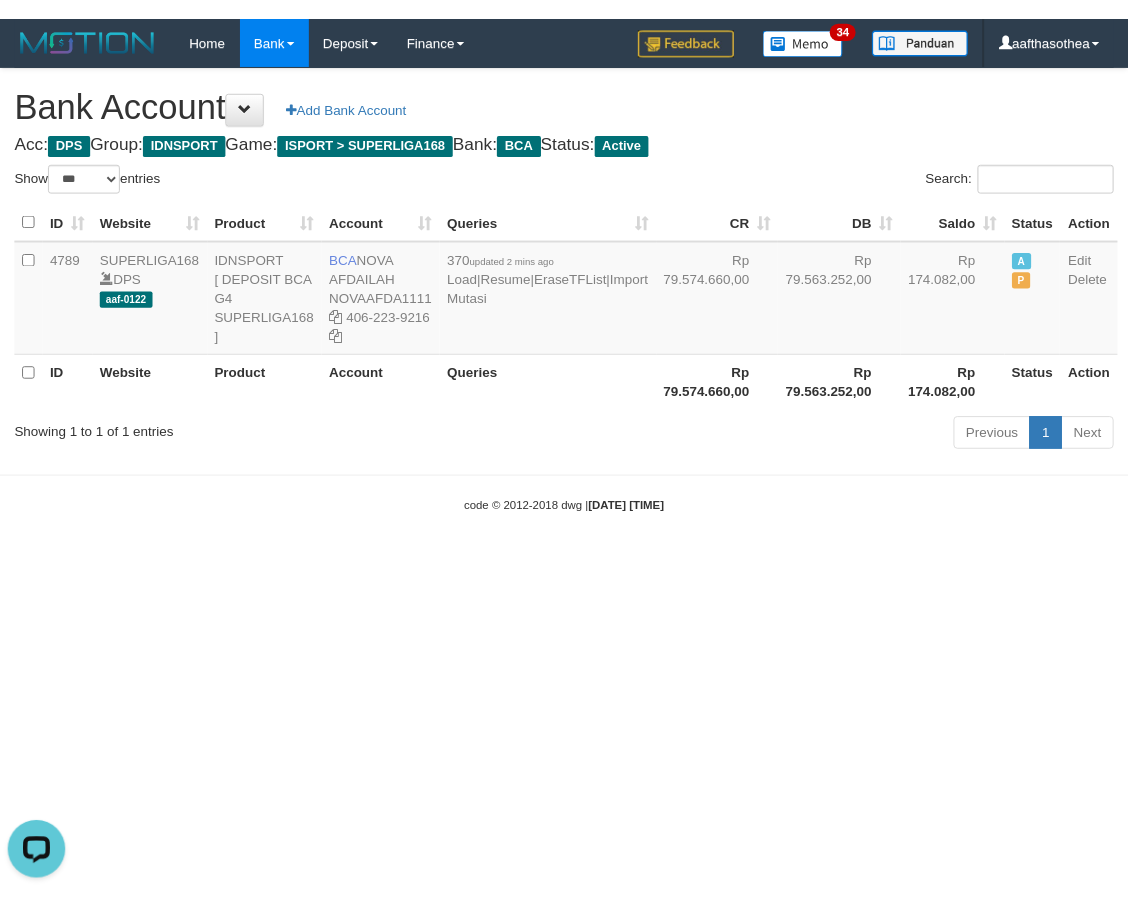 scroll, scrollTop: 0, scrollLeft: 0, axis: both 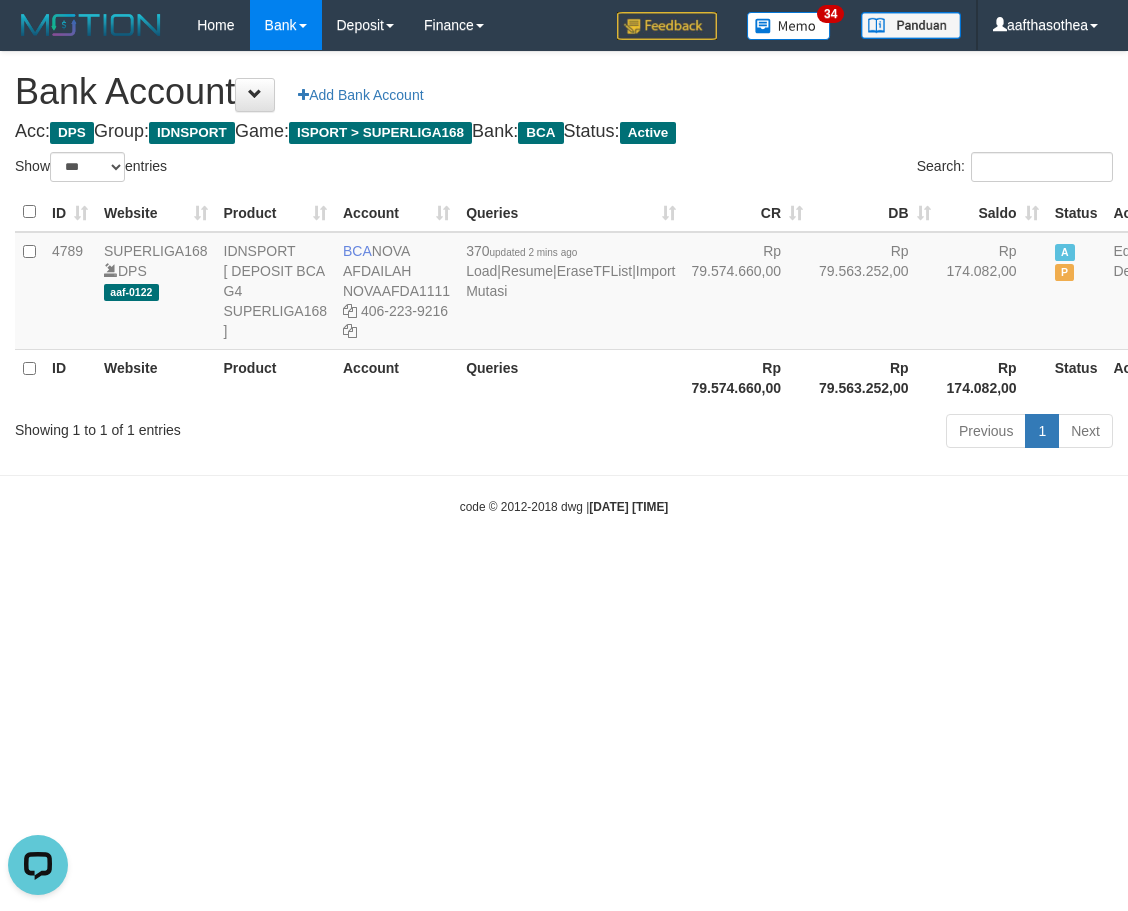 click on "Toggle navigation
Home
Bank
Account List
Load
By Website
Group
[ISPORT]													SUPERLIGA168
By Load Group (DPS)
34" at bounding box center [564, 283] 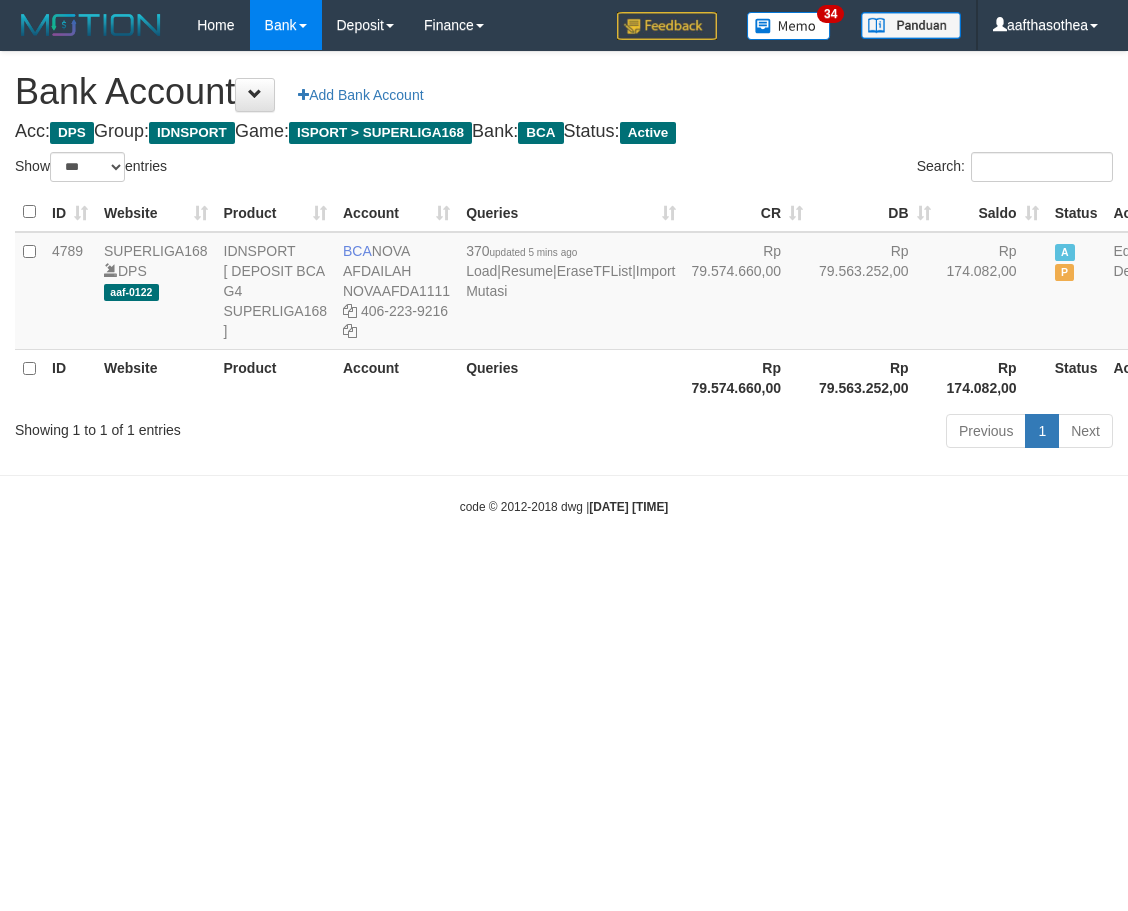 select on "***" 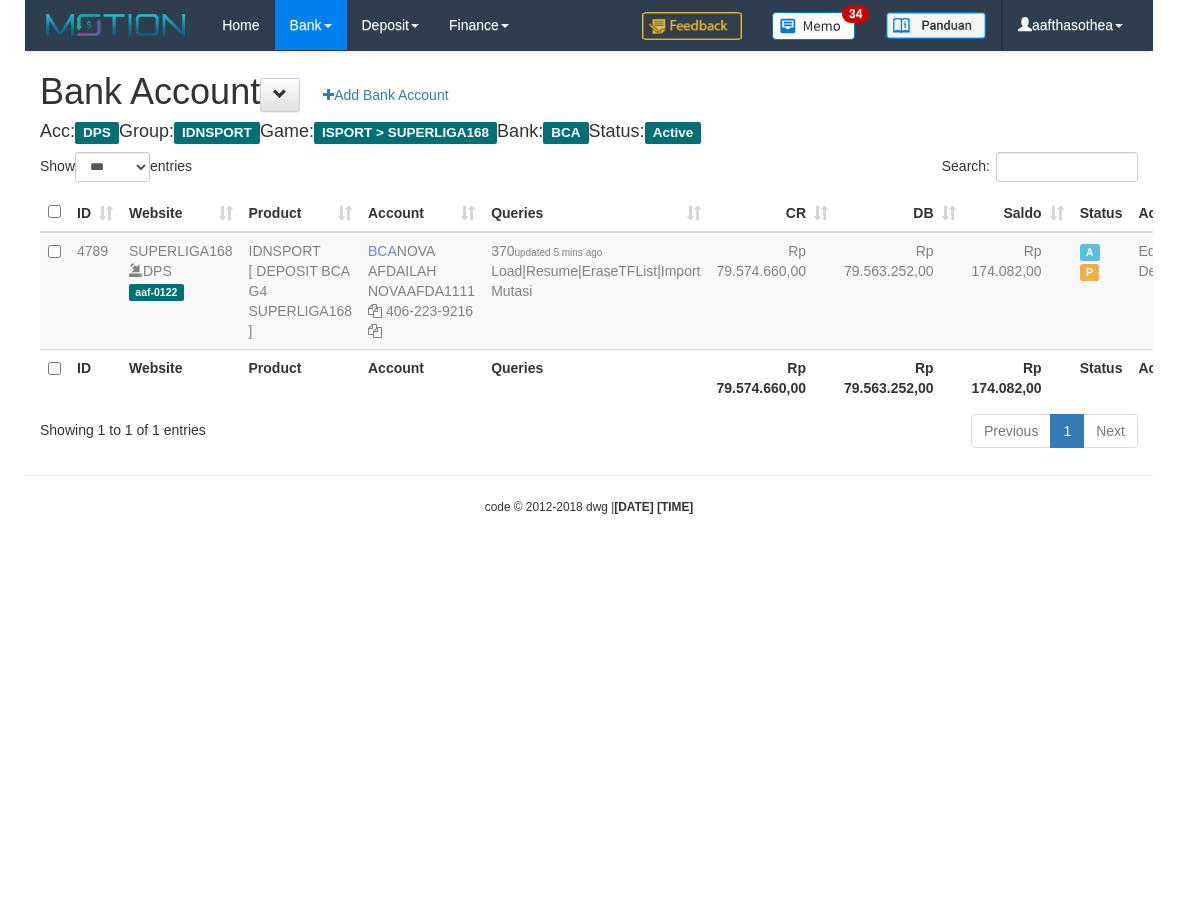 scroll, scrollTop: 0, scrollLeft: 0, axis: both 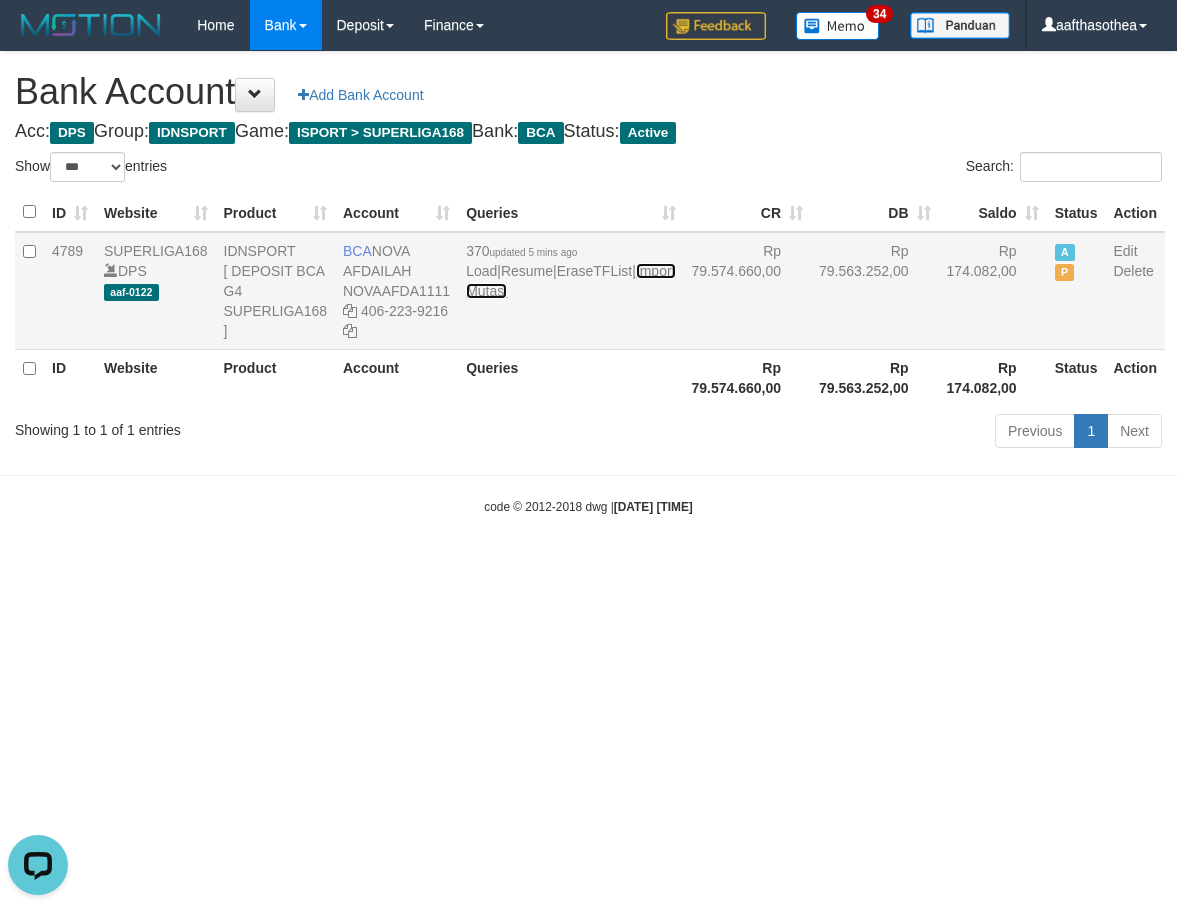 click on "Import Mutasi" at bounding box center (570, 281) 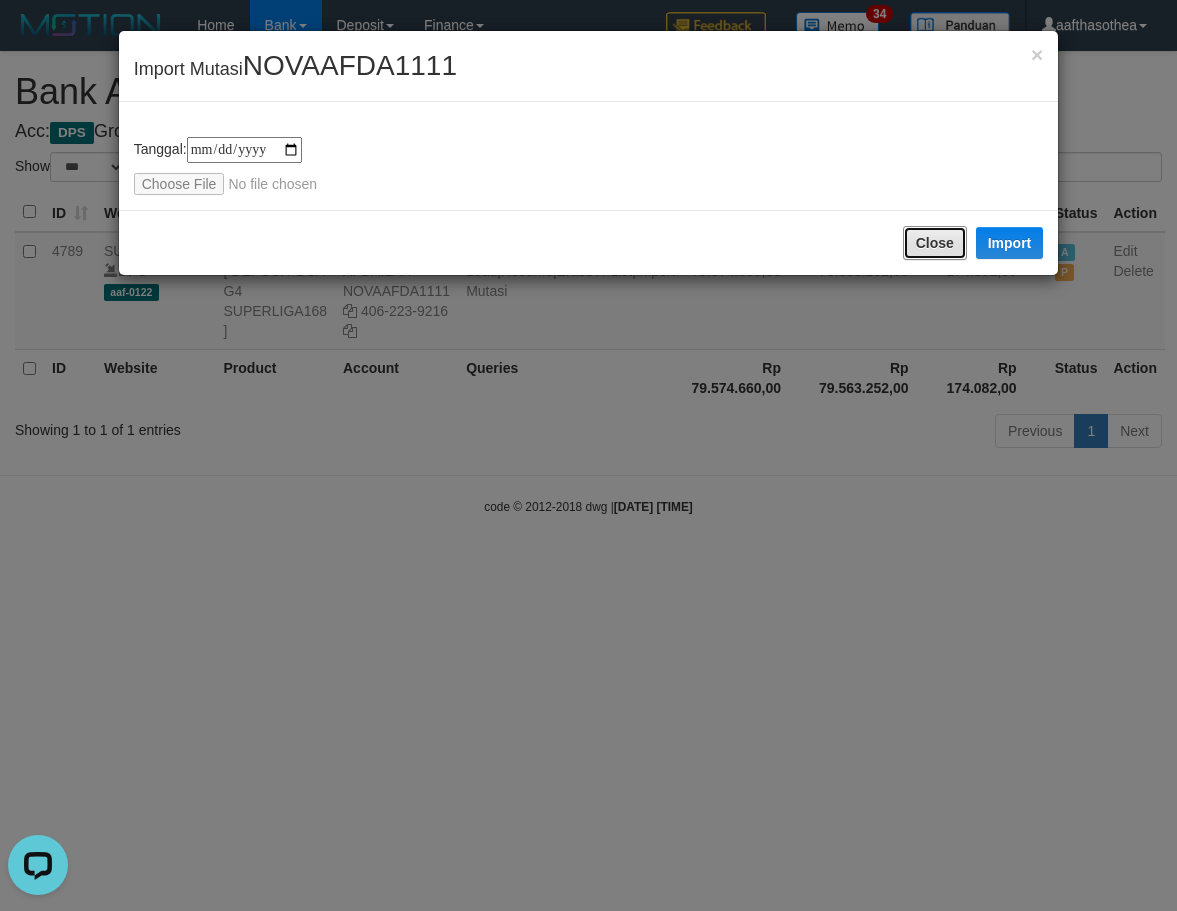 click on "Close" at bounding box center (935, 243) 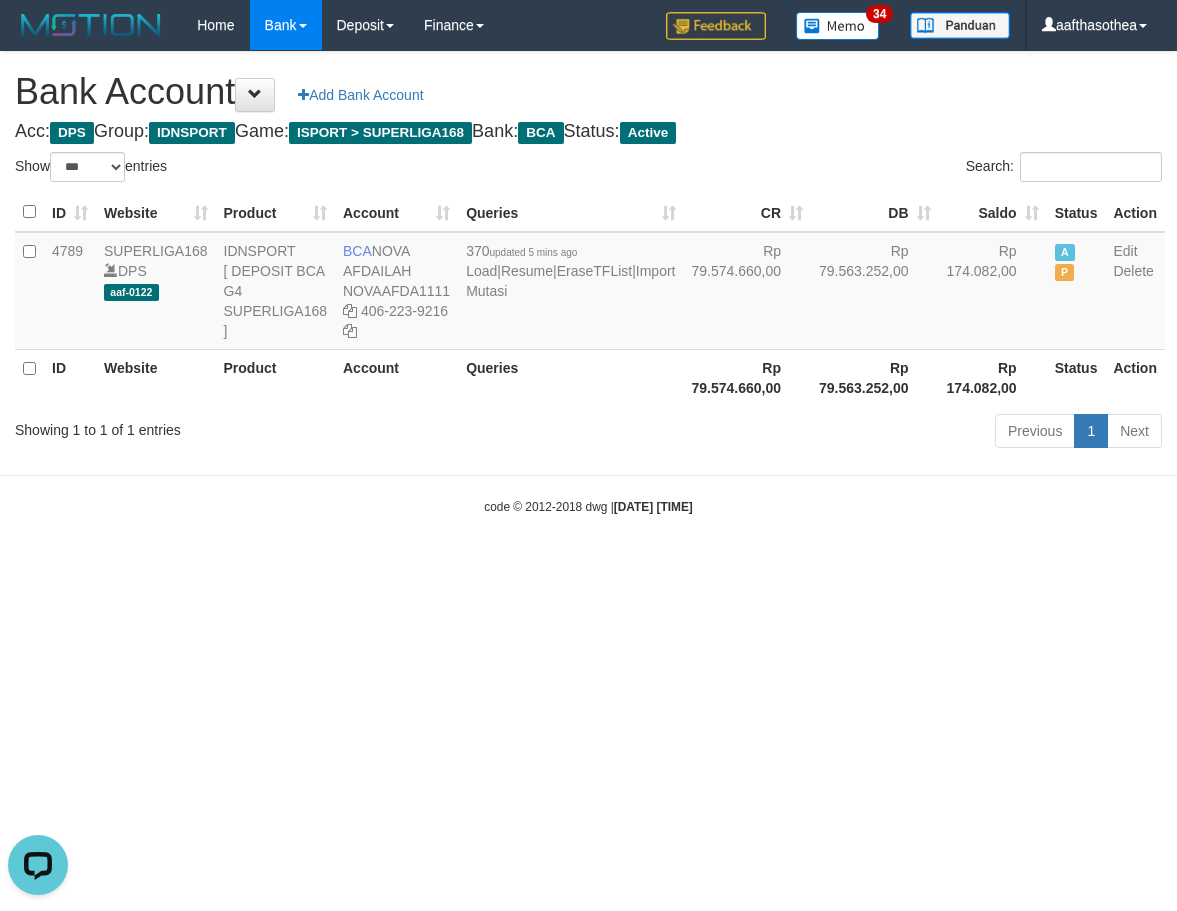 drag, startPoint x: 406, startPoint y: 582, endPoint x: 420, endPoint y: 577, distance: 14.866069 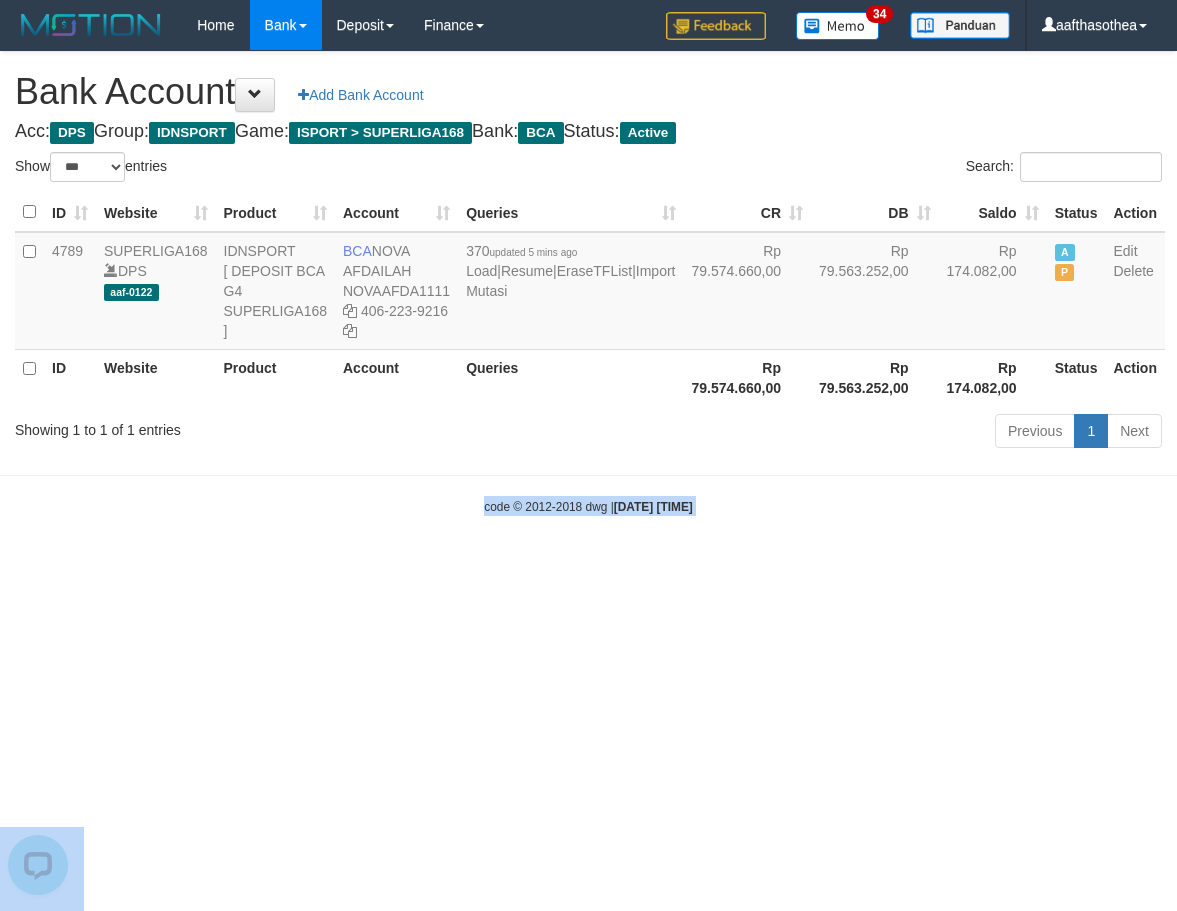 click on "Toggle navigation
Home
Bank
Account List
Load
By Website
Group
[ISPORT]													SUPERLIGA168
By Load Group (DPS)
34" at bounding box center [588, 283] 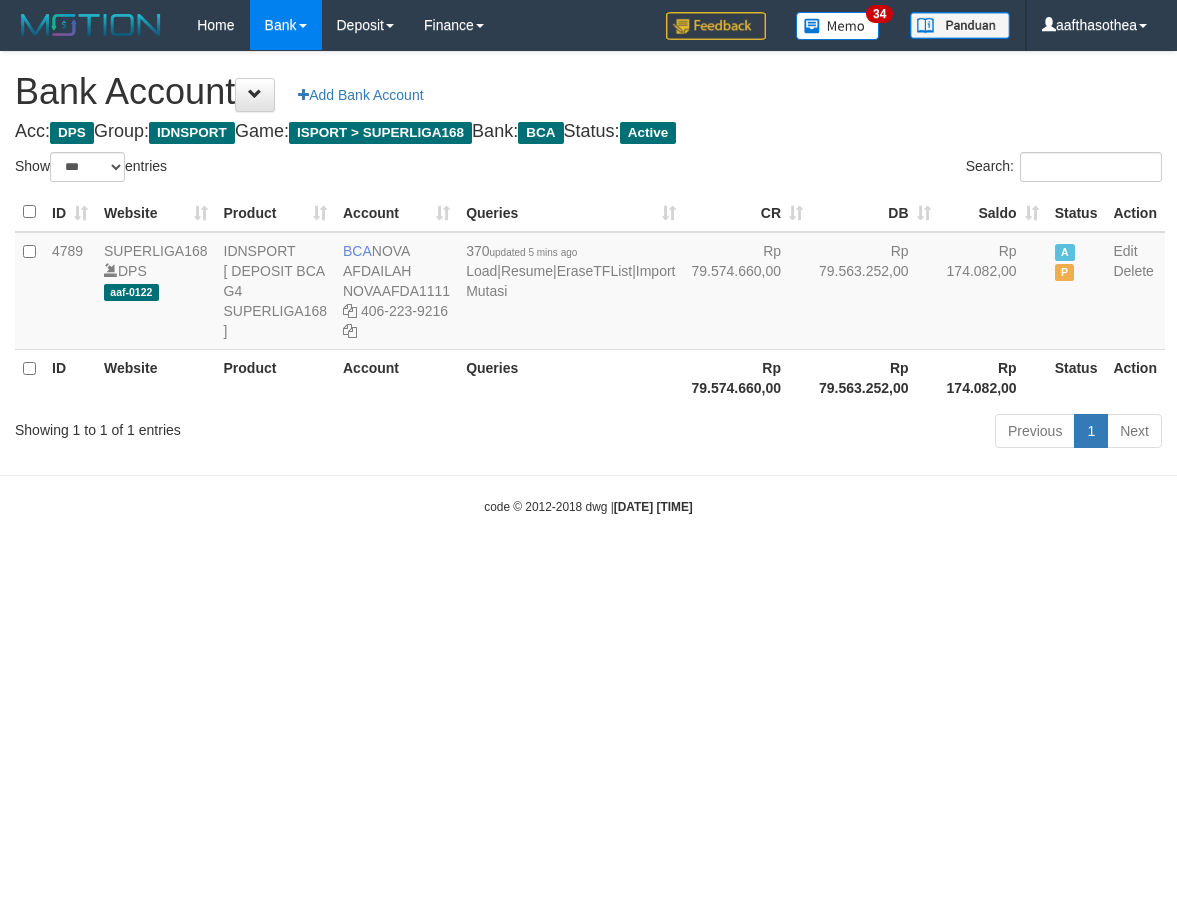 select on "***" 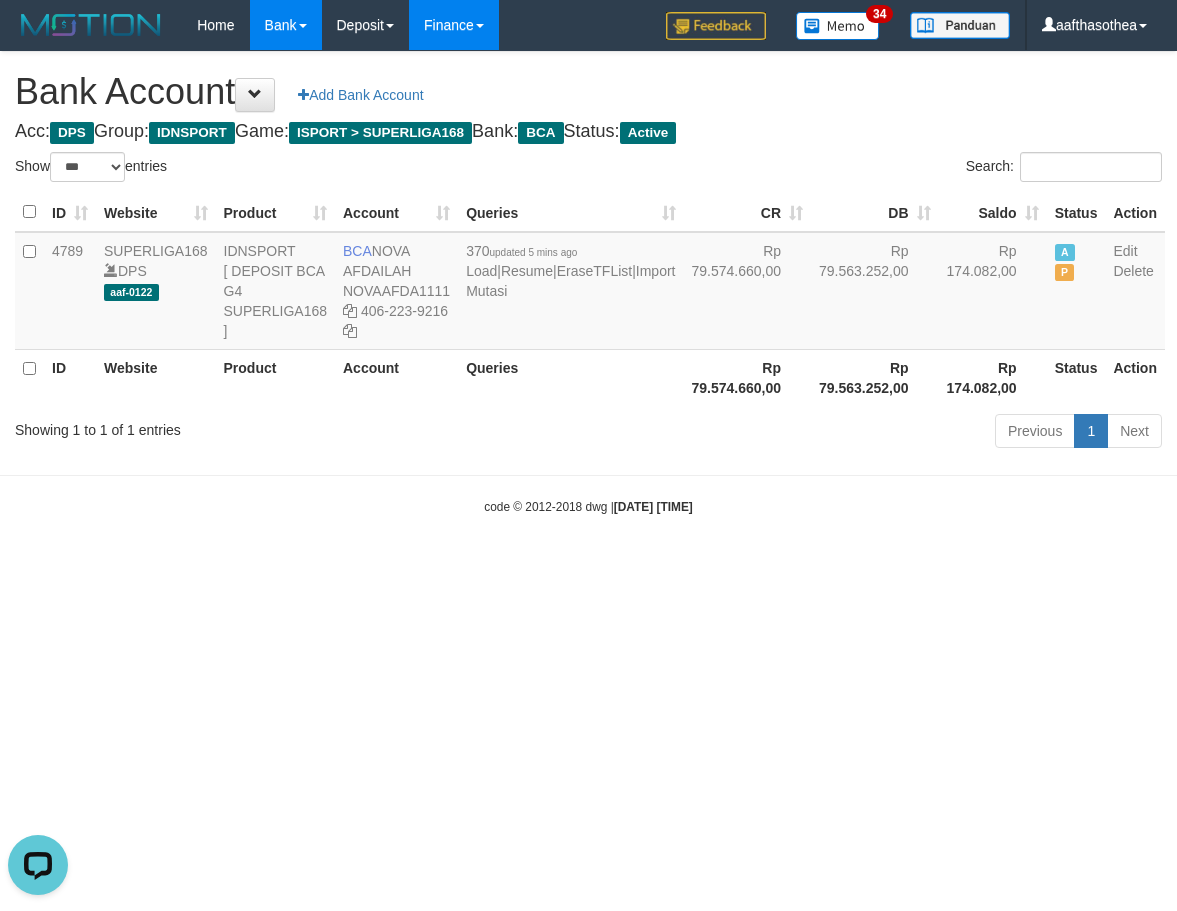 scroll, scrollTop: 0, scrollLeft: 0, axis: both 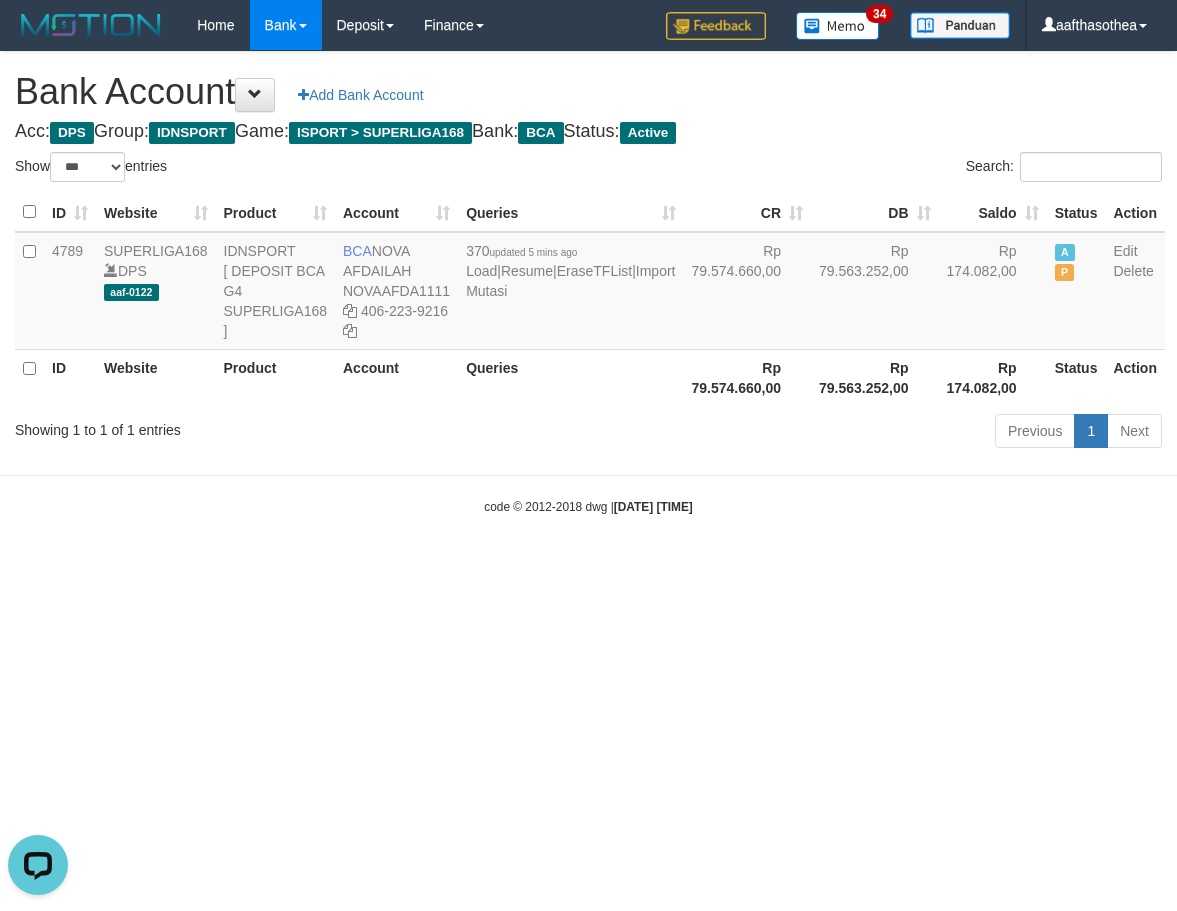 click on "Toggle navigation
Home
Bank
Account List
Load
By Website
Group
[ISPORT]													SUPERLIGA168
By Load Group (DPS)
34" at bounding box center [588, 283] 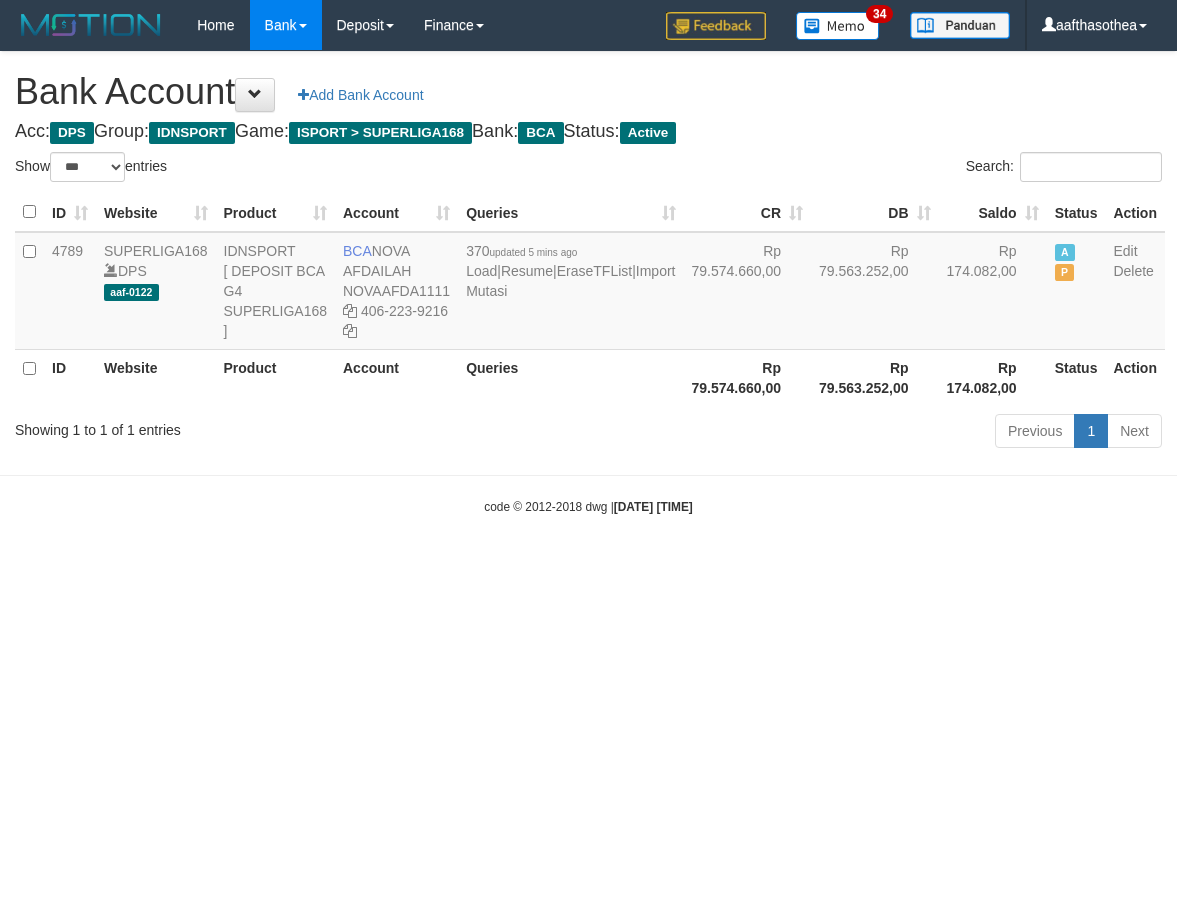 select on "***" 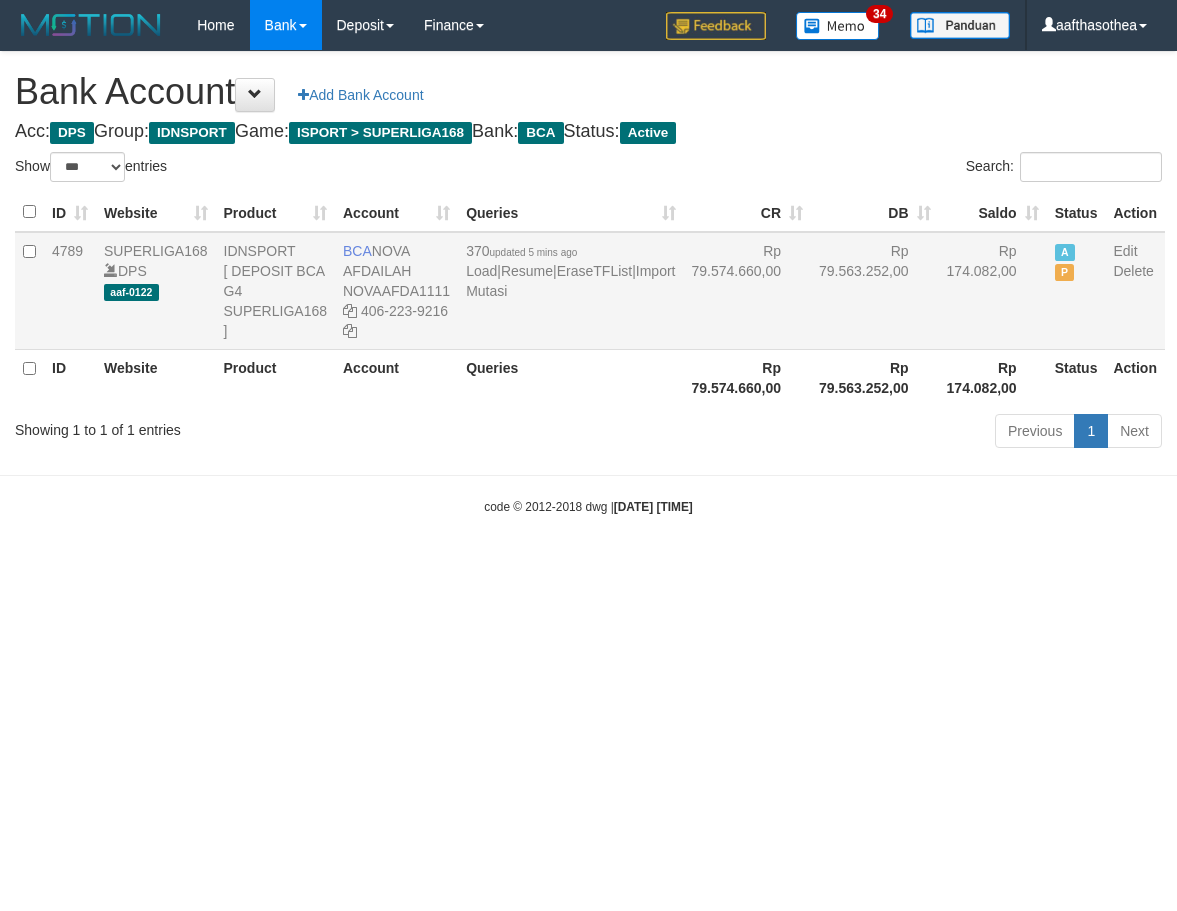 scroll, scrollTop: 0, scrollLeft: 0, axis: both 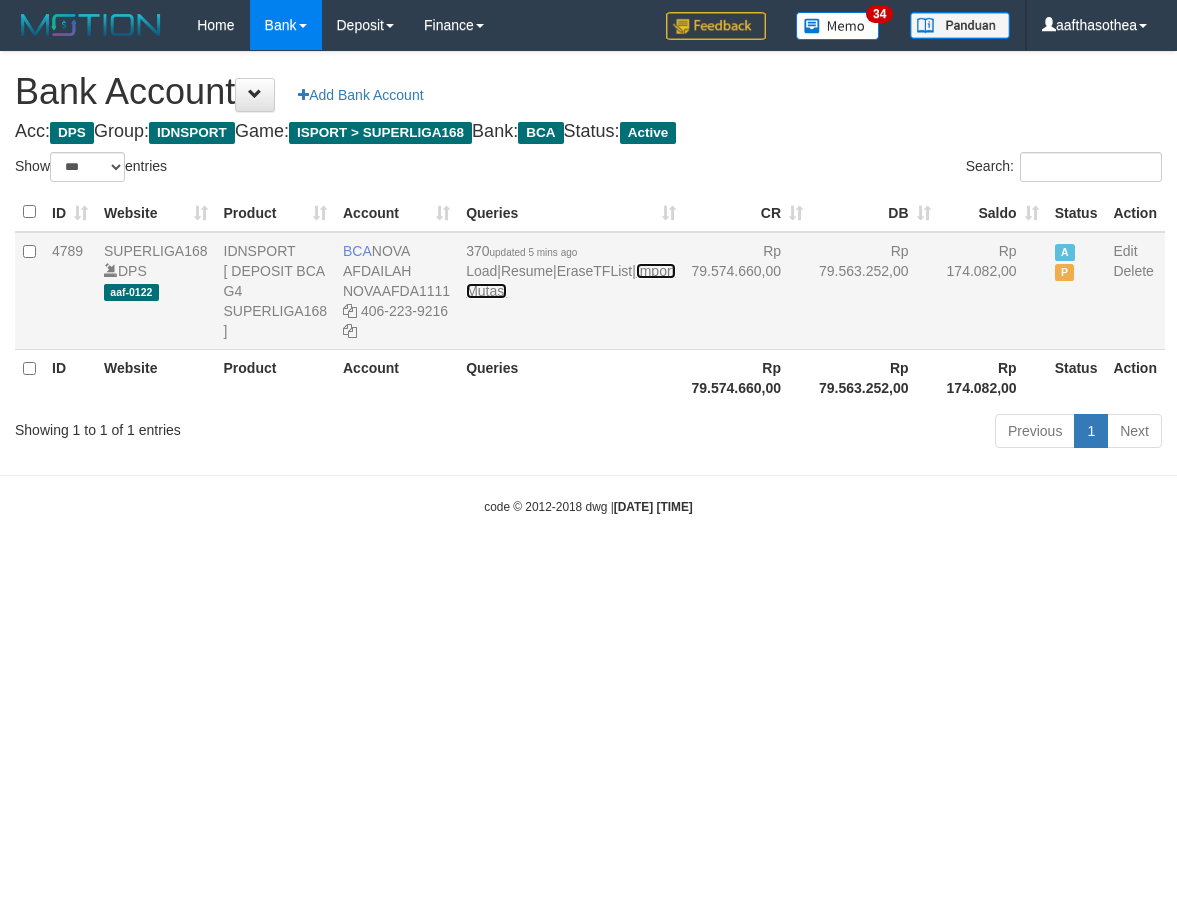 click on "Import Mutasi" at bounding box center [570, 281] 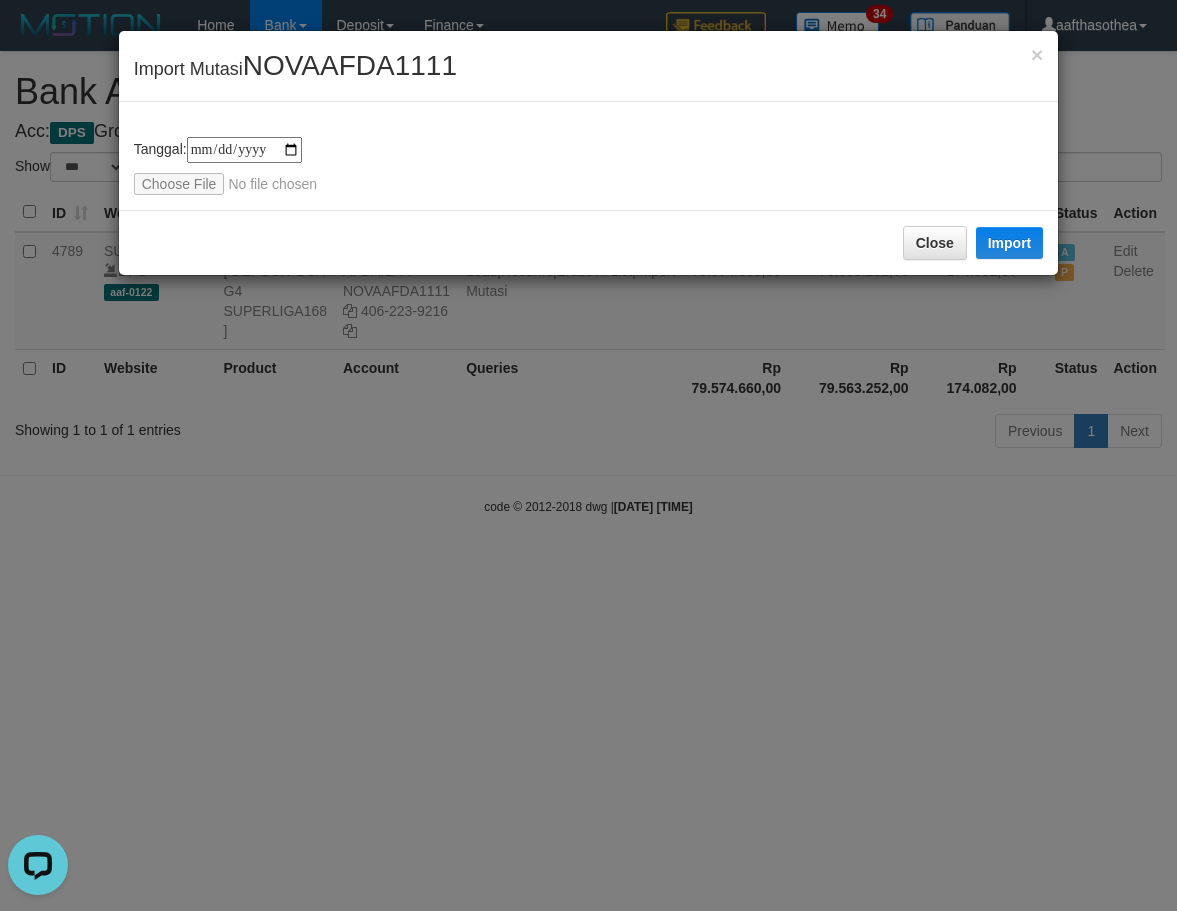 scroll, scrollTop: 0, scrollLeft: 0, axis: both 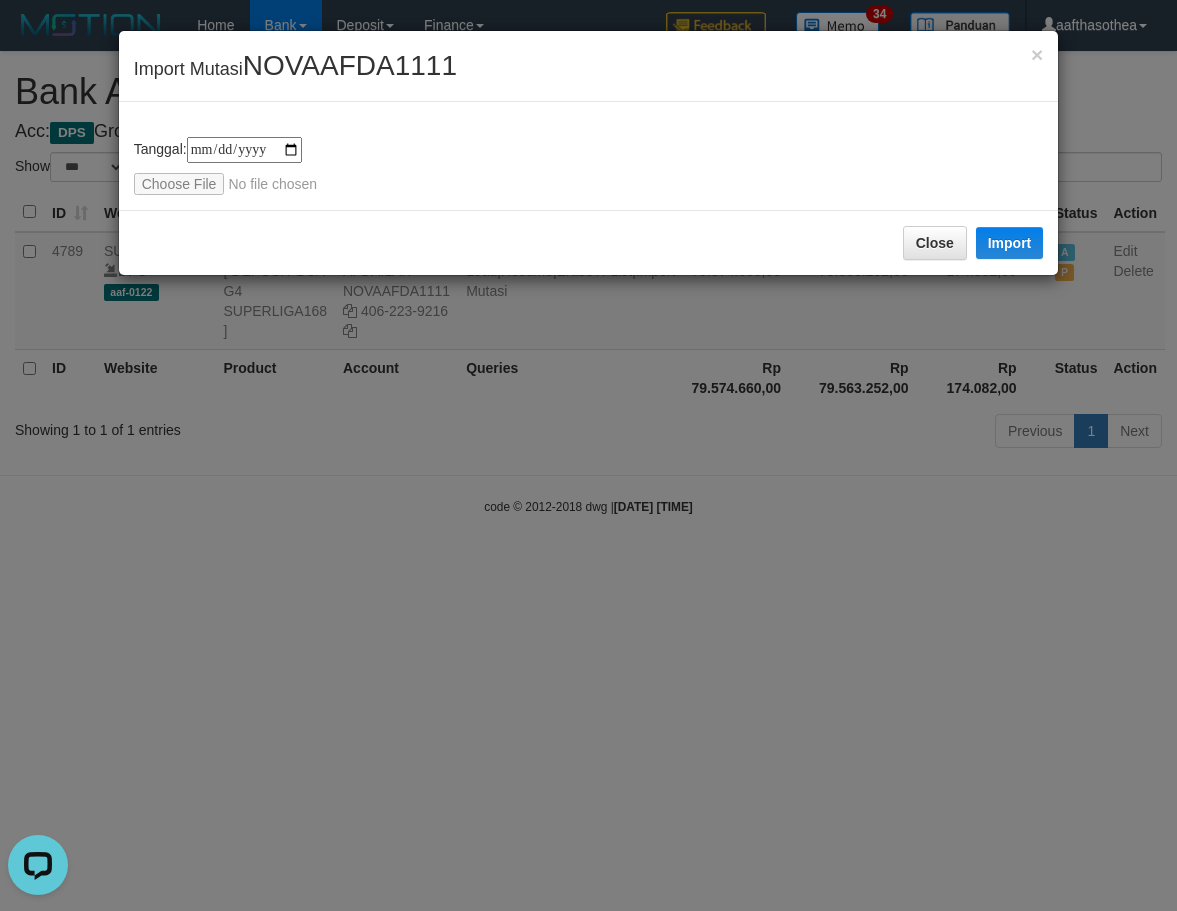 type on "**********" 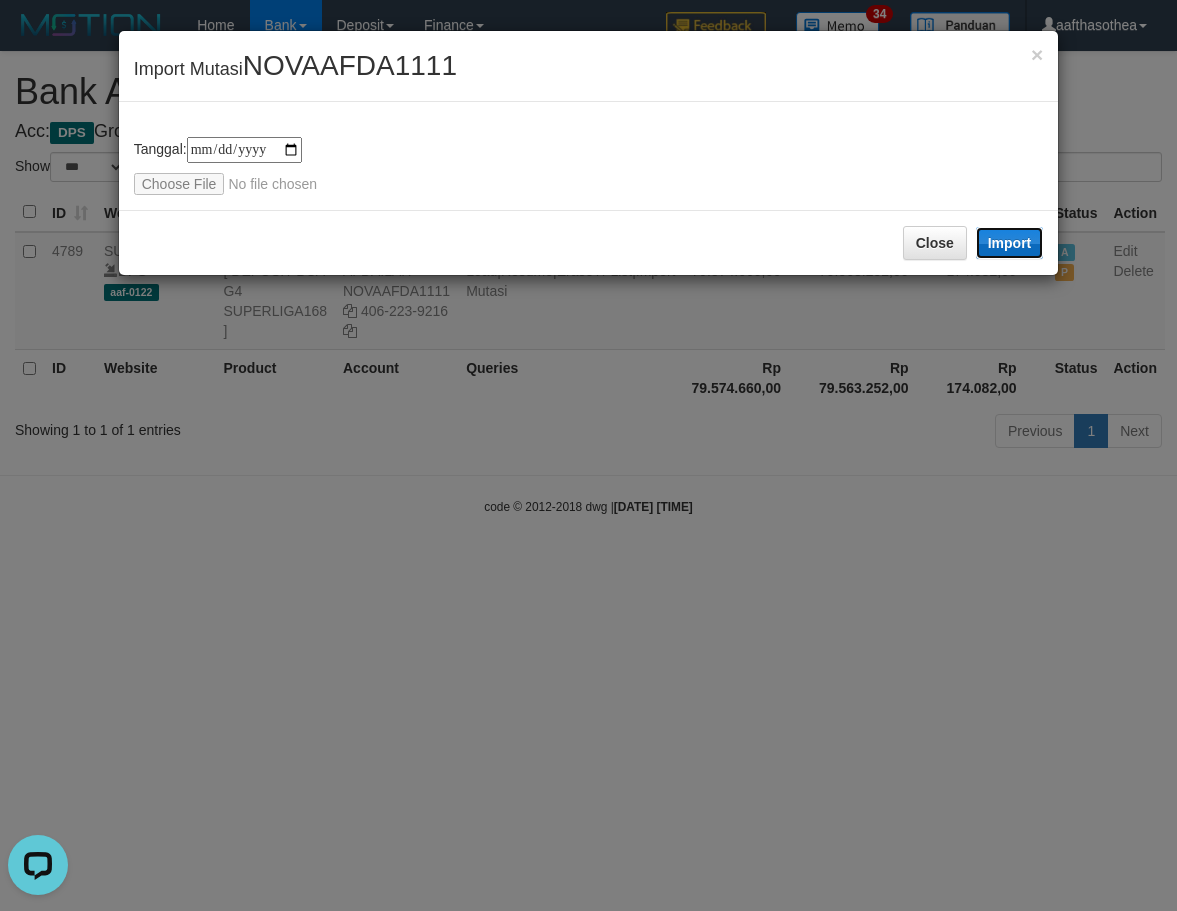 click on "Import" at bounding box center [1010, 243] 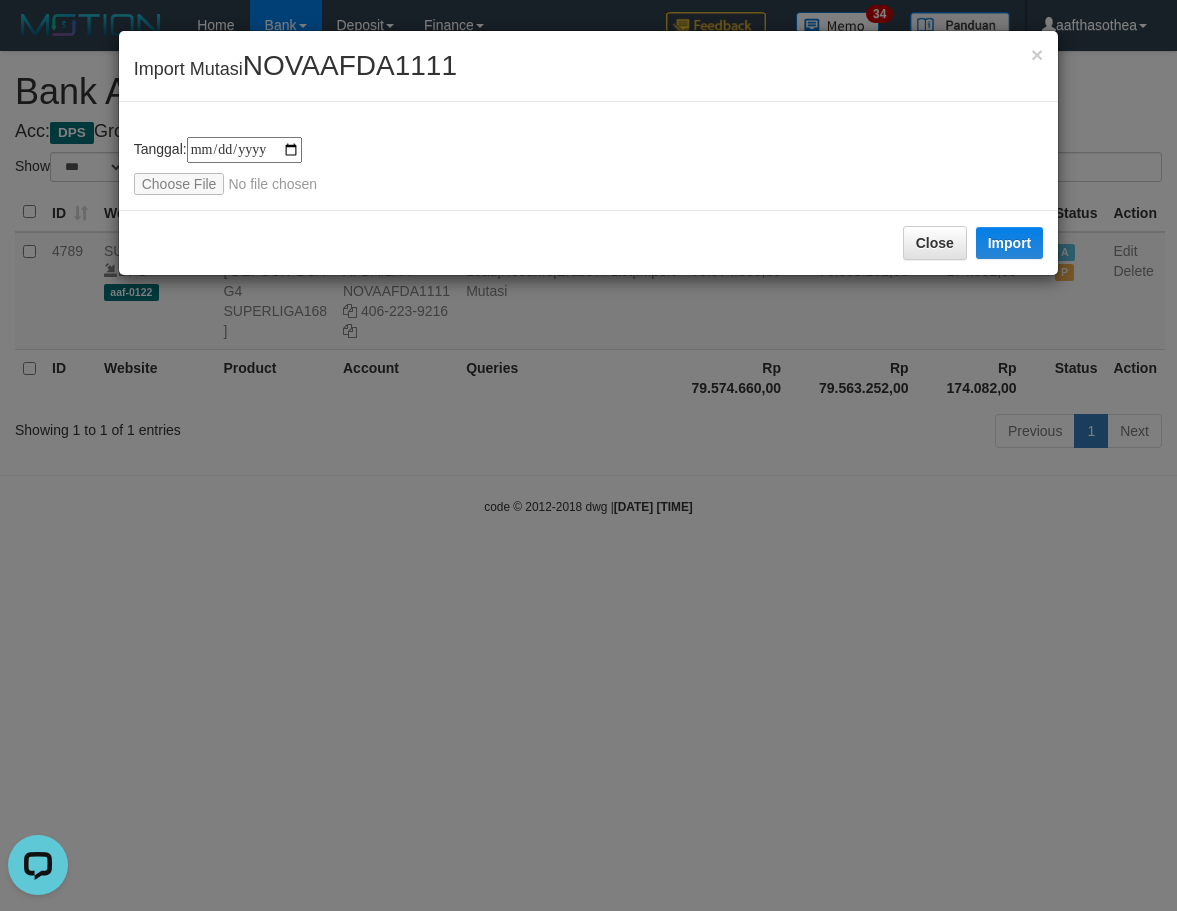 click on "**********" at bounding box center (588, 455) 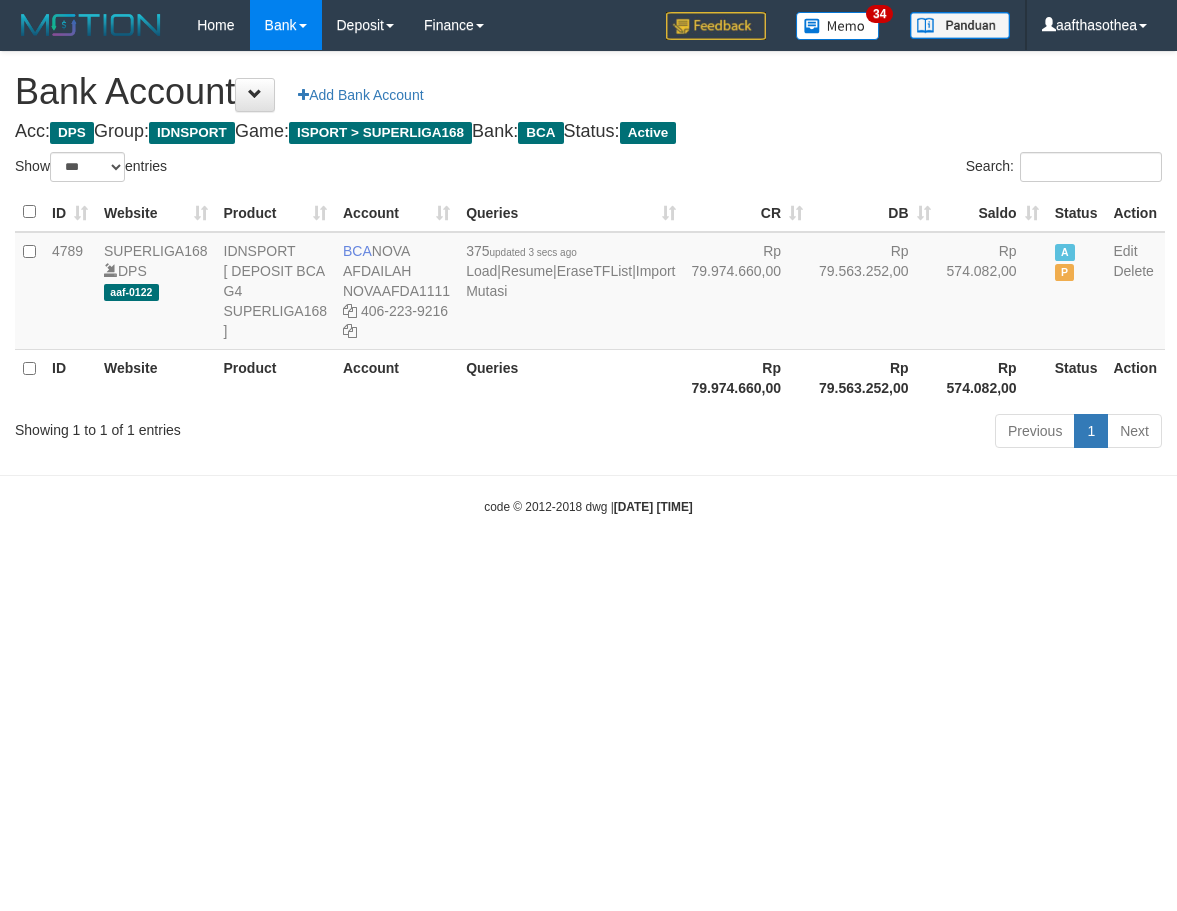select on "***" 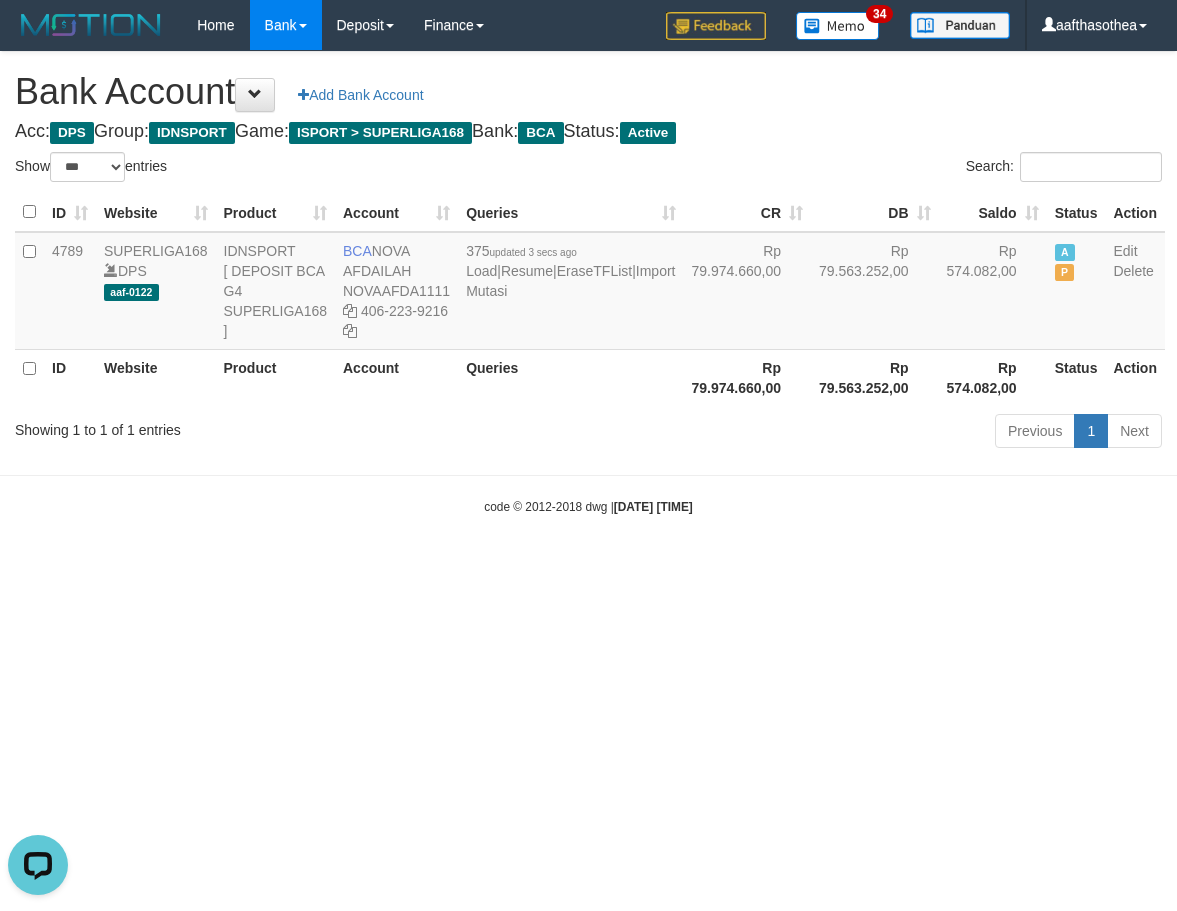 scroll, scrollTop: 0, scrollLeft: 0, axis: both 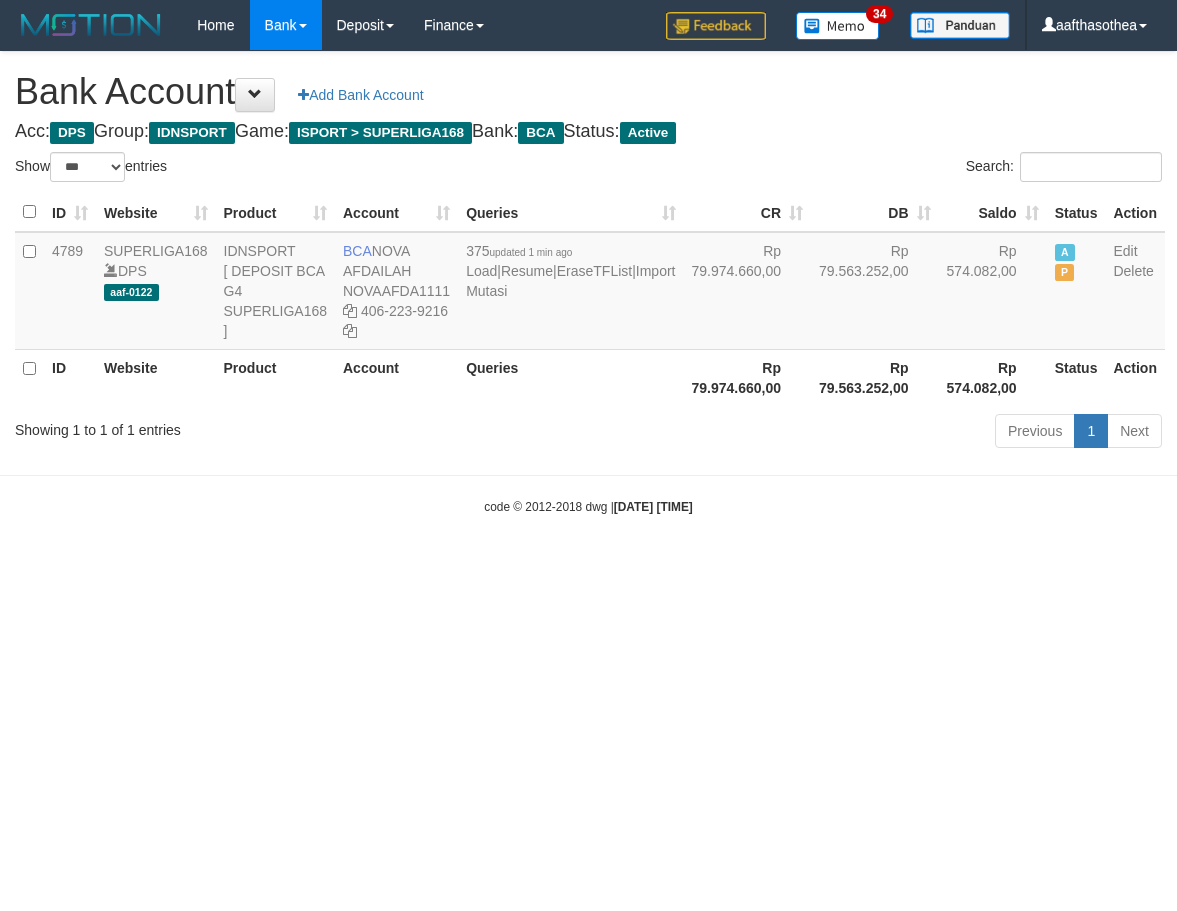 select on "***" 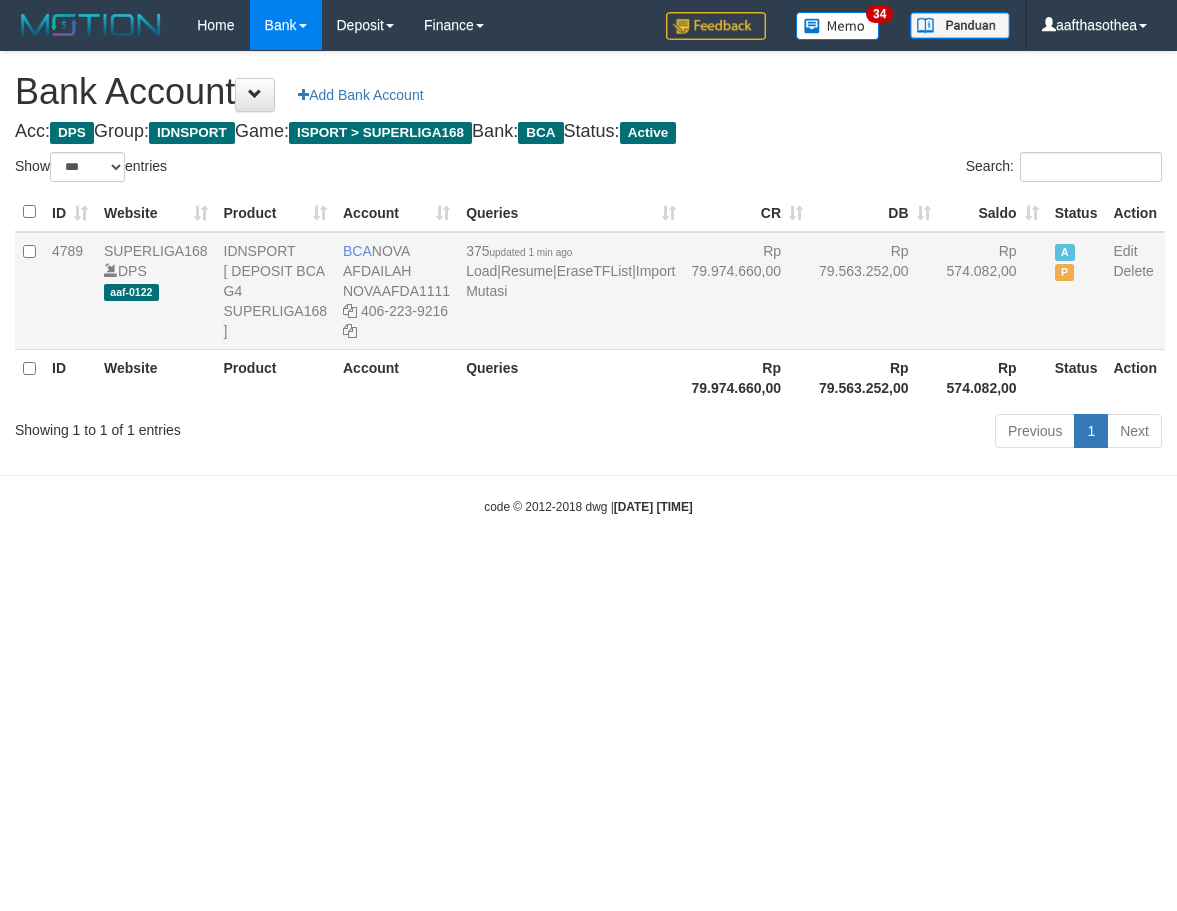 drag, startPoint x: 478, startPoint y: 439, endPoint x: 459, endPoint y: 387, distance: 55.362442 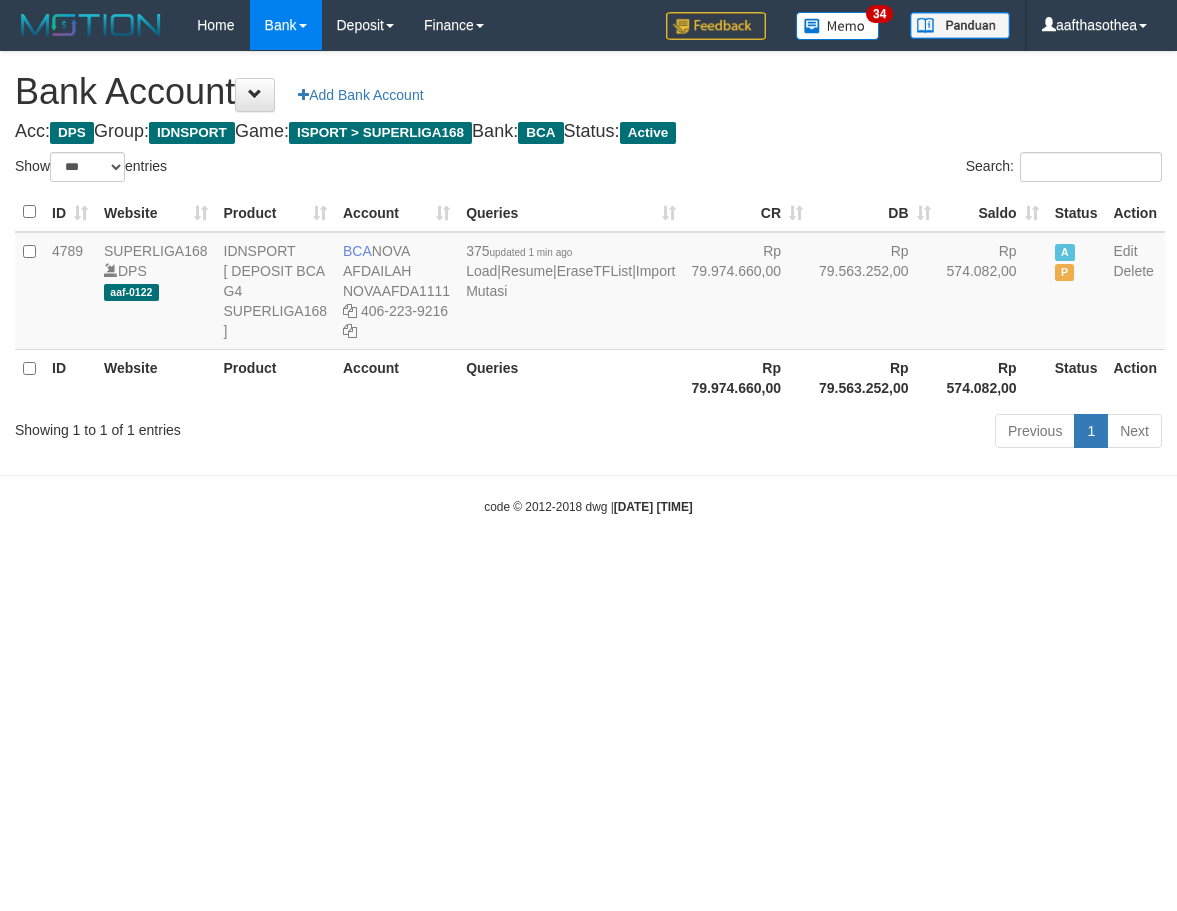 select on "***" 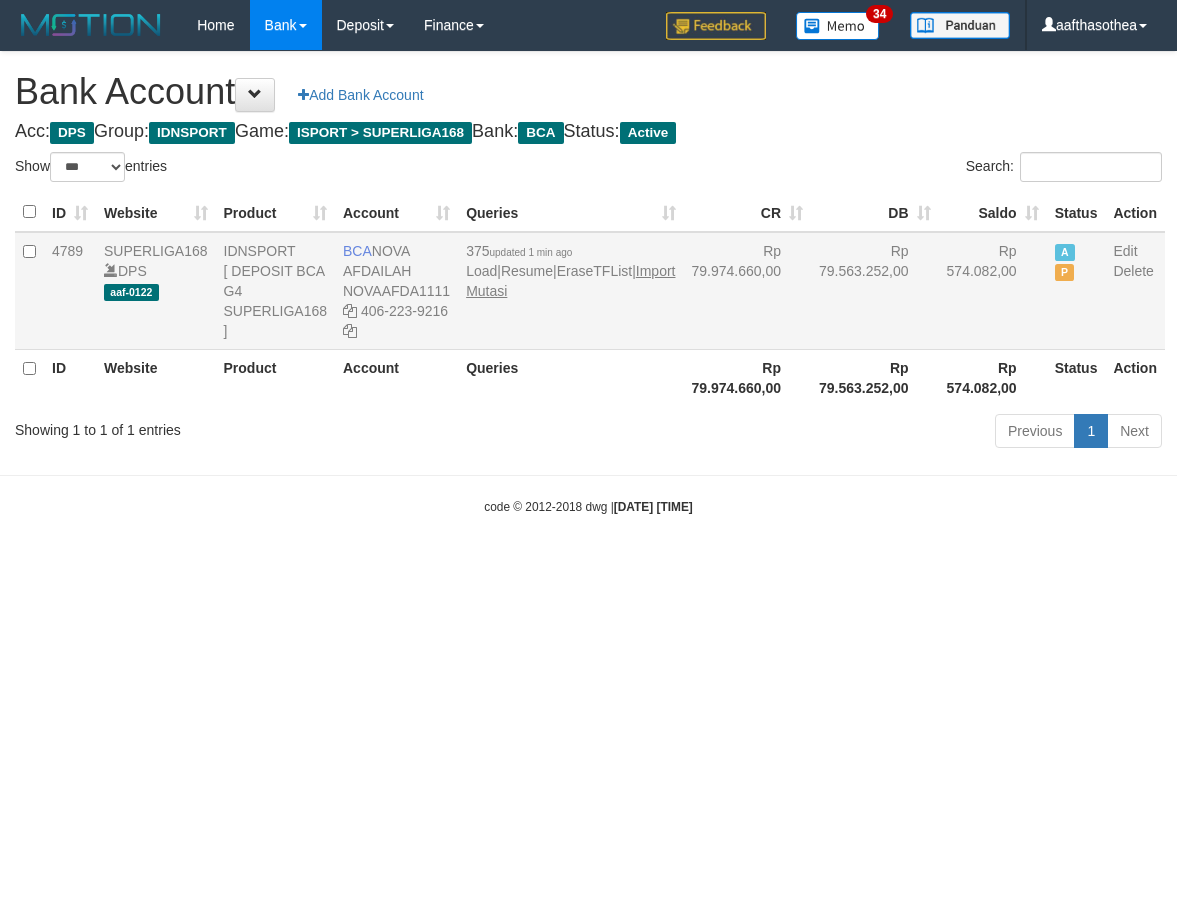 scroll, scrollTop: 0, scrollLeft: 0, axis: both 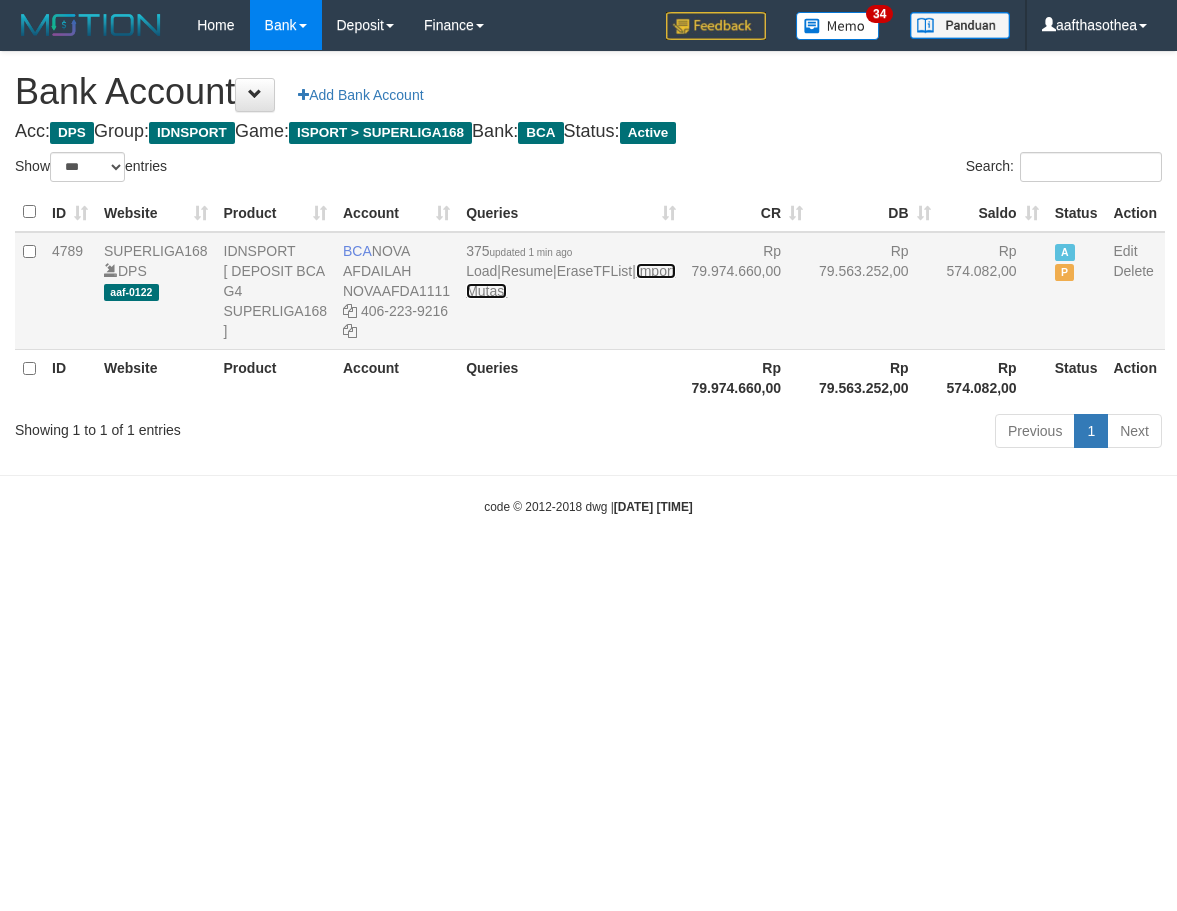 click on "Import Mutasi" at bounding box center (570, 281) 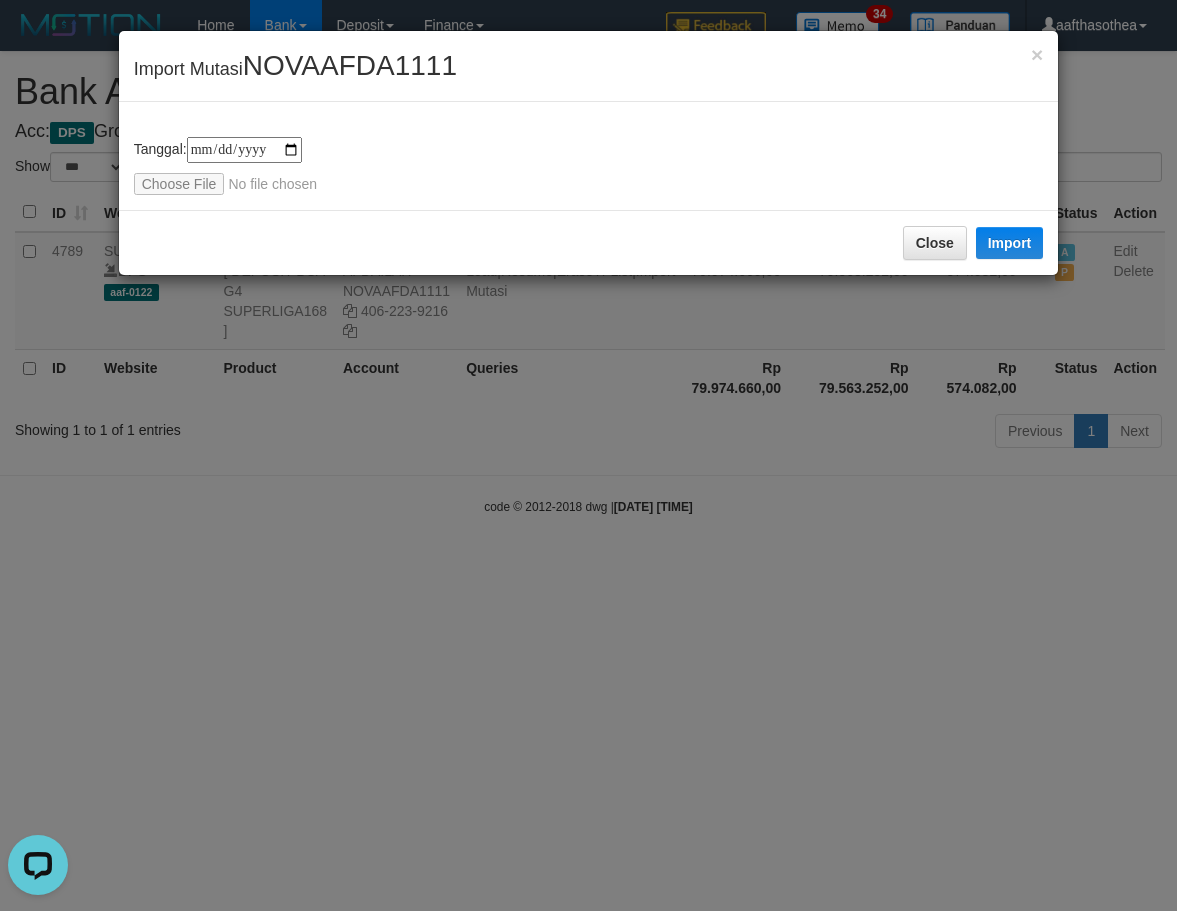 scroll, scrollTop: 0, scrollLeft: 0, axis: both 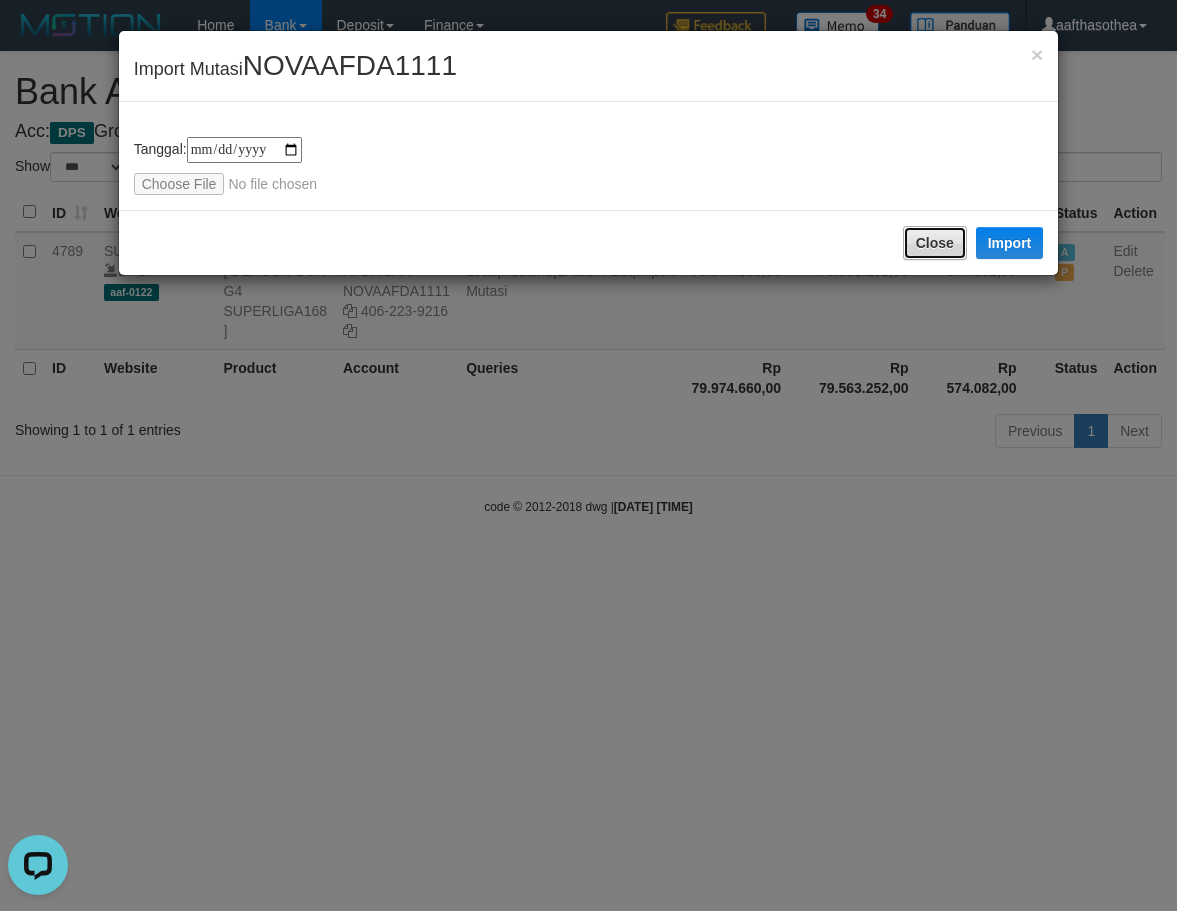click on "Close" at bounding box center [935, 243] 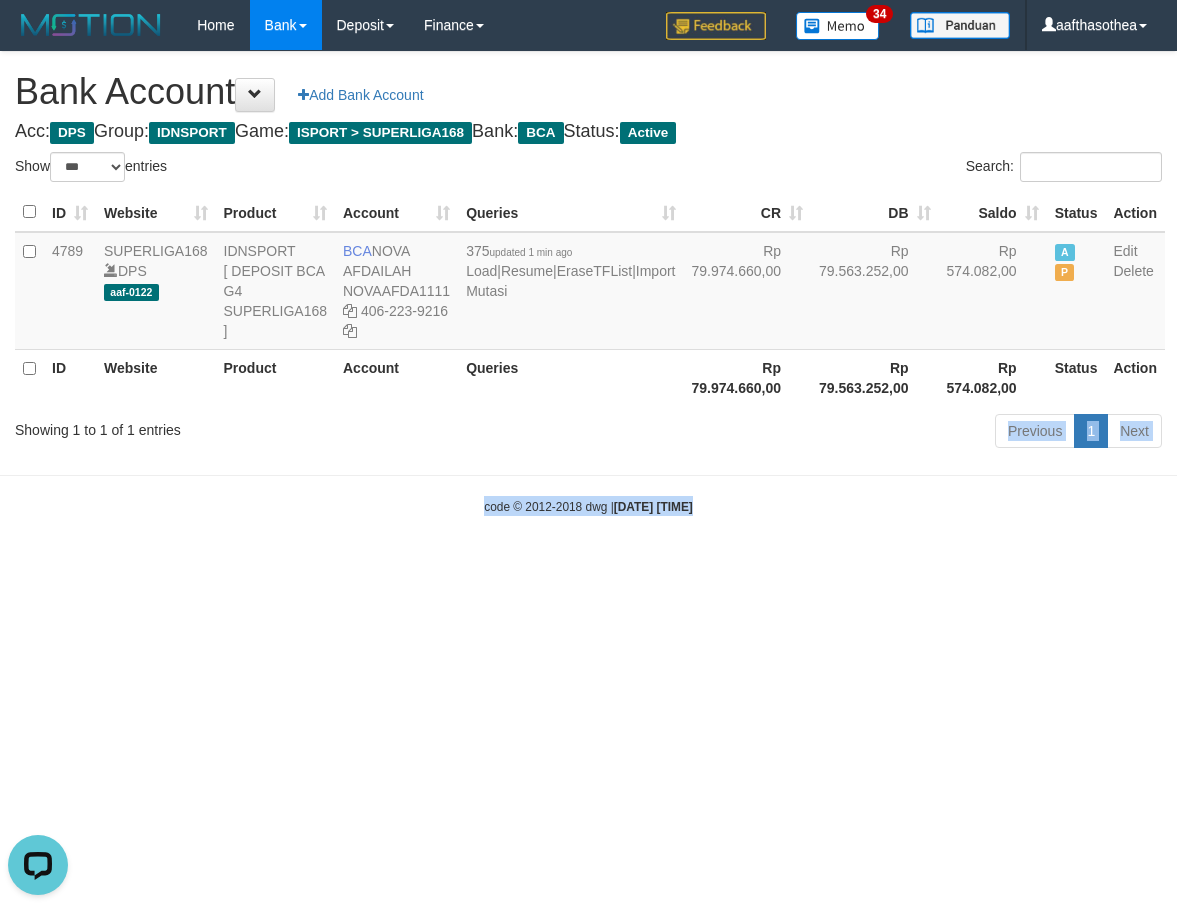 drag, startPoint x: 793, startPoint y: 466, endPoint x: 822, endPoint y: 472, distance: 29.614185 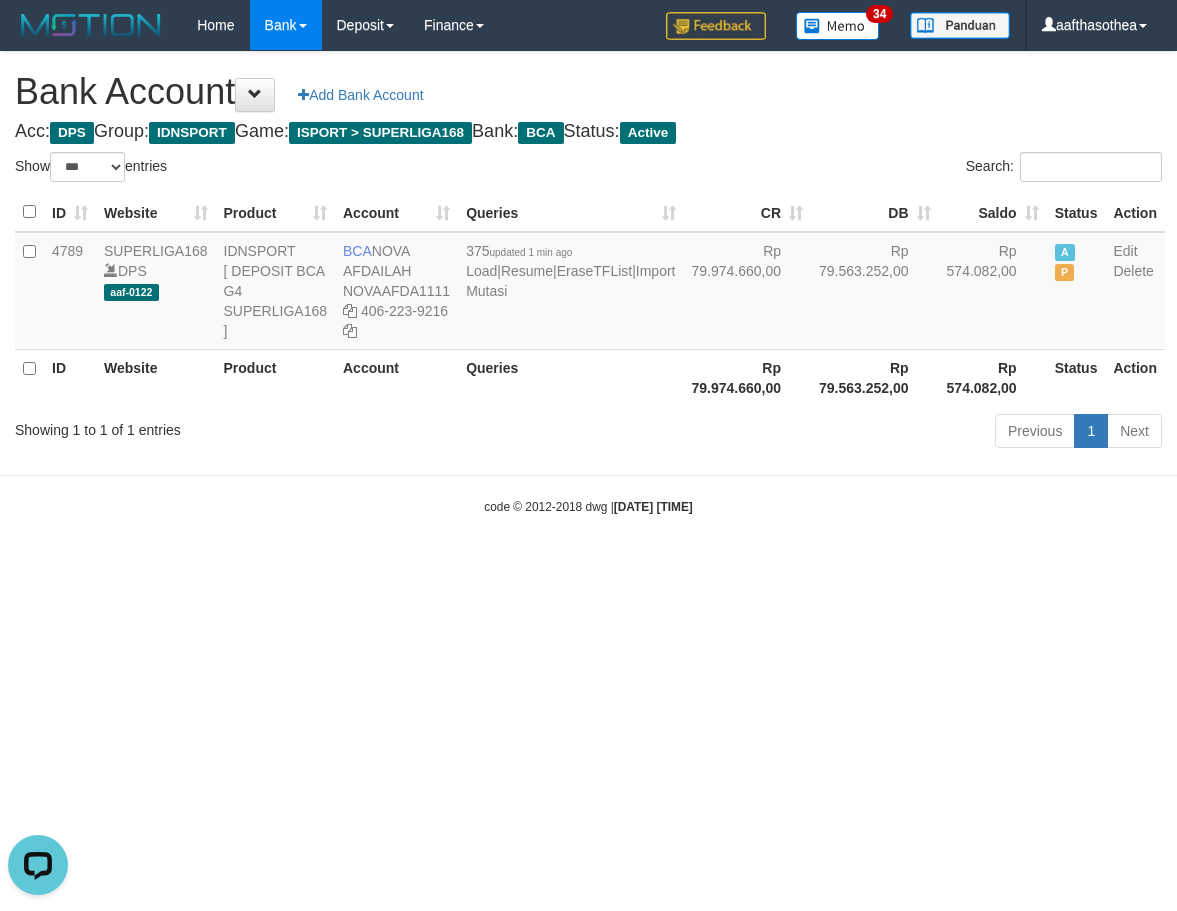 click on "Previous 1 Next" at bounding box center (833, 433) 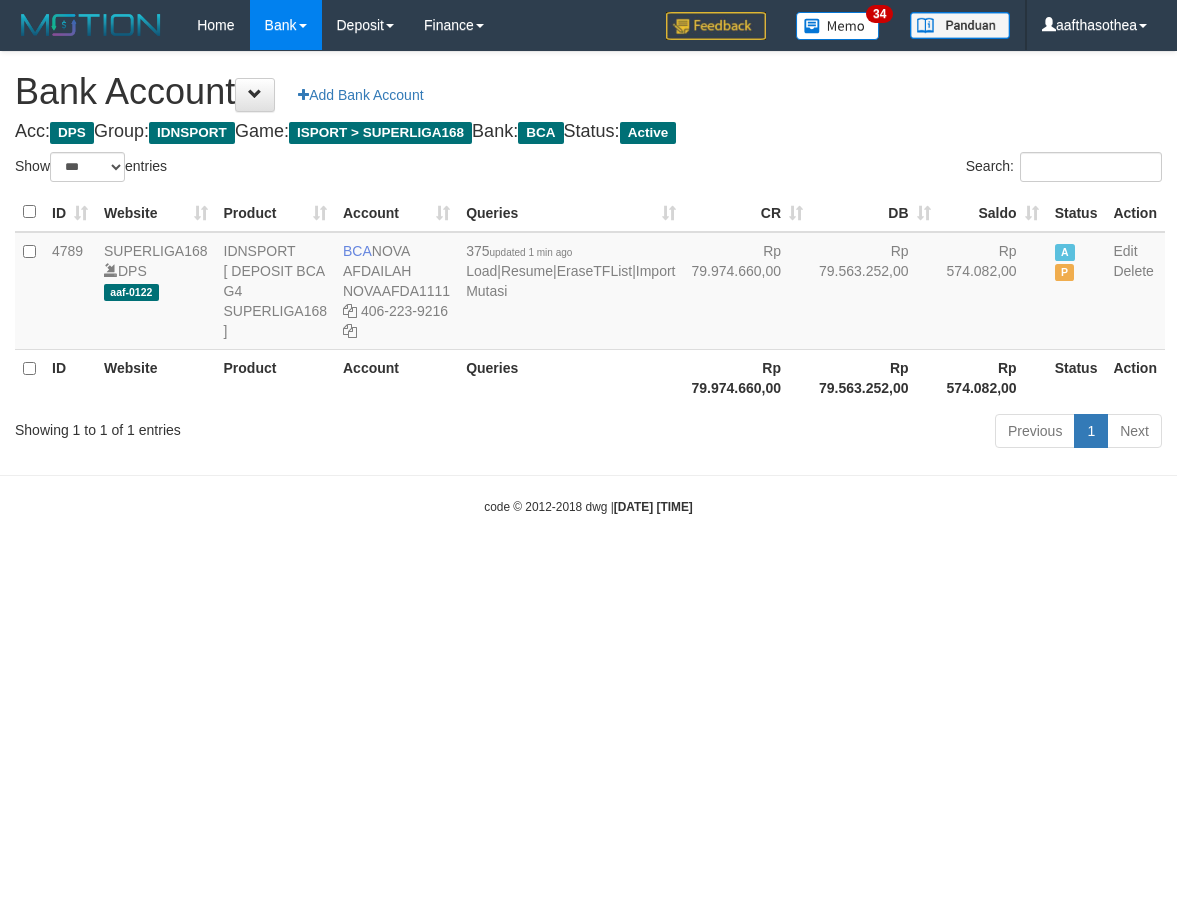 select on "***" 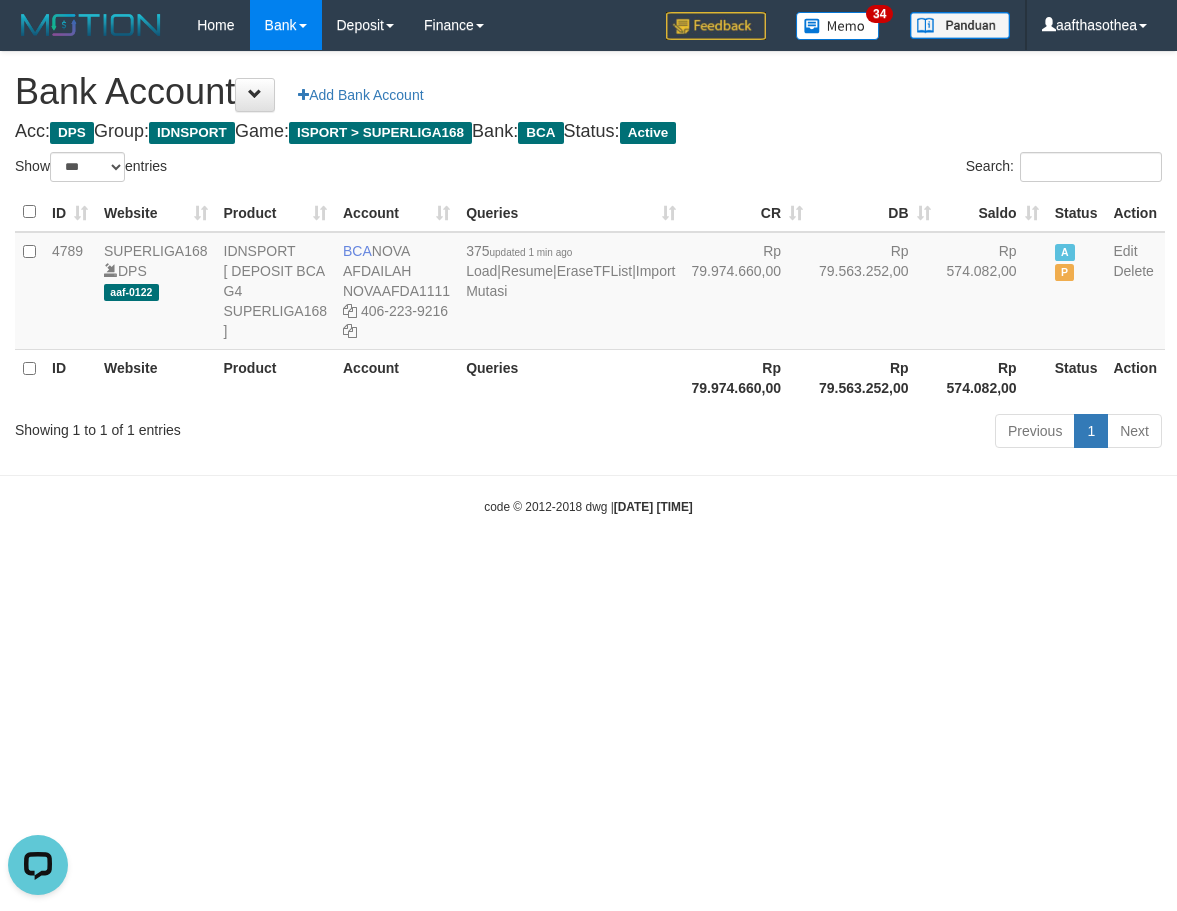 scroll, scrollTop: 0, scrollLeft: 0, axis: both 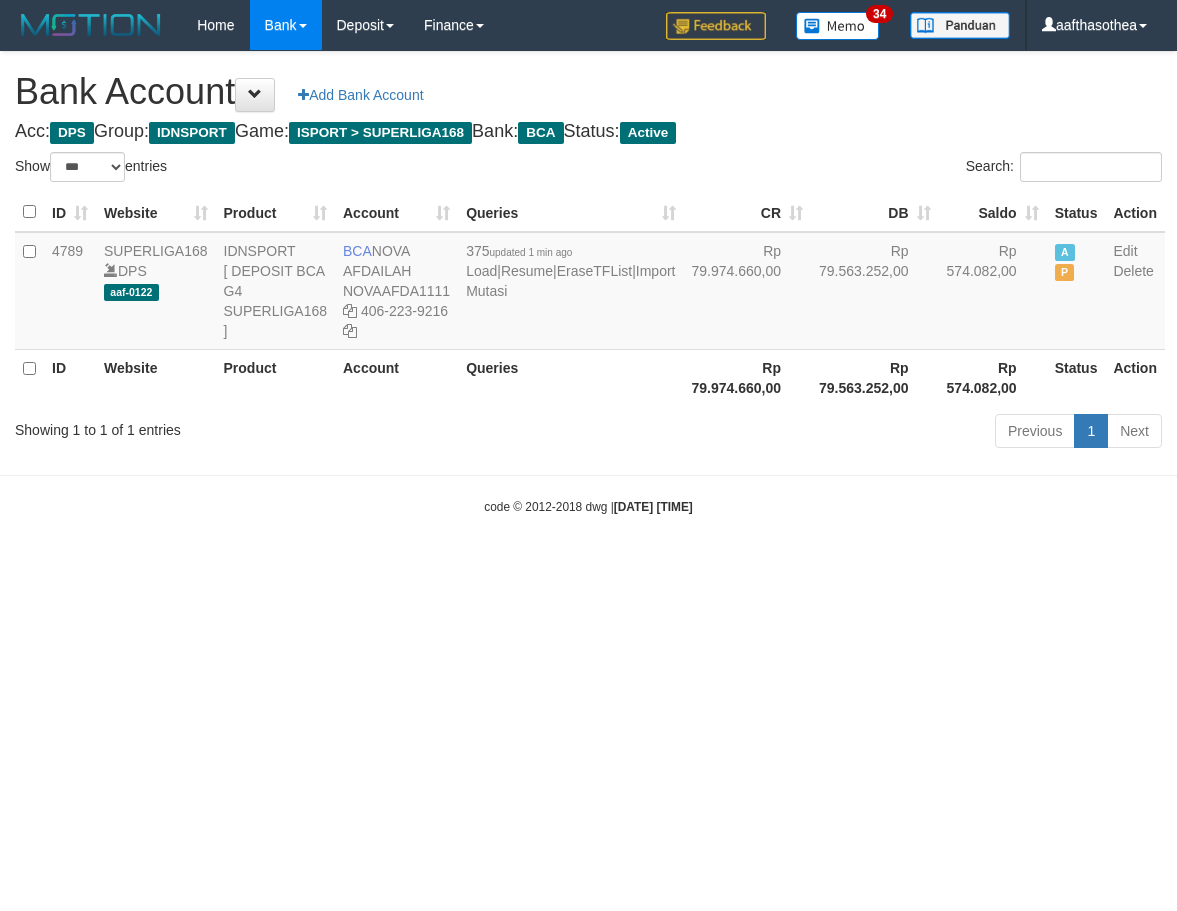 select on "***" 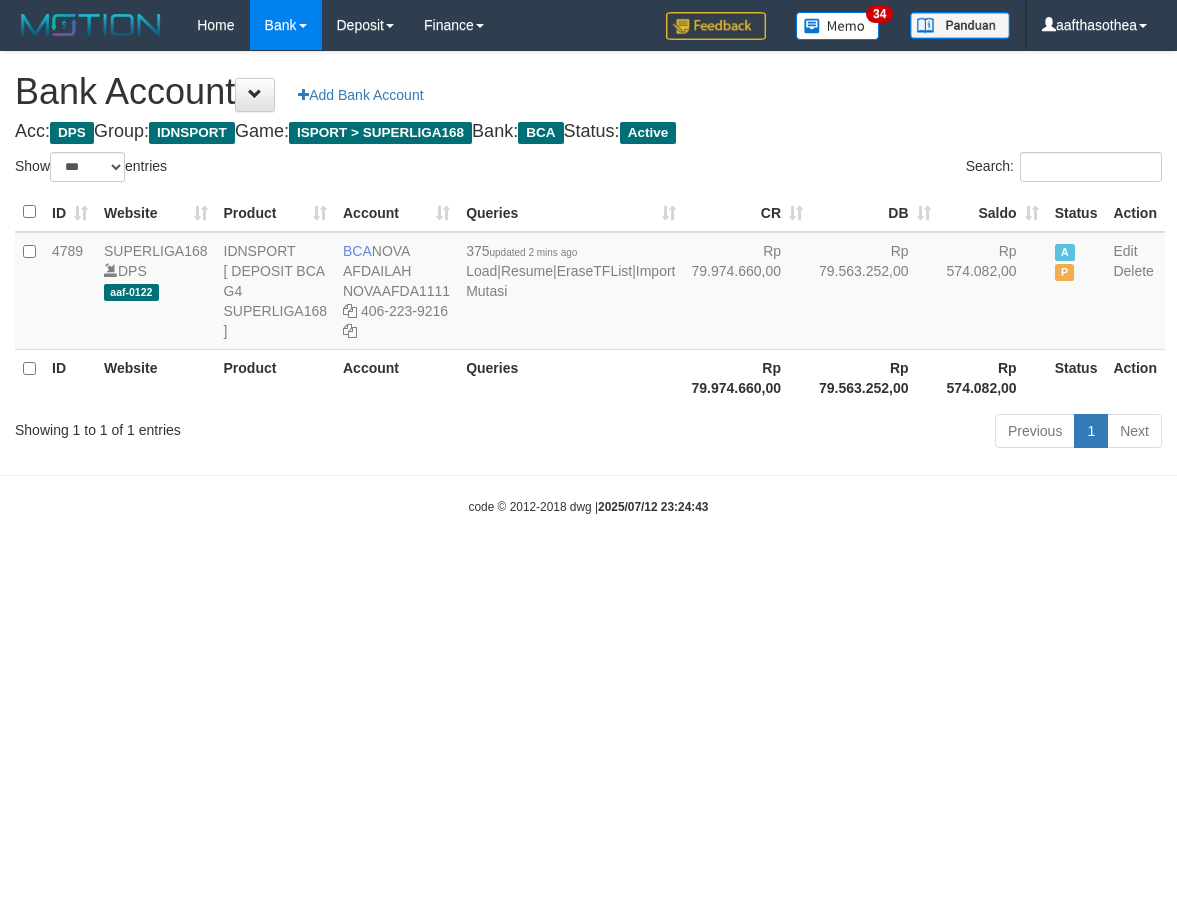 select on "***" 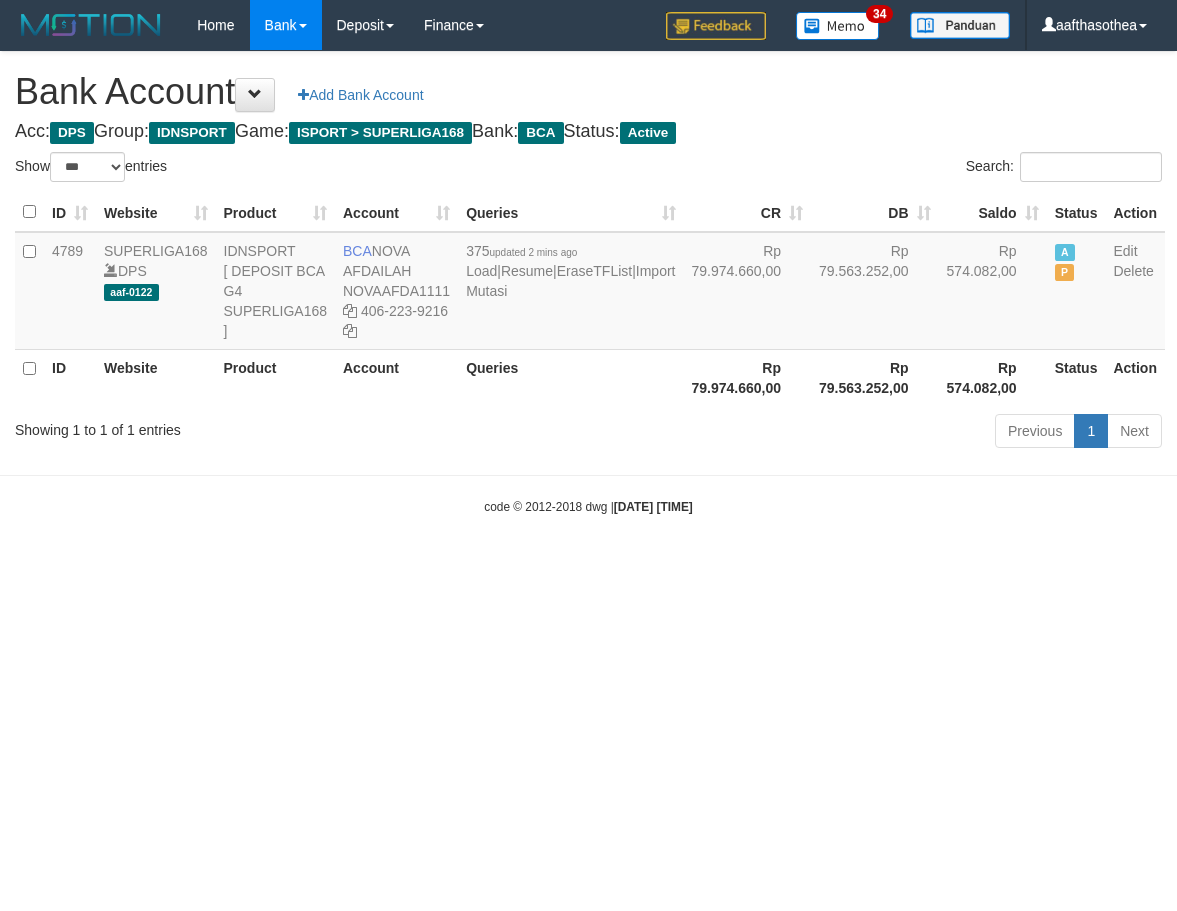 select on "***" 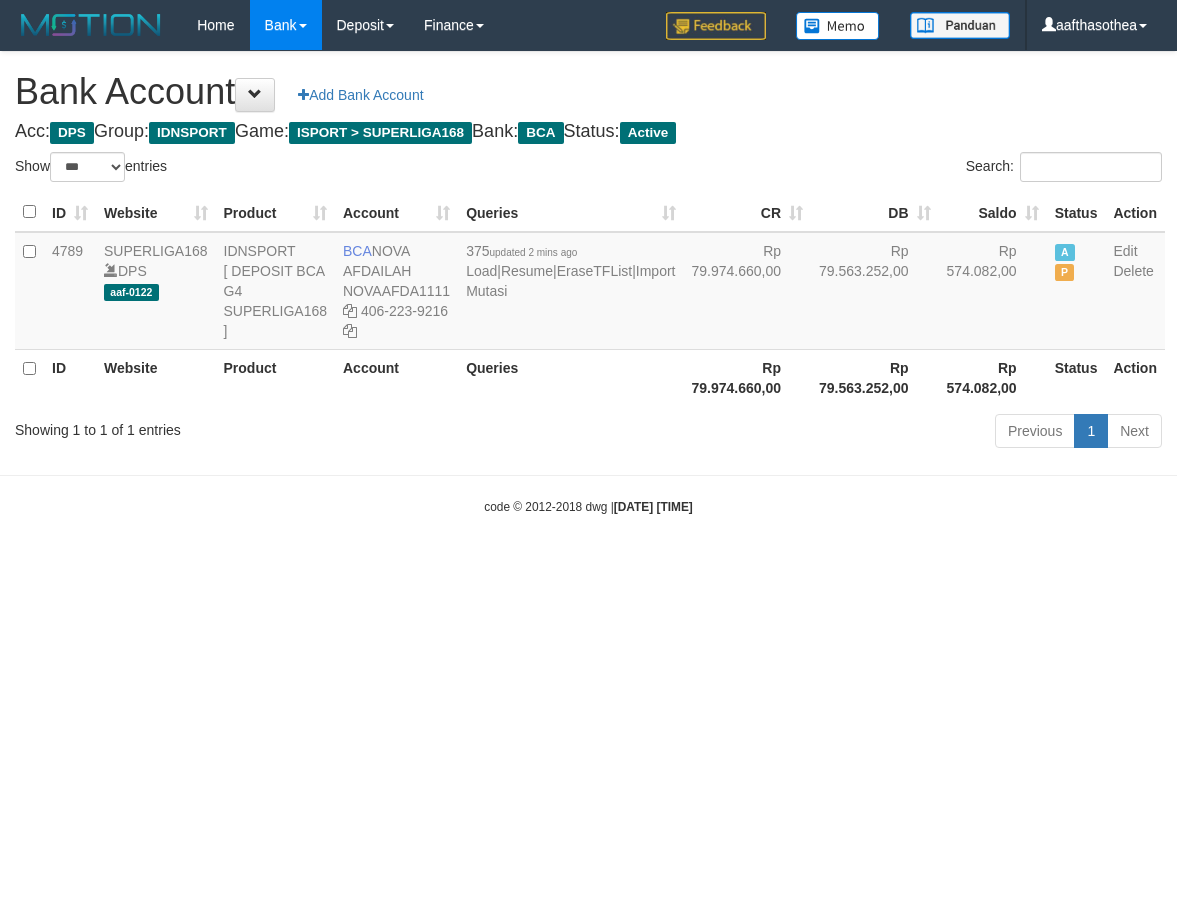 select on "***" 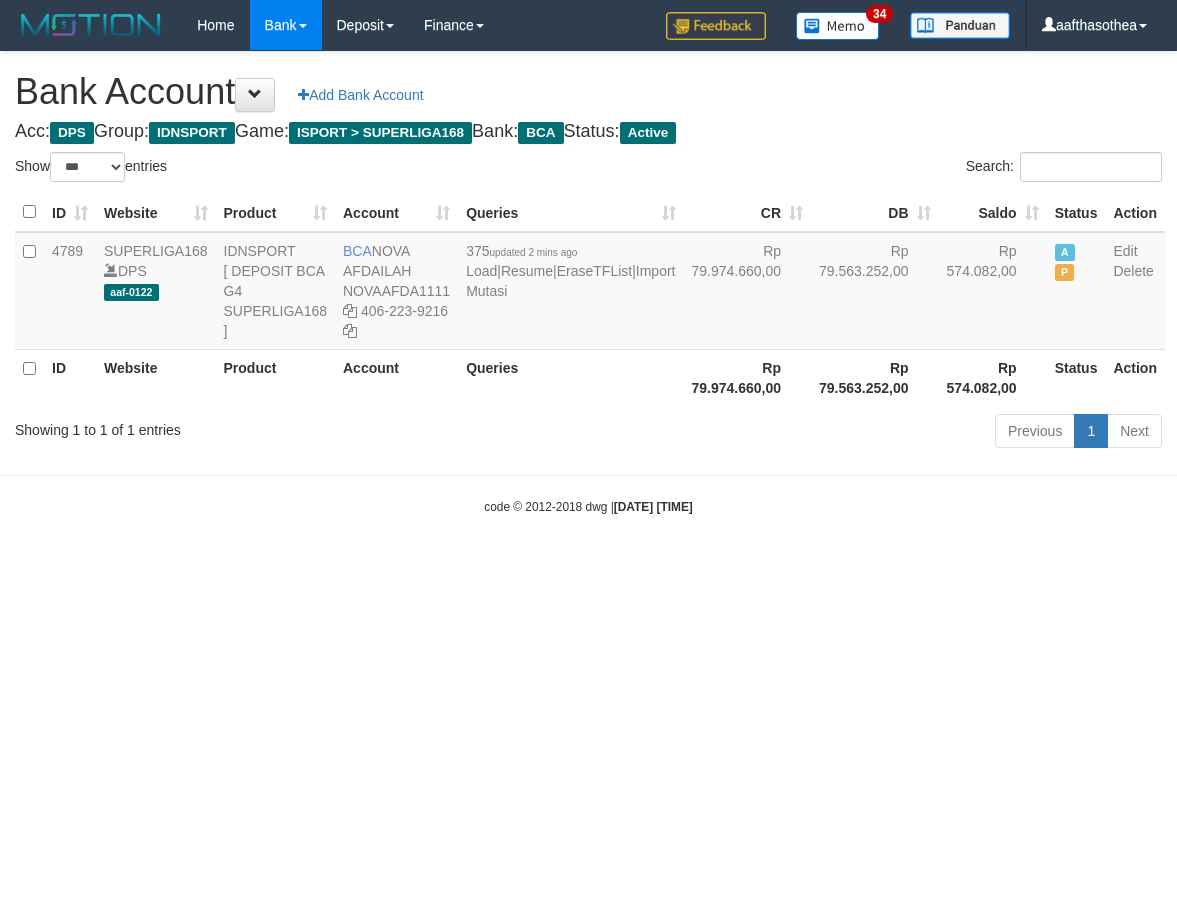 select on "***" 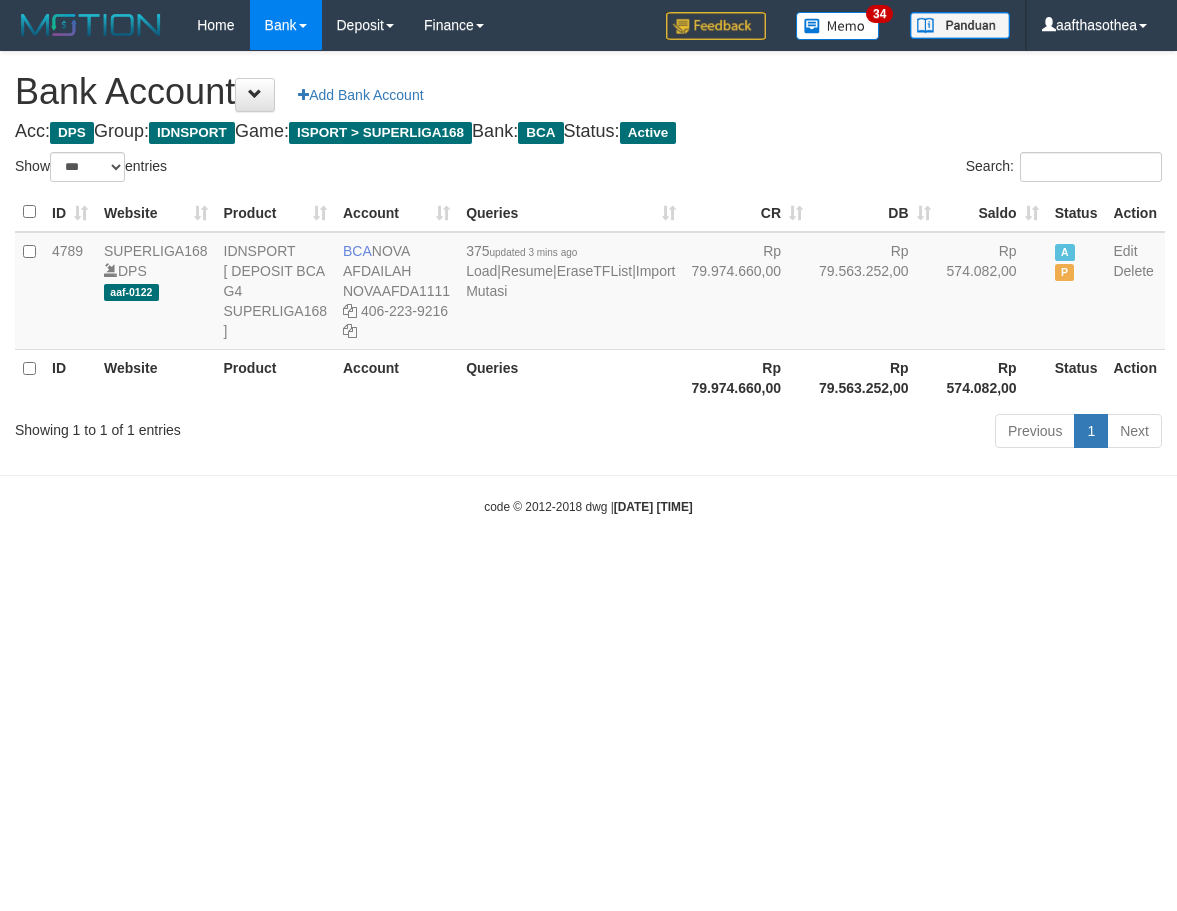 select on "***" 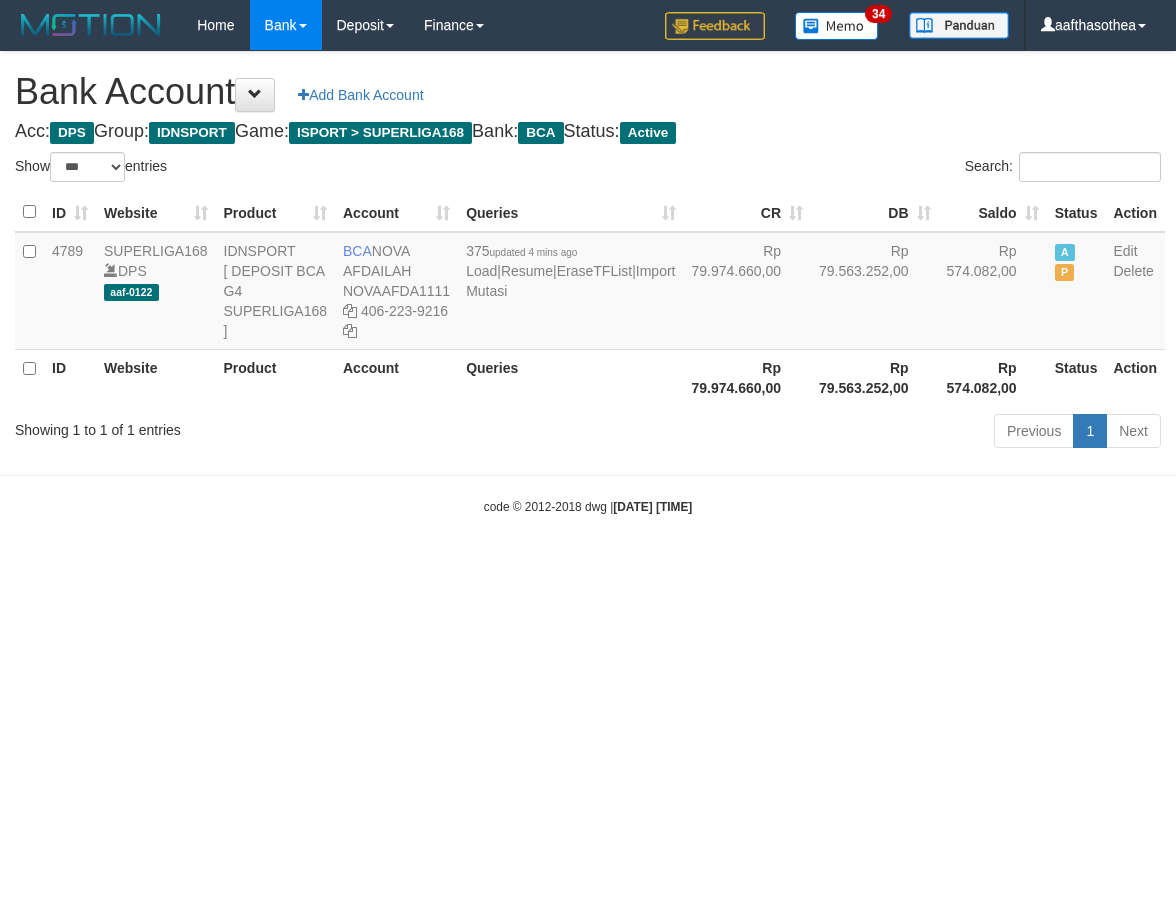 select on "***" 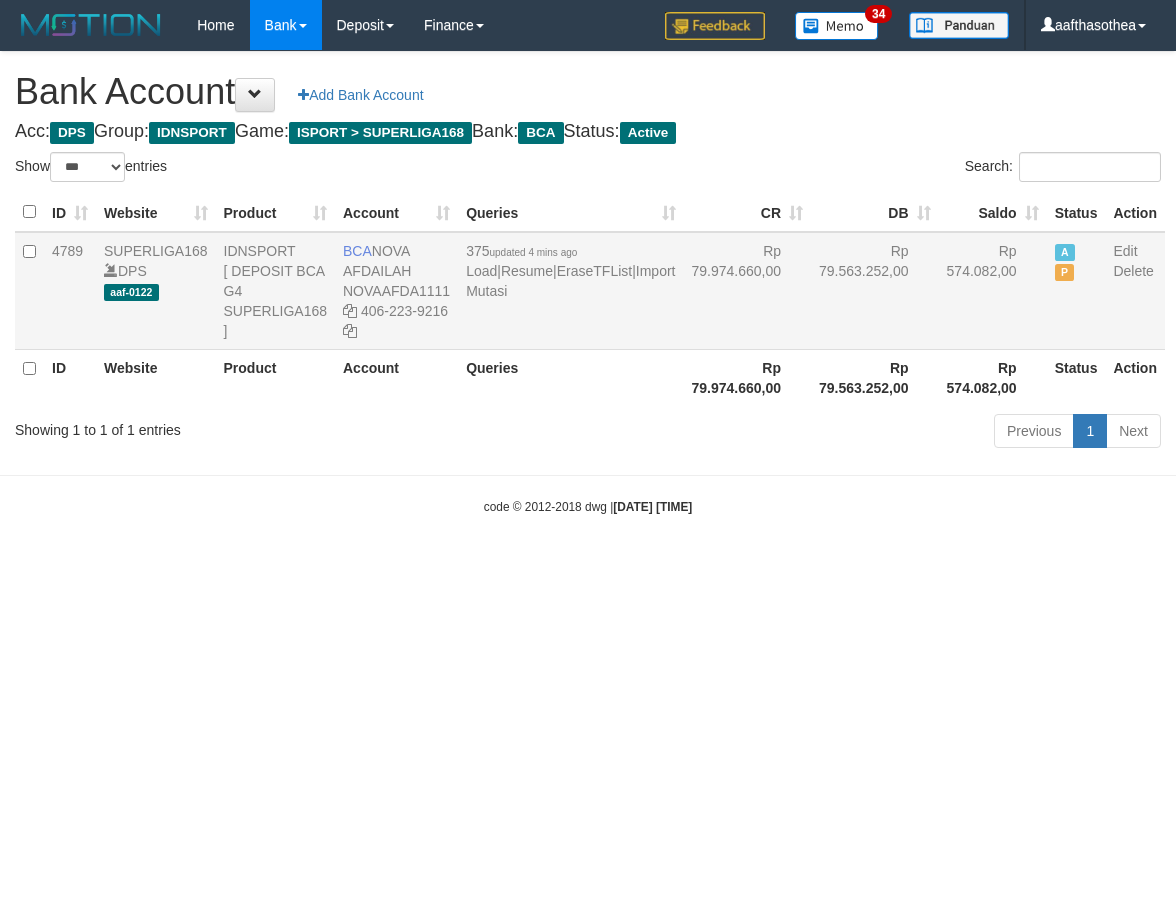 scroll, scrollTop: 0, scrollLeft: 0, axis: both 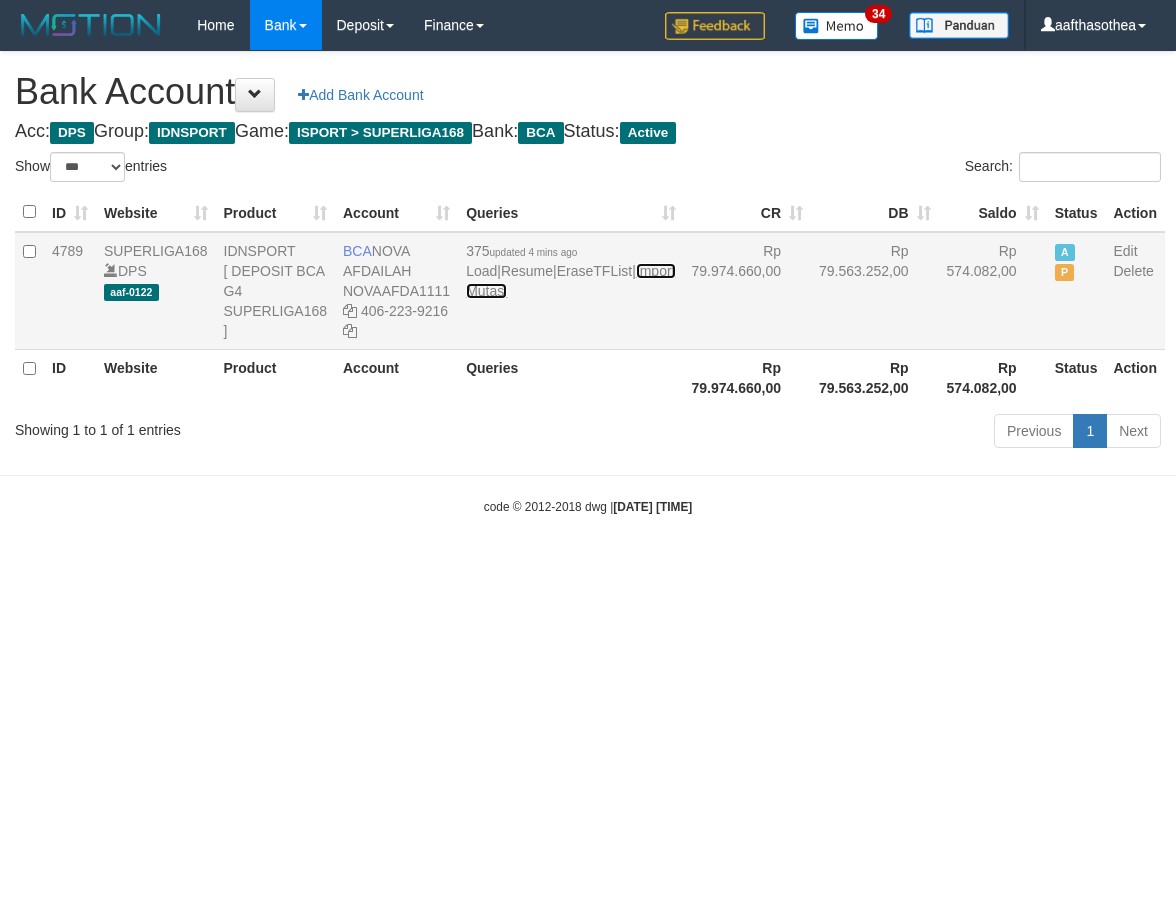 click on "Import Mutasi" at bounding box center (570, 281) 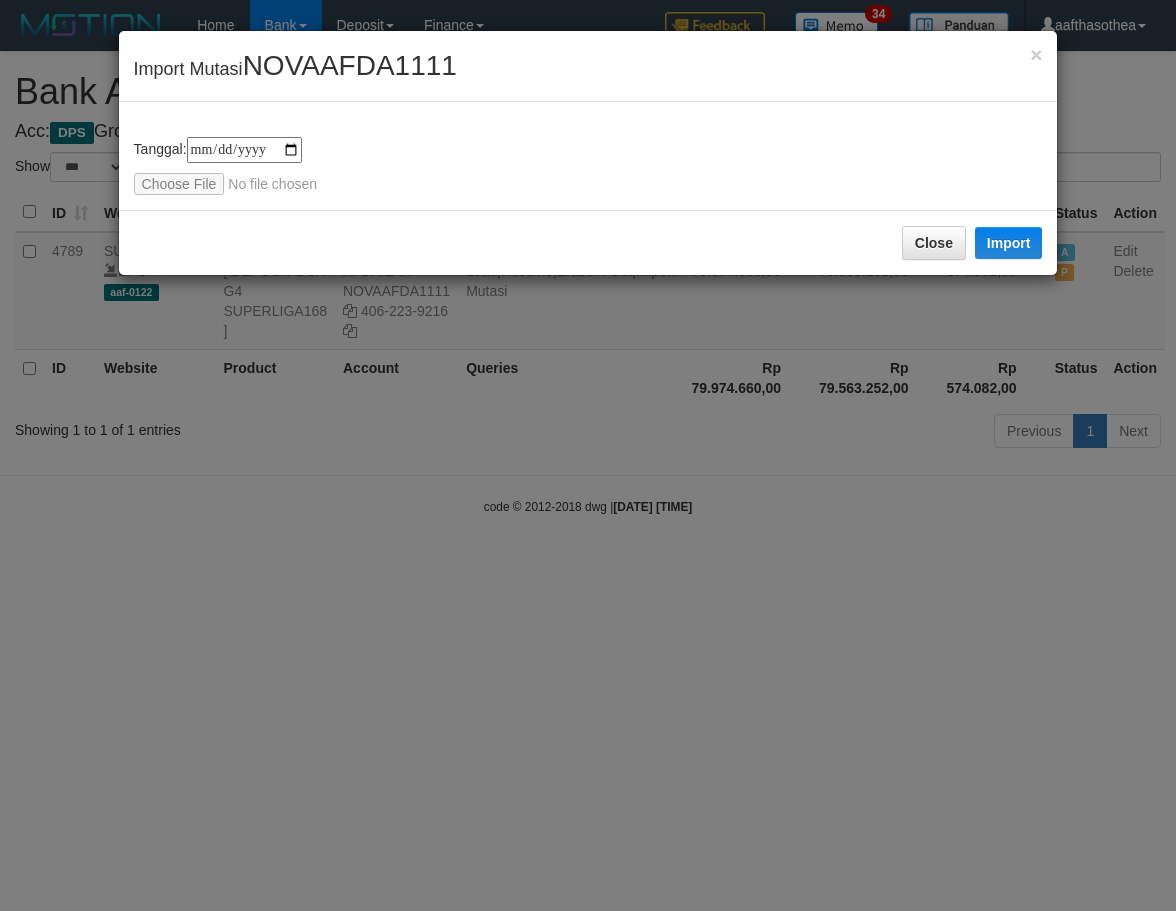 click on "**********" at bounding box center (588, 455) 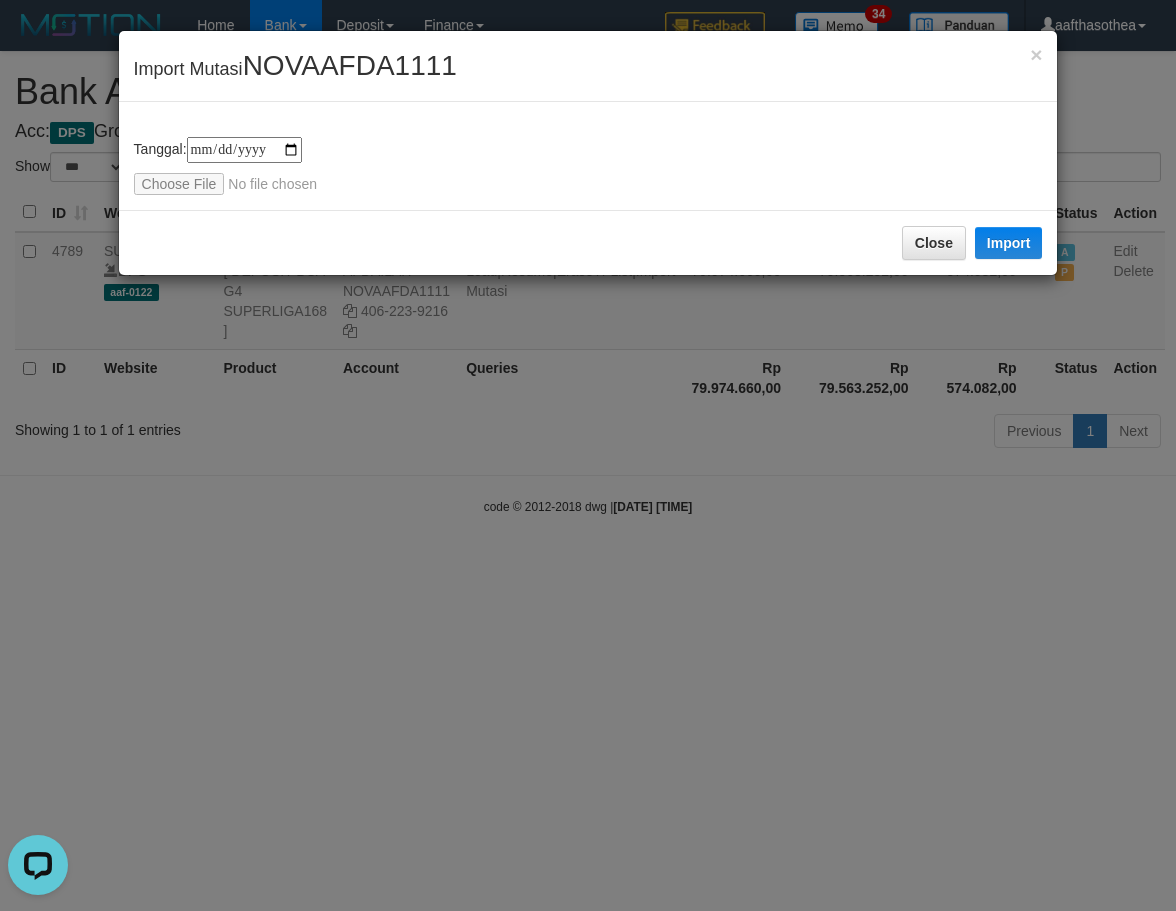 scroll, scrollTop: 0, scrollLeft: 0, axis: both 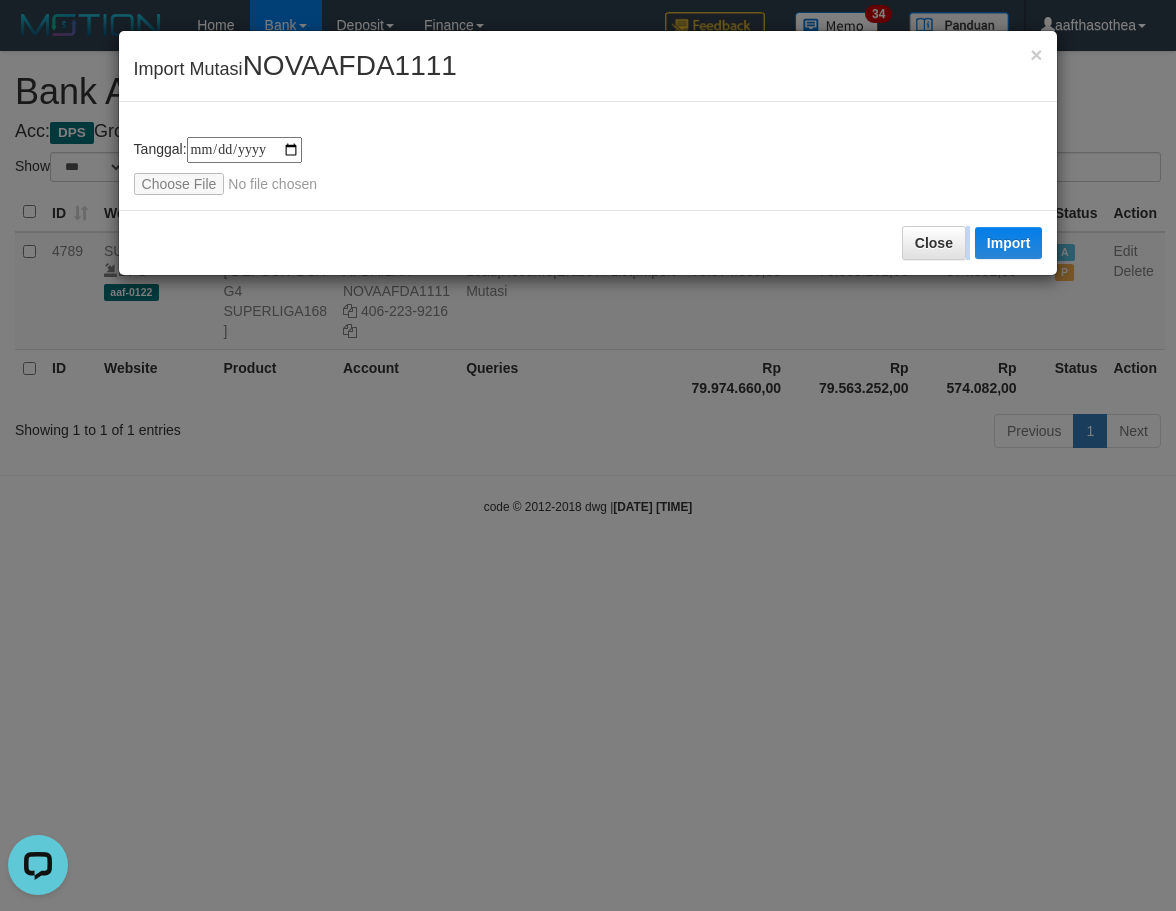 click on "**********" at bounding box center (588, 455) 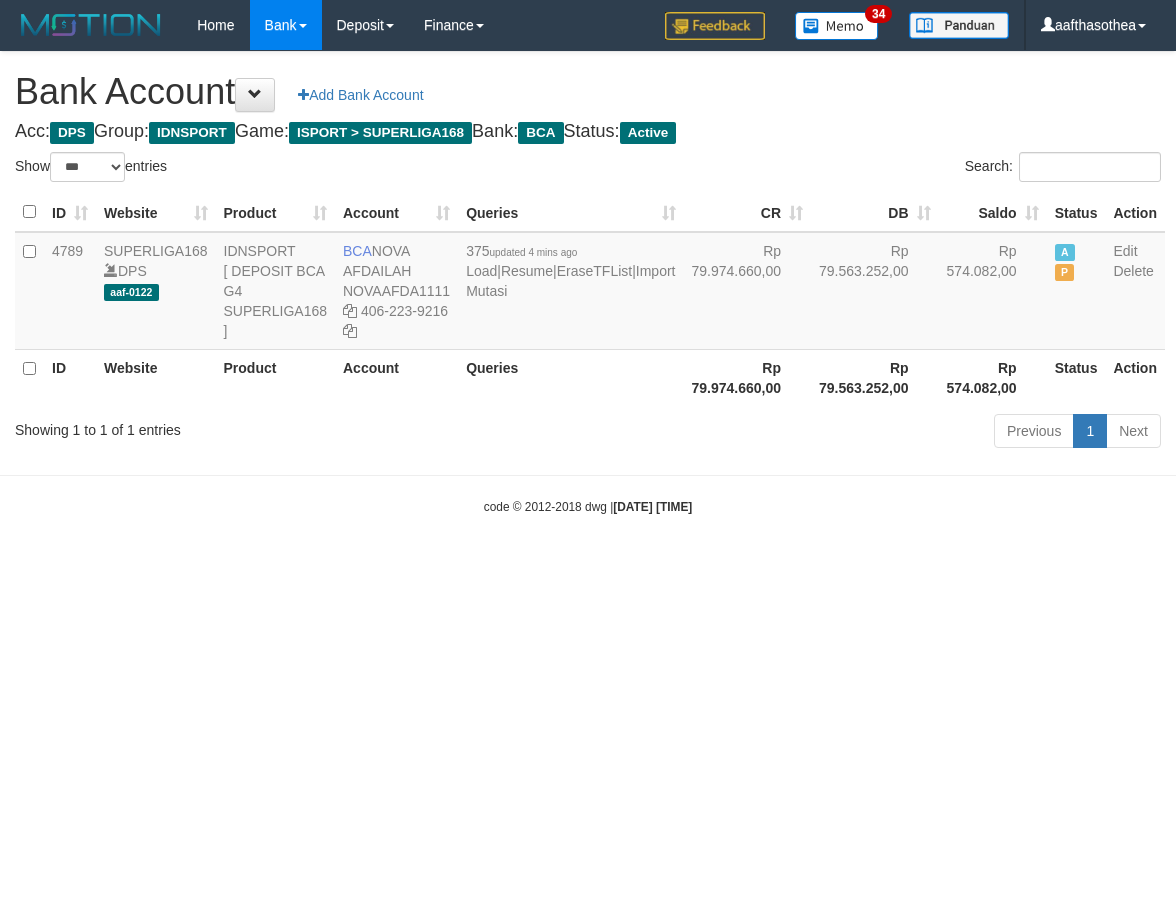 select on "***" 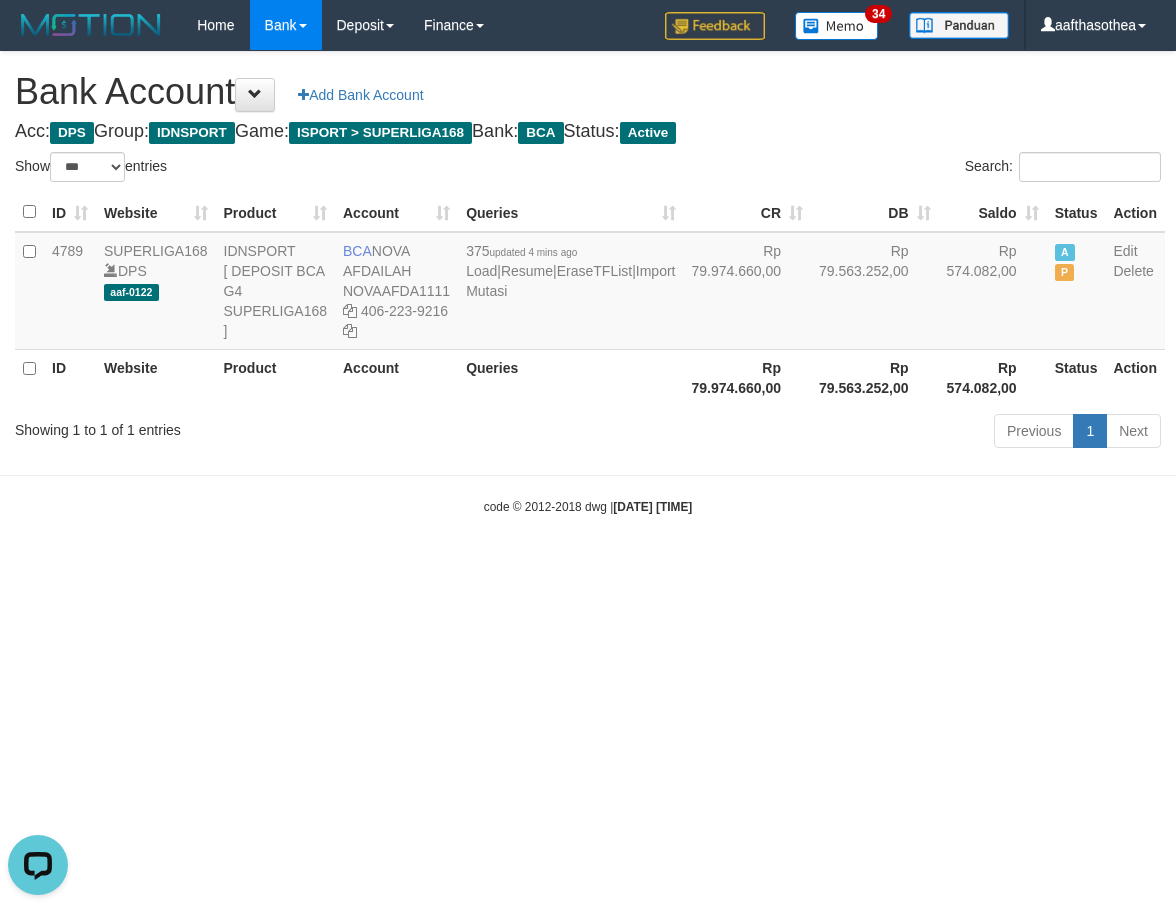 scroll, scrollTop: 0, scrollLeft: 0, axis: both 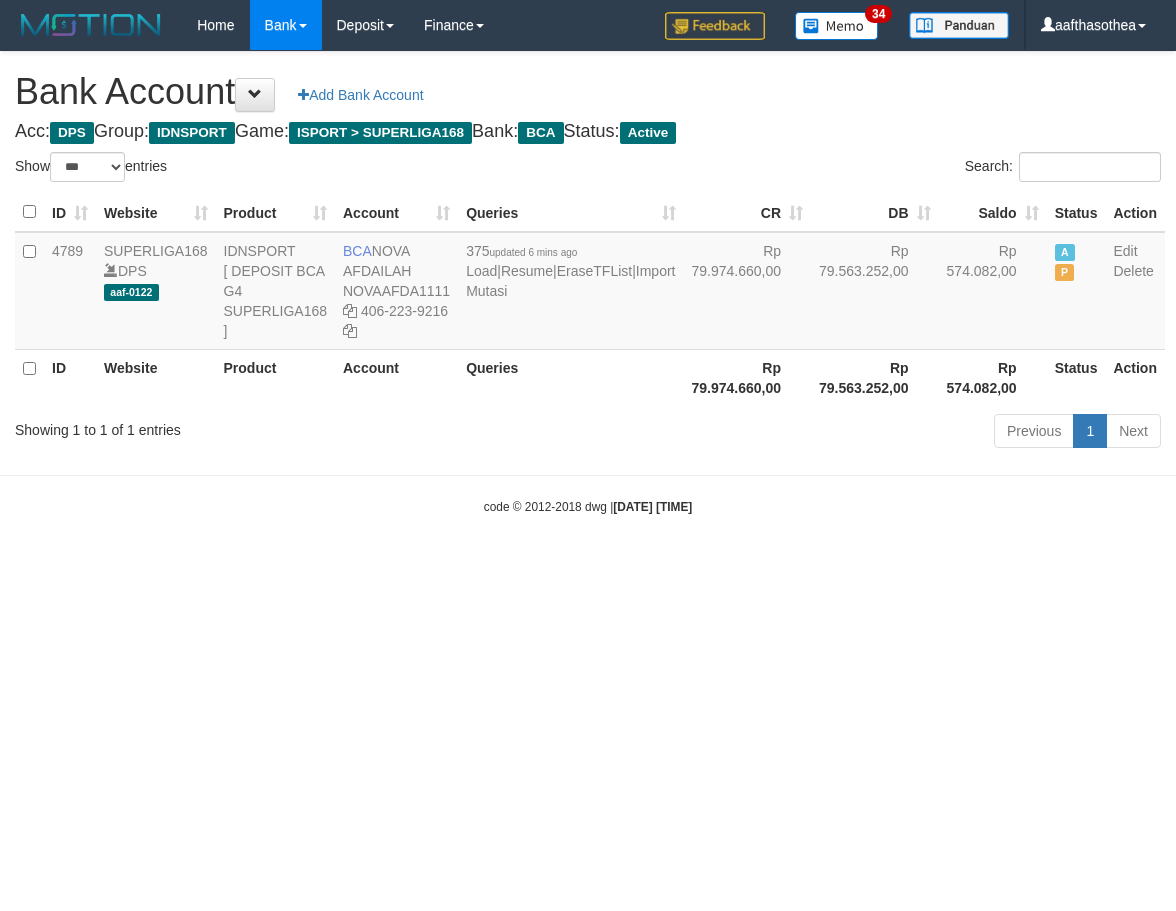 select on "***" 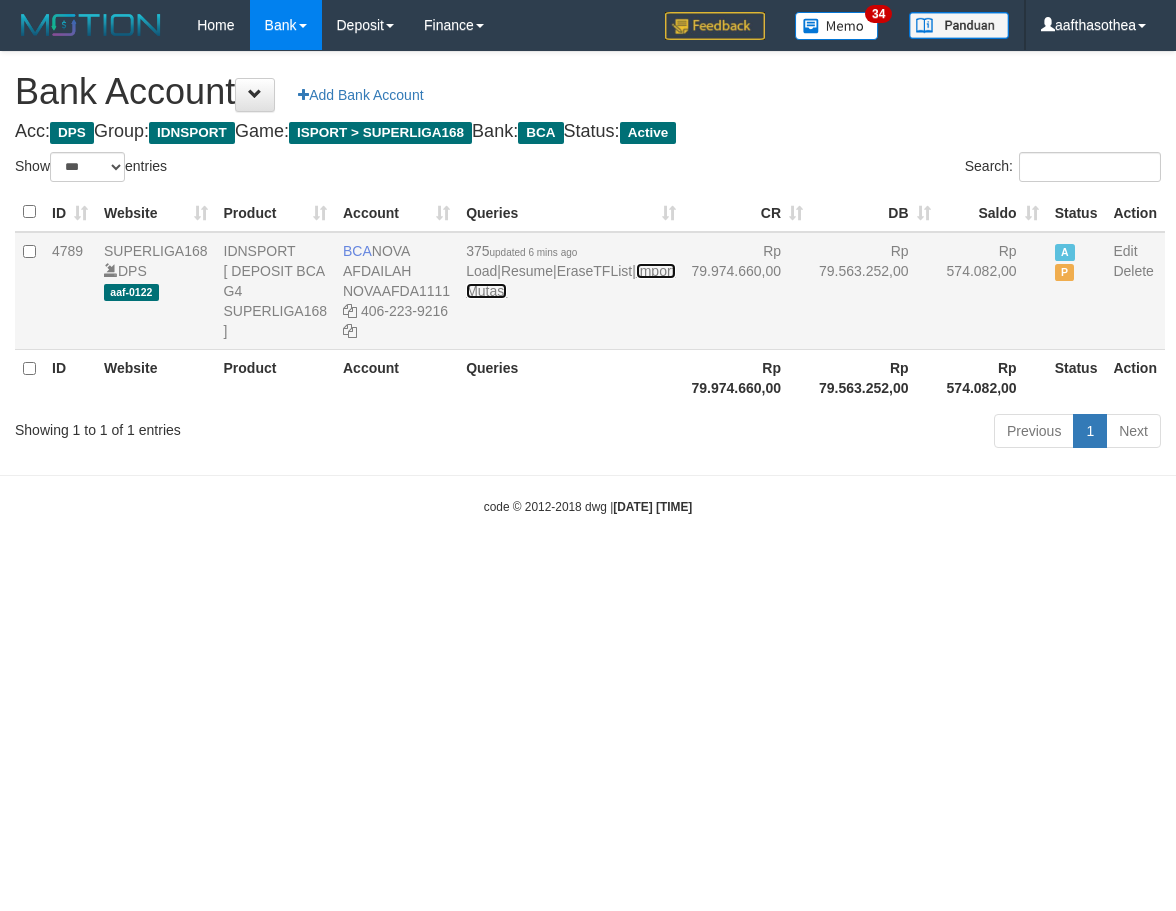 click on "Import Mutasi" at bounding box center [570, 281] 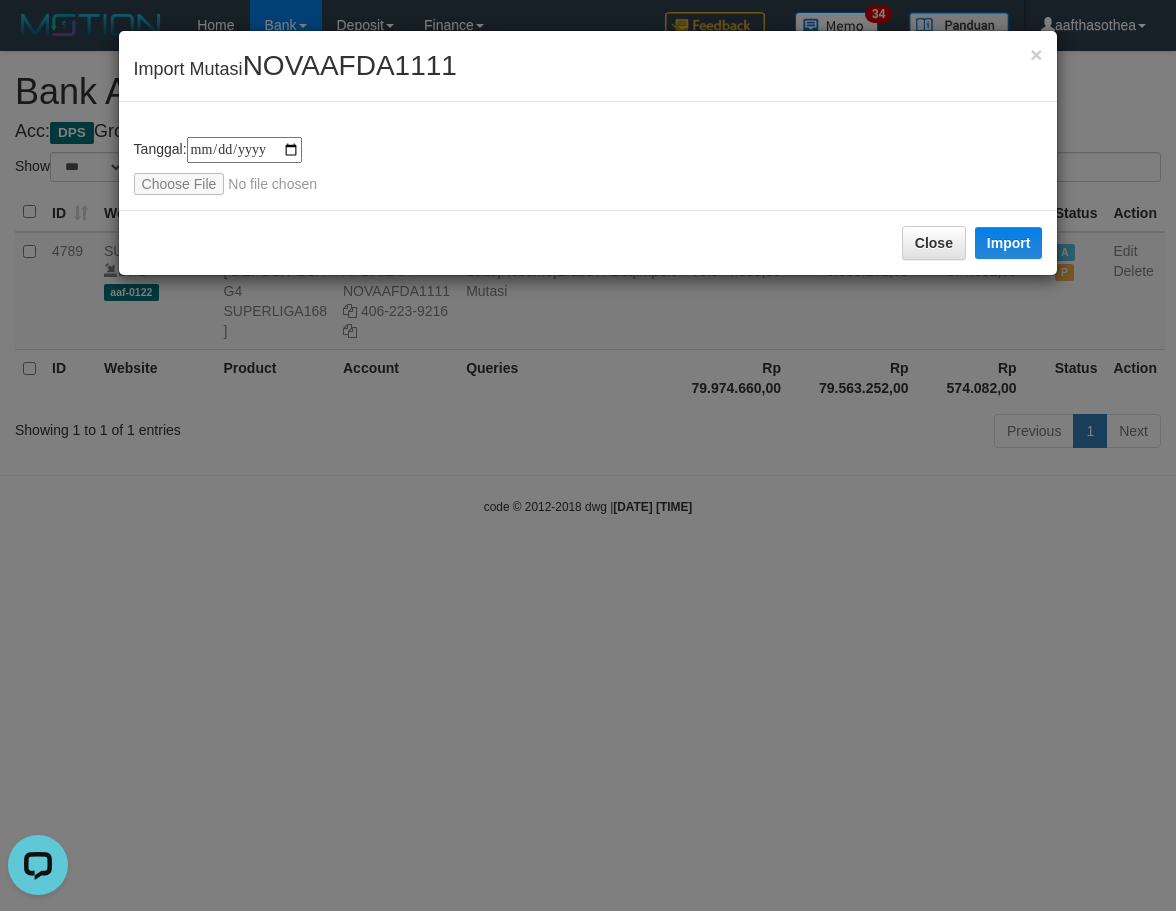 scroll, scrollTop: 0, scrollLeft: 0, axis: both 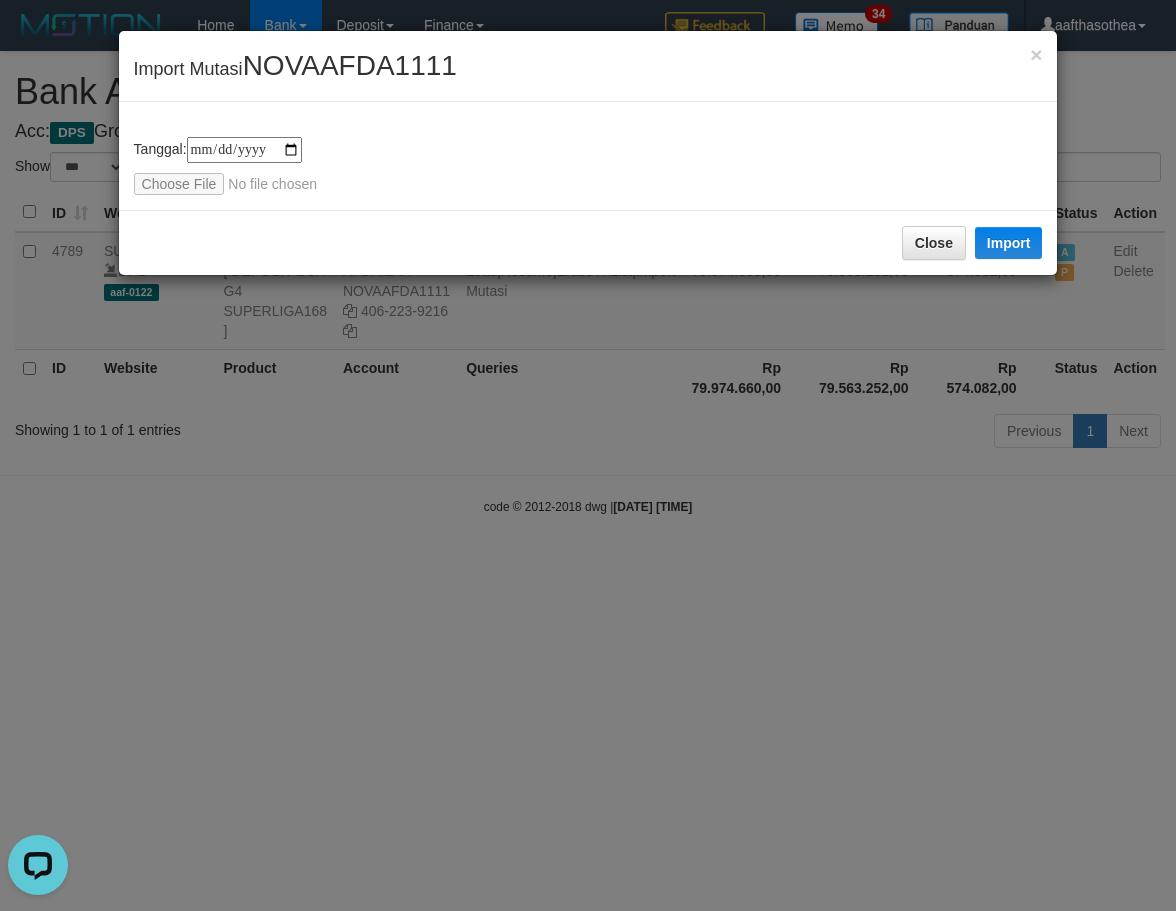 type on "**********" 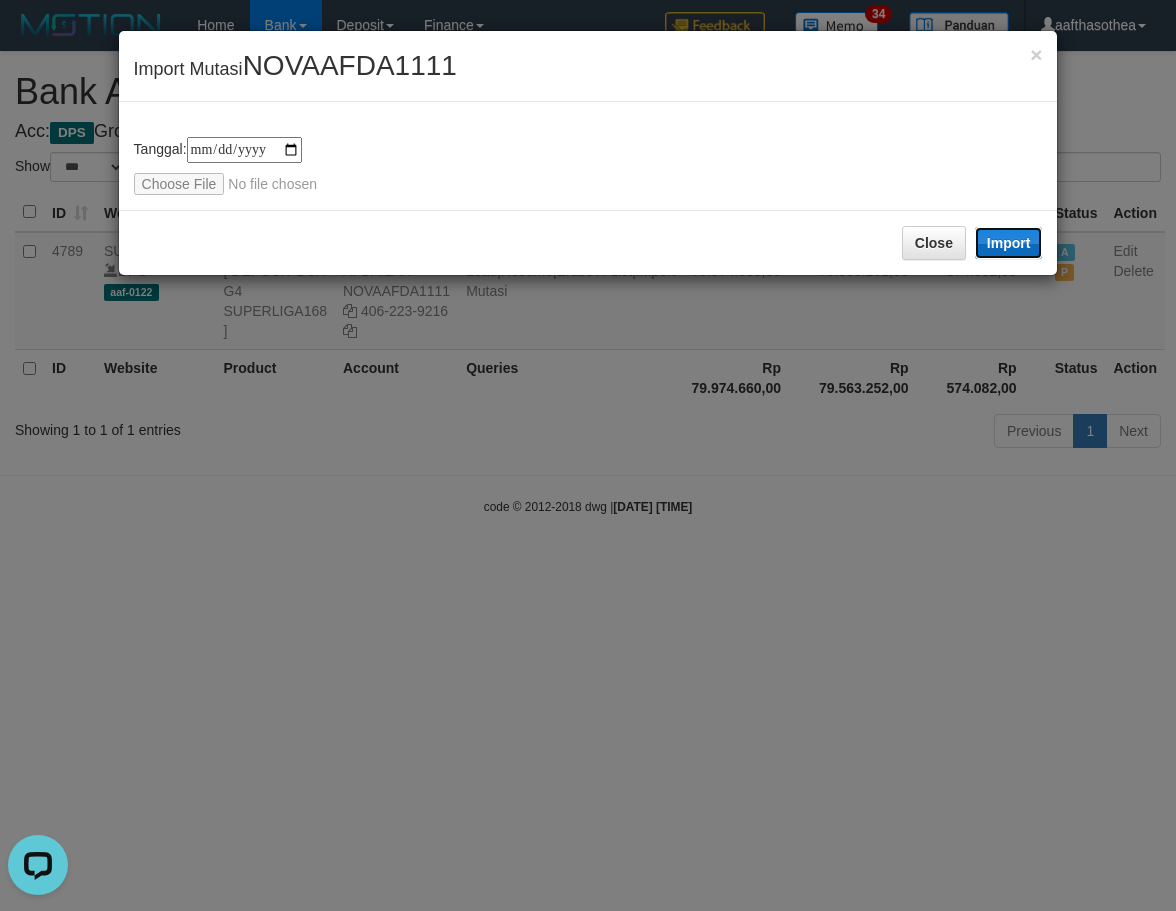 click on "Import" 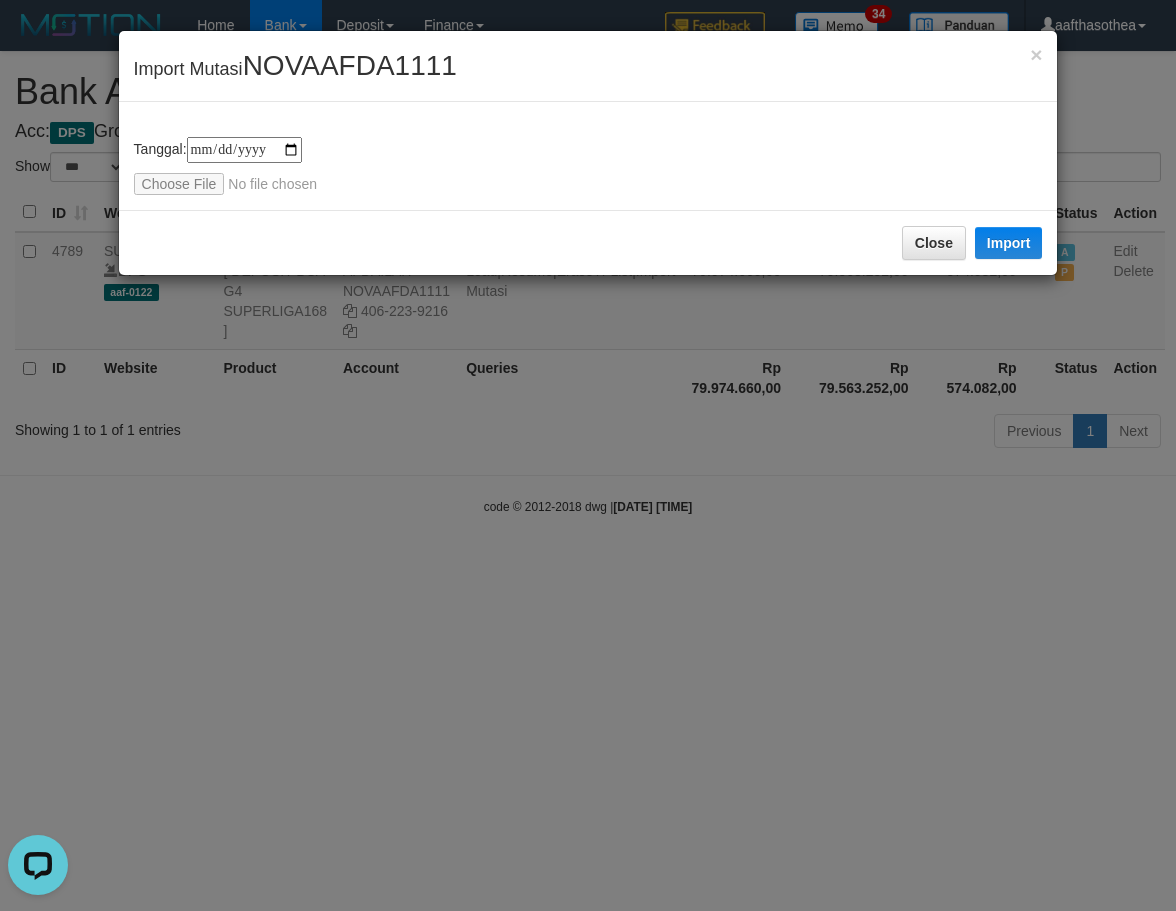 click on "**********" 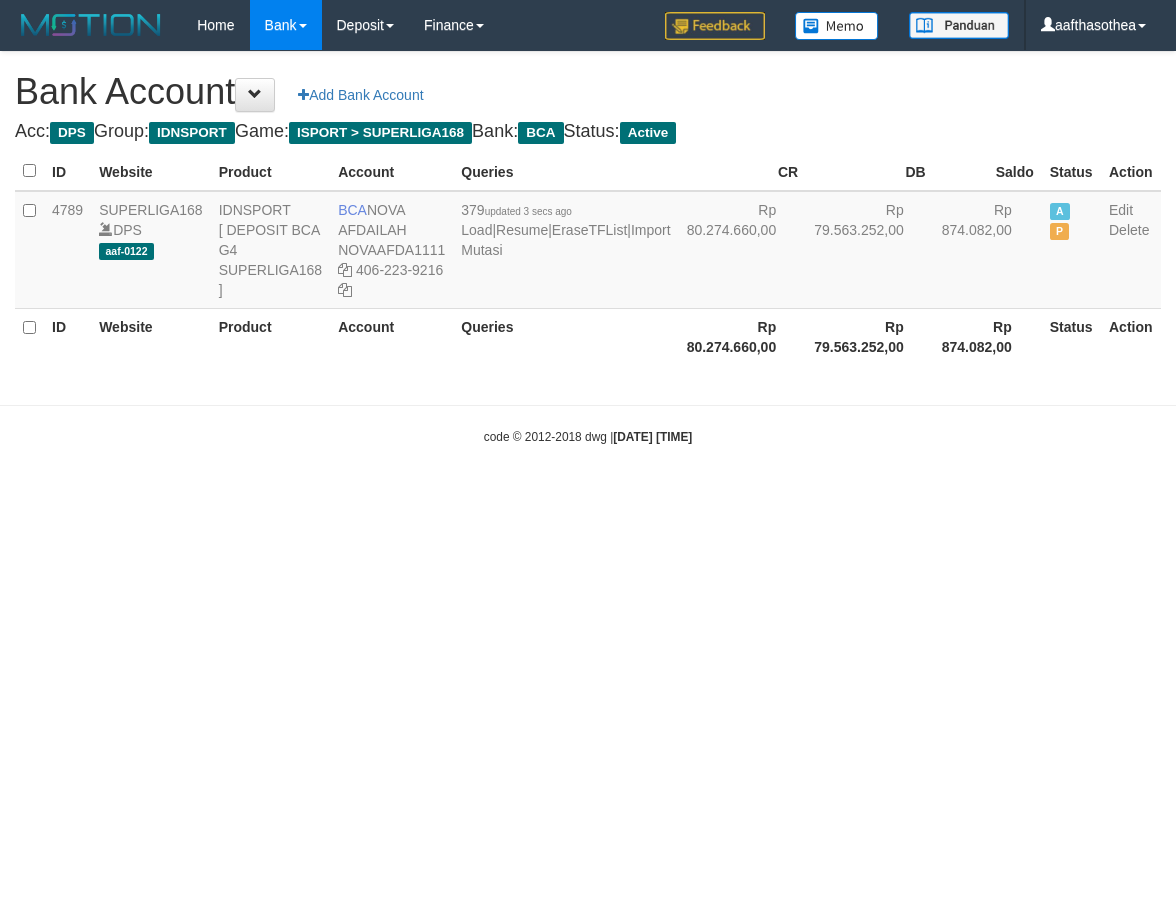 scroll, scrollTop: 0, scrollLeft: 0, axis: both 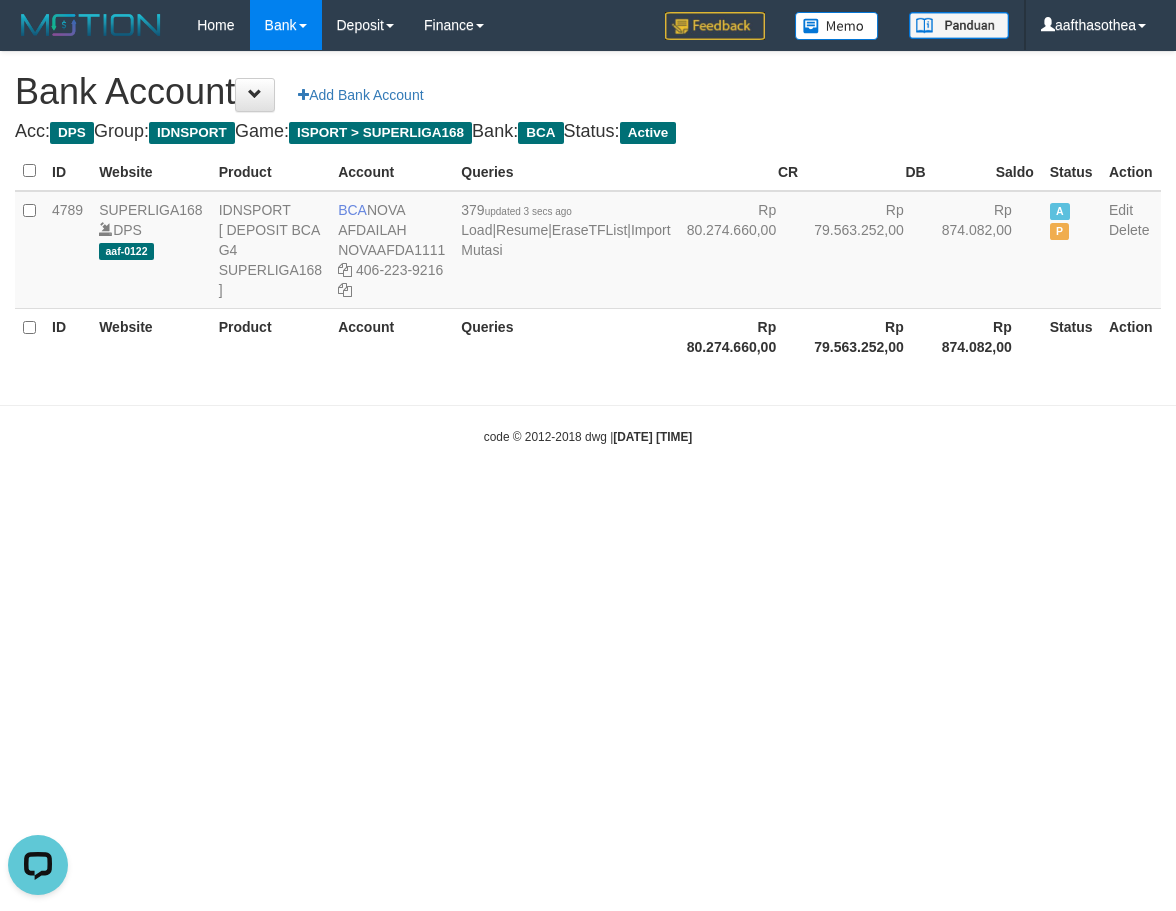 select on "***" 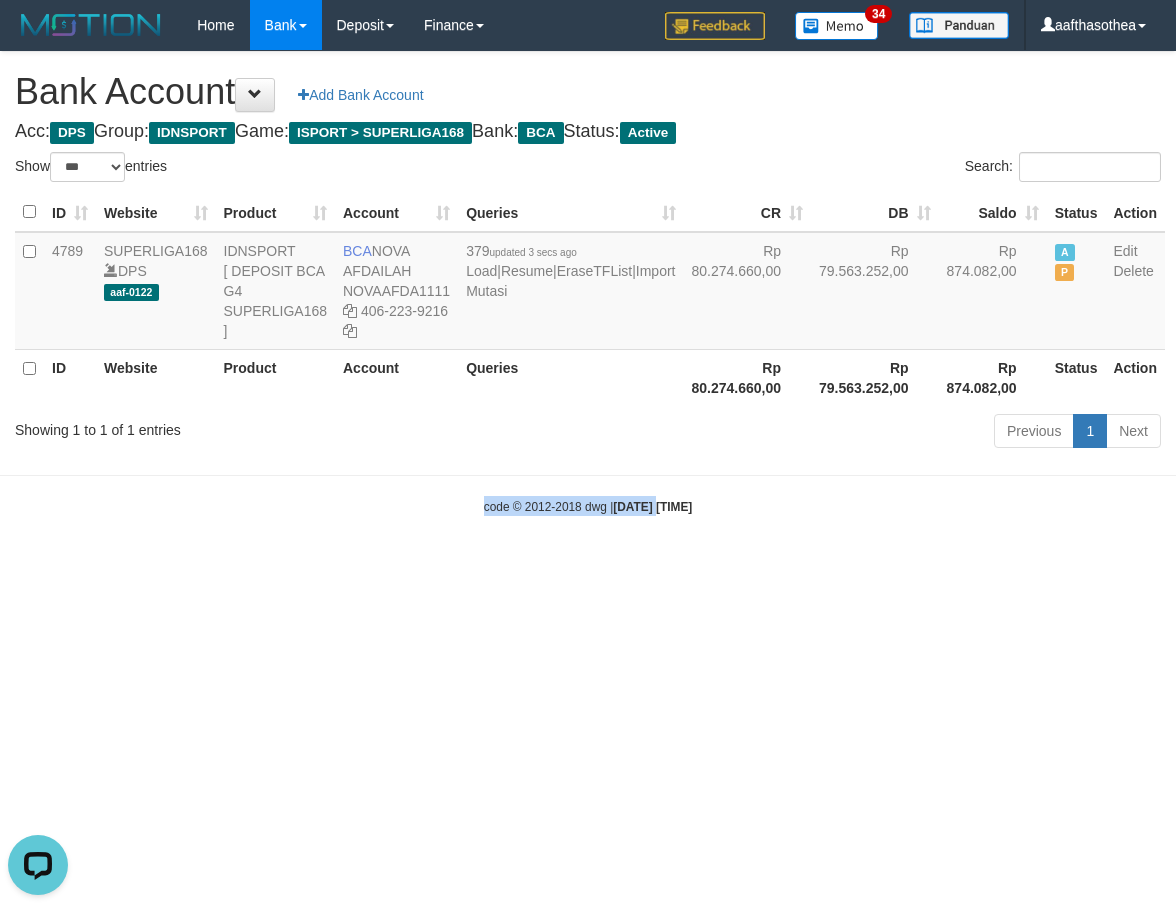 drag, startPoint x: 642, startPoint y: 518, endPoint x: 648, endPoint y: 509, distance: 10.816654 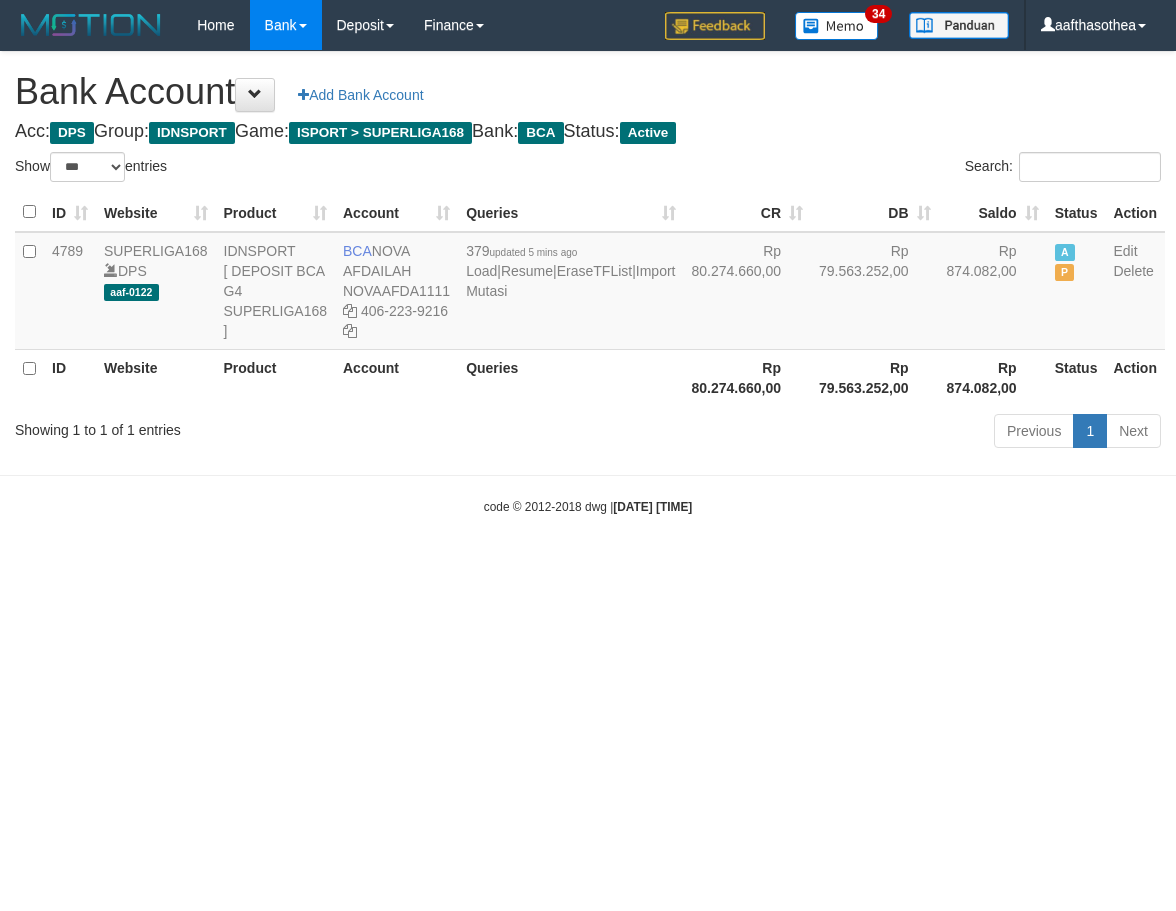 select on "***" 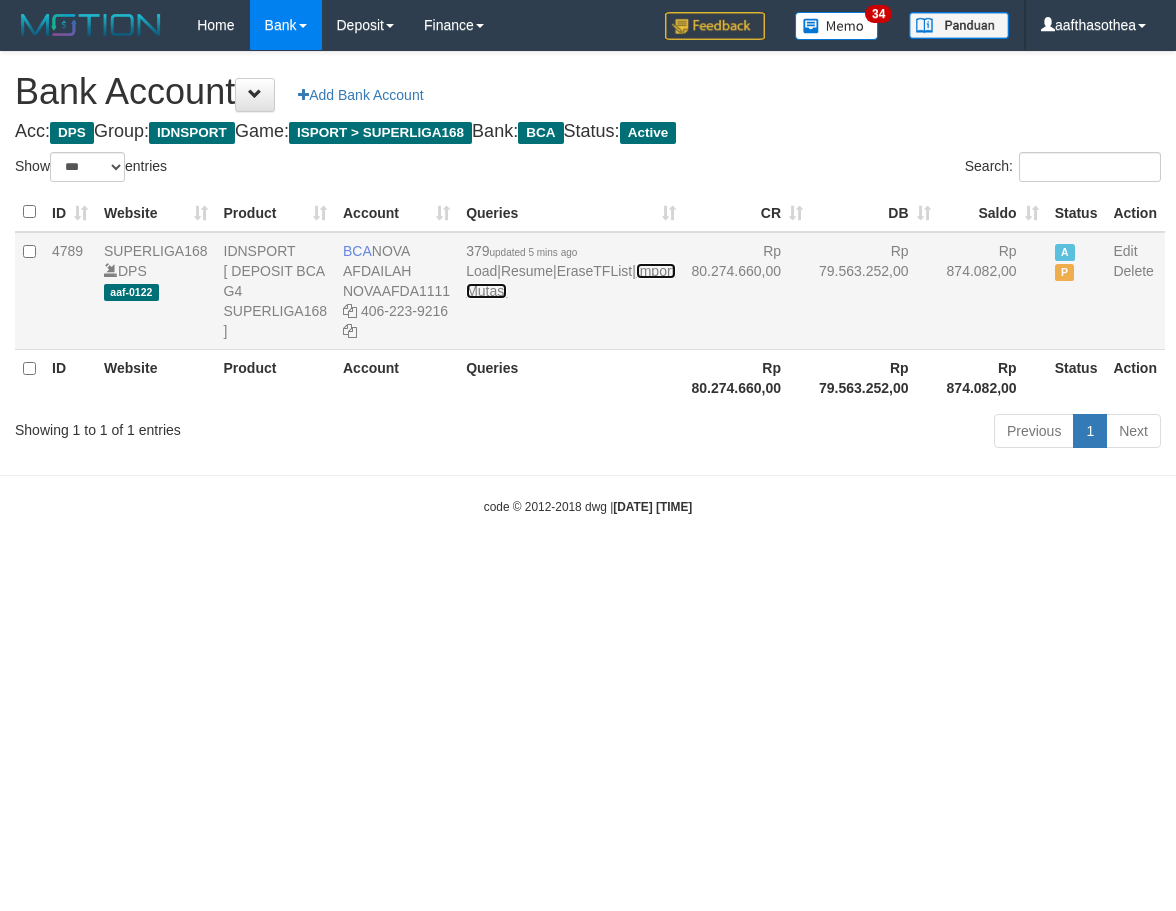 click on "Import Mutasi" at bounding box center [570, 281] 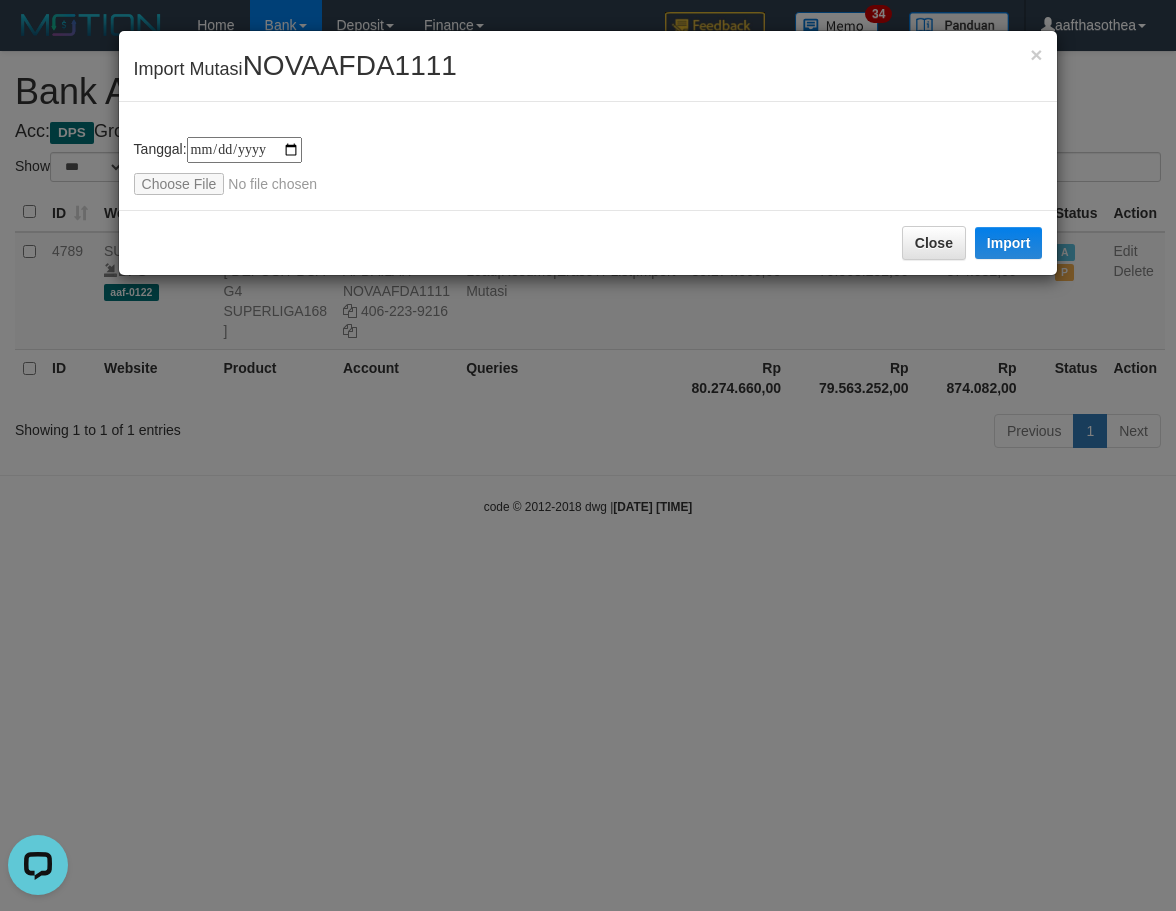 scroll, scrollTop: 0, scrollLeft: 0, axis: both 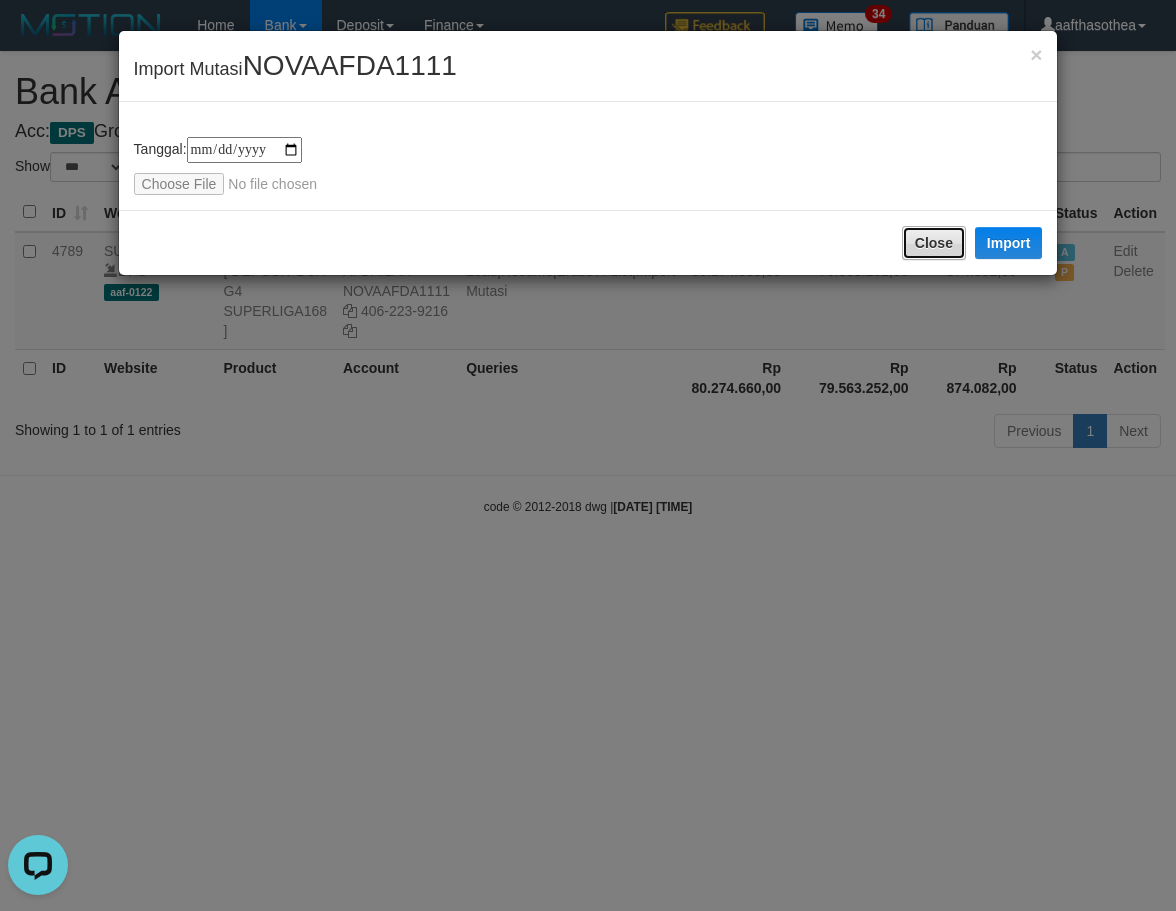 click on "Close" at bounding box center [934, 243] 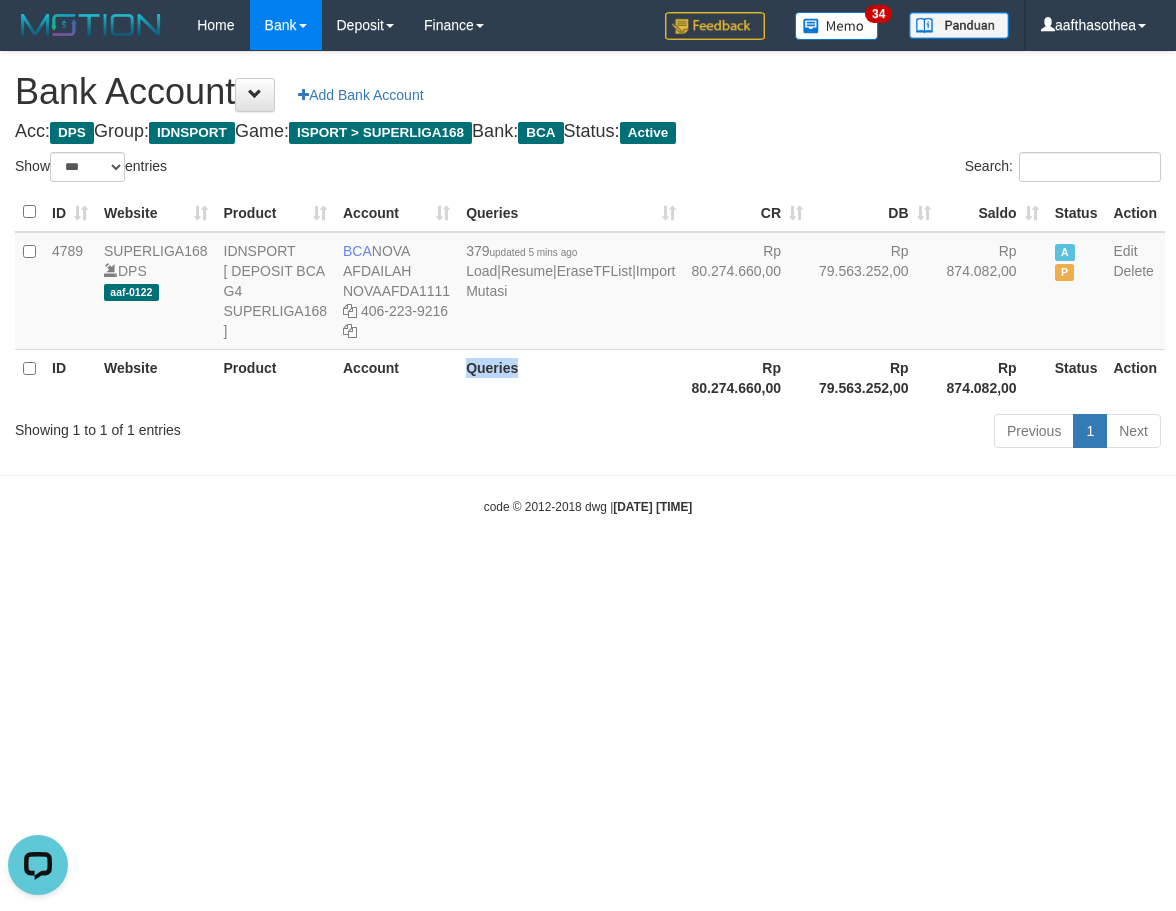click on "Queries" at bounding box center [570, 377] 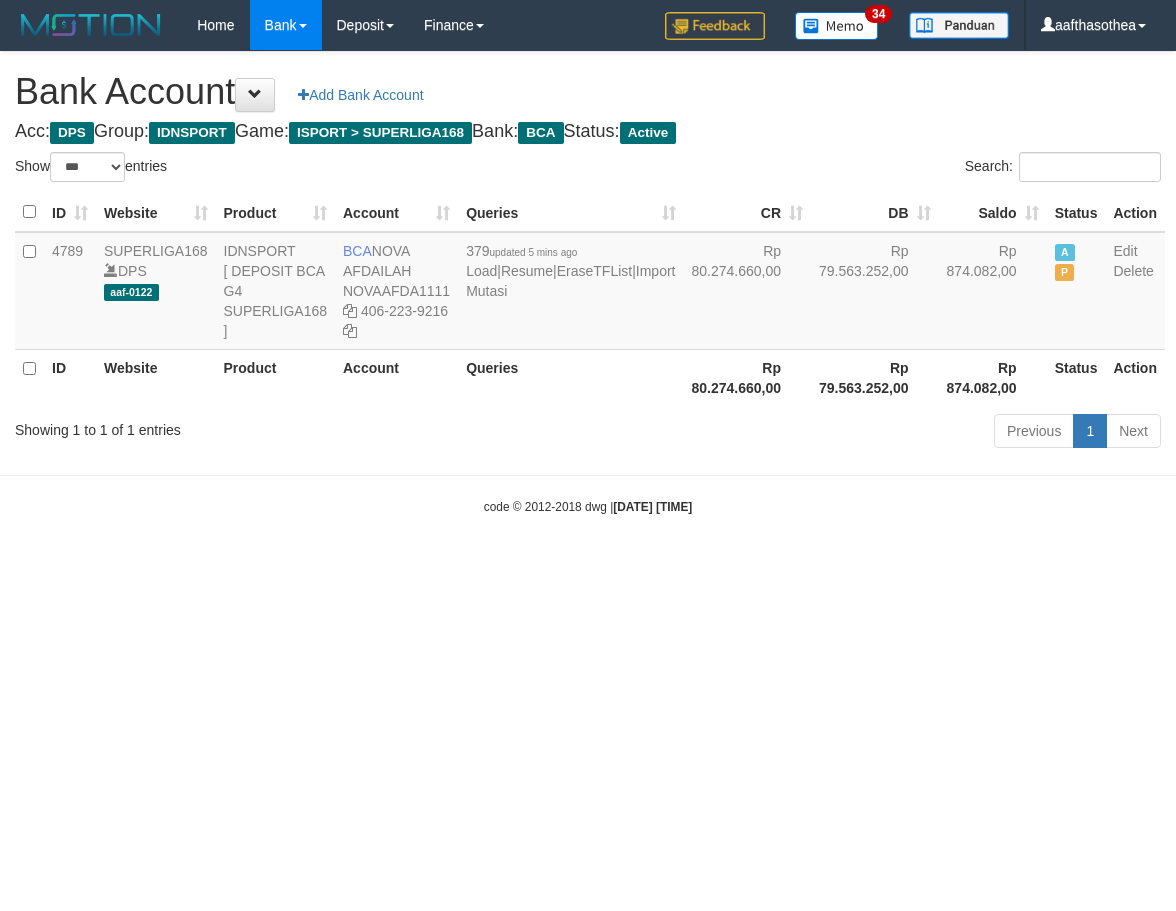 select on "***" 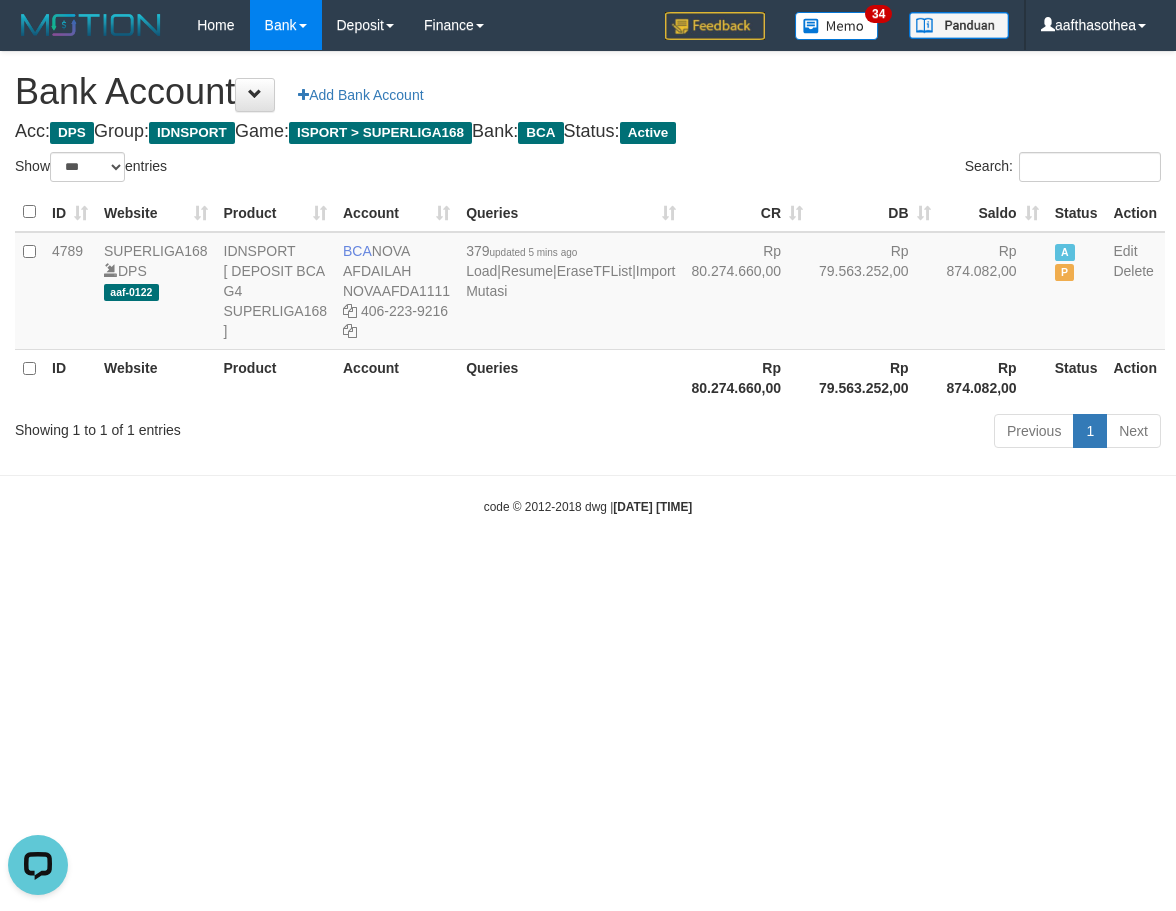 scroll, scrollTop: 0, scrollLeft: 0, axis: both 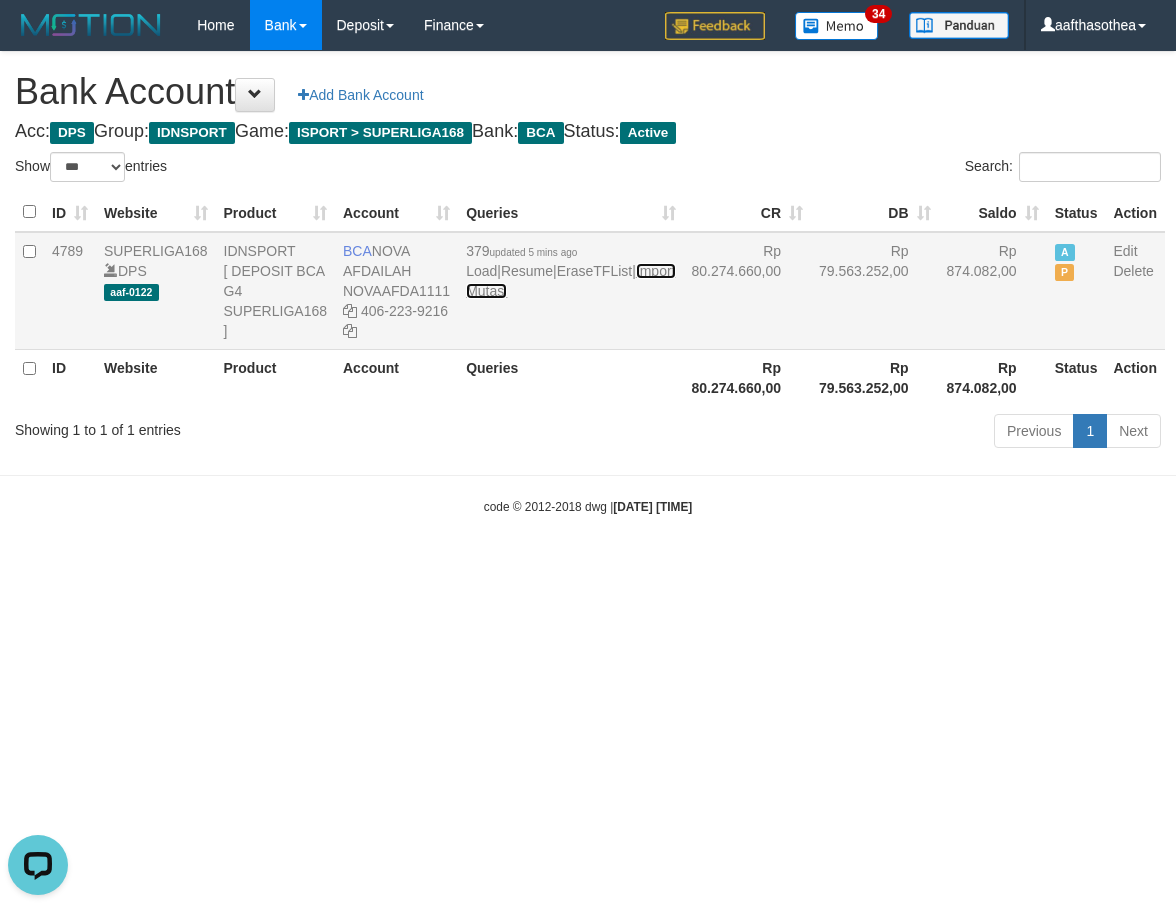 click on "Import Mutasi" at bounding box center (570, 281) 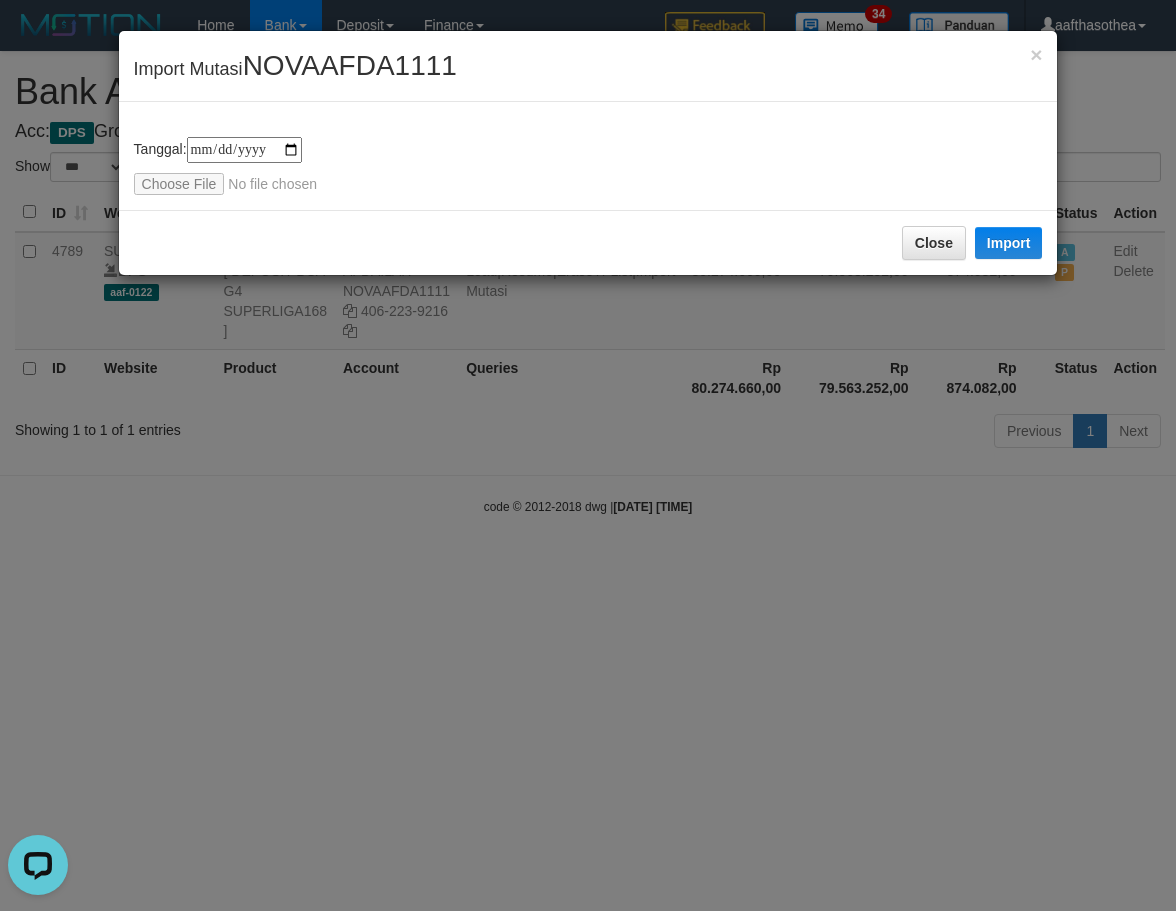 type on "**********" 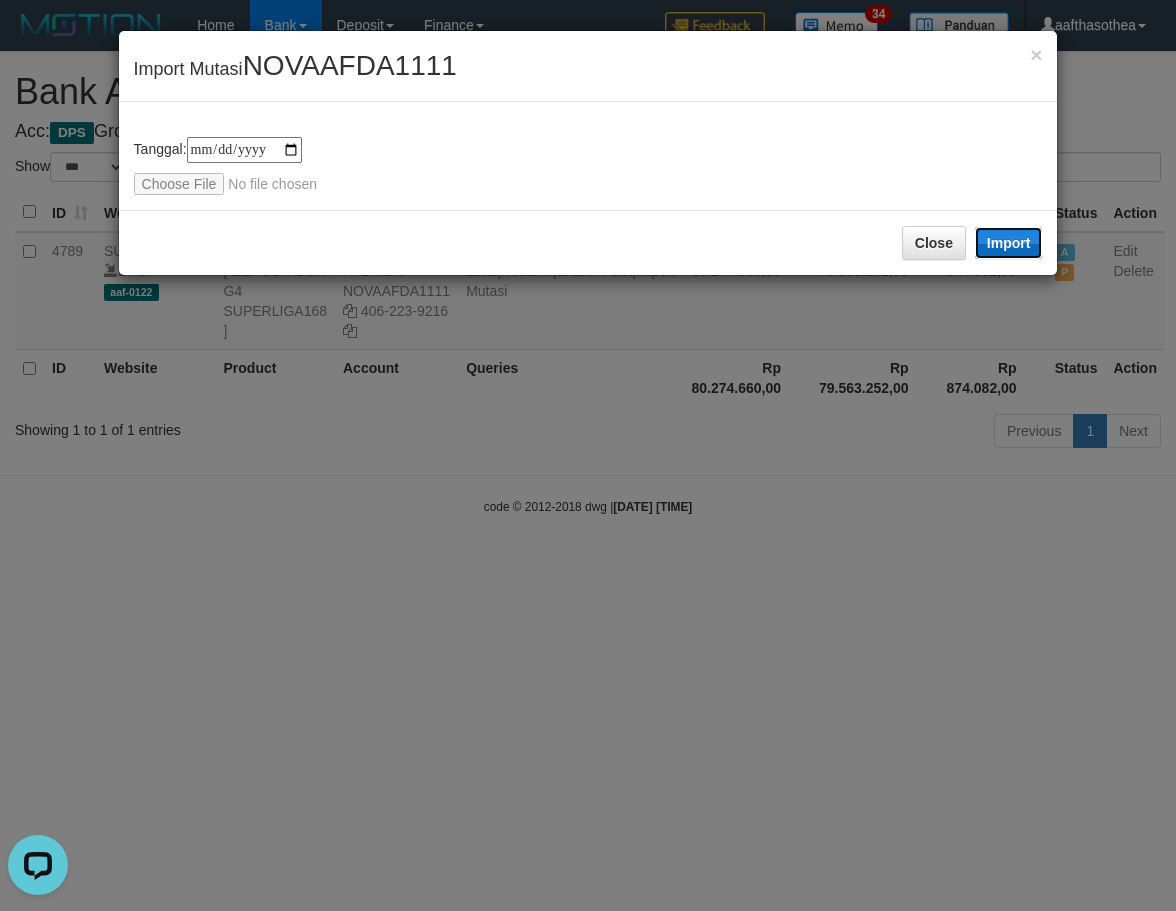 click on "Import" at bounding box center [1009, 243] 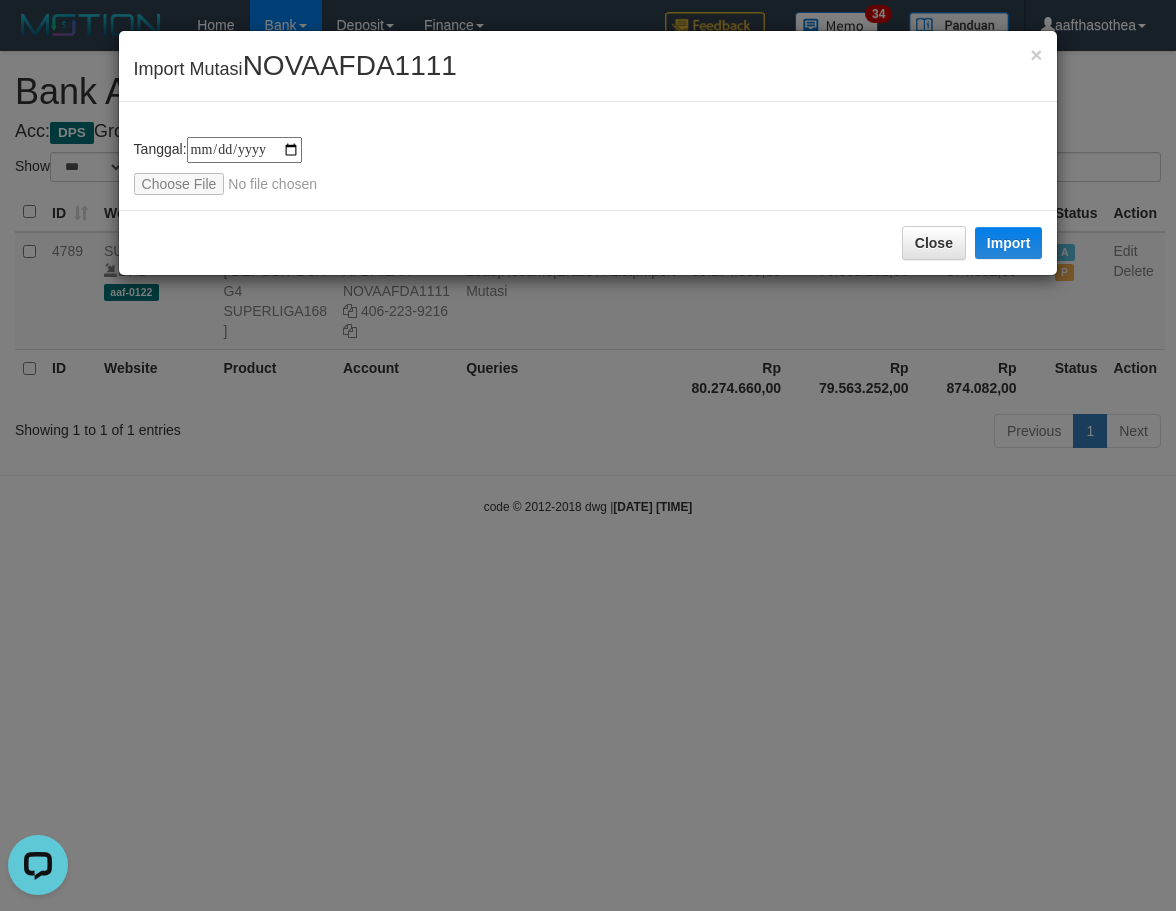 click on "**********" at bounding box center (588, 455) 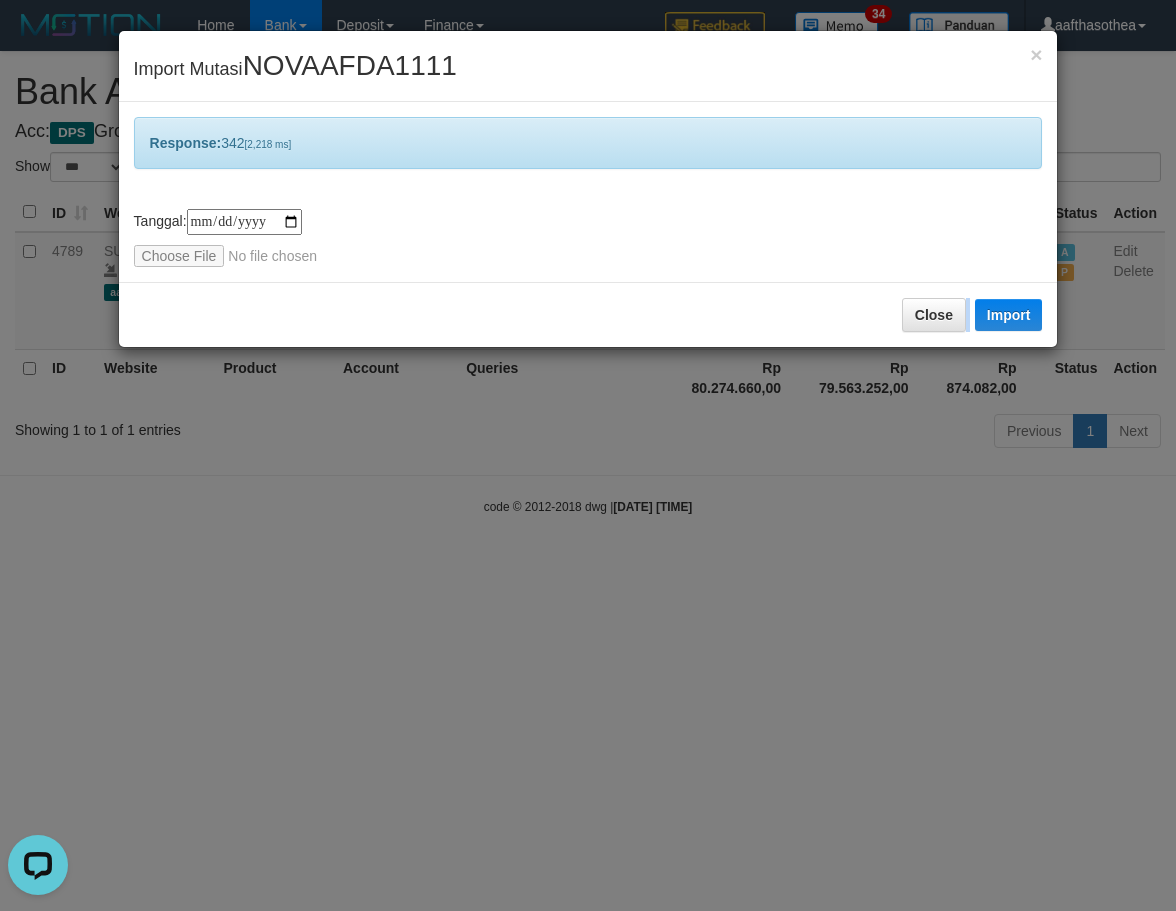 click on "**********" at bounding box center [588, 455] 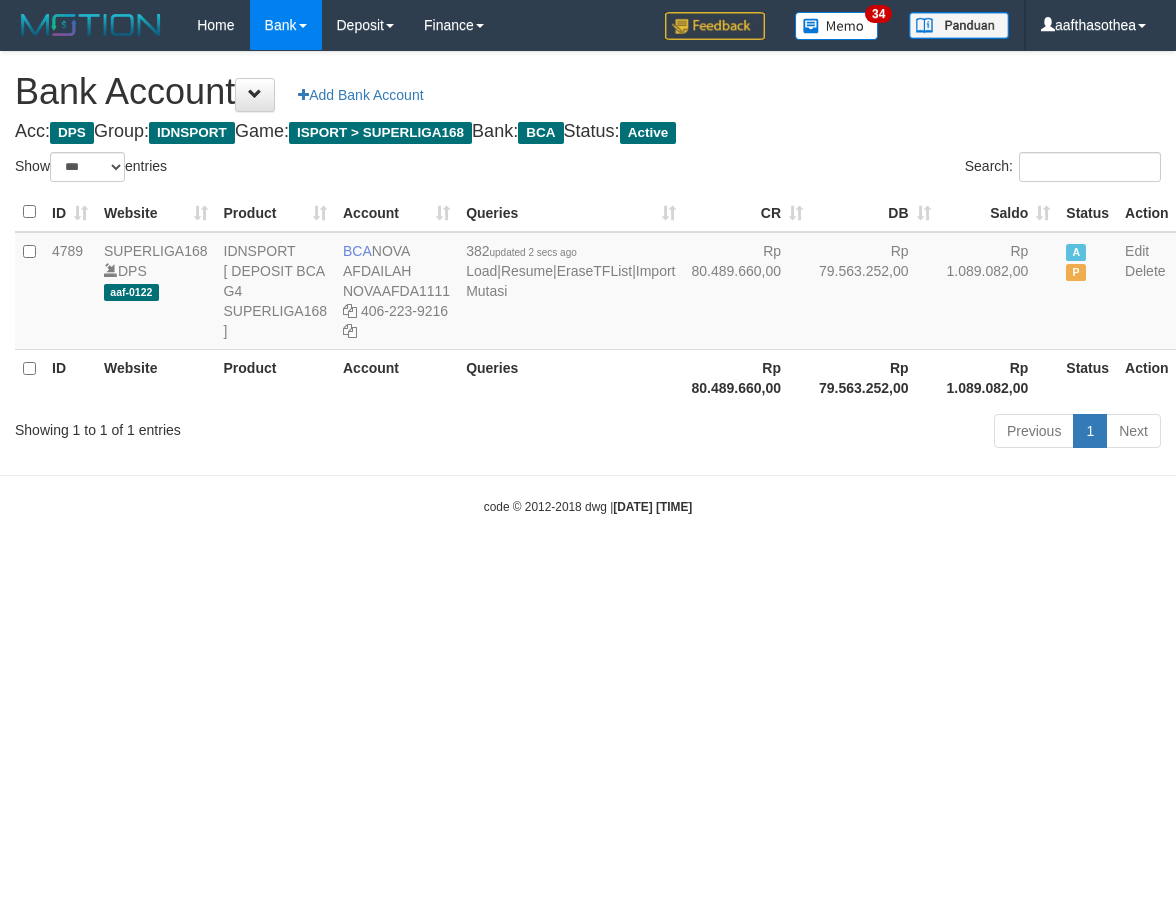 select on "***" 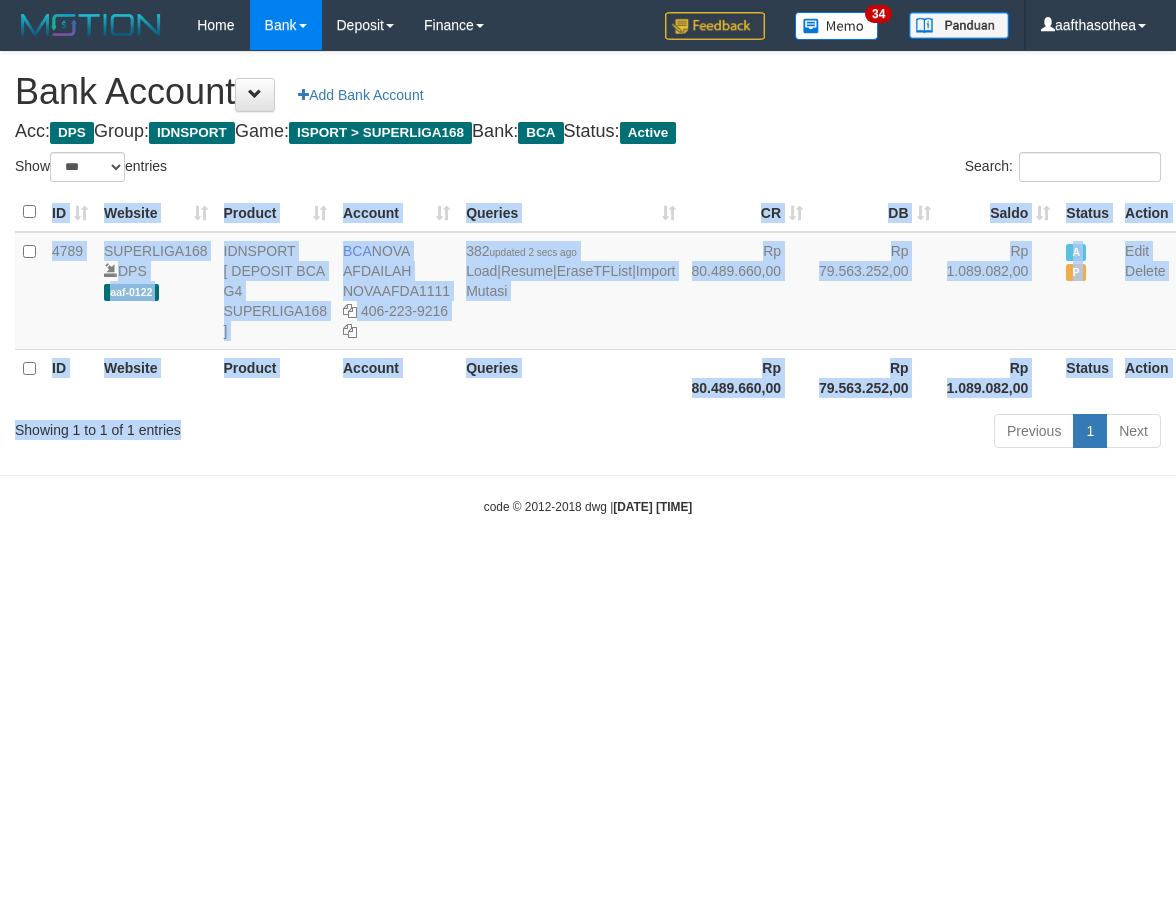 click on "ID Website Product Account Queries CR DB Saldo Status Action
4789
SUPERLIGA168
DPS
aaf-0122
IDNSPORT
[ DEPOSIT BCA G4 SUPERLIGA168 ]
BCA
NOVA AFDAILAH
NOVAAFDA1111
406-223-9216
382  updated 2 secs ago
Load
|
Resume
|
EraseTFList
|
Import Mutasi
Rp 80.489.660,00
Rp 79.563.252,00
Rp 1.089.082,00
A
P
Edit
Delete
ID Website Product Account Queries Rp 80.489.660,00 Rp 79.563.252,00 Rp 1.089.082,00" at bounding box center (588, 299) 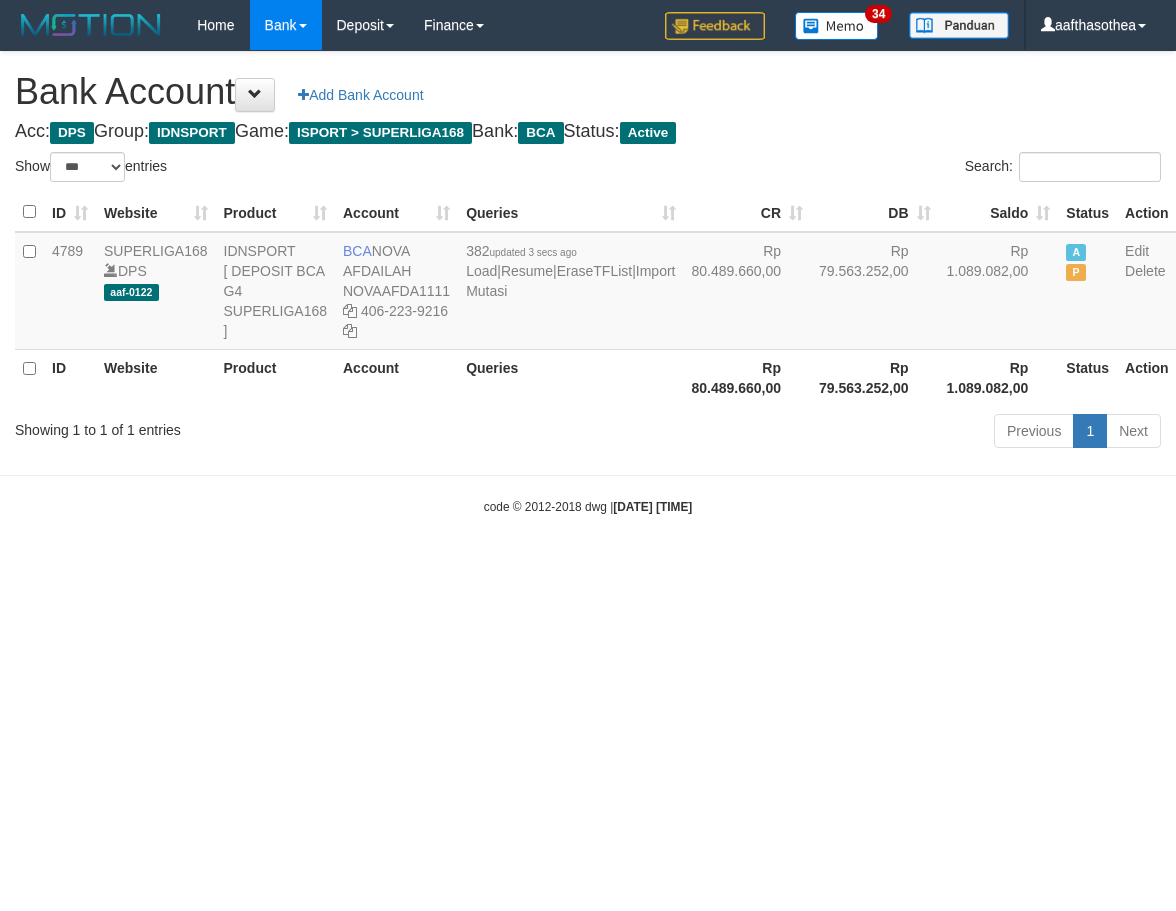 select on "***" 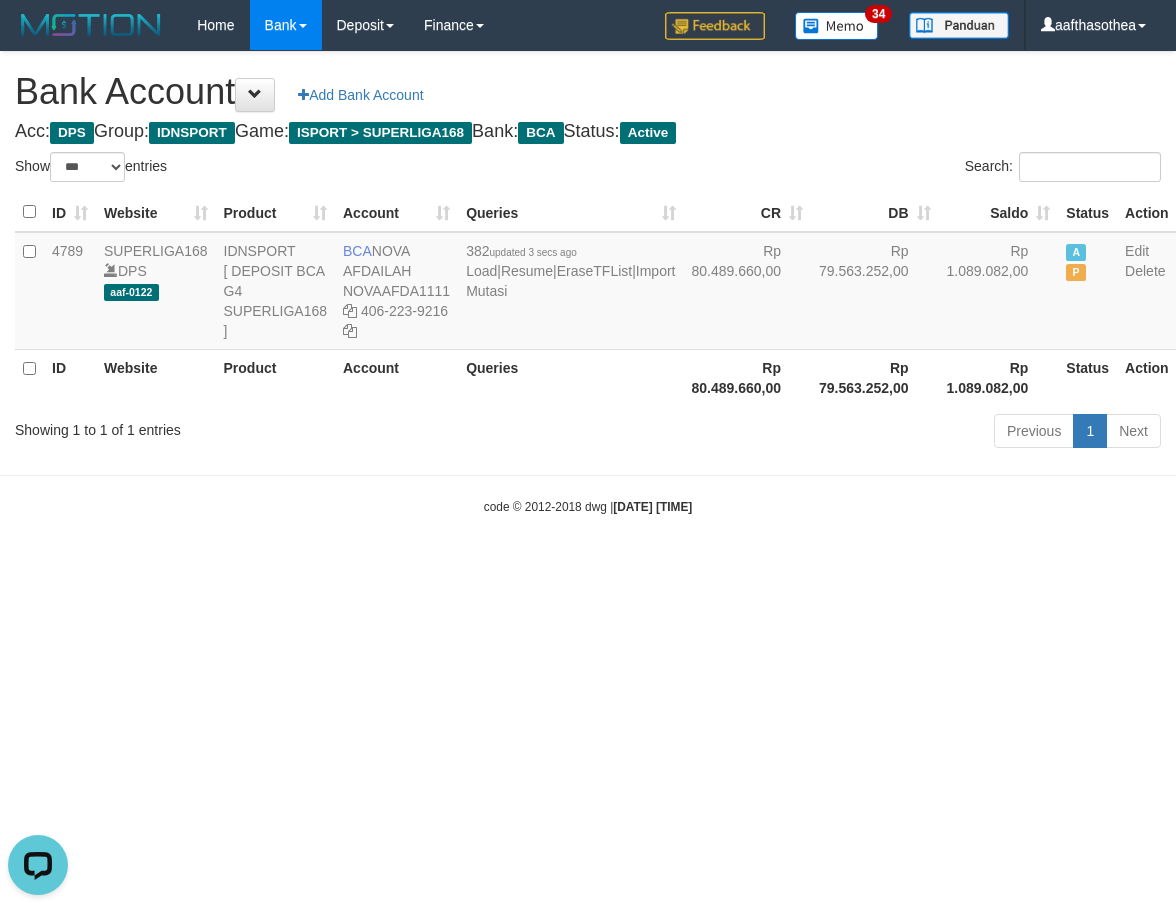 scroll, scrollTop: 0, scrollLeft: 0, axis: both 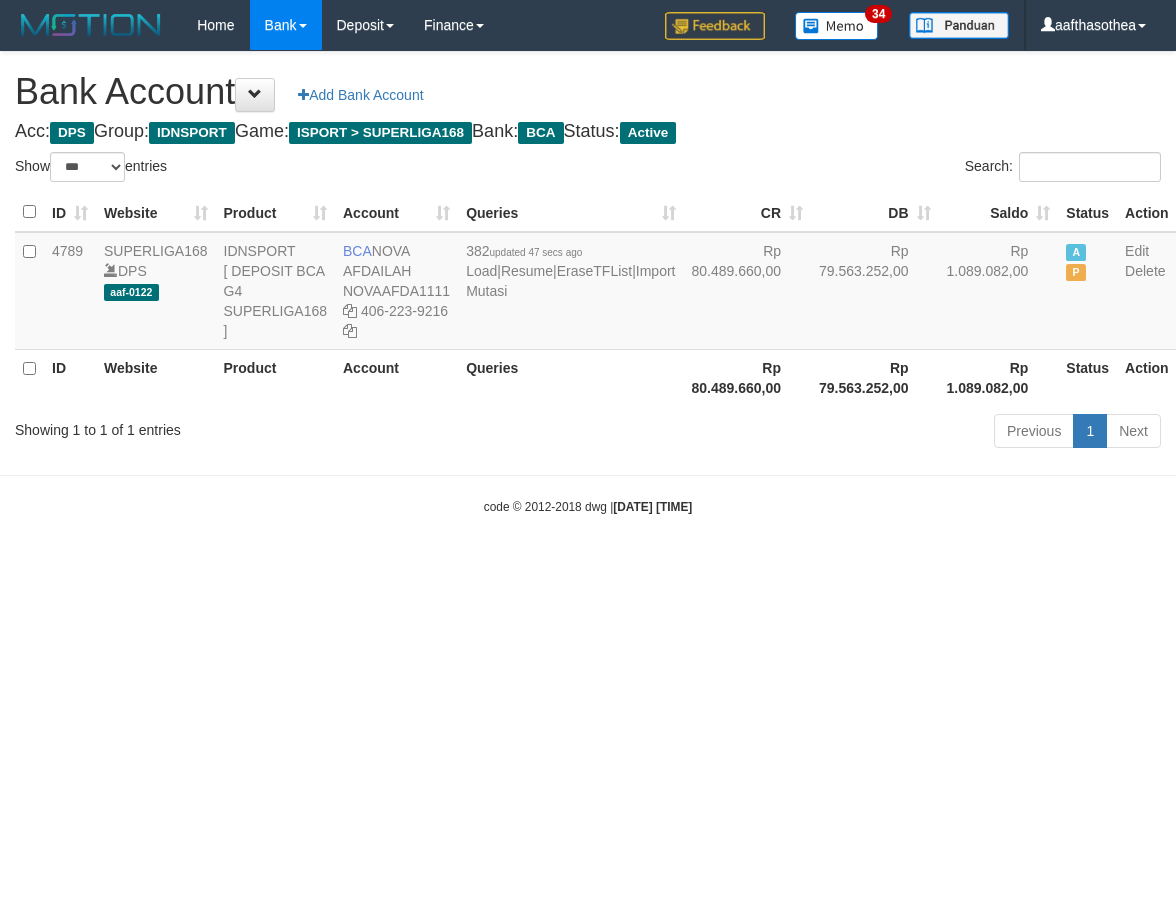 select on "***" 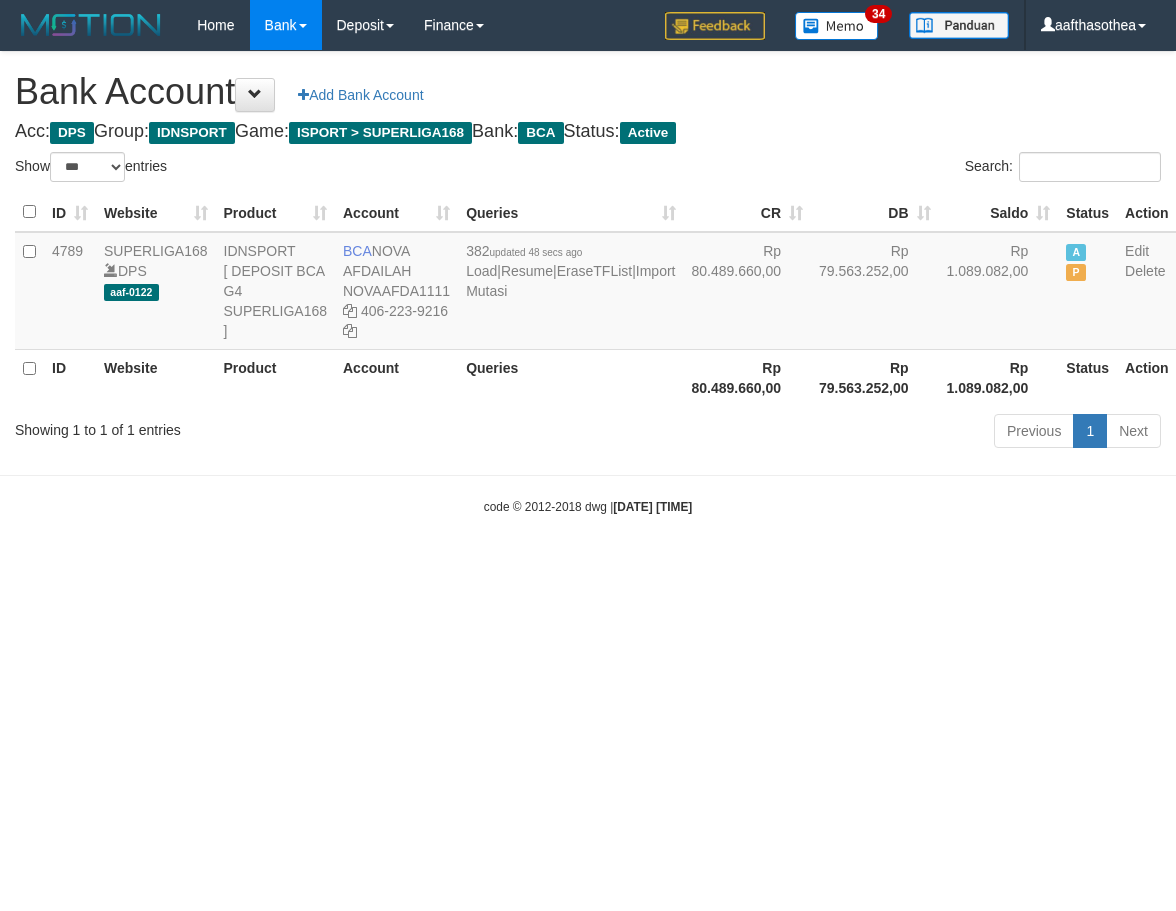 select on "***" 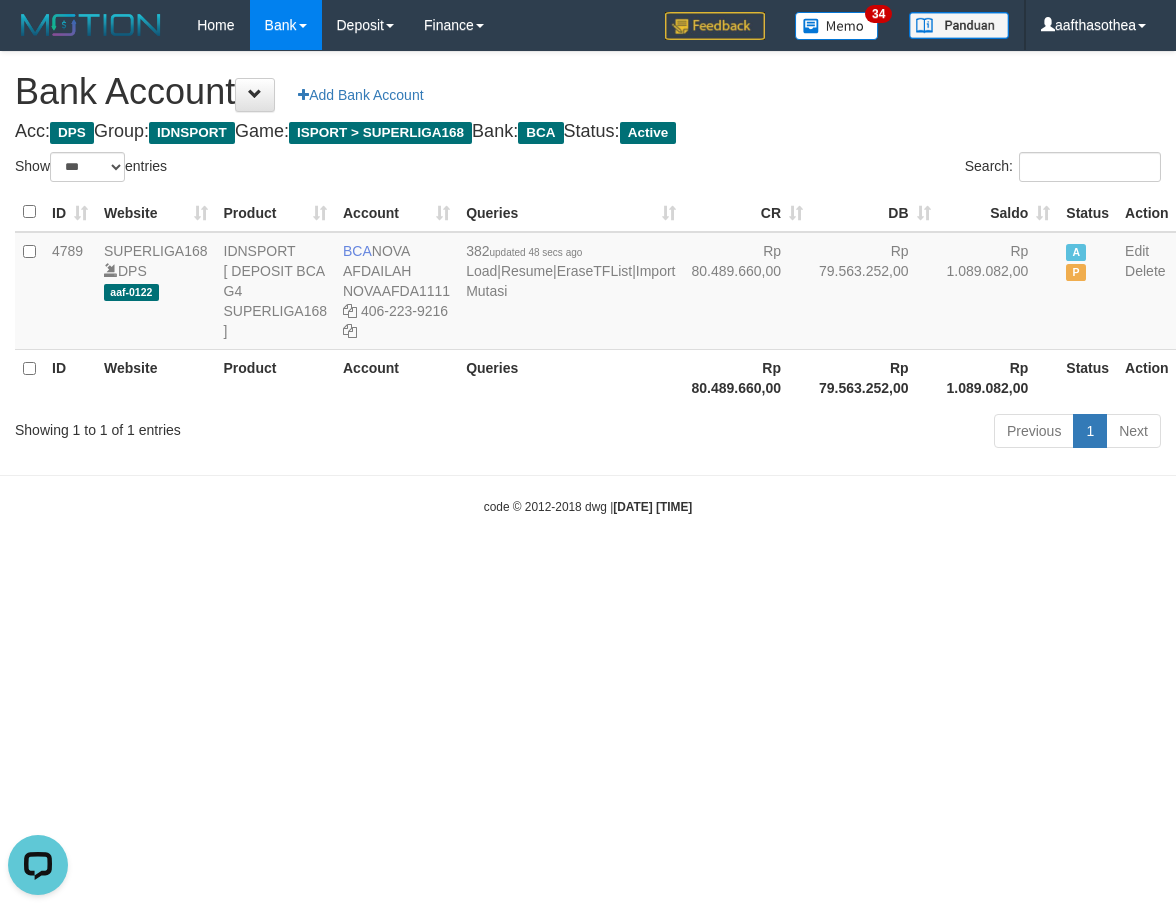 scroll, scrollTop: 0, scrollLeft: 0, axis: both 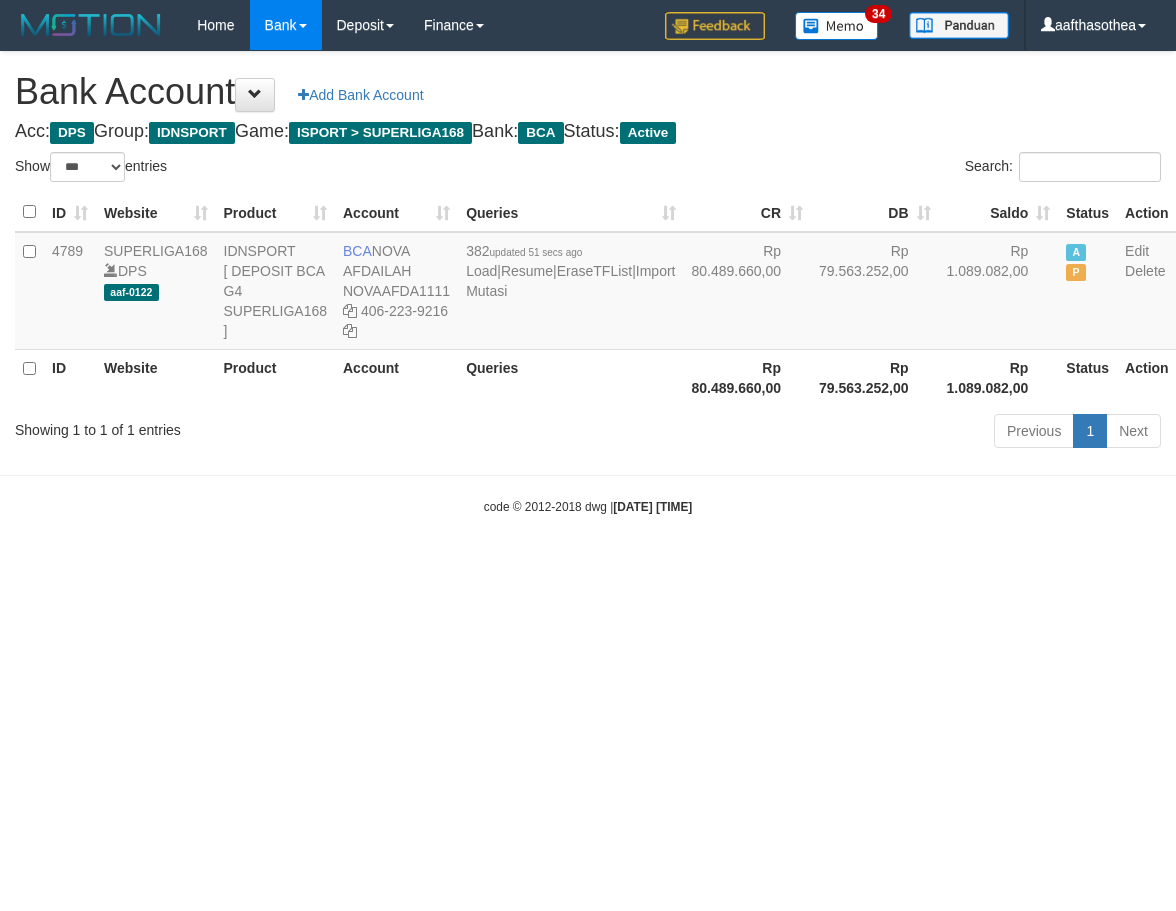 select on "***" 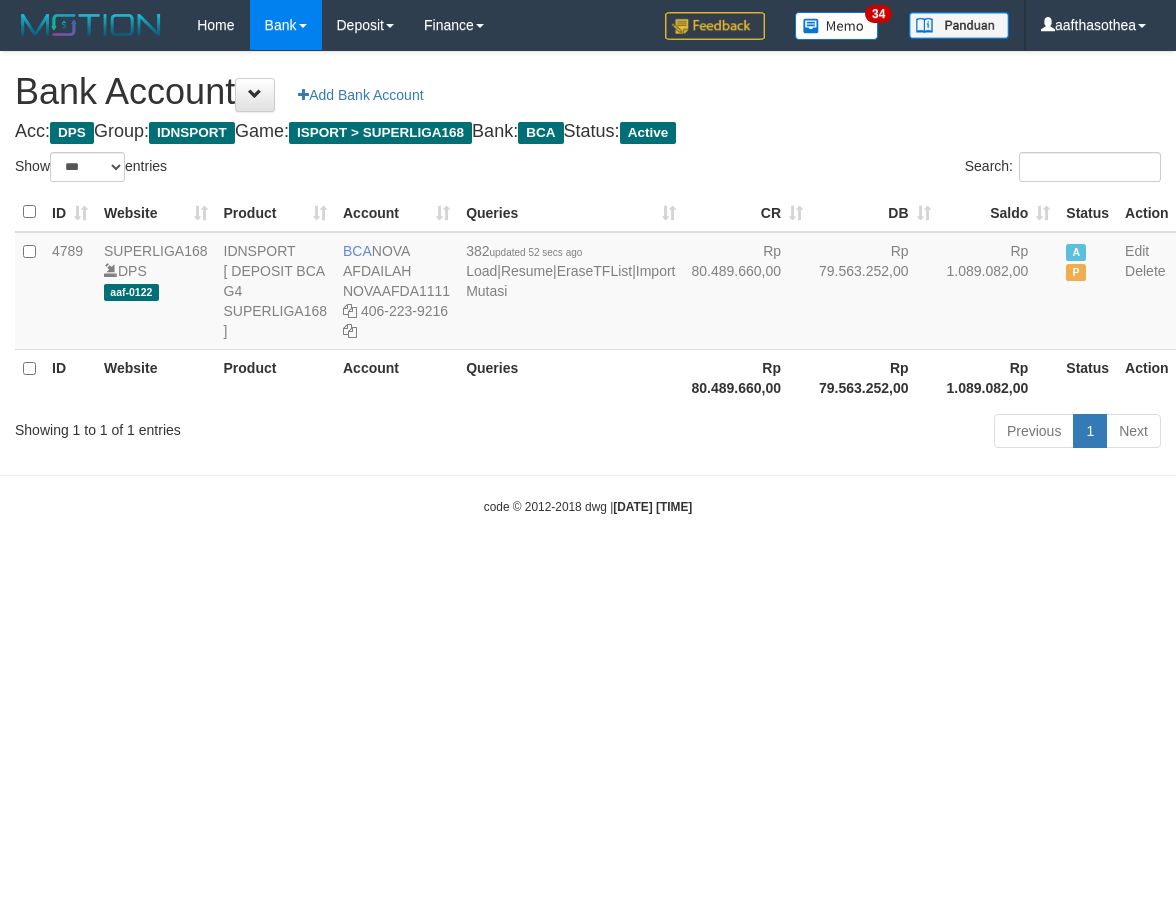 select on "***" 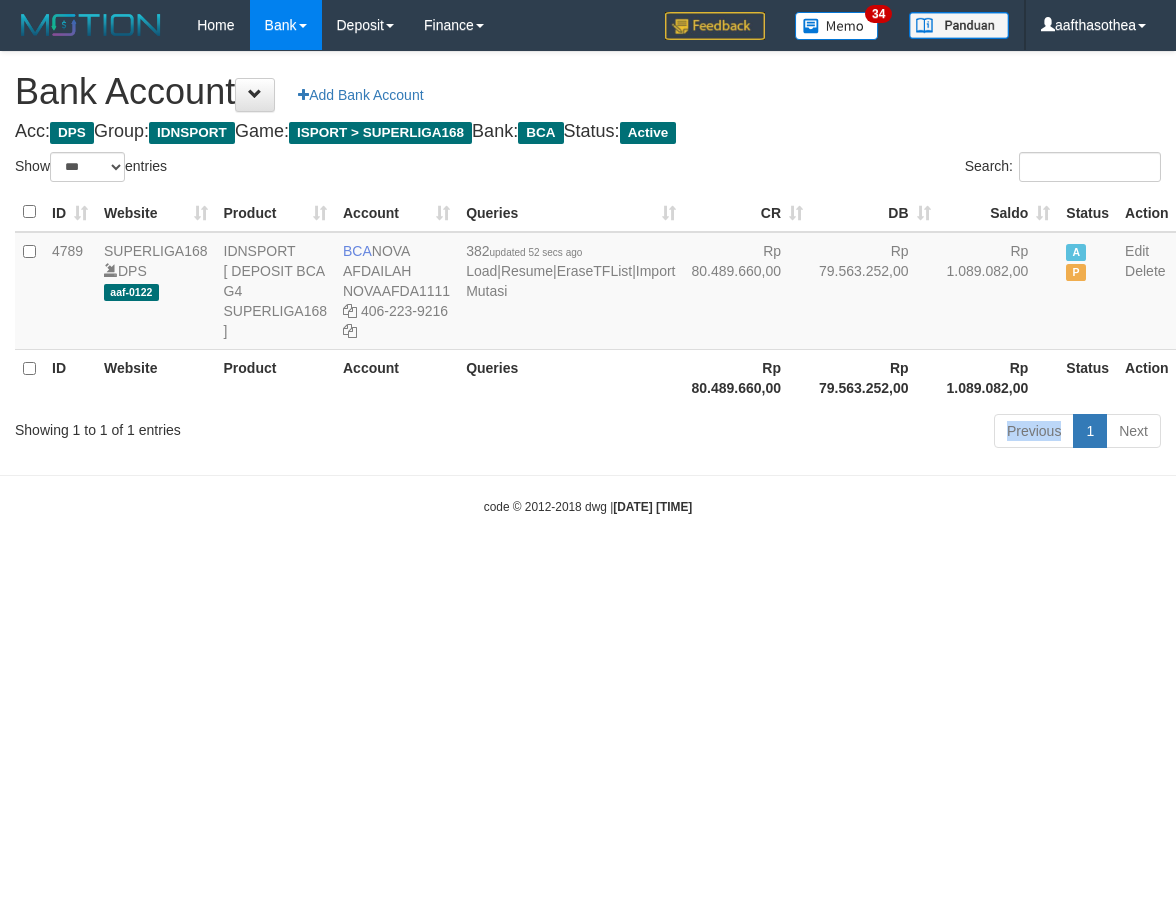 click on "Previous 1 Next" at bounding box center (833, 433) 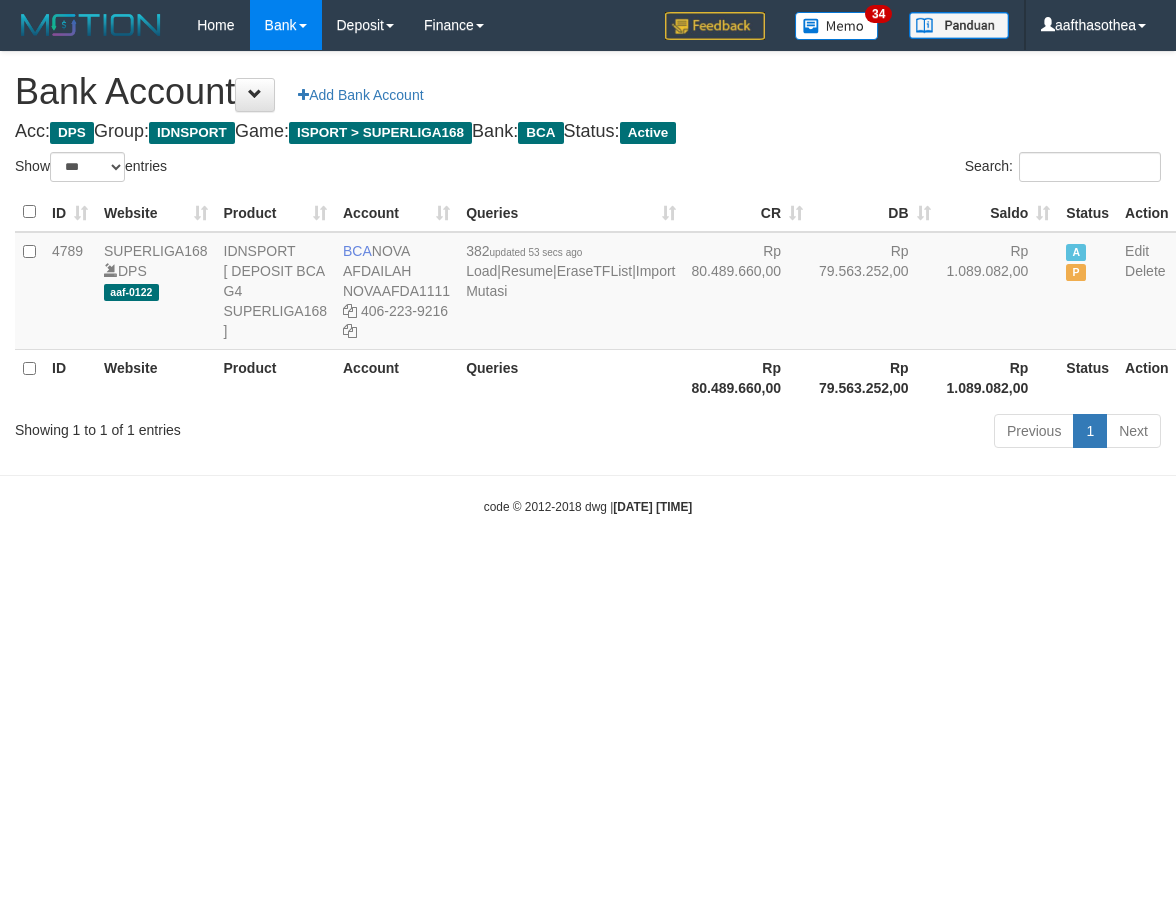 select on "***" 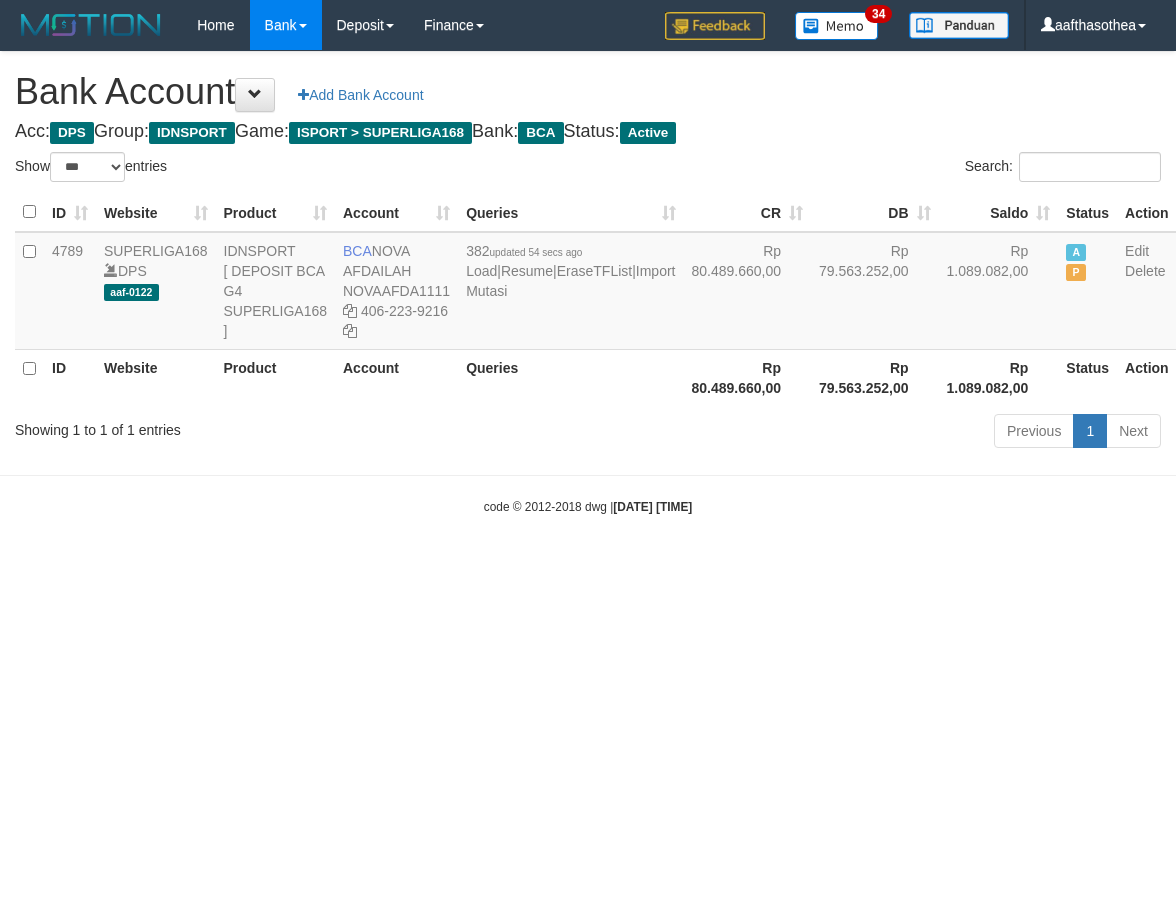 select on "***" 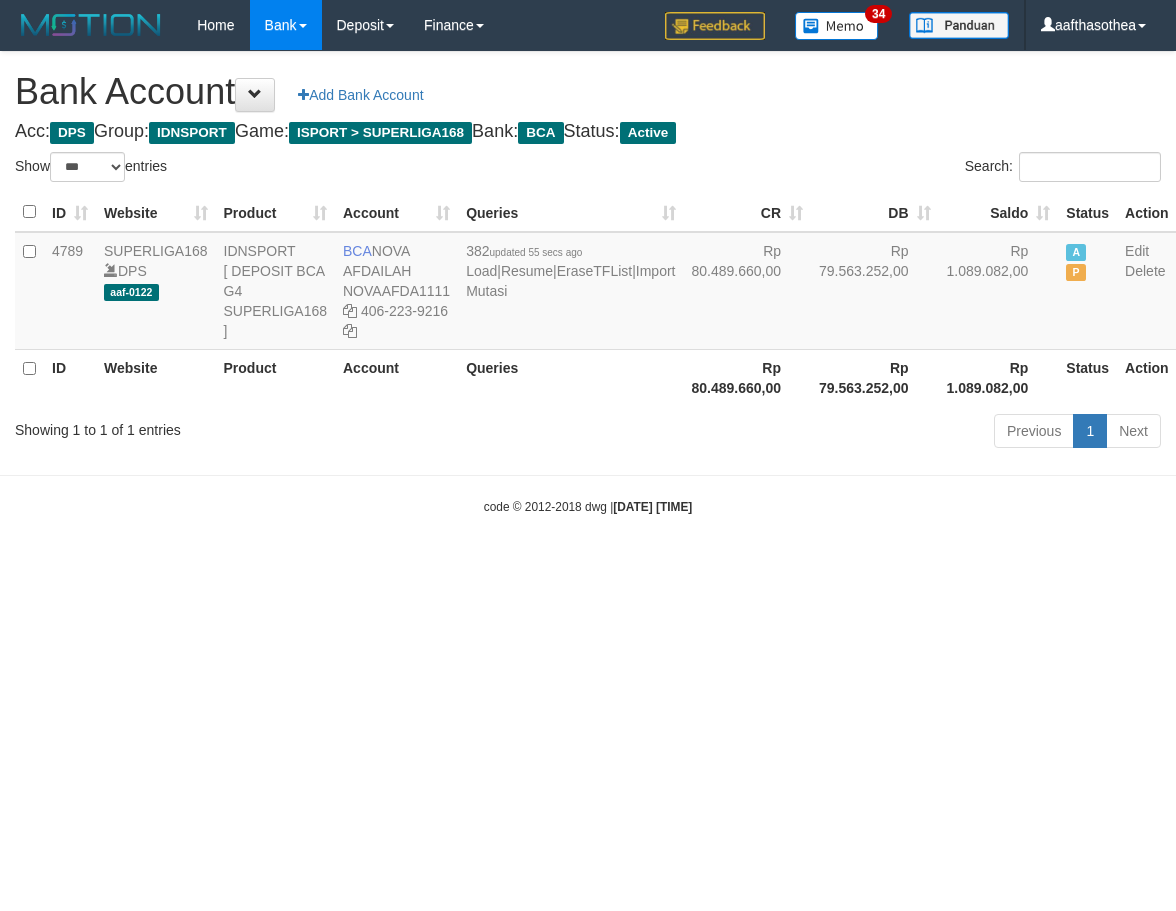 select on "***" 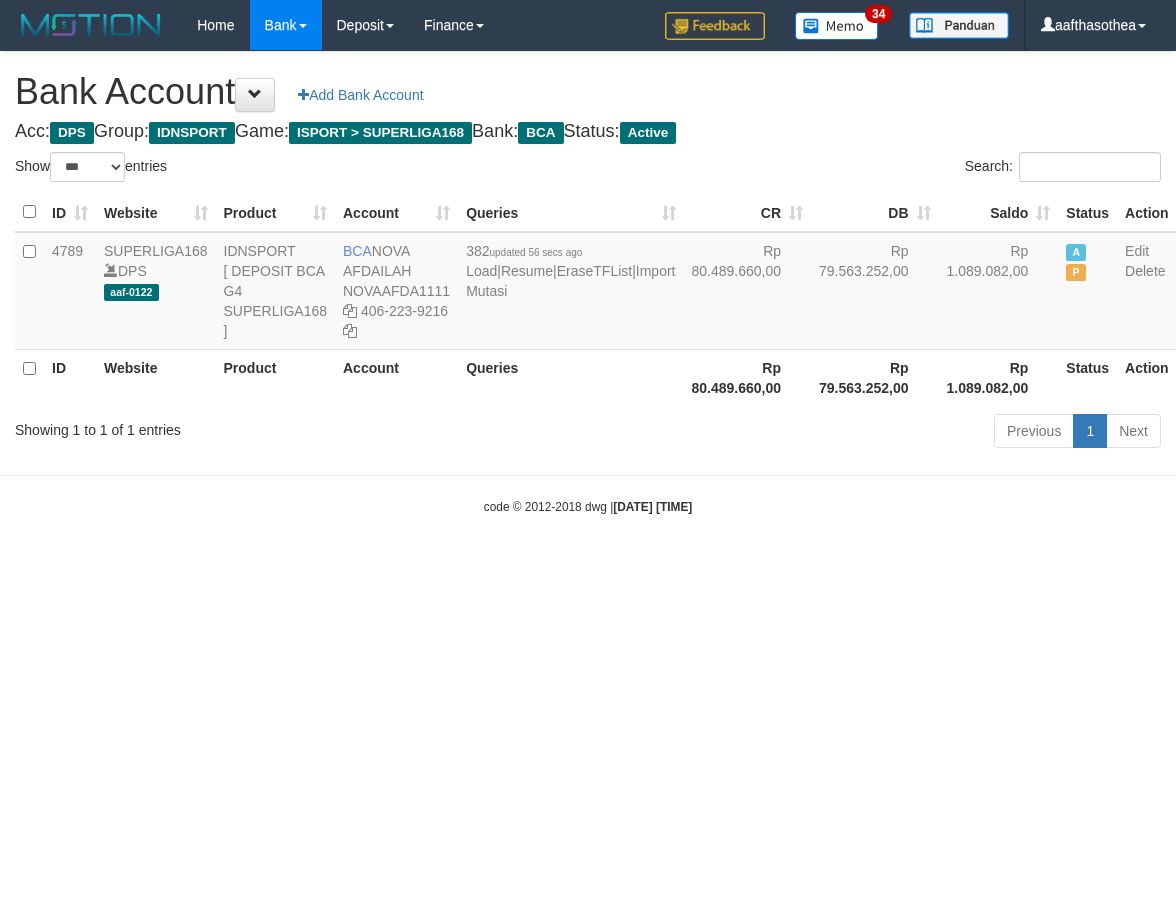 select on "***" 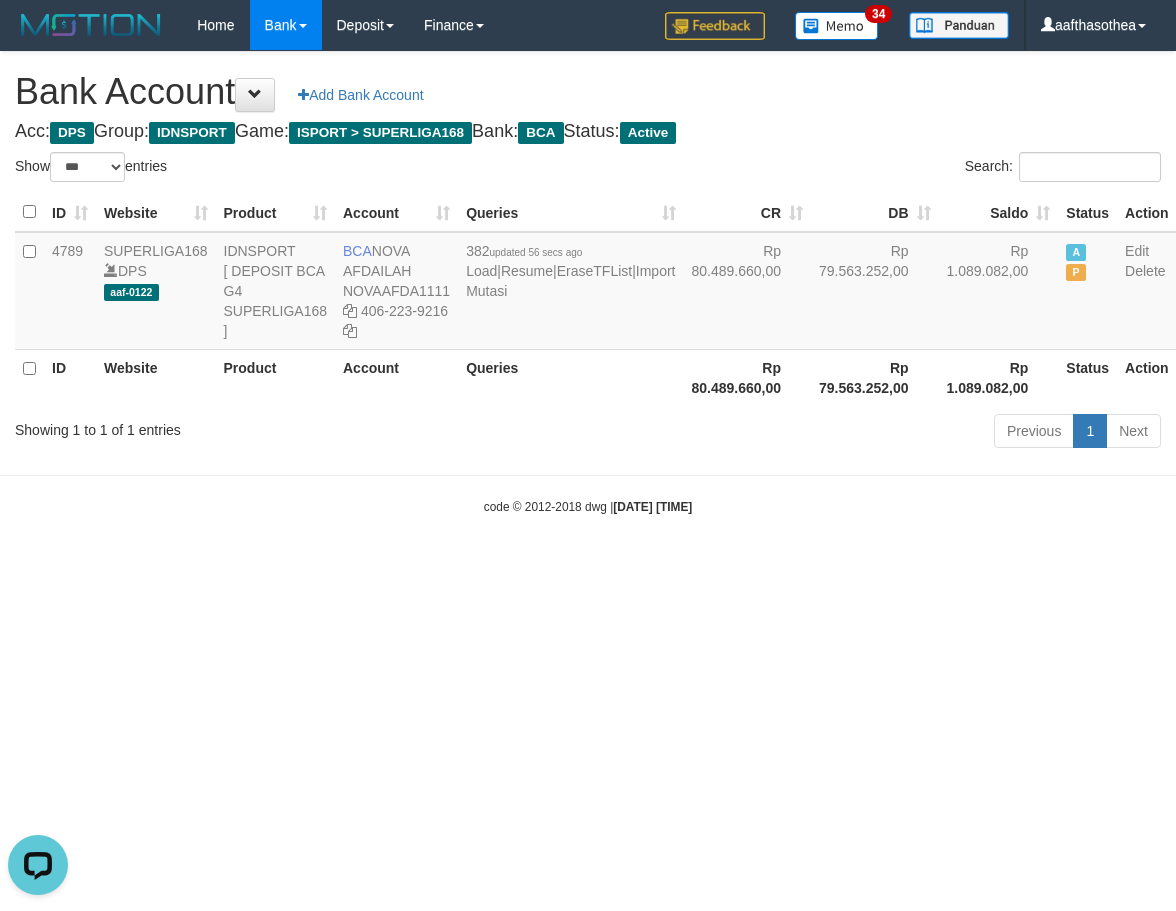 scroll, scrollTop: 0, scrollLeft: 0, axis: both 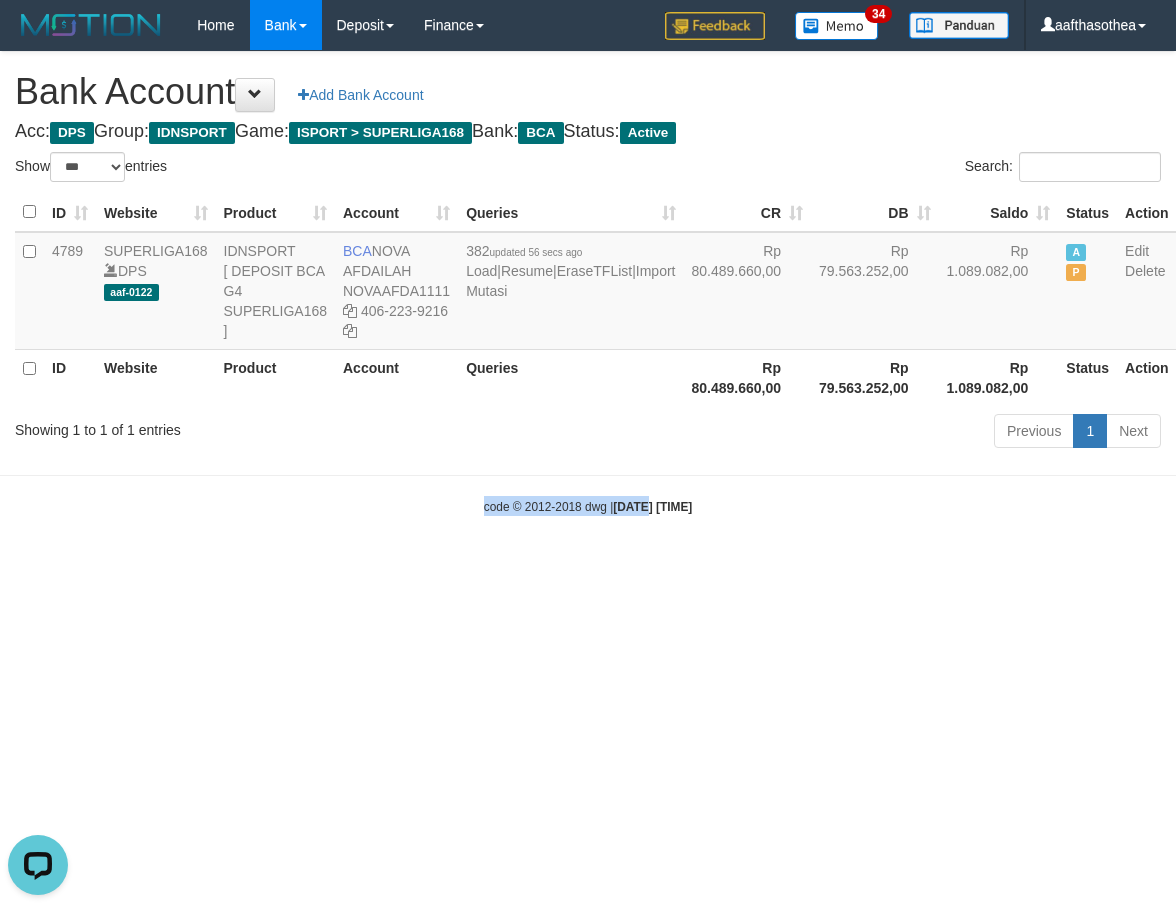 click on "Toggle navigation
Home
Bank
Account List
Load
By Website
Group
[ISPORT]													SUPERLIGA168
By Load Group (DPS)" at bounding box center (588, 283) 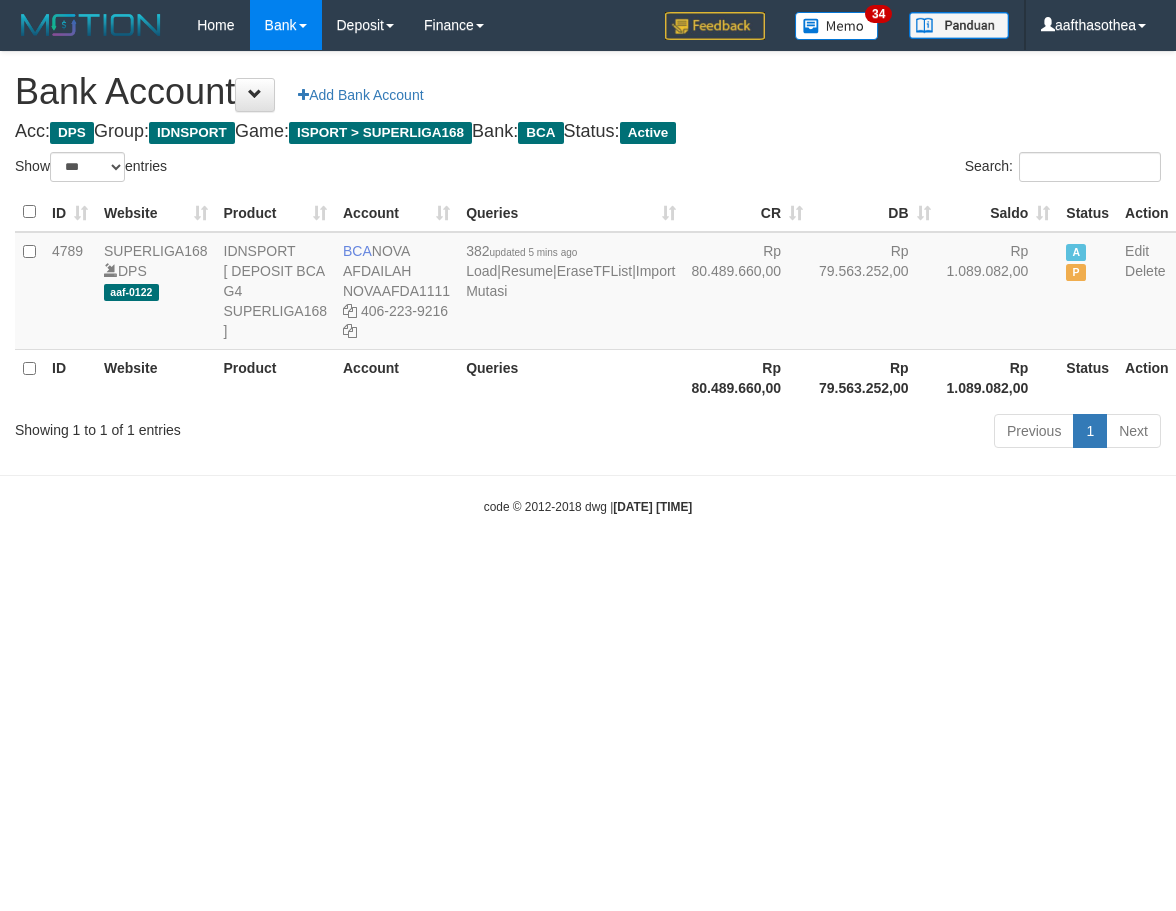 select on "***" 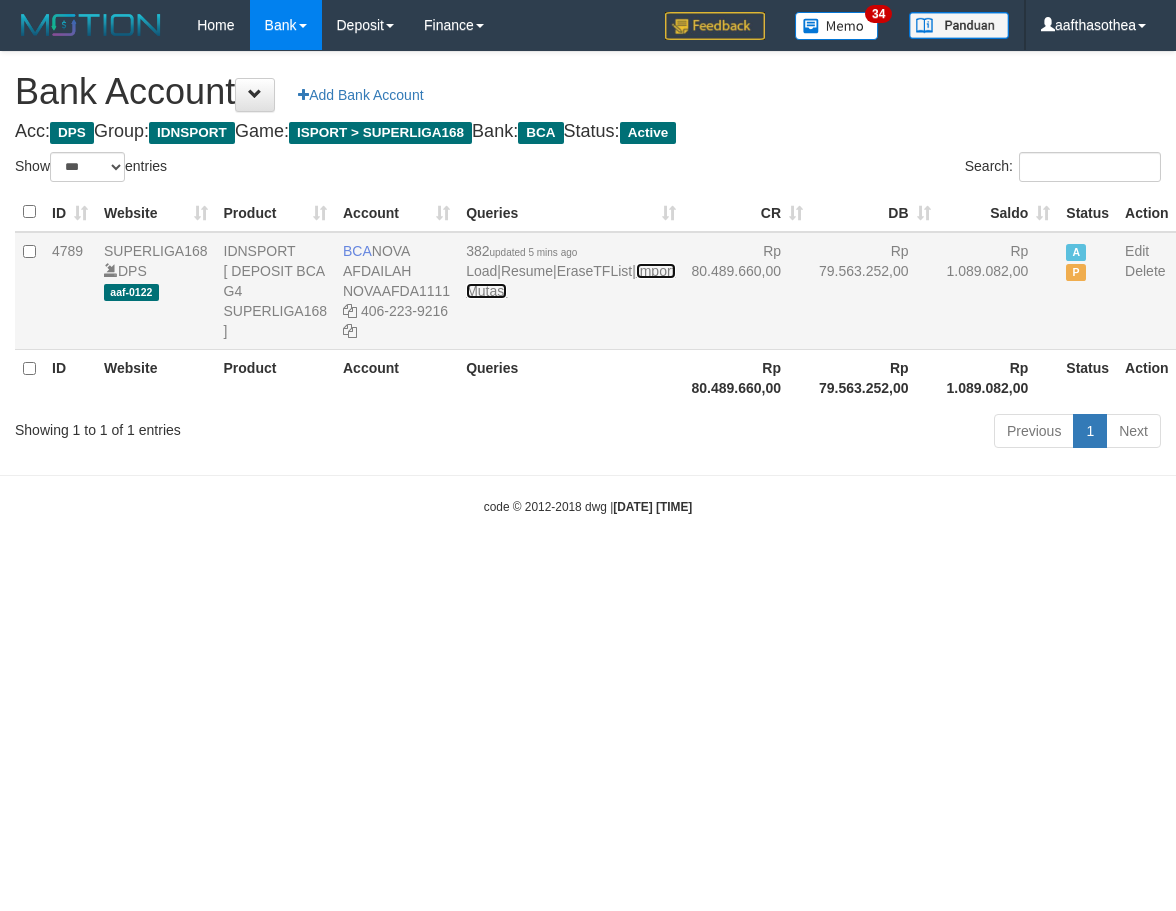 click on "Import Mutasi" at bounding box center (570, 281) 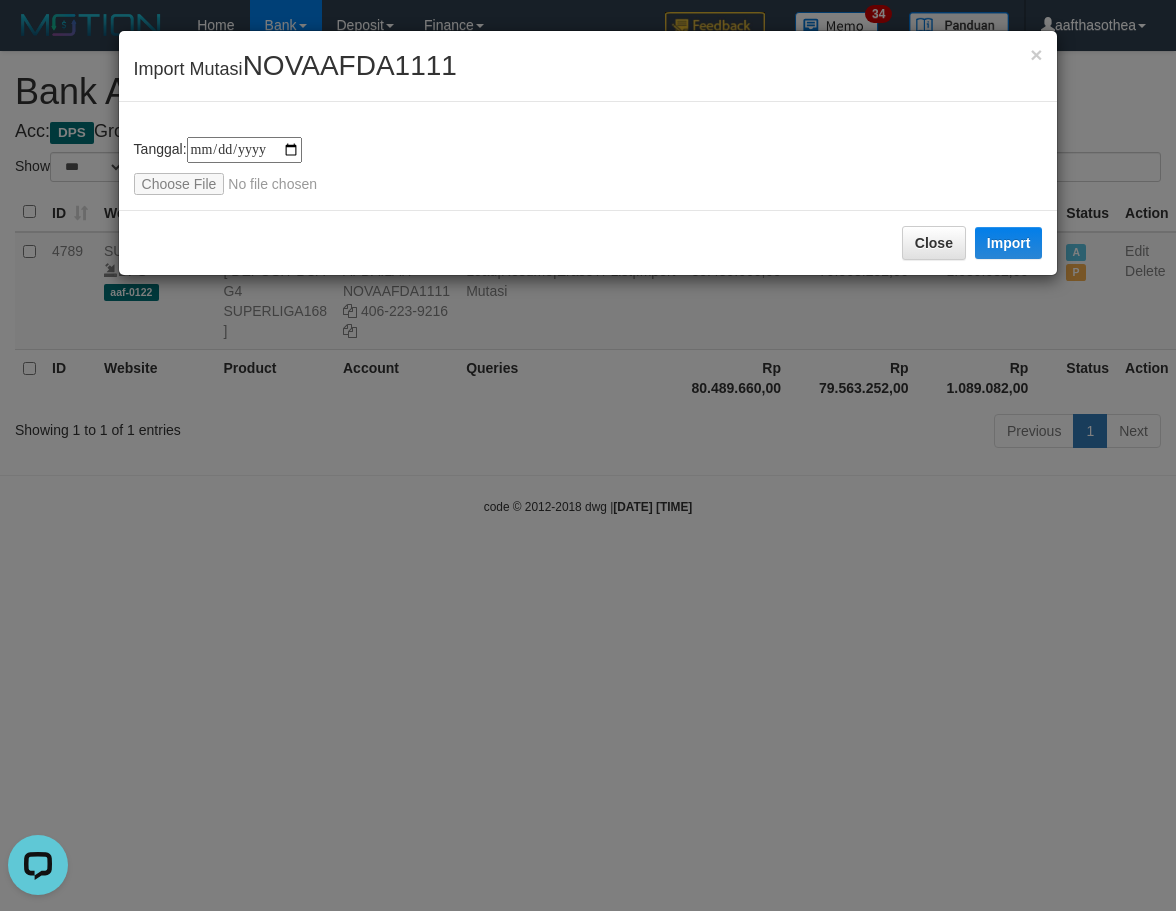 scroll, scrollTop: 0, scrollLeft: 0, axis: both 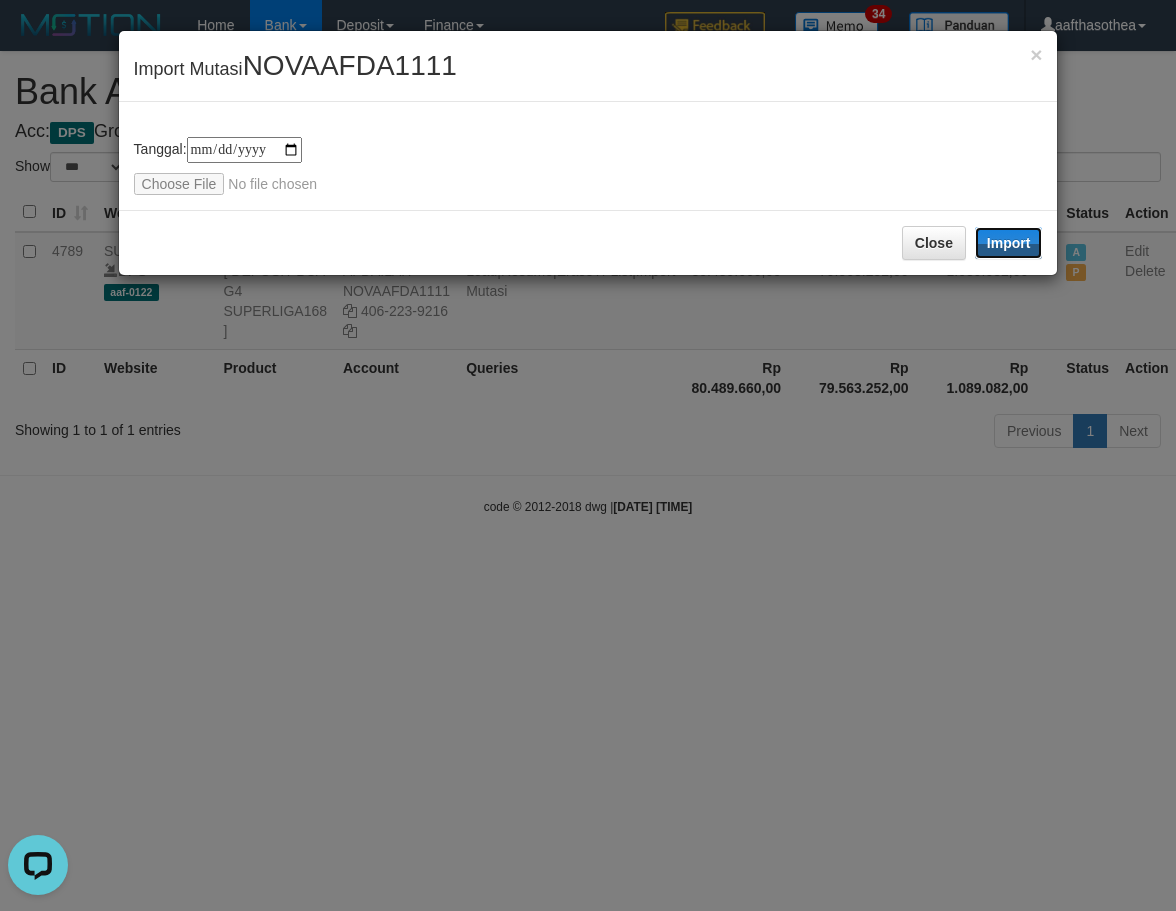 click on "Import" at bounding box center (1009, 243) 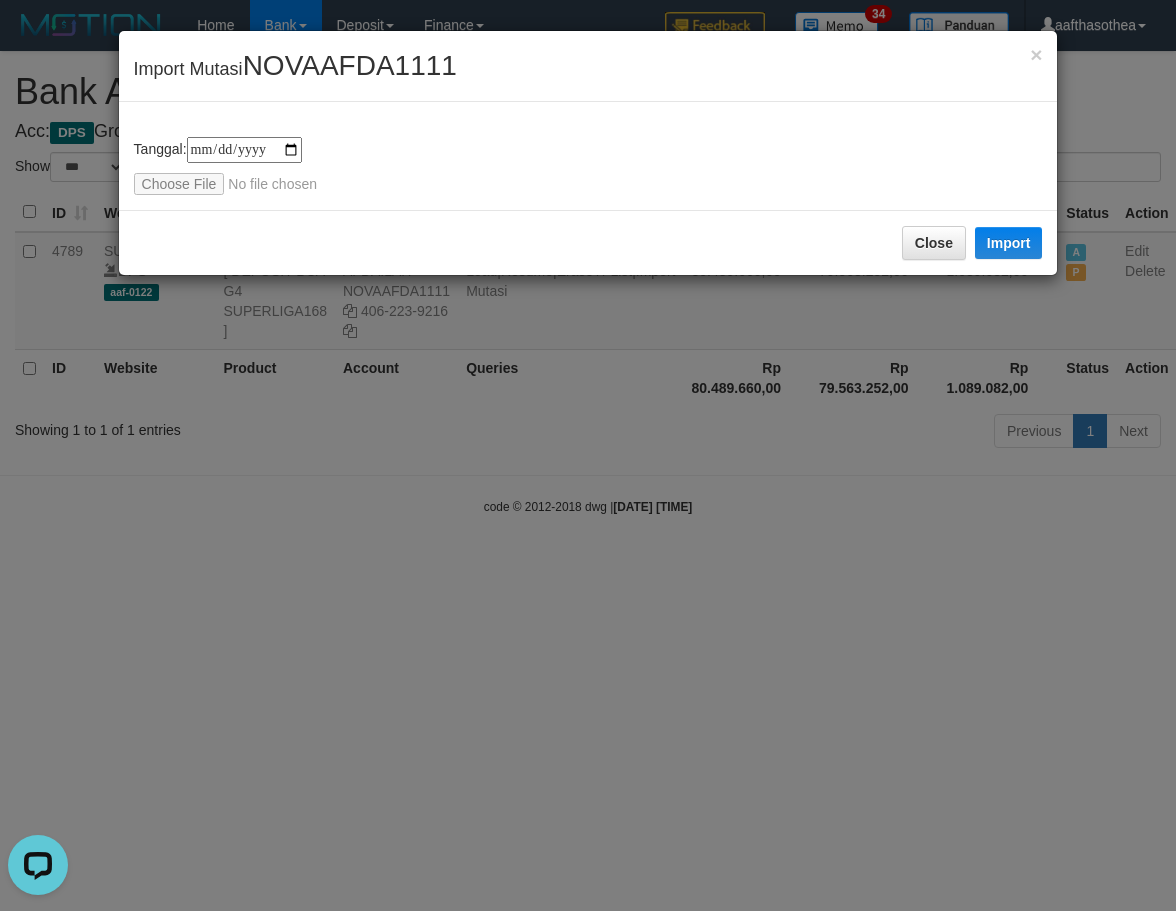 click on "**********" at bounding box center [588, 455] 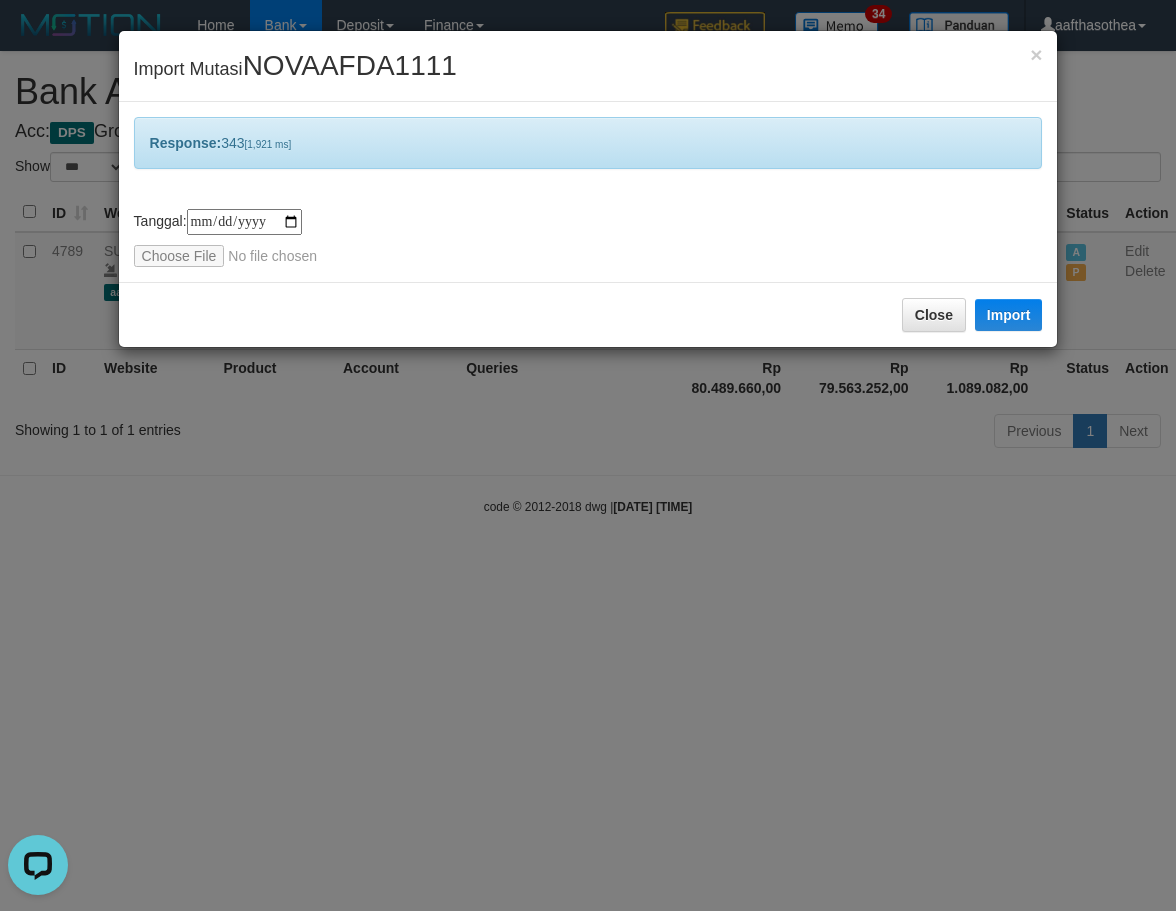 click on "**********" at bounding box center (588, 455) 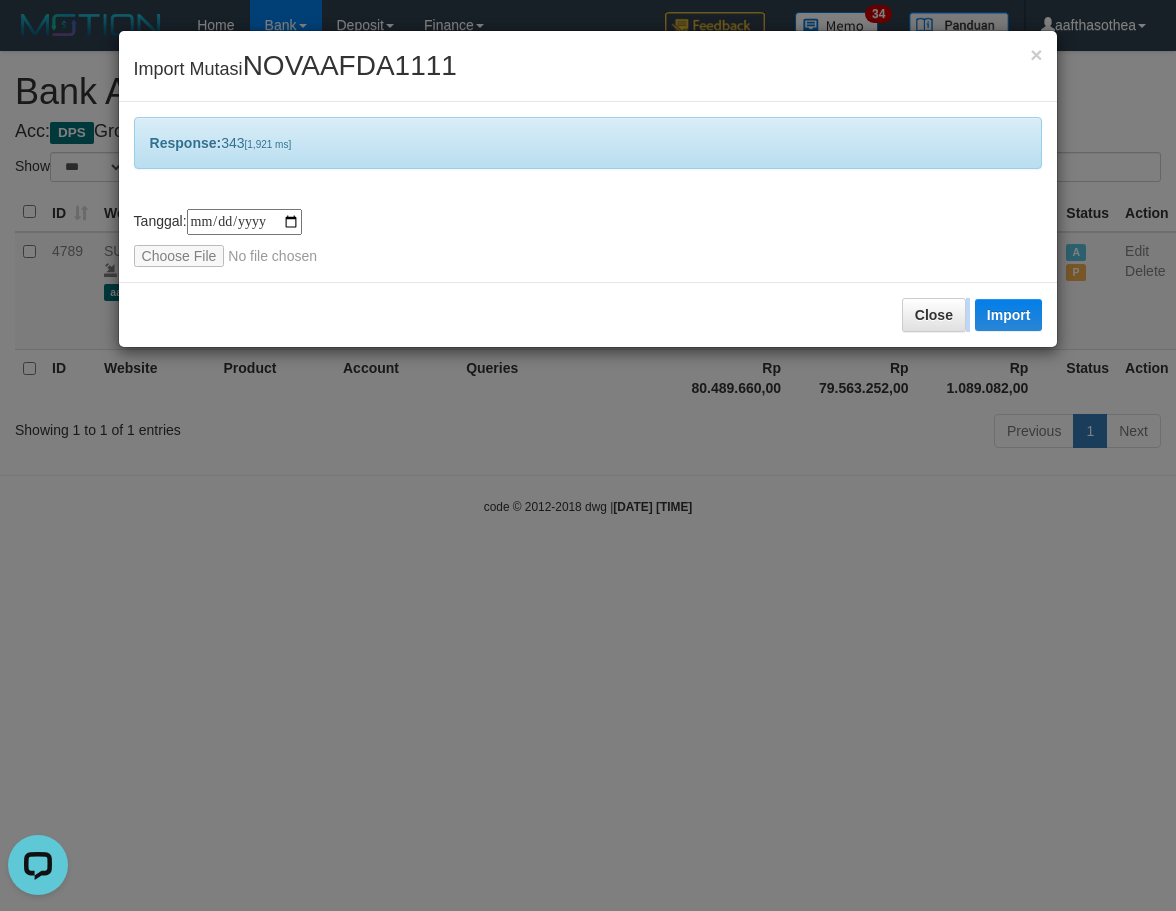 click on "**********" at bounding box center (588, 455) 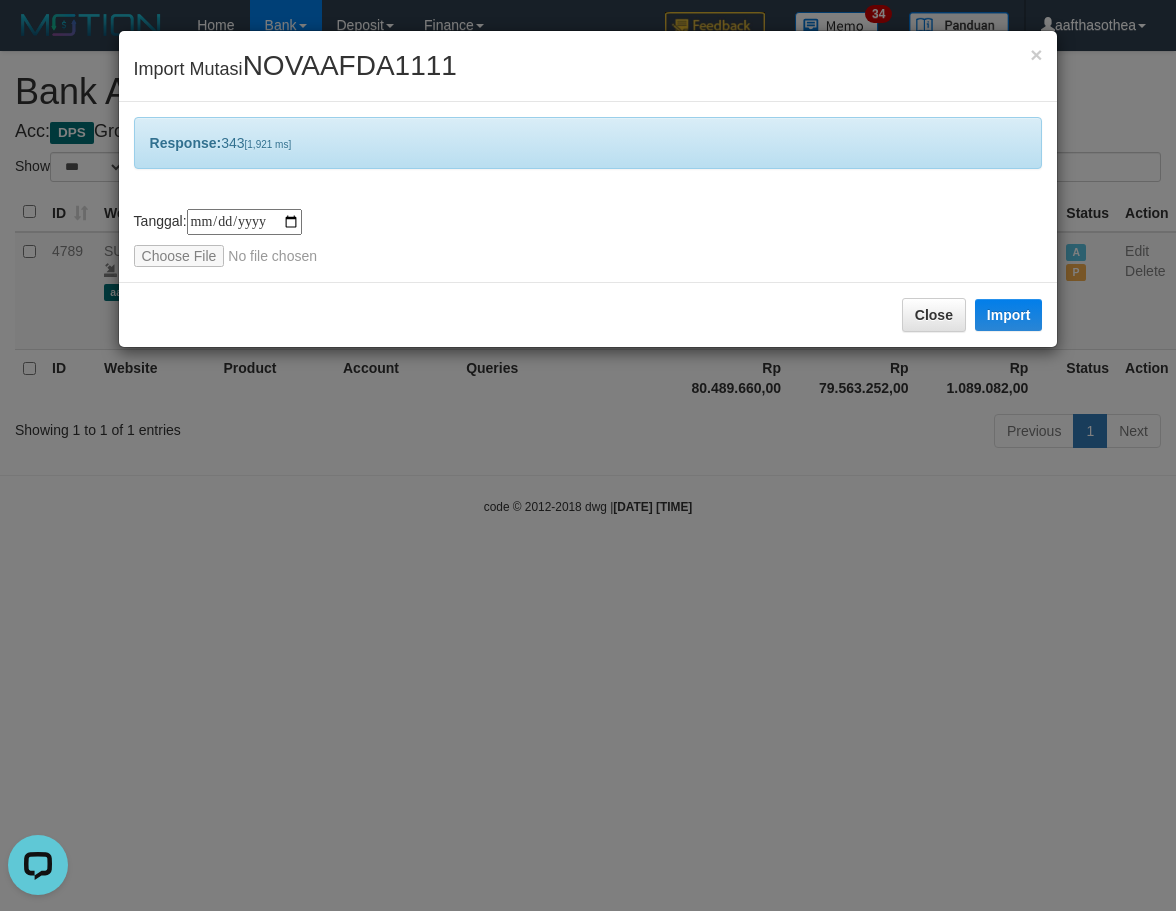 click on "**********" at bounding box center [588, 455] 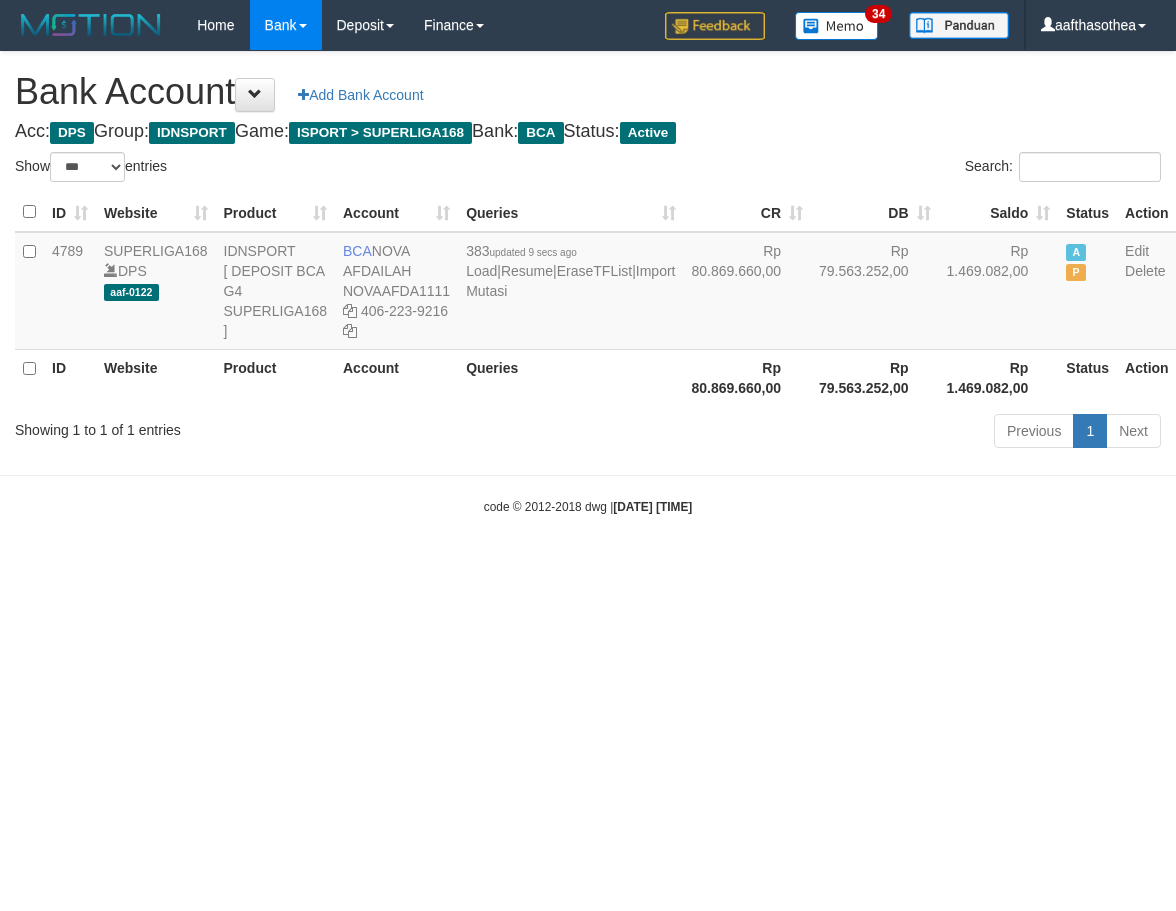 select on "***" 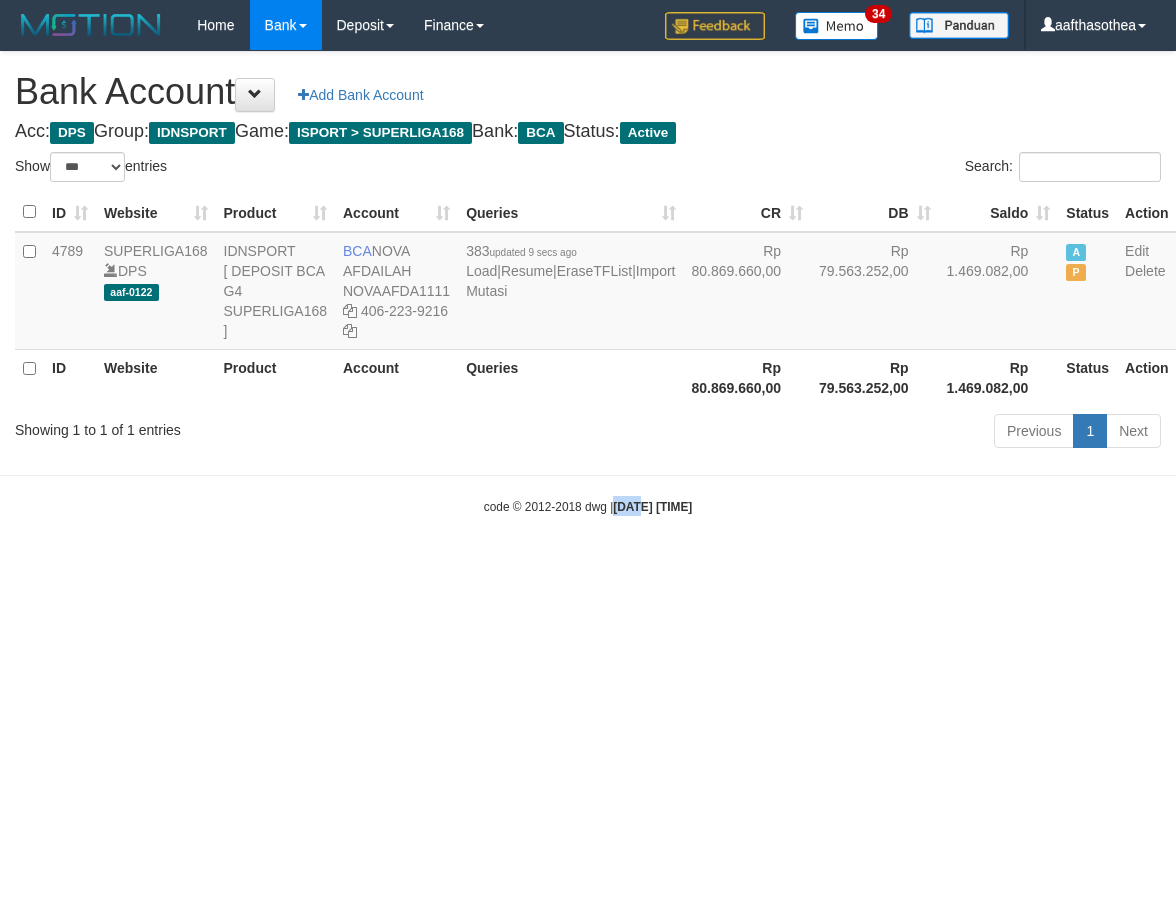 click on "Toggle navigation
Home
Bank
Account List
Load
By Website
Group
[ISPORT]													SUPERLIGA168
By Load Group (DPS)
34" at bounding box center (588, 283) 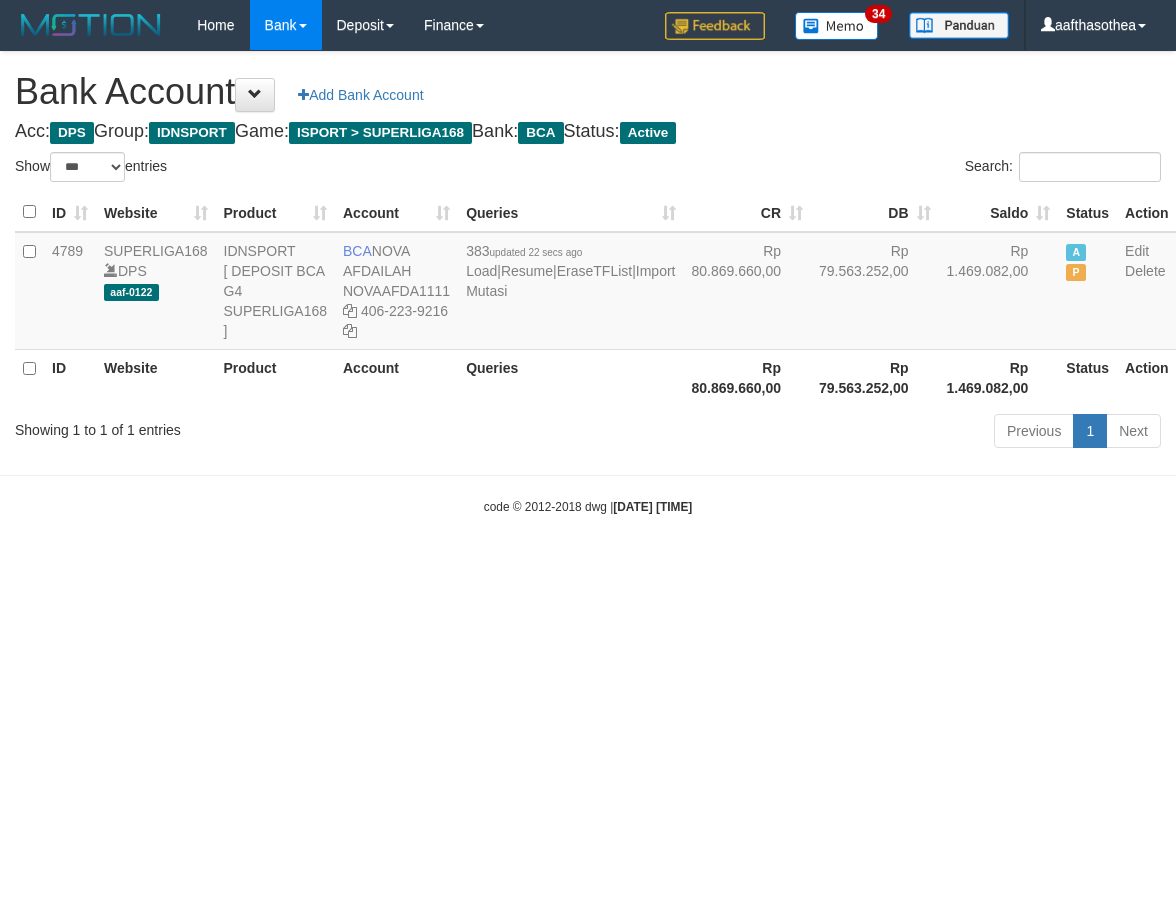 select on "***" 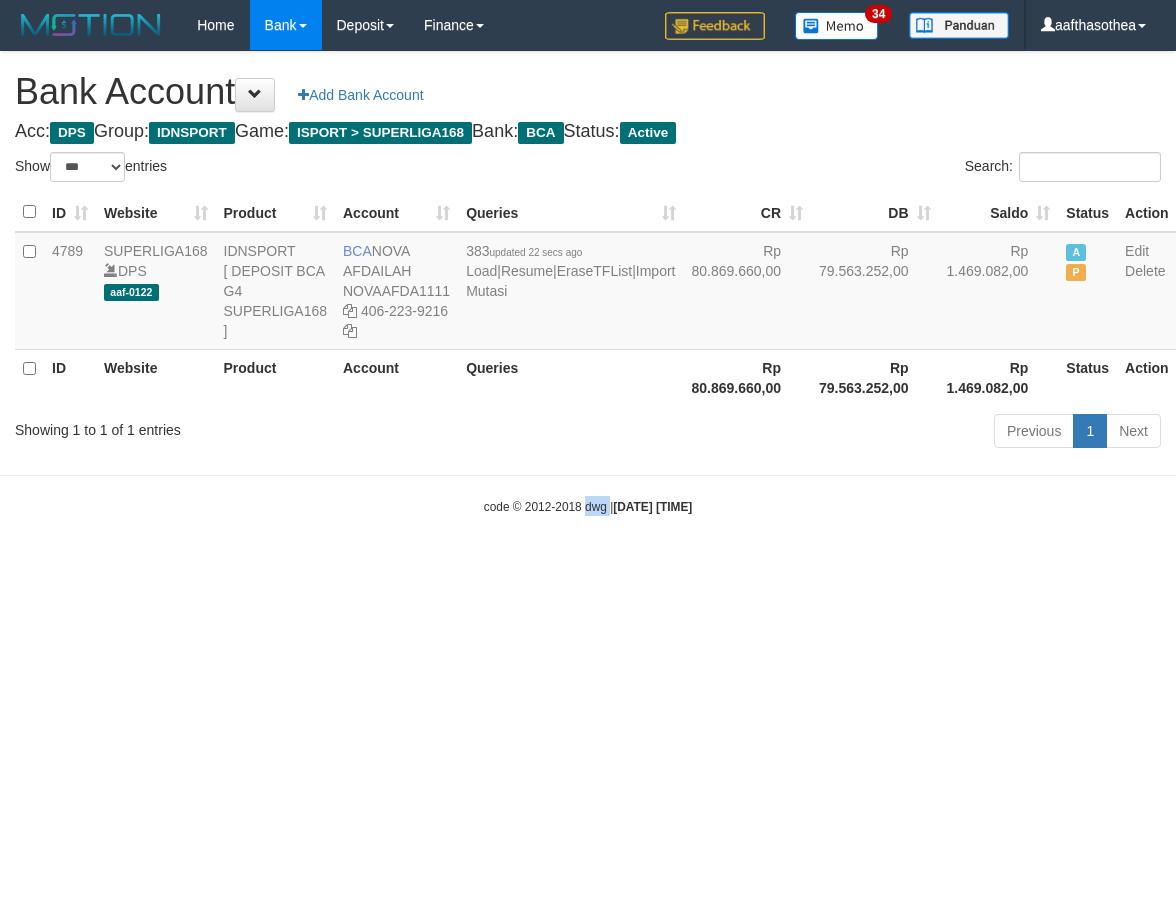 click on "Toggle navigation
Home
Bank
Account List
Load
By Website
Group
[ISPORT]													SUPERLIGA168
By Load Group (DPS)
34" at bounding box center [588, 283] 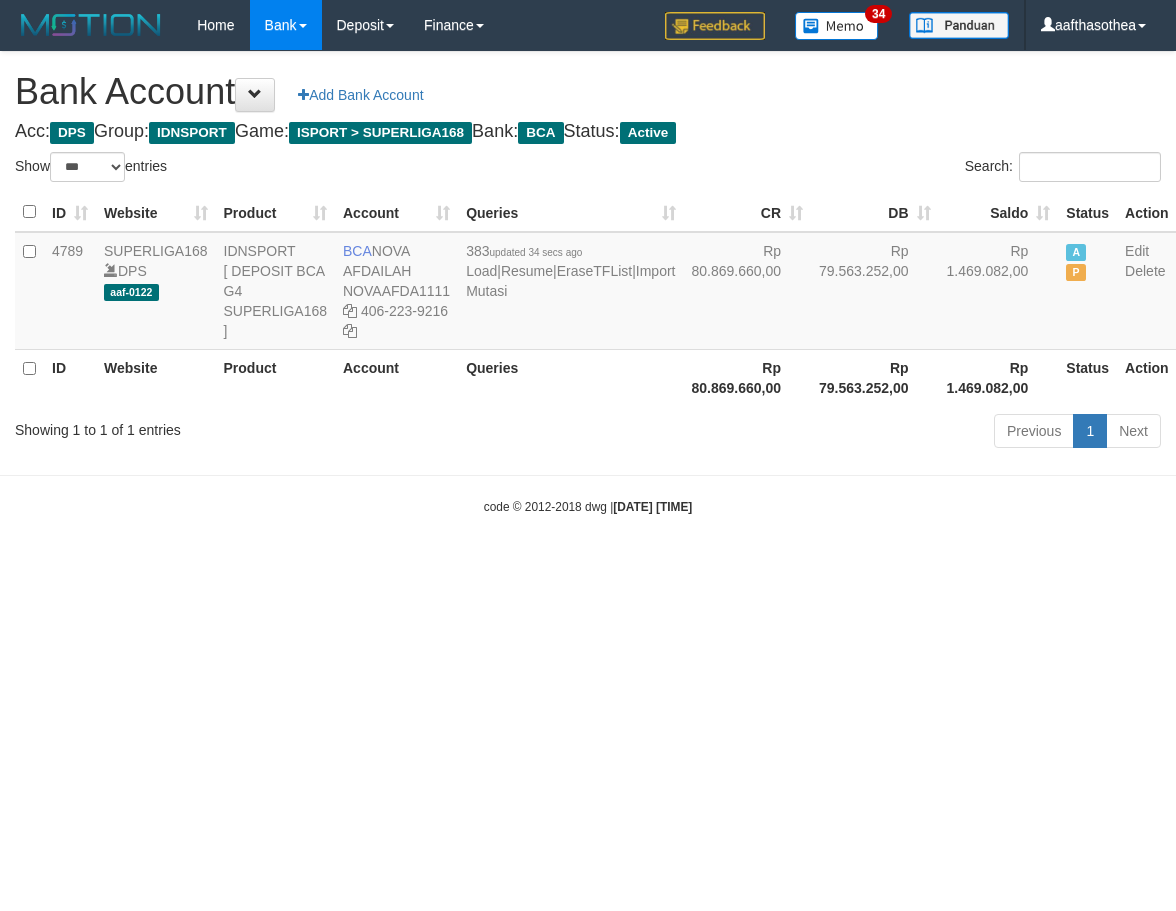select on "***" 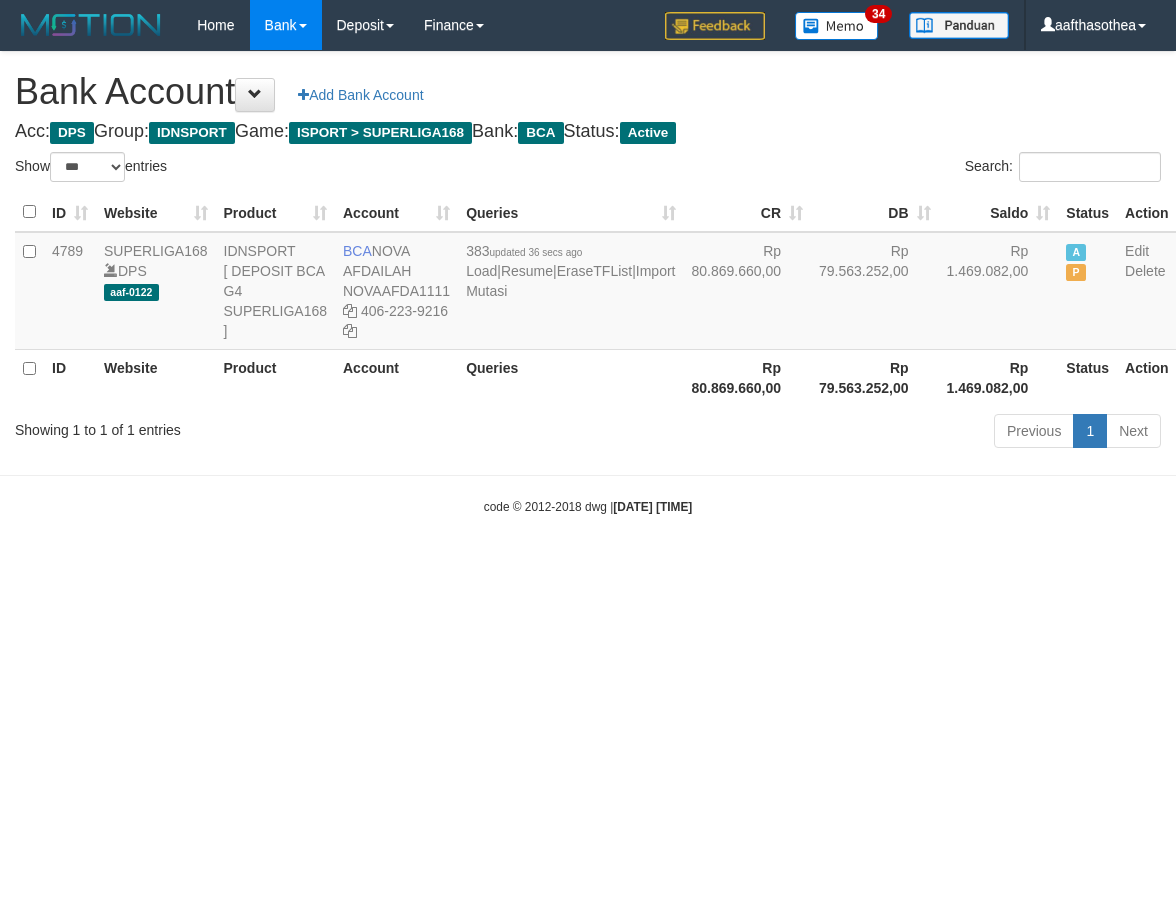 select on "***" 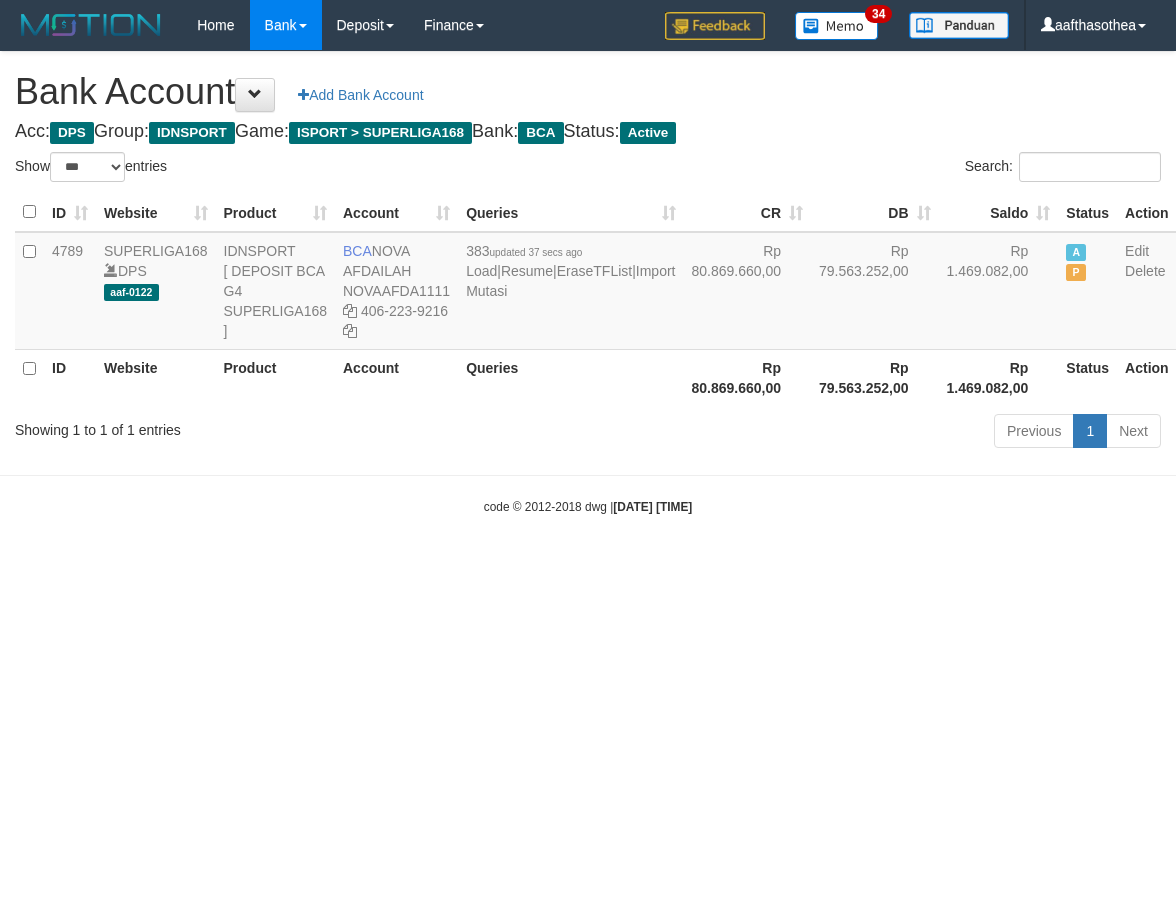 select on "***" 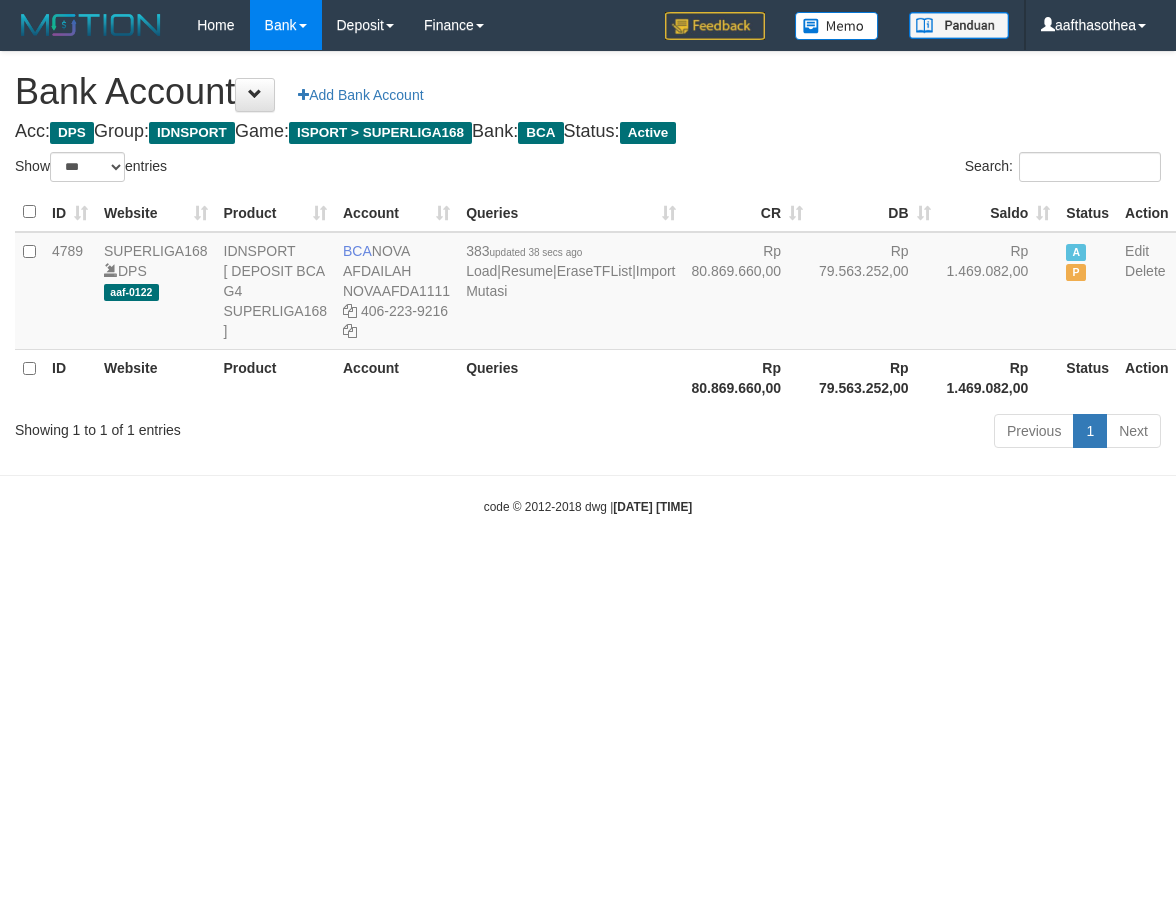 select on "***" 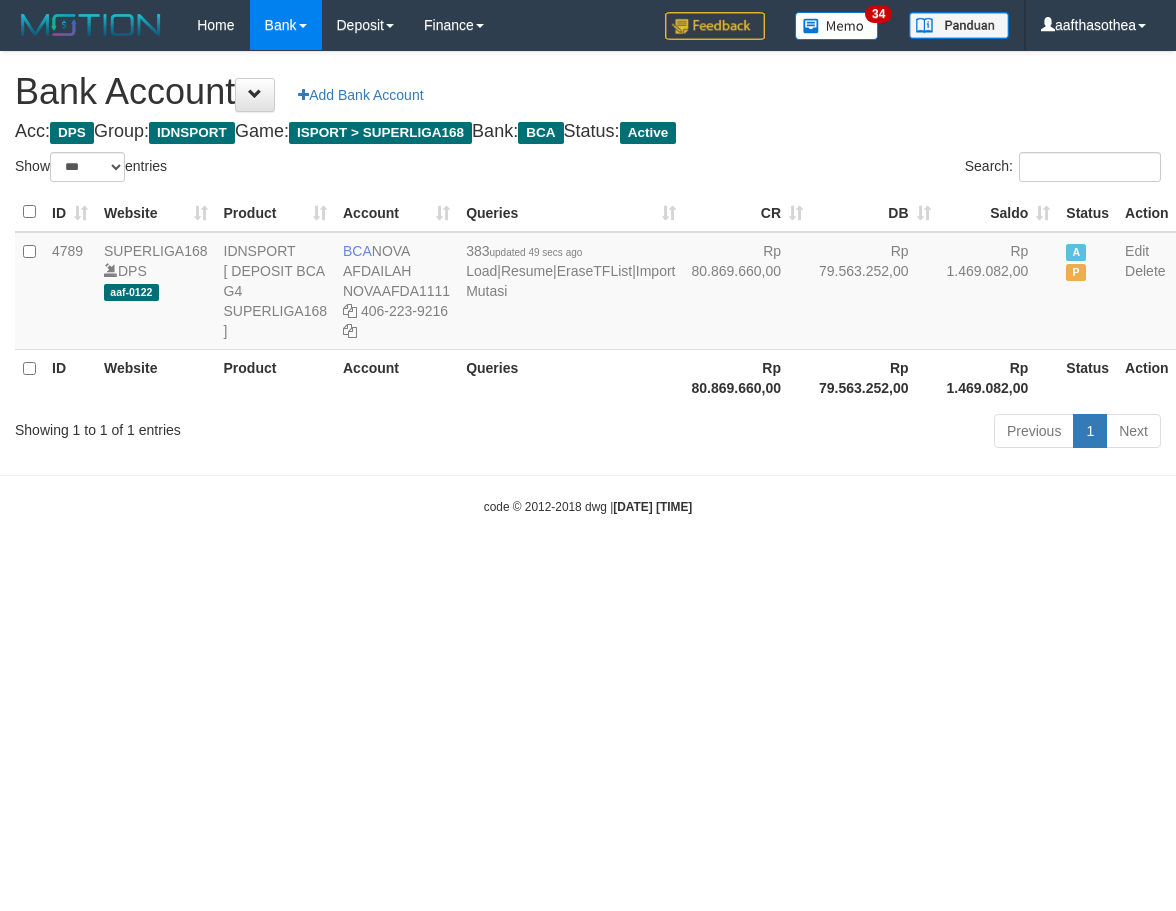 select on "***" 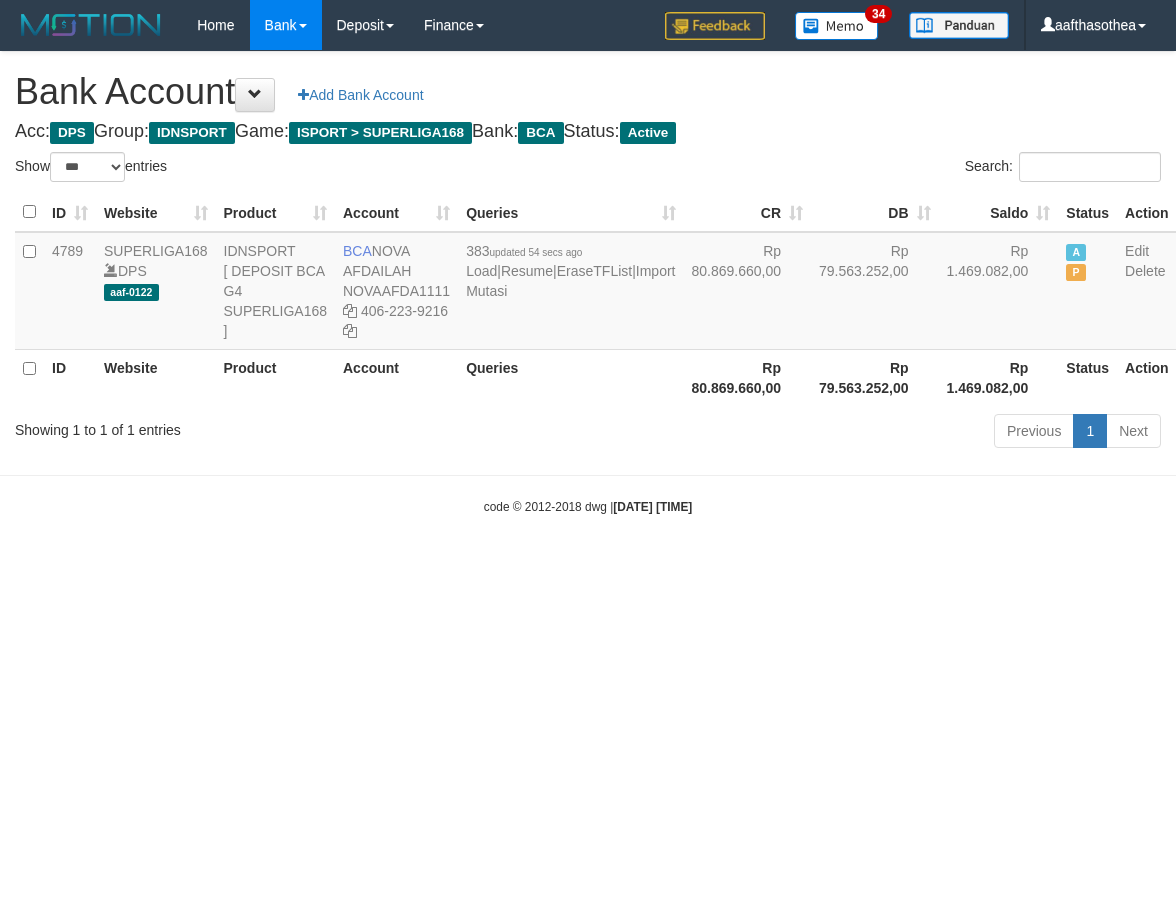 select on "***" 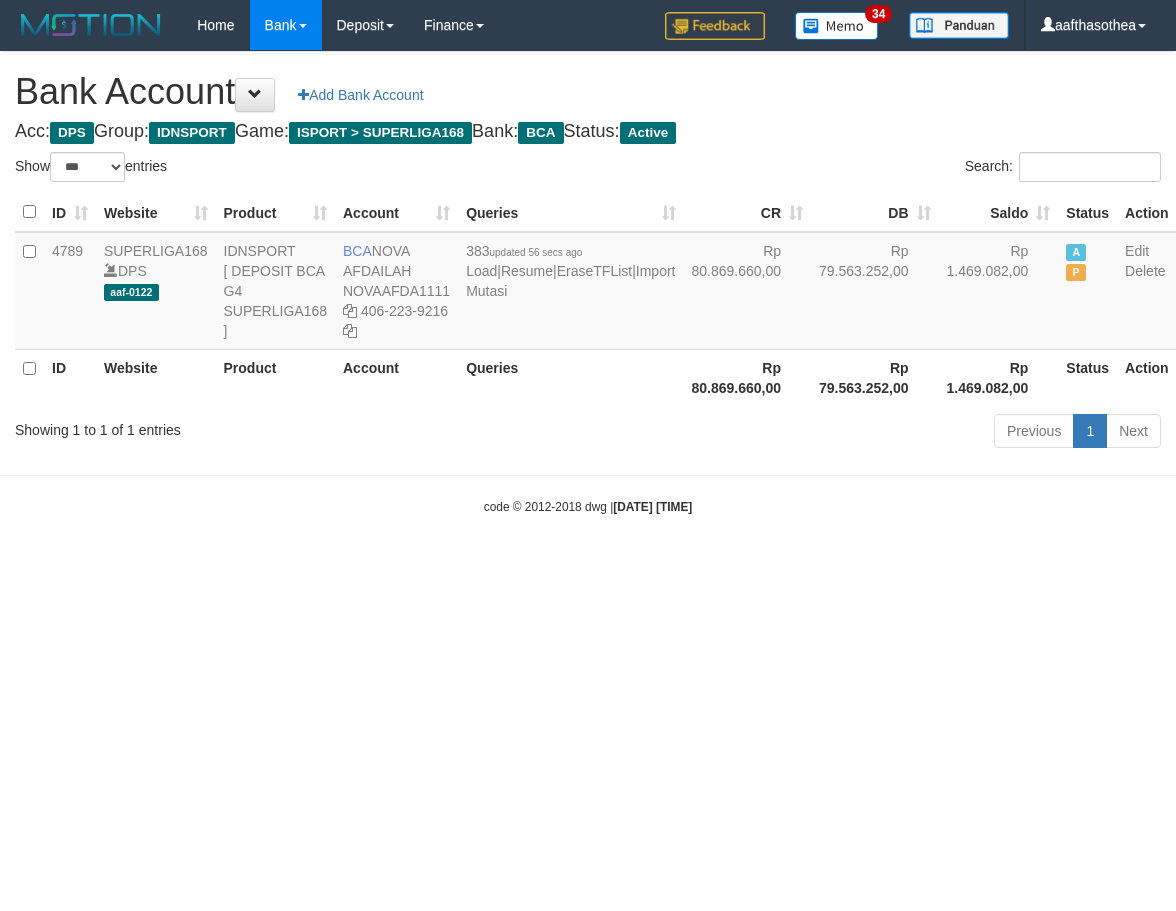 select on "***" 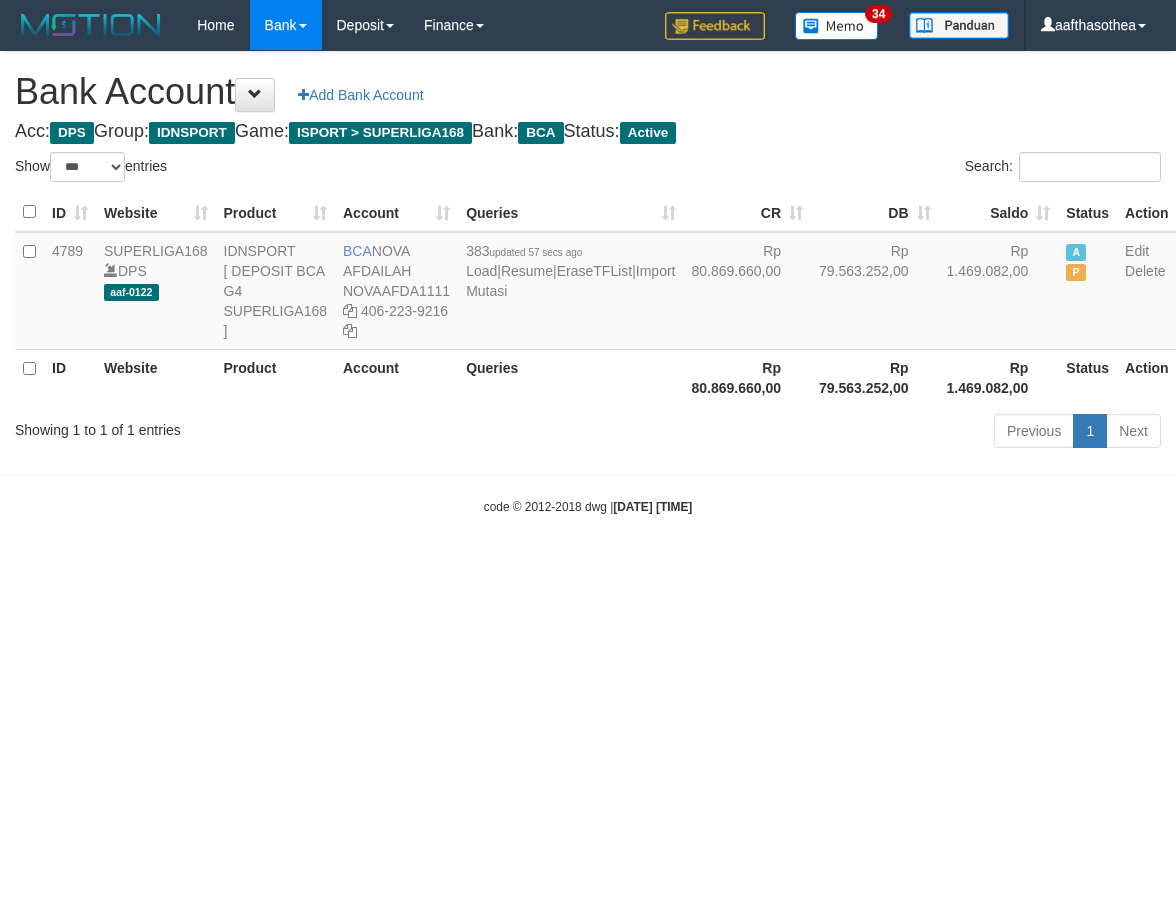 select on "***" 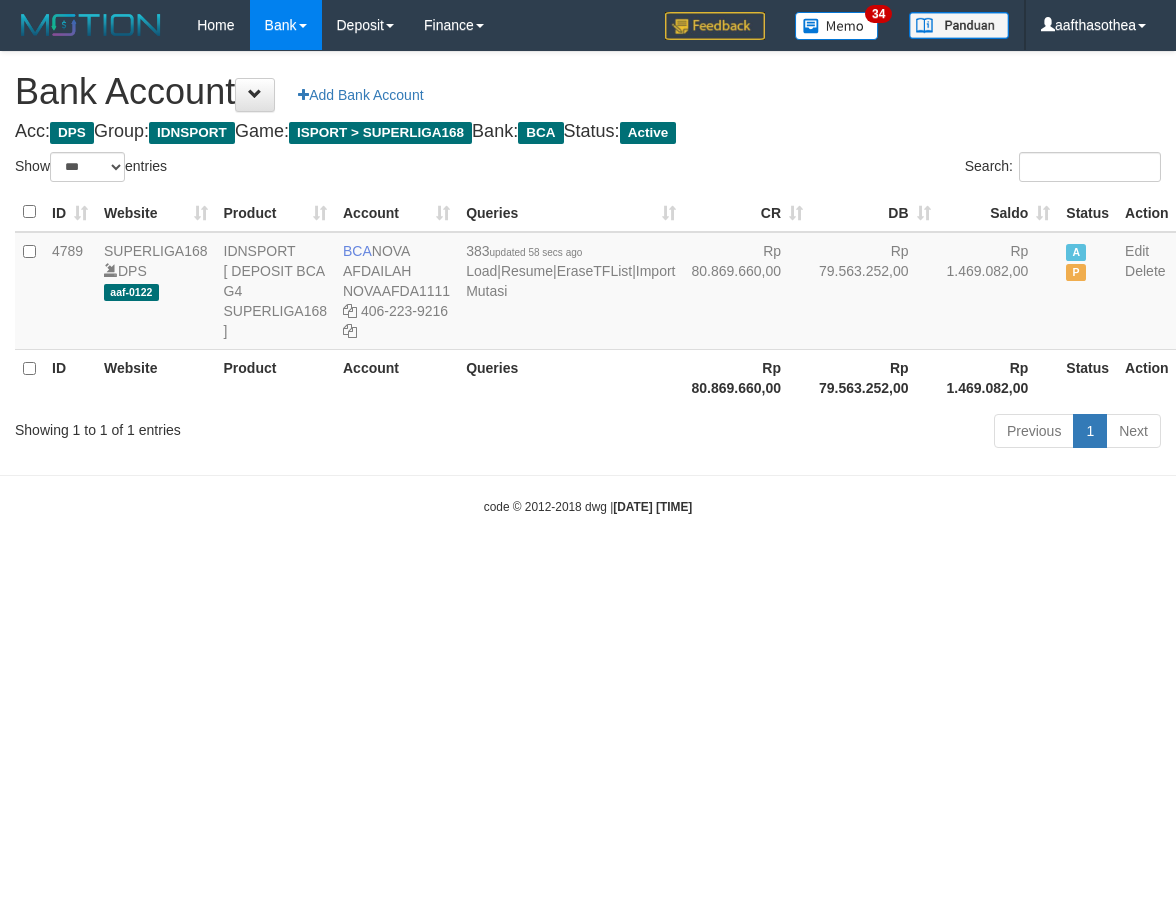 select on "***" 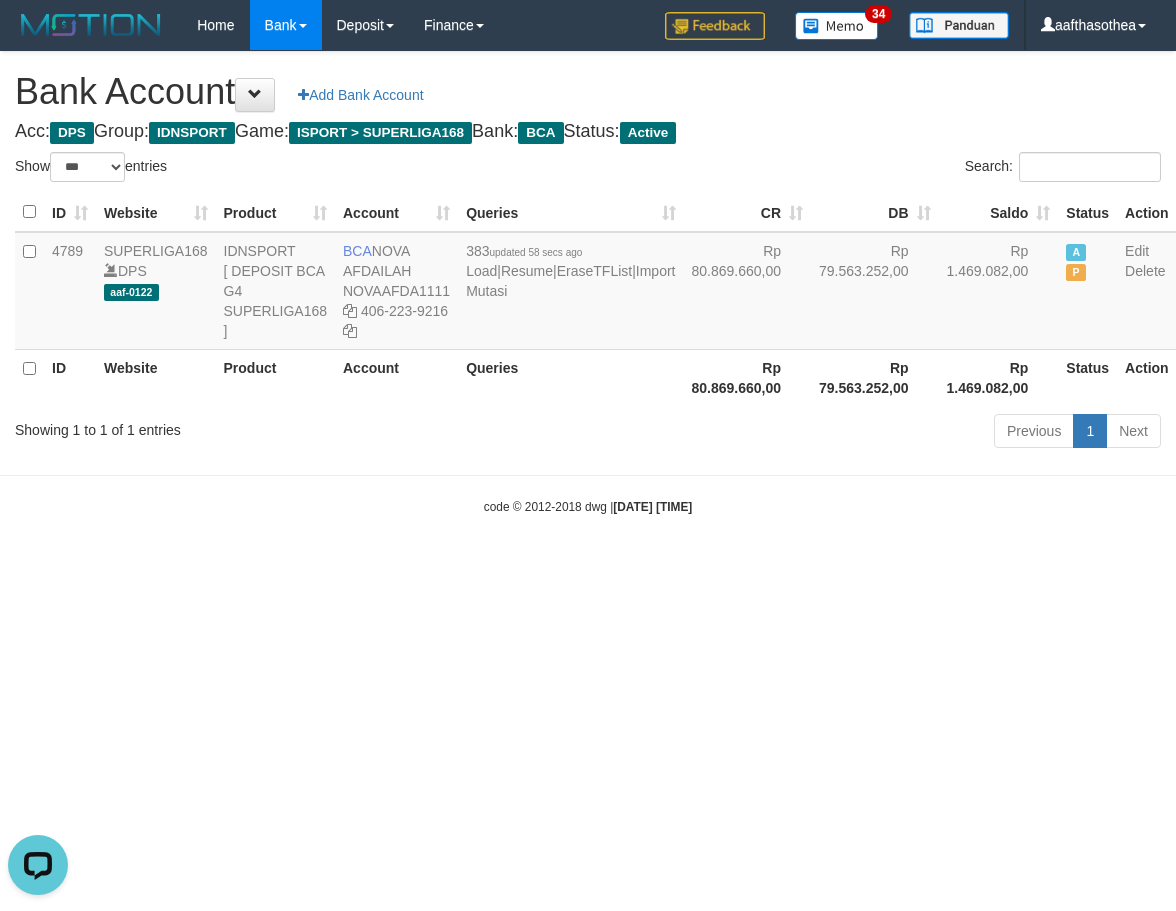 scroll, scrollTop: 0, scrollLeft: 0, axis: both 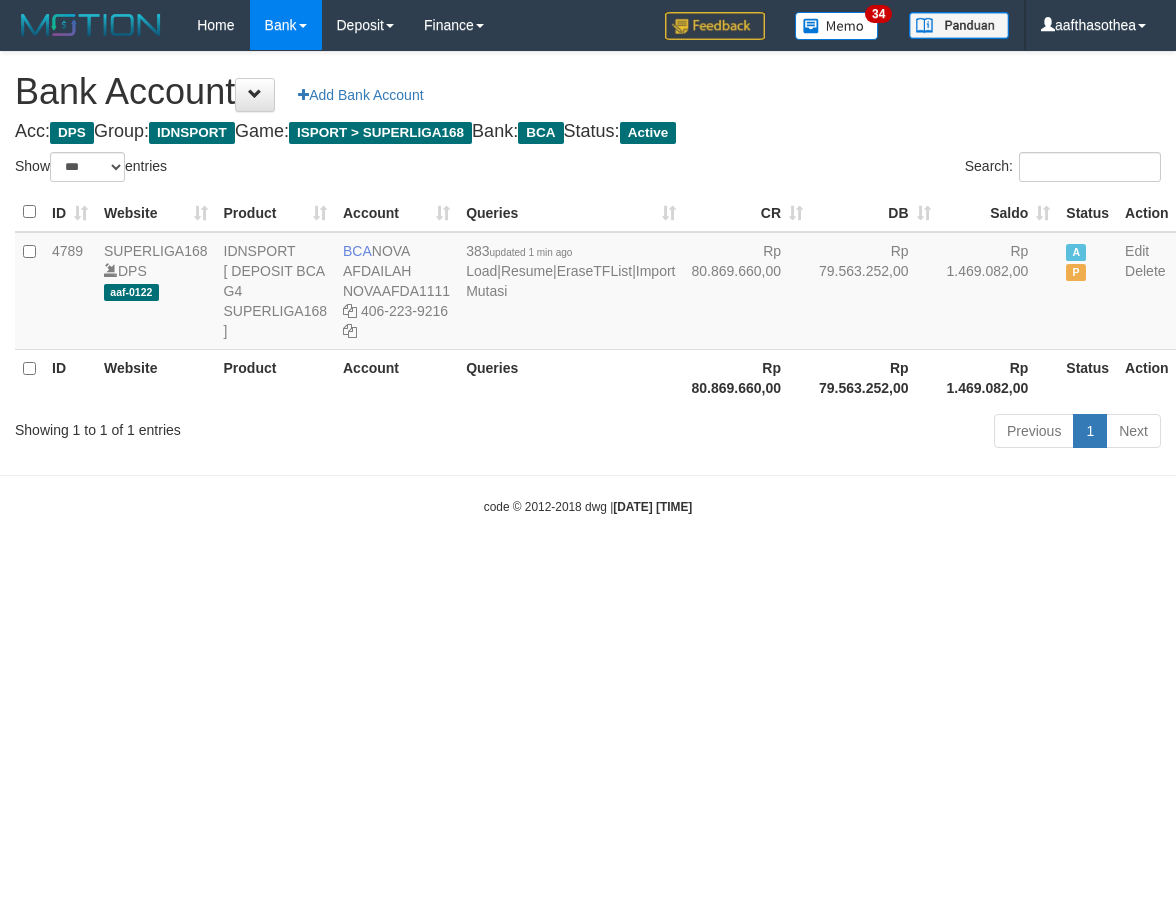 select on "***" 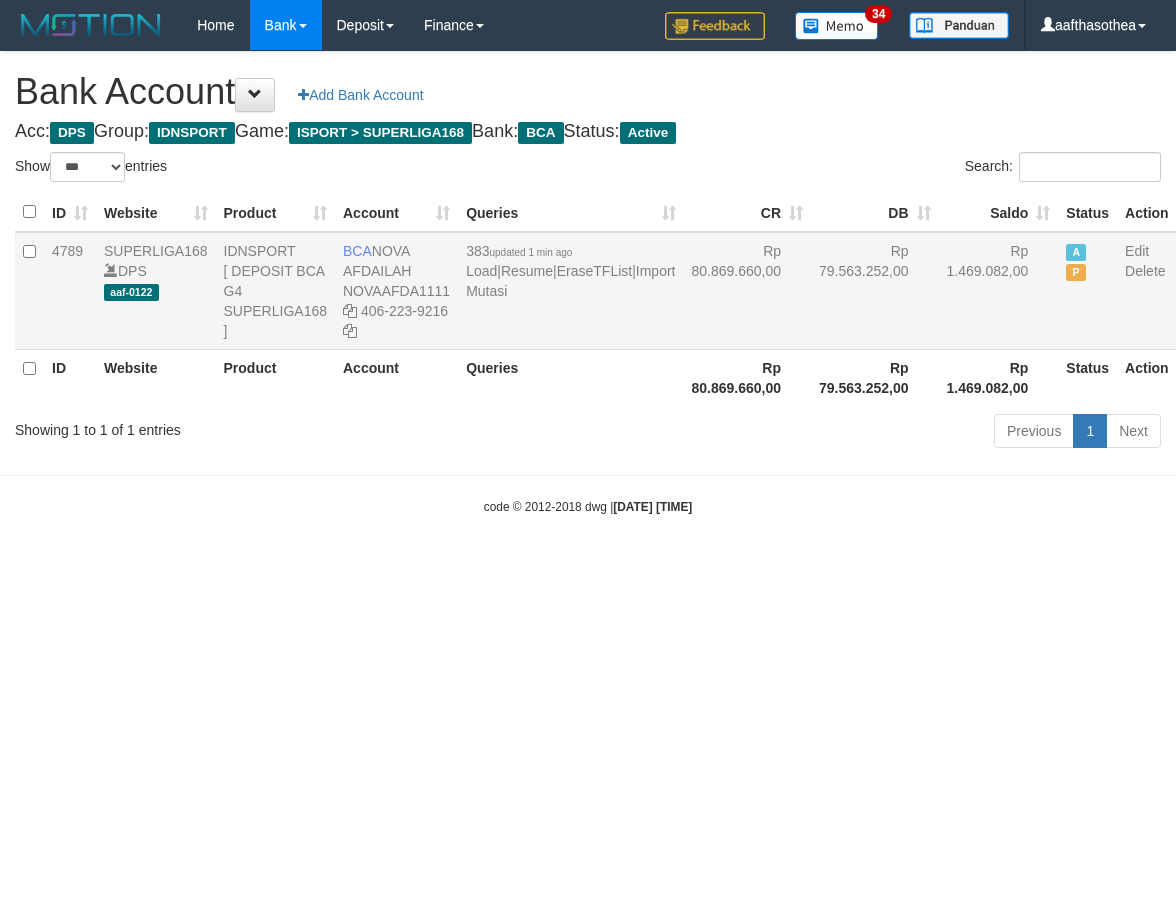 scroll, scrollTop: 0, scrollLeft: 0, axis: both 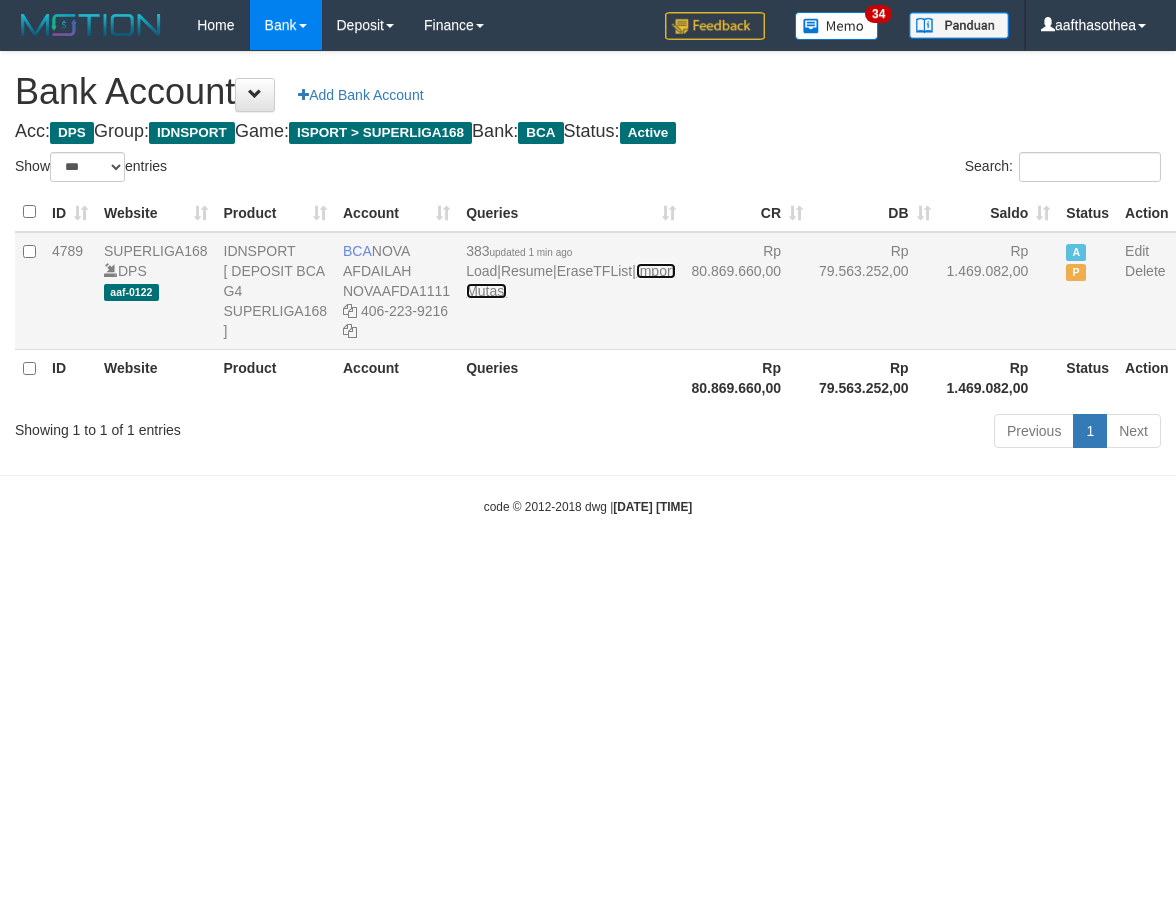 click on "Import Mutasi" at bounding box center (570, 281) 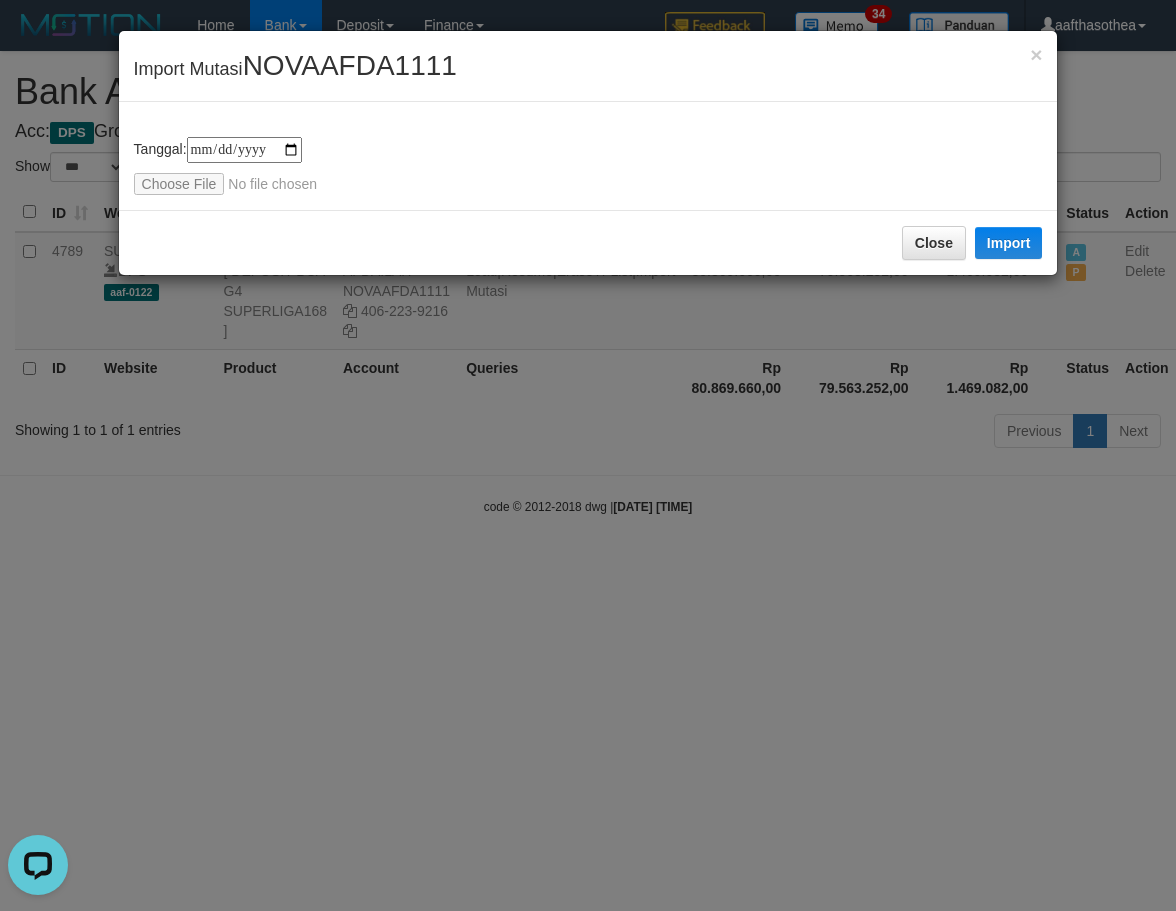 scroll, scrollTop: 0, scrollLeft: 0, axis: both 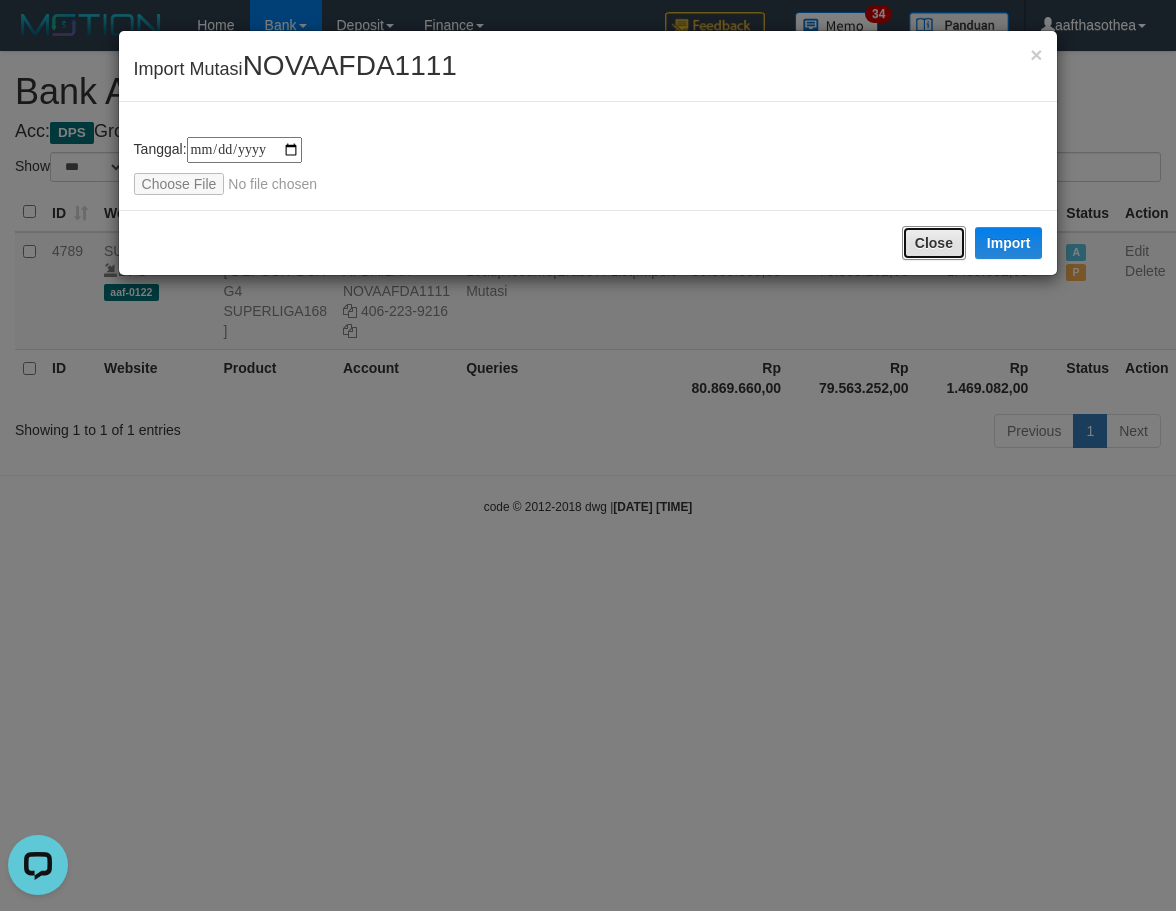 click on "Close" at bounding box center [934, 243] 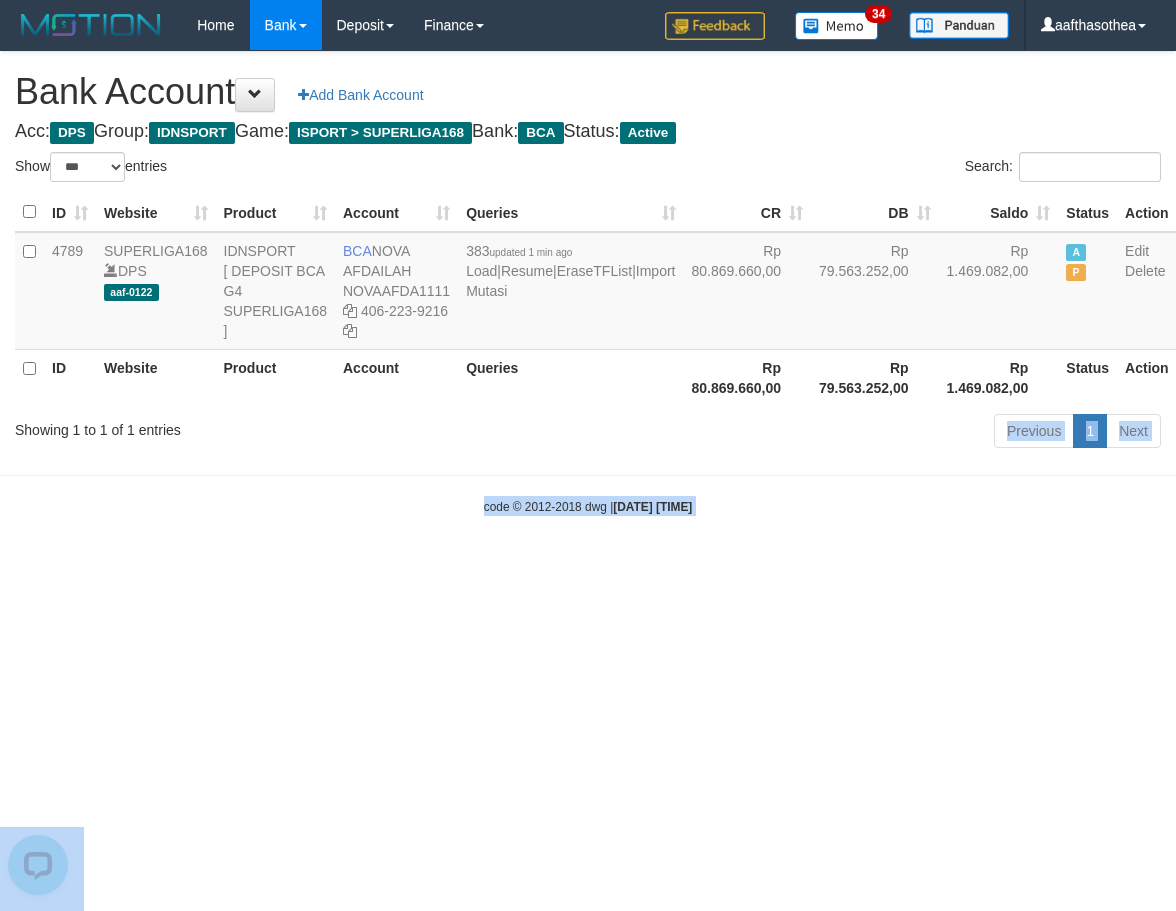 drag, startPoint x: 350, startPoint y: 484, endPoint x: 440, endPoint y: 464, distance: 92.19544 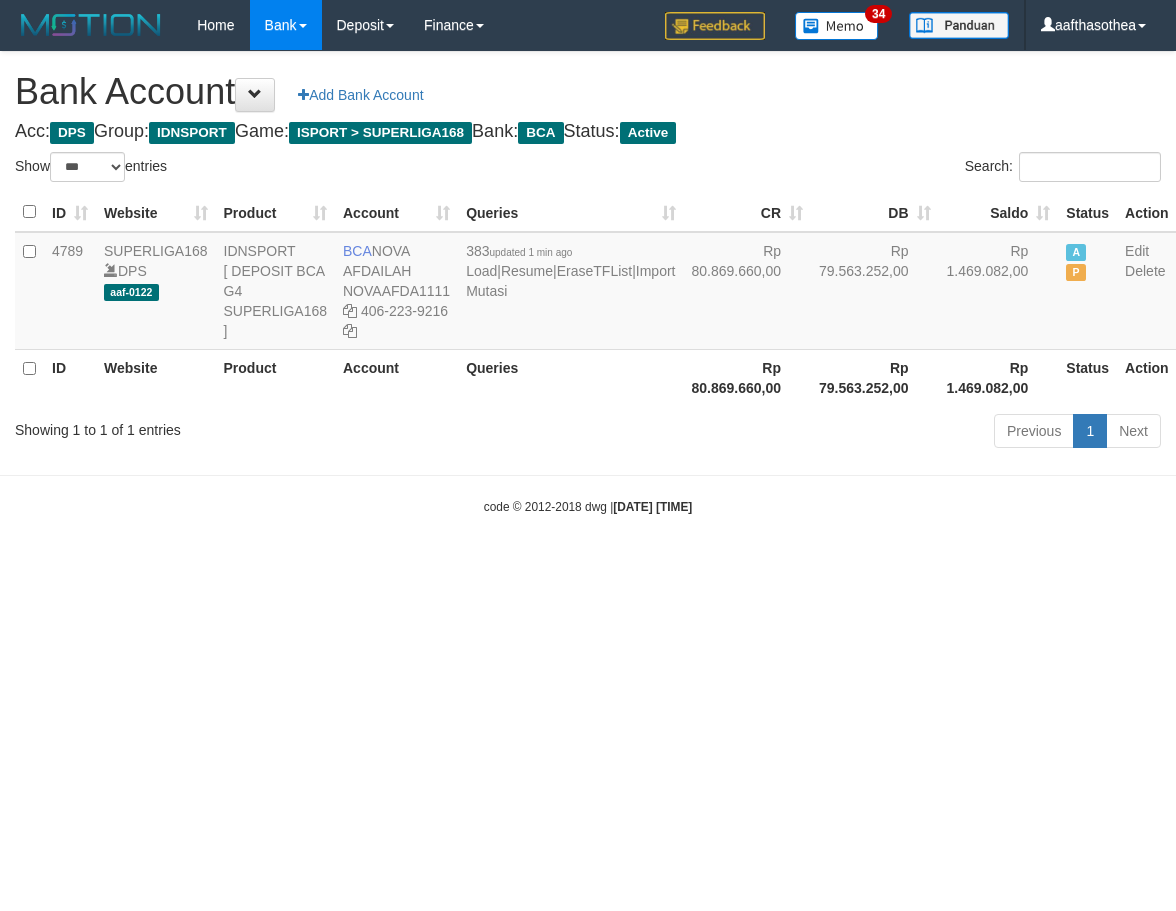 select on "***" 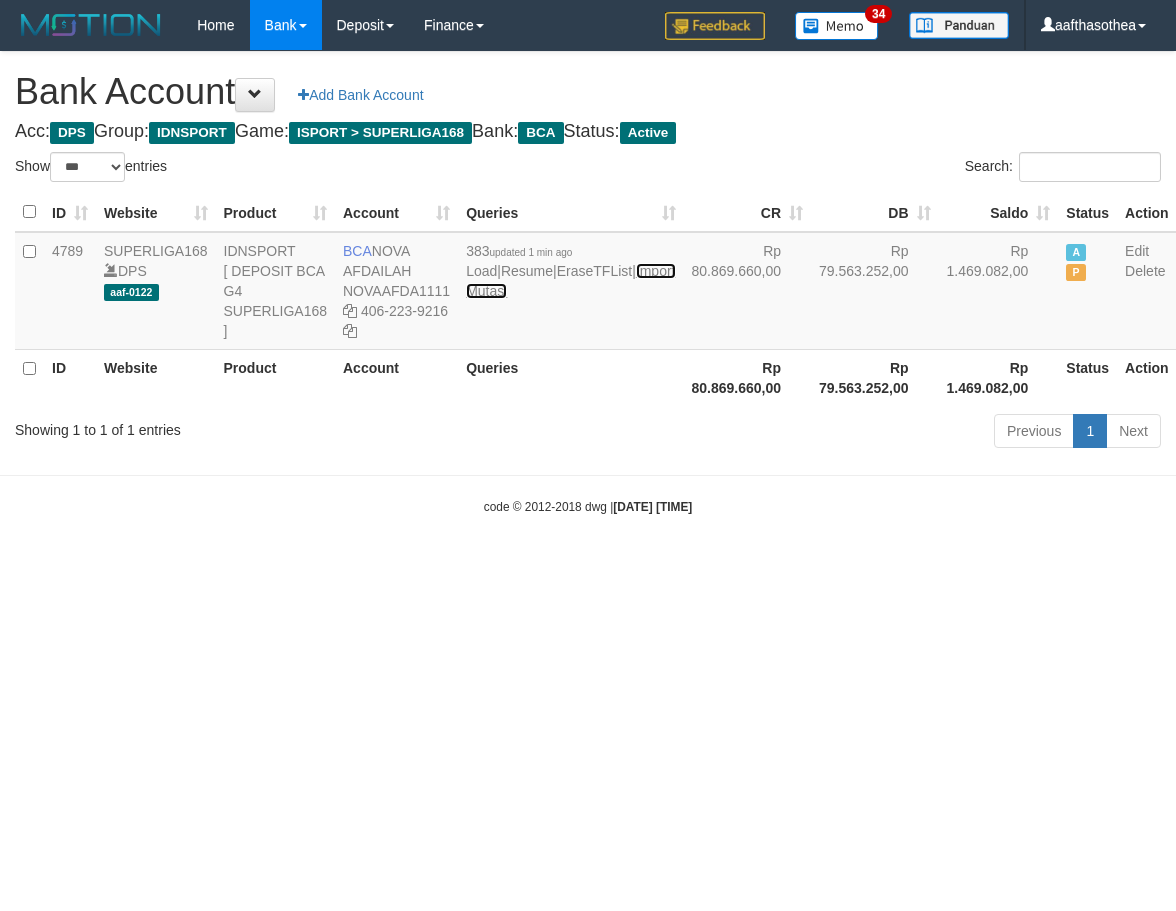 scroll, scrollTop: 0, scrollLeft: 0, axis: both 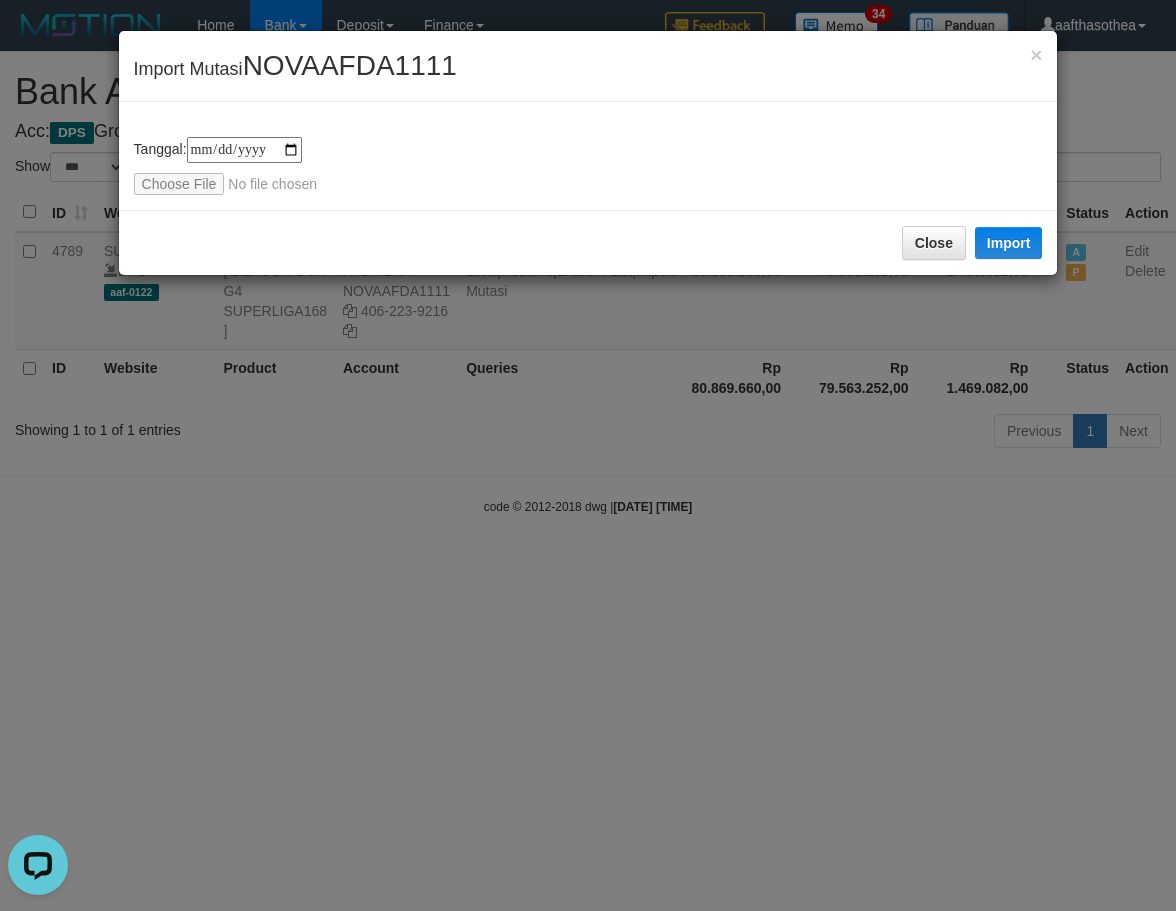 click on "**********" at bounding box center (588, 455) 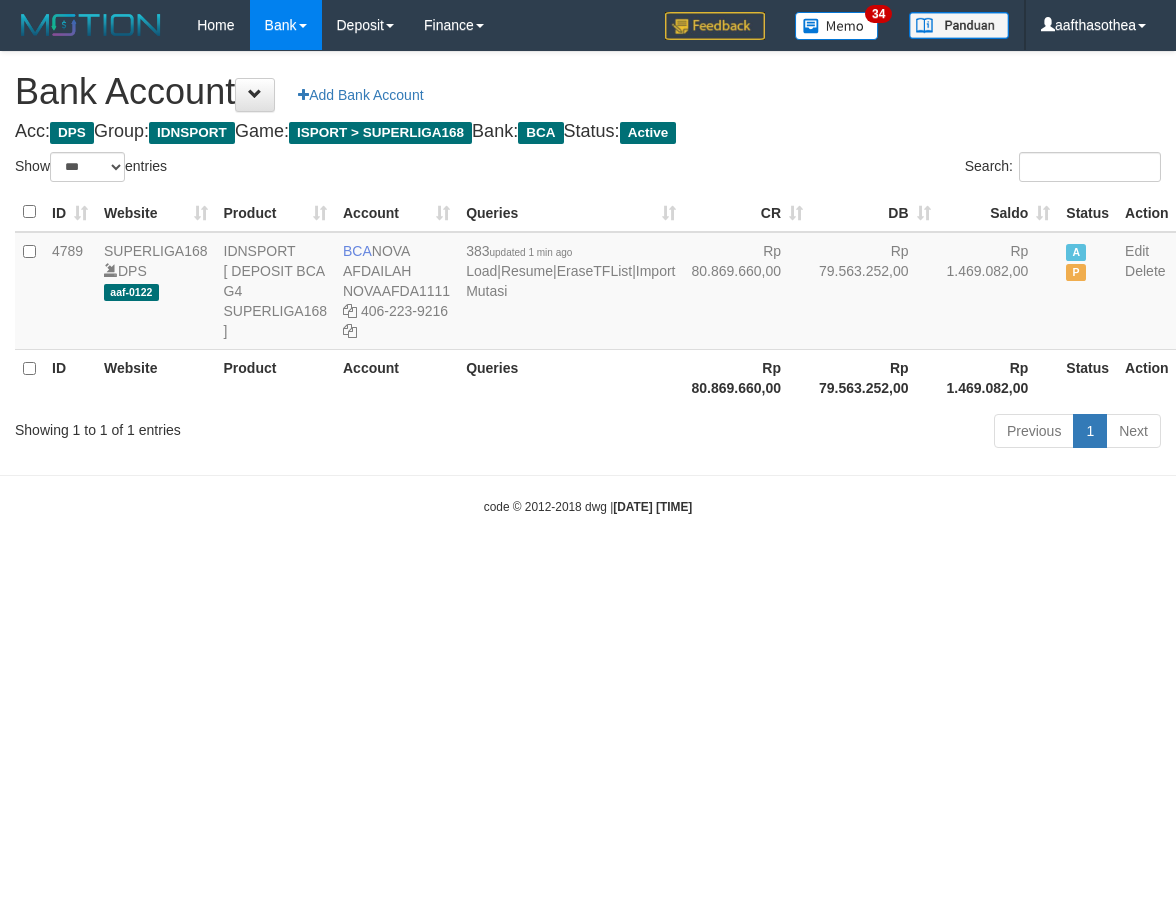select on "***" 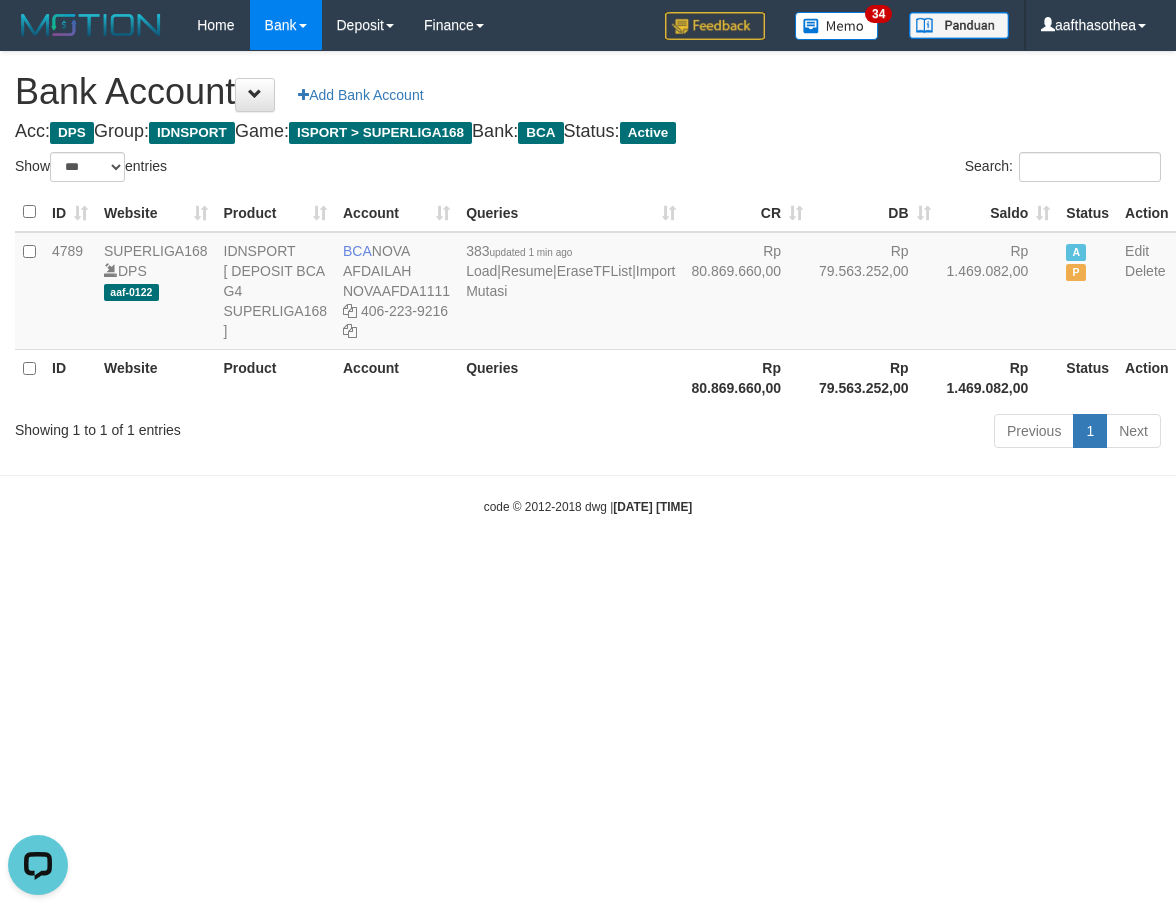 scroll, scrollTop: 0, scrollLeft: 0, axis: both 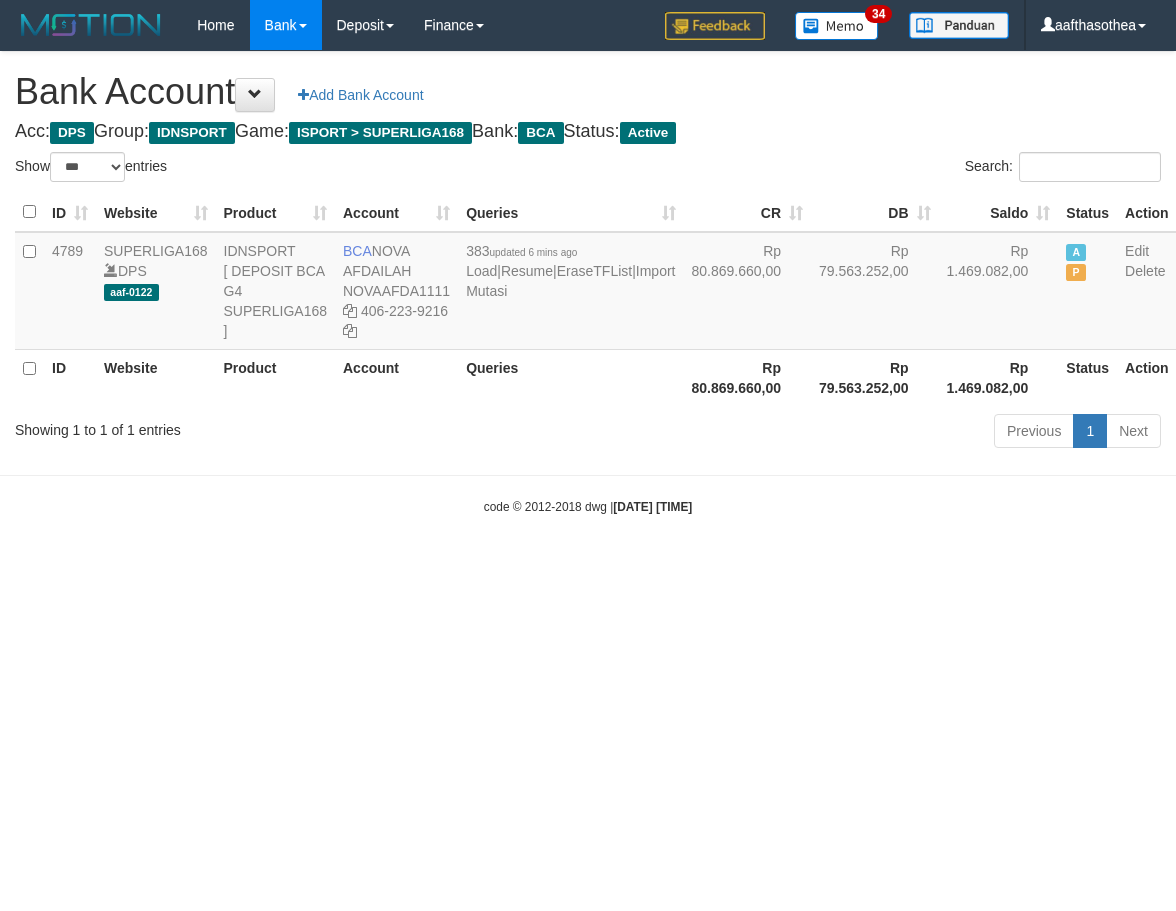 select on "***" 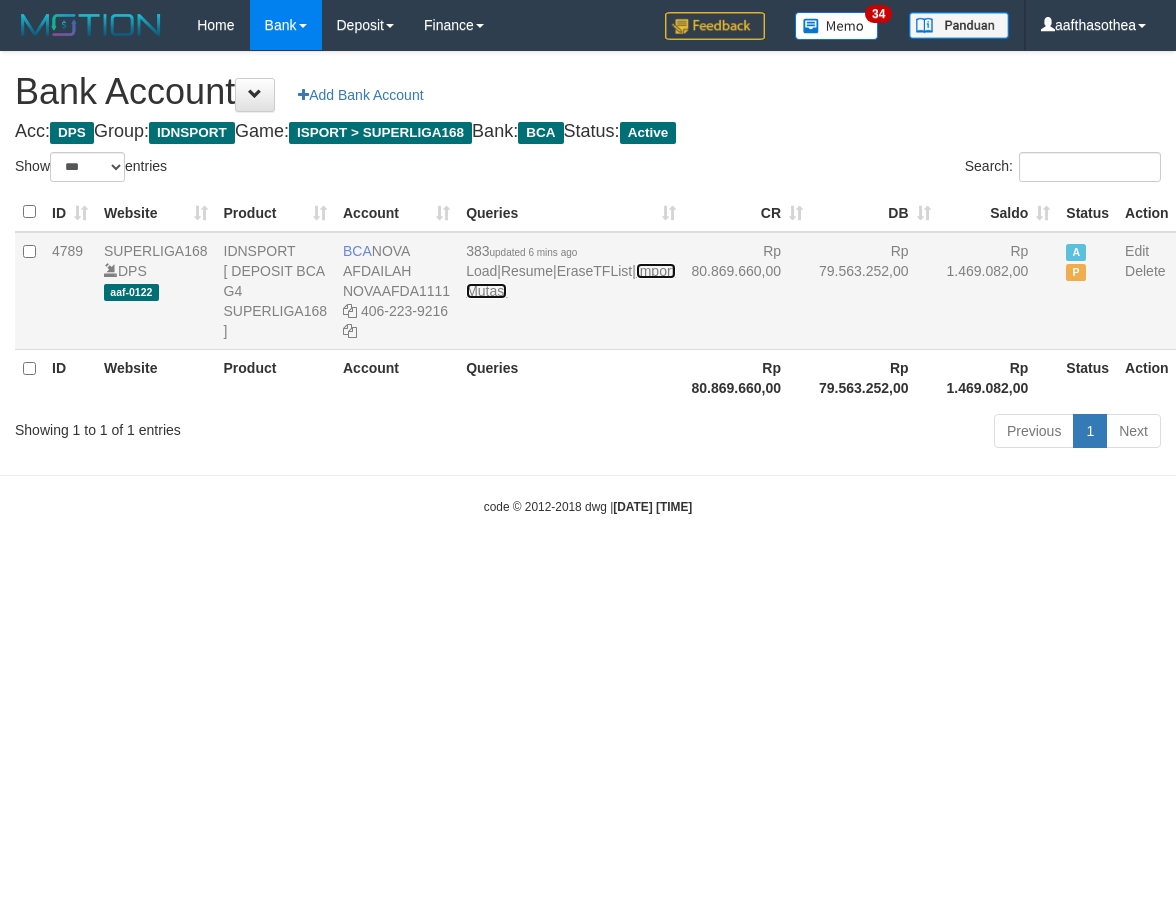 click on "Import Mutasi" at bounding box center [570, 281] 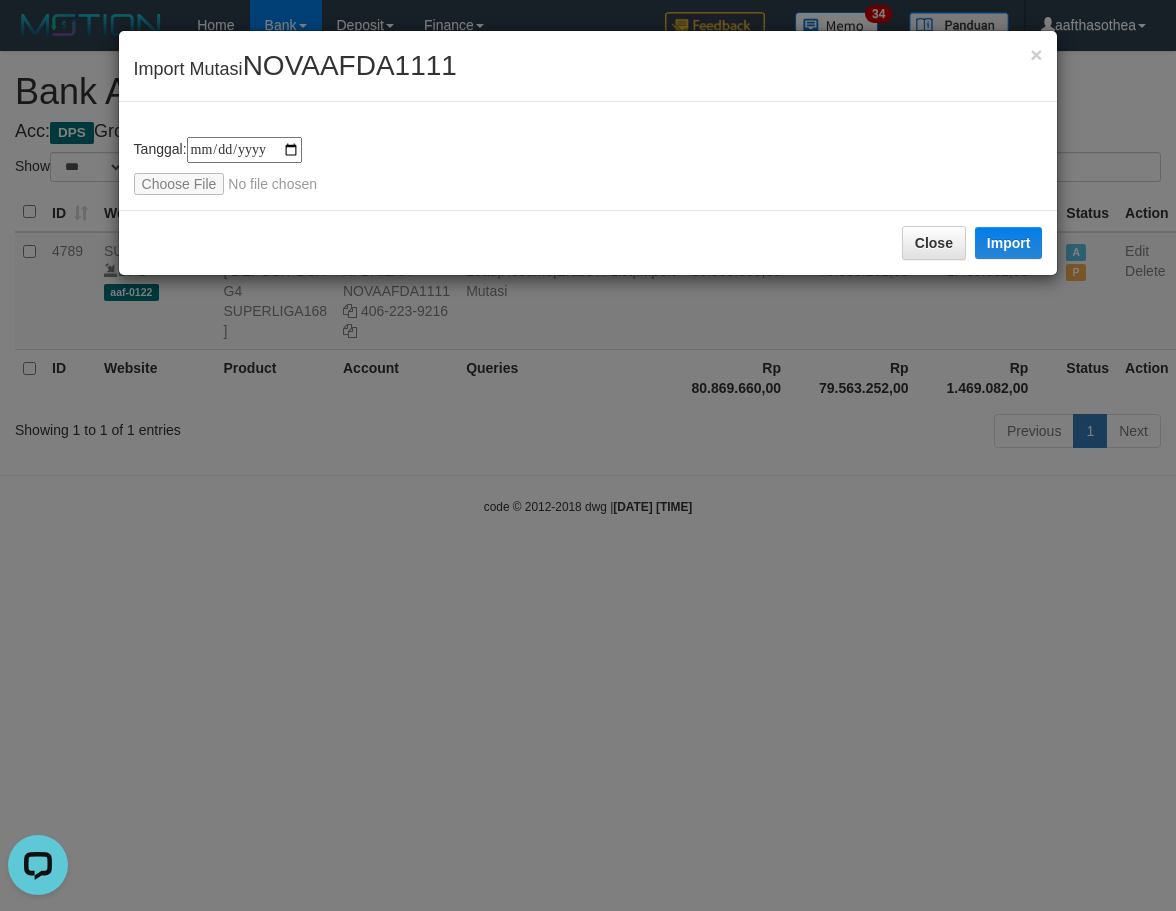 scroll, scrollTop: 0, scrollLeft: 0, axis: both 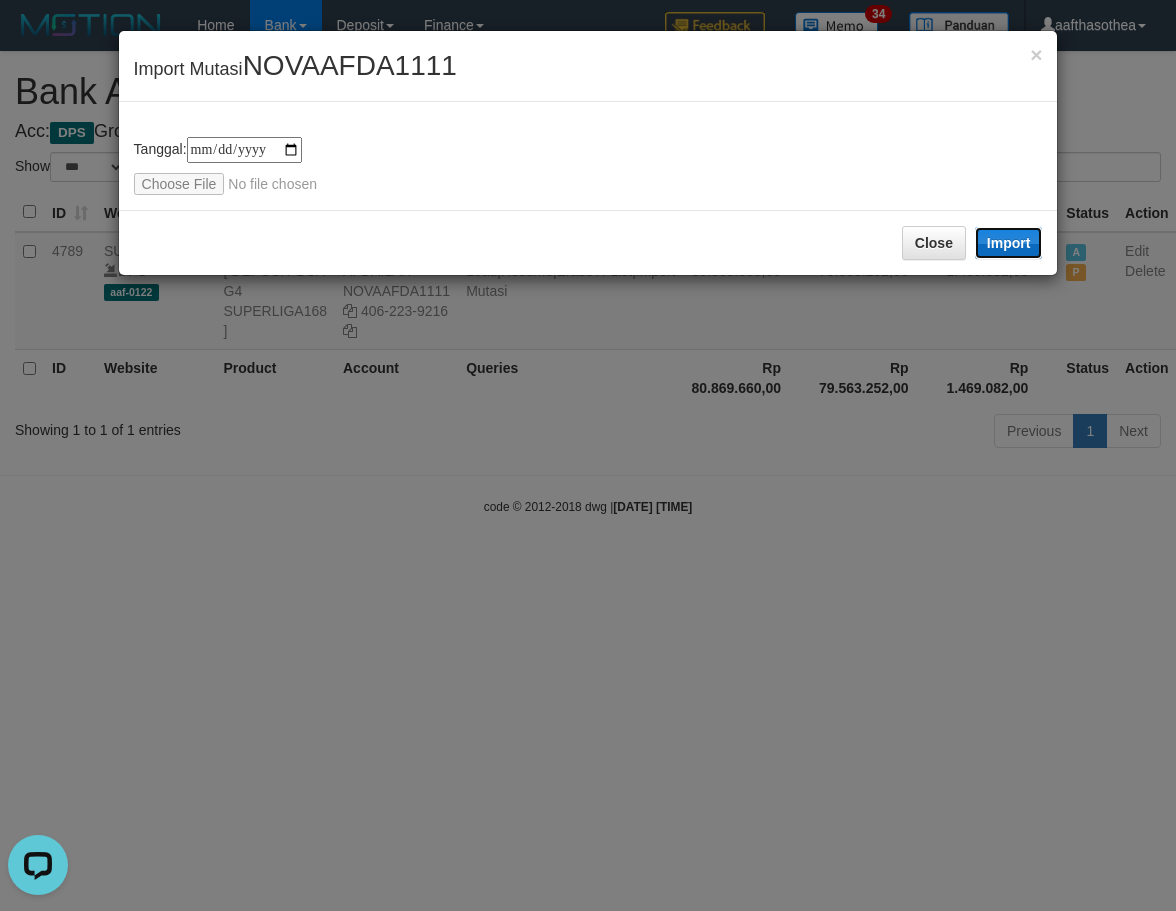 click on "Import" at bounding box center (1009, 243) 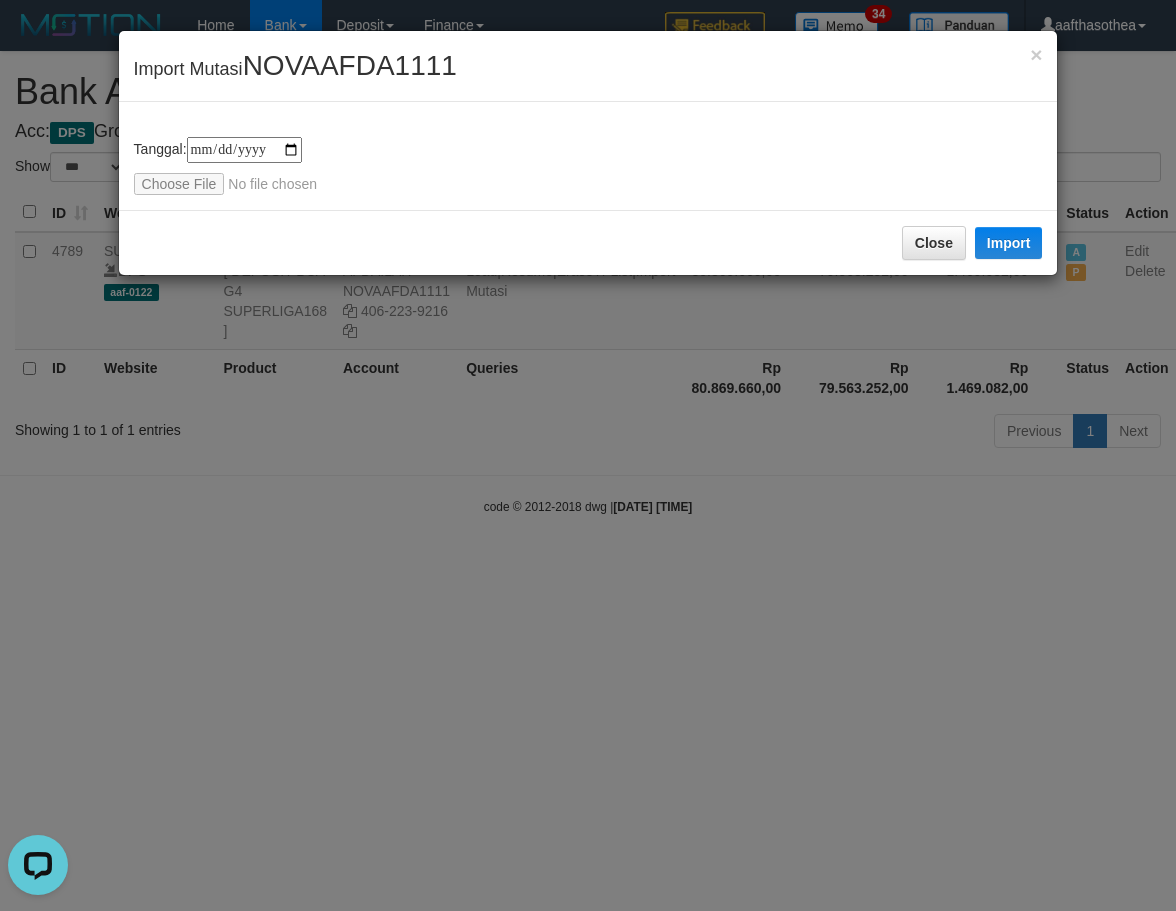 click on "**********" at bounding box center [588, 455] 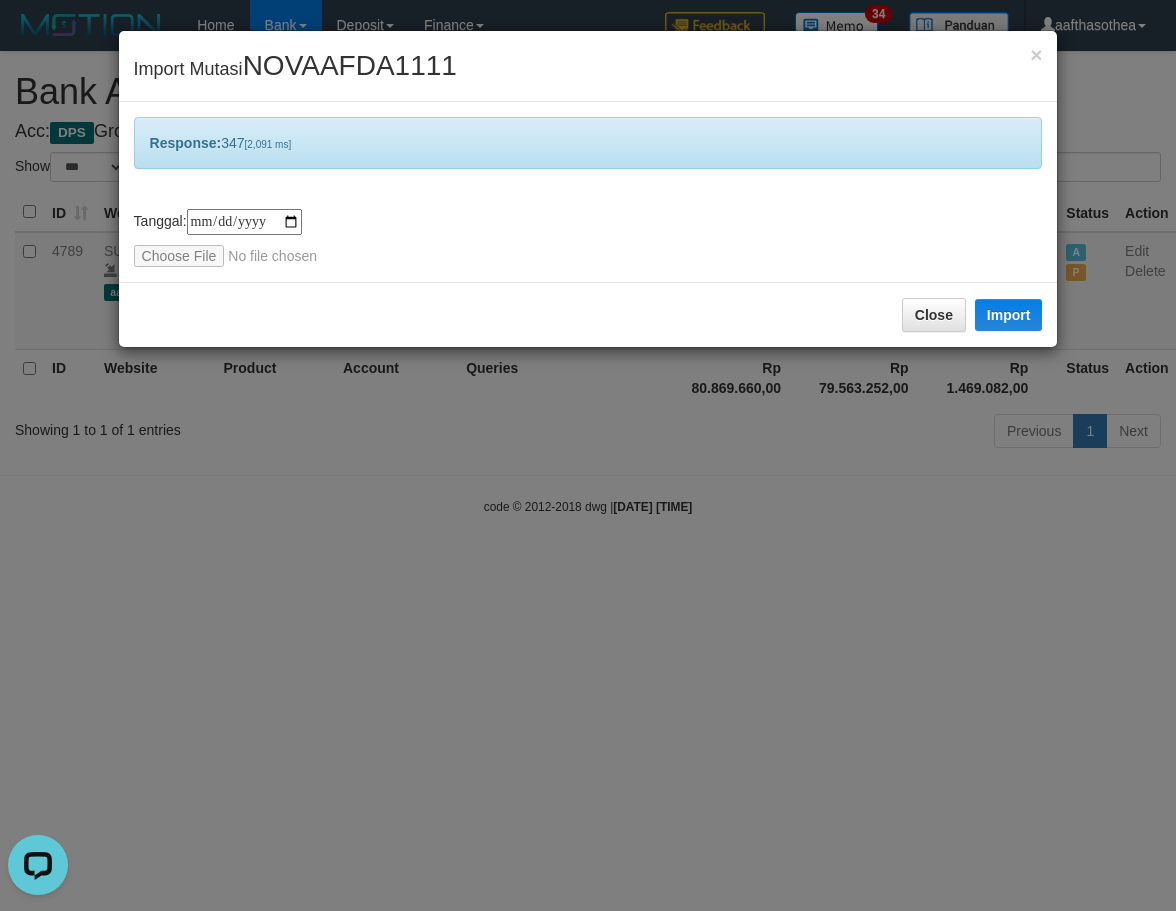 click on "**********" at bounding box center (588, 455) 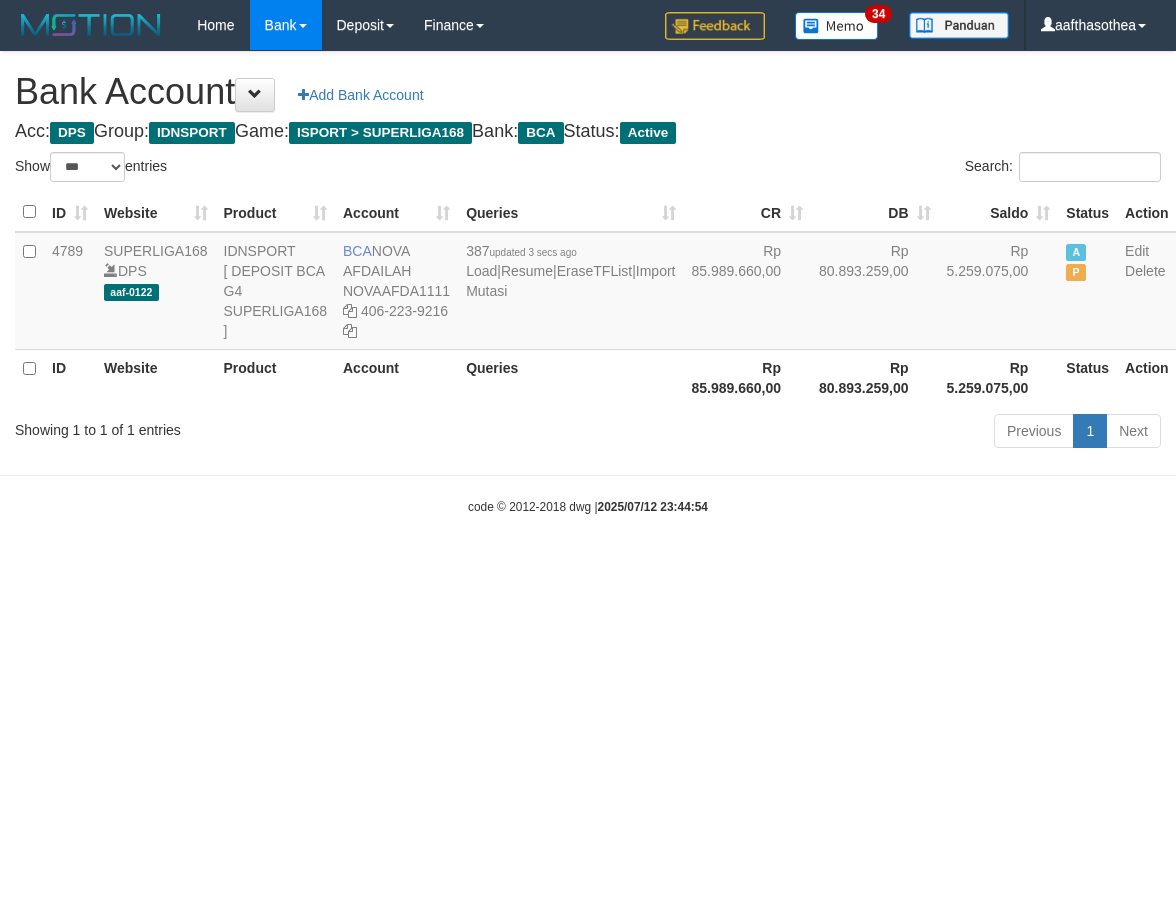 select on "***" 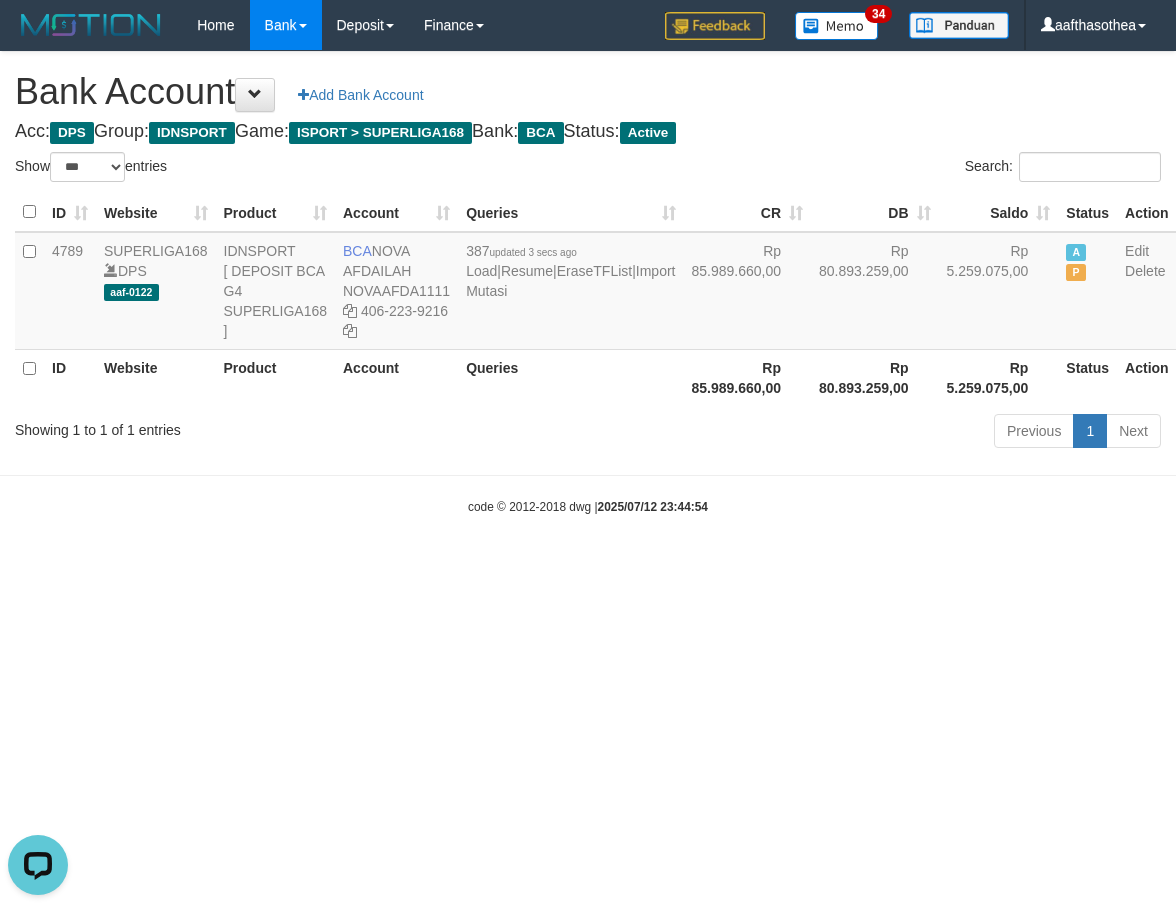 scroll, scrollTop: 0, scrollLeft: 0, axis: both 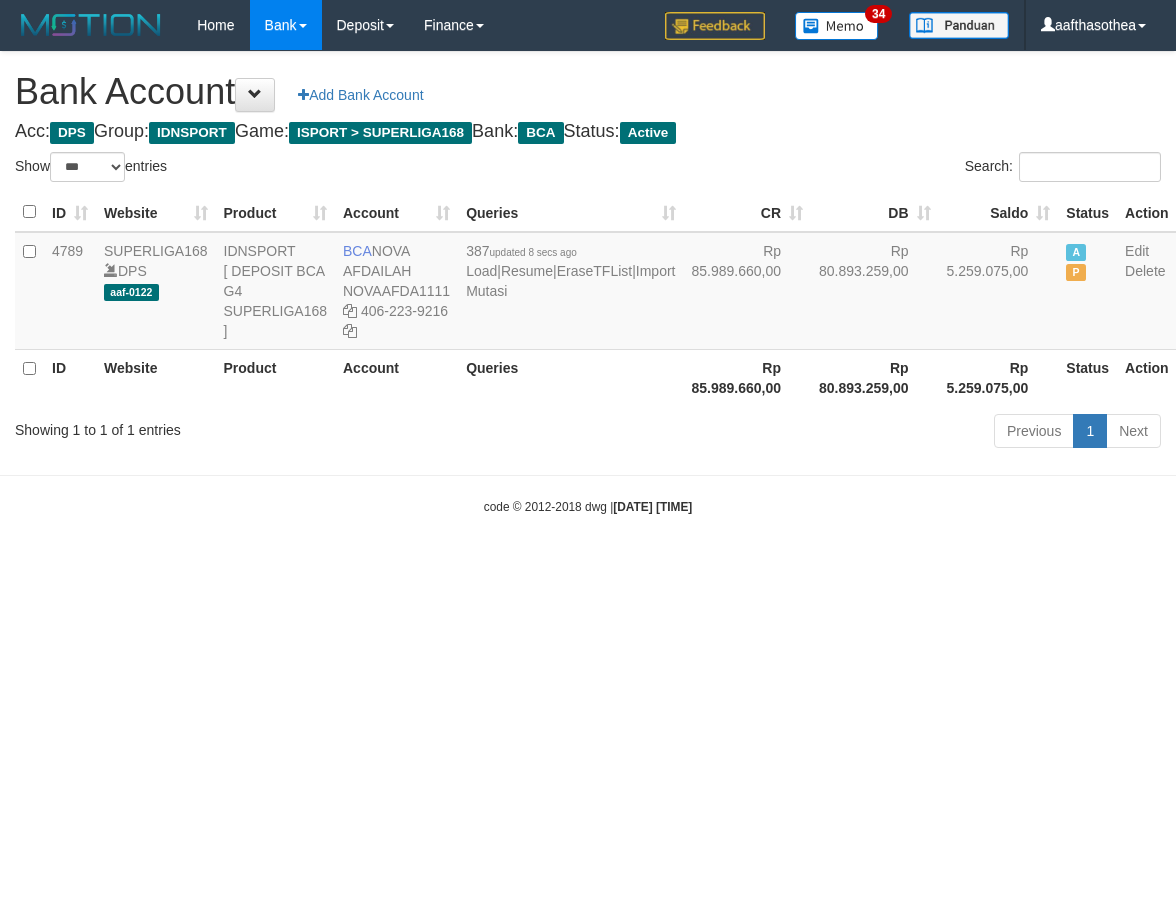 select on "***" 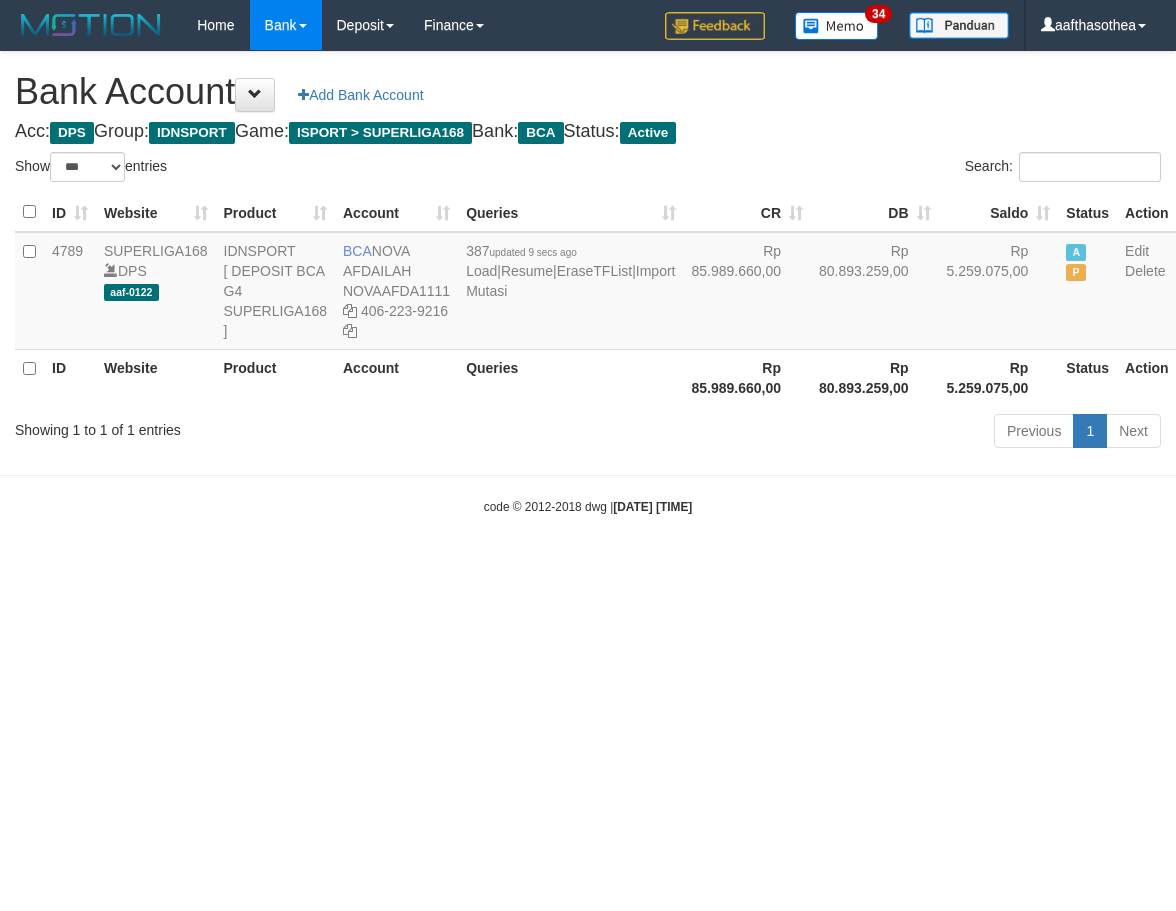 select on "***" 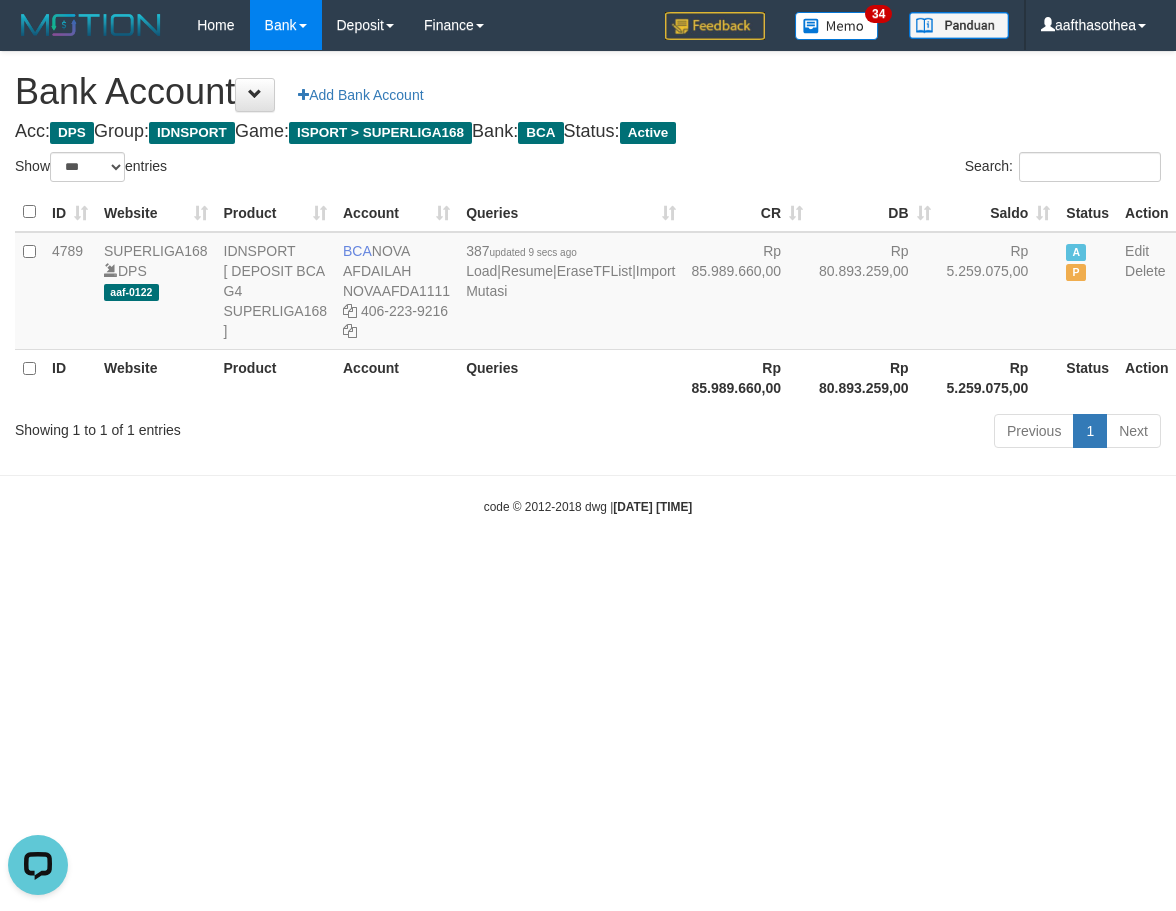 scroll, scrollTop: 0, scrollLeft: 0, axis: both 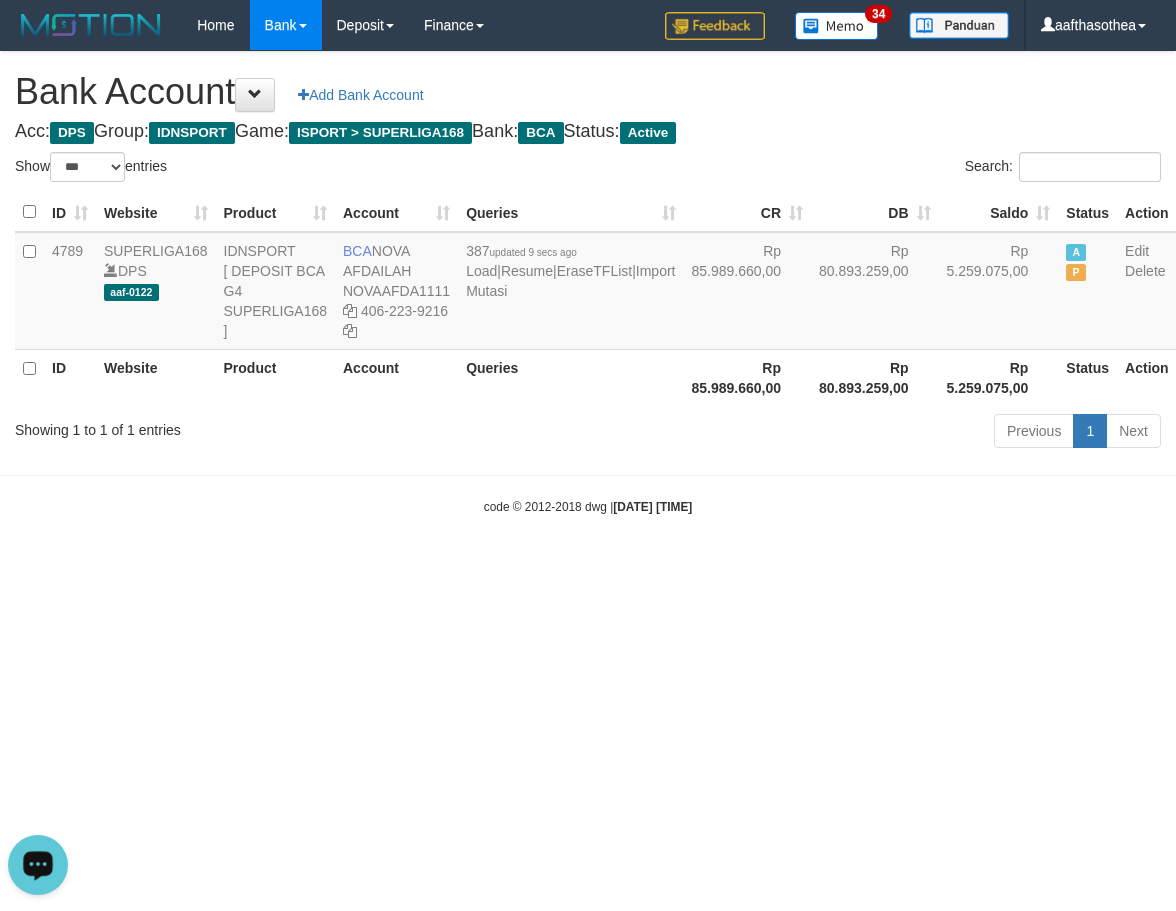 drag, startPoint x: 737, startPoint y: 773, endPoint x: 651, endPoint y: 721, distance: 100.49876 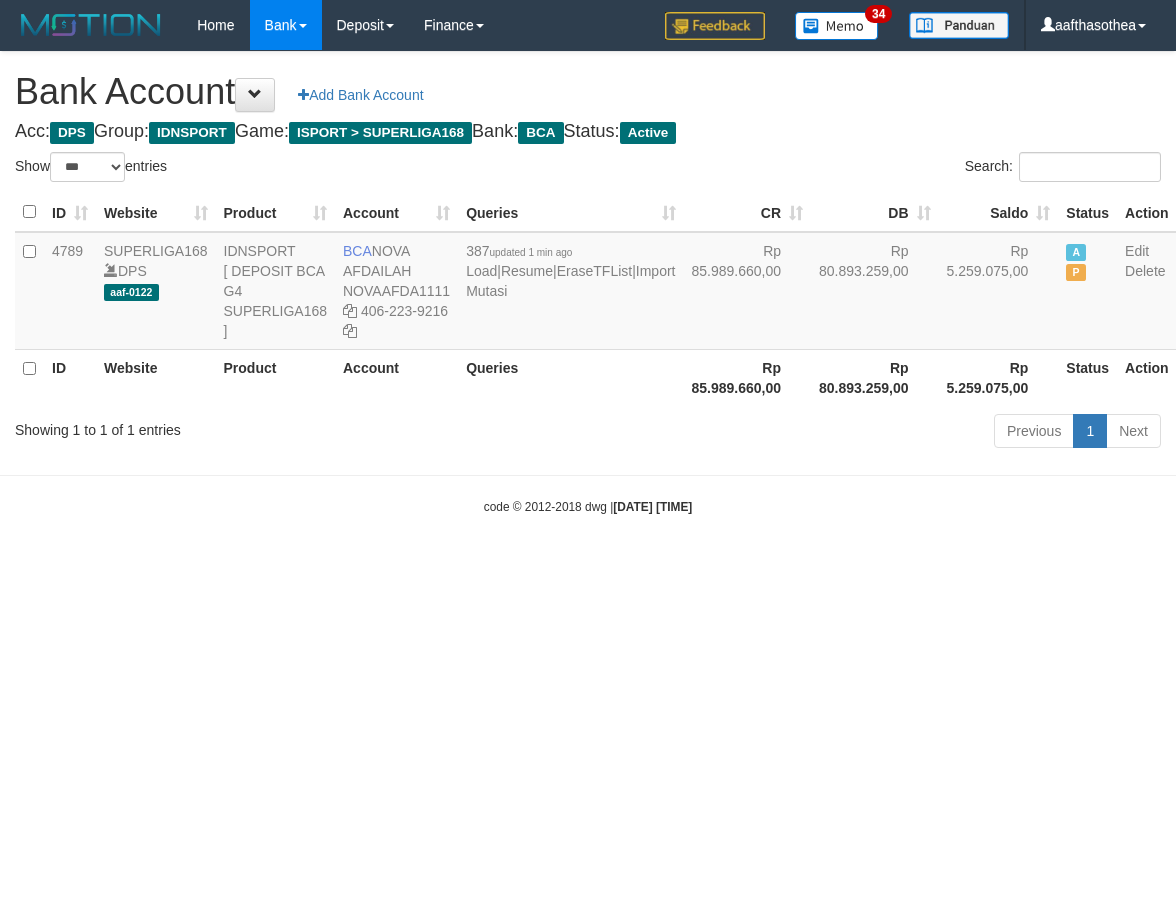 select on "***" 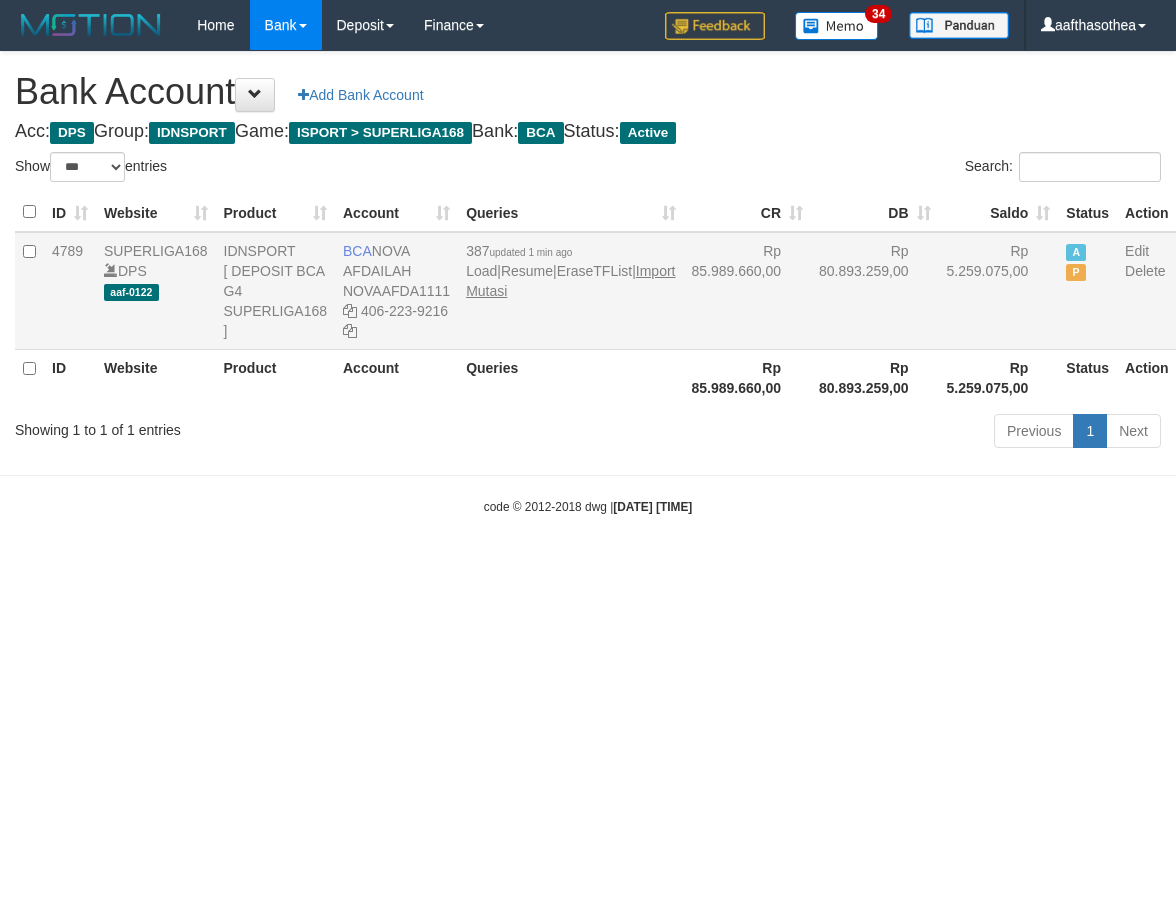 scroll, scrollTop: 0, scrollLeft: 0, axis: both 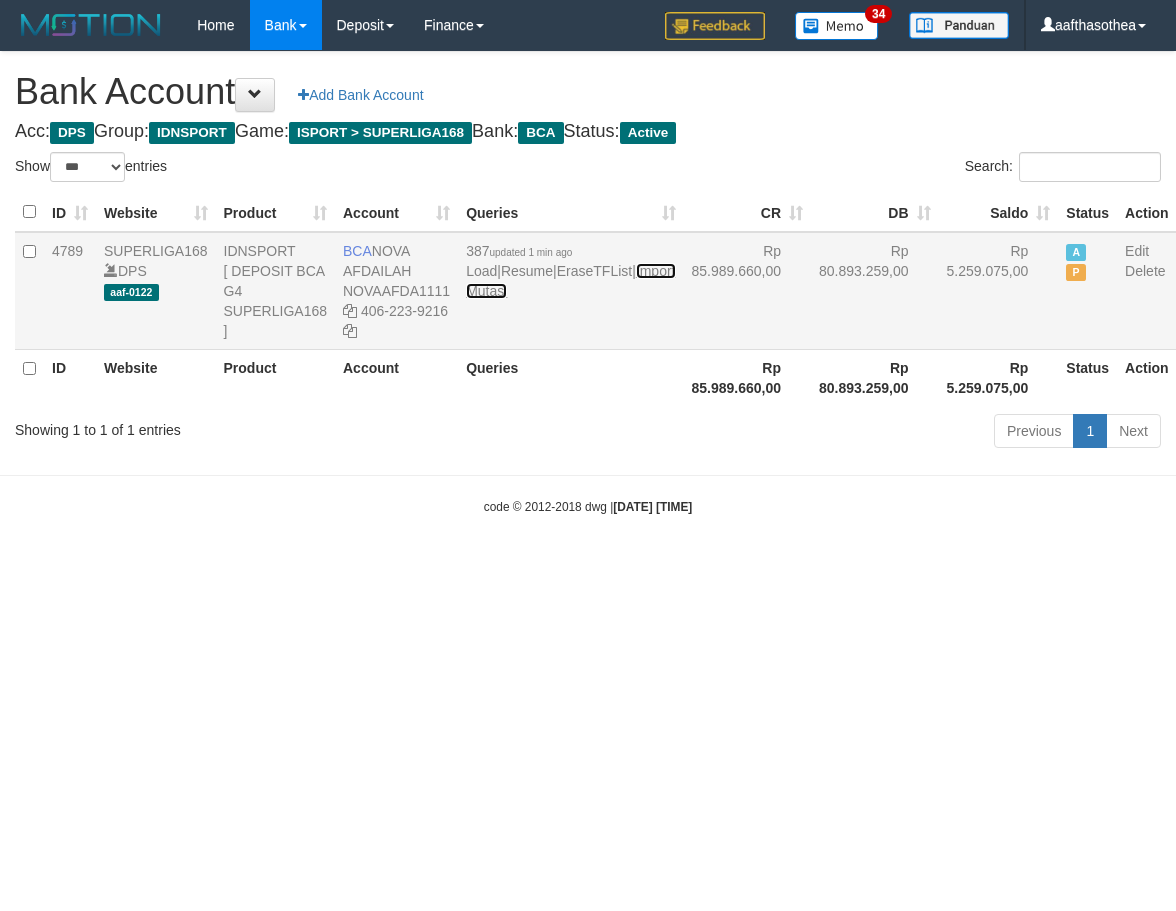 click on "Import Mutasi" at bounding box center (570, 281) 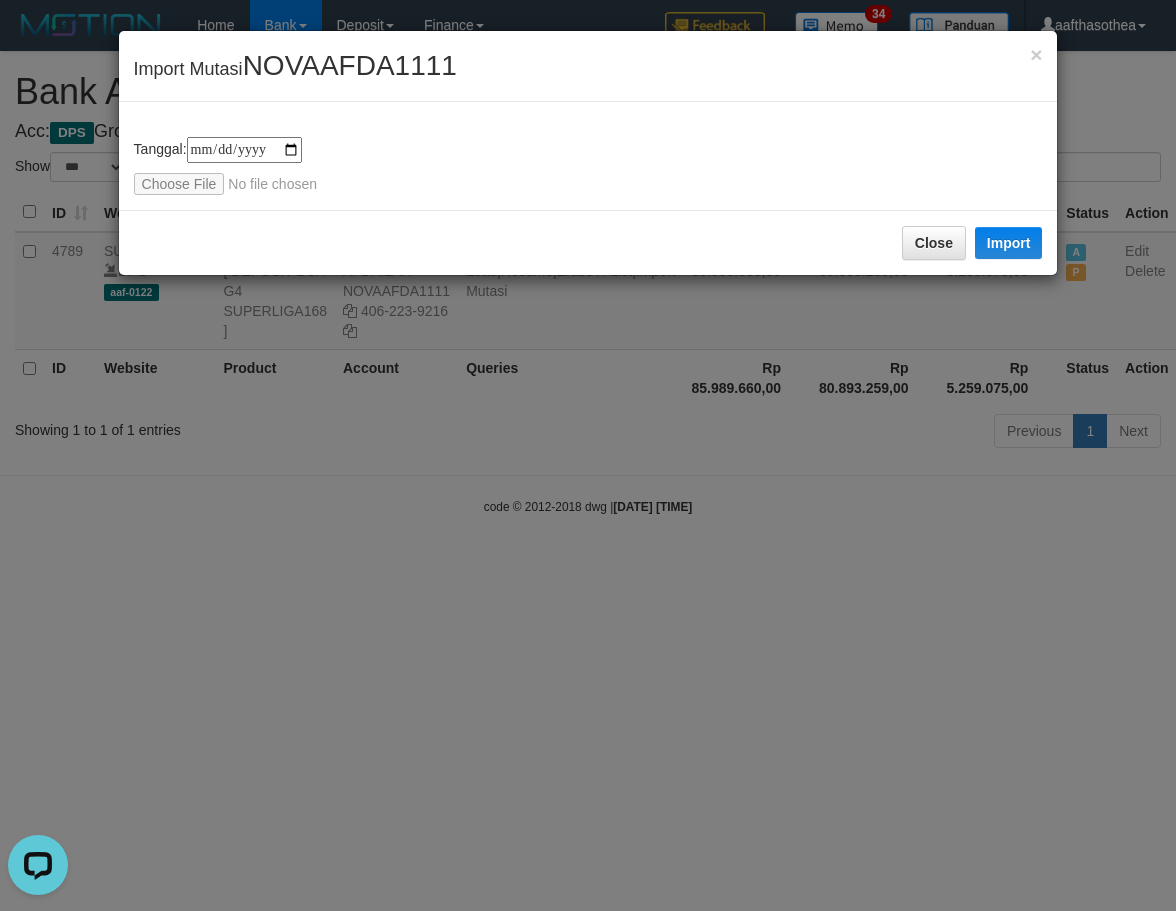 scroll, scrollTop: 0, scrollLeft: 0, axis: both 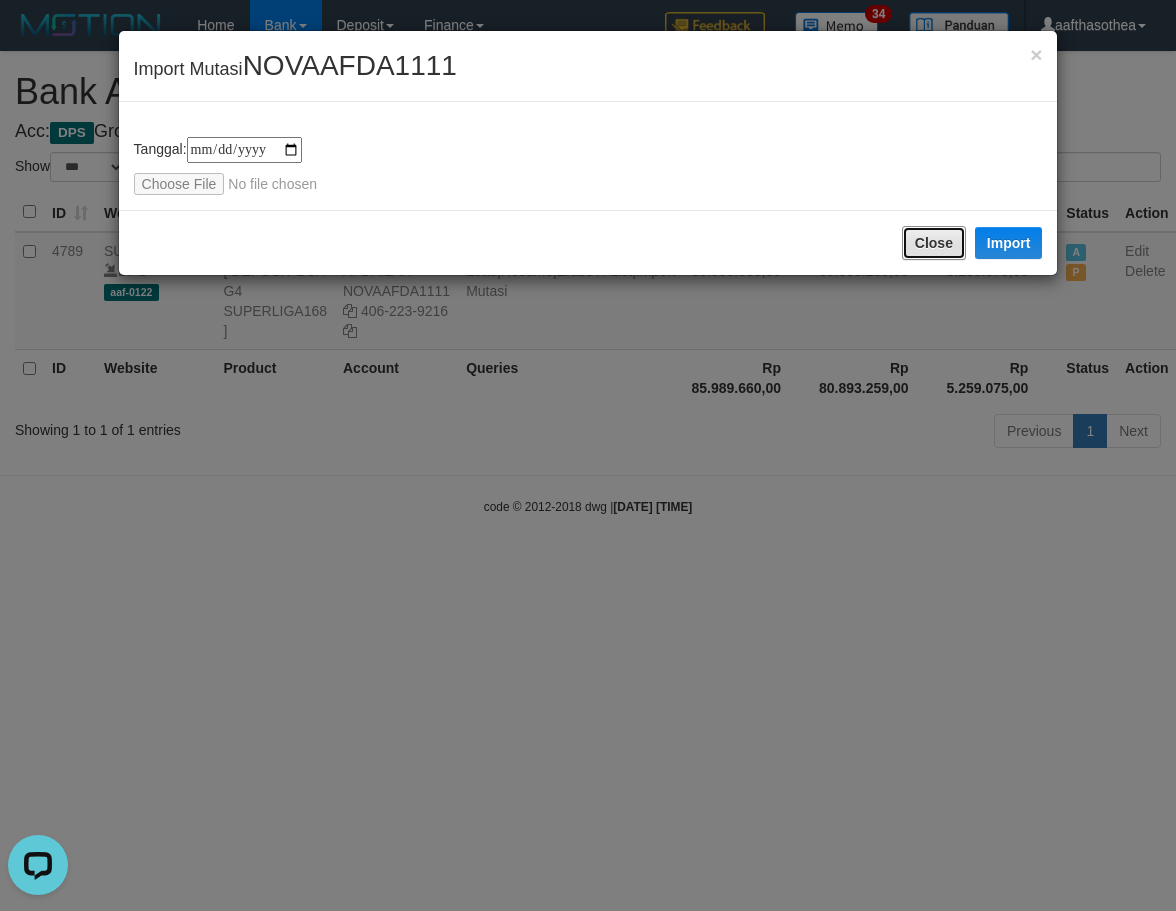 drag, startPoint x: 941, startPoint y: 254, endPoint x: 699, endPoint y: 511, distance: 353.00568 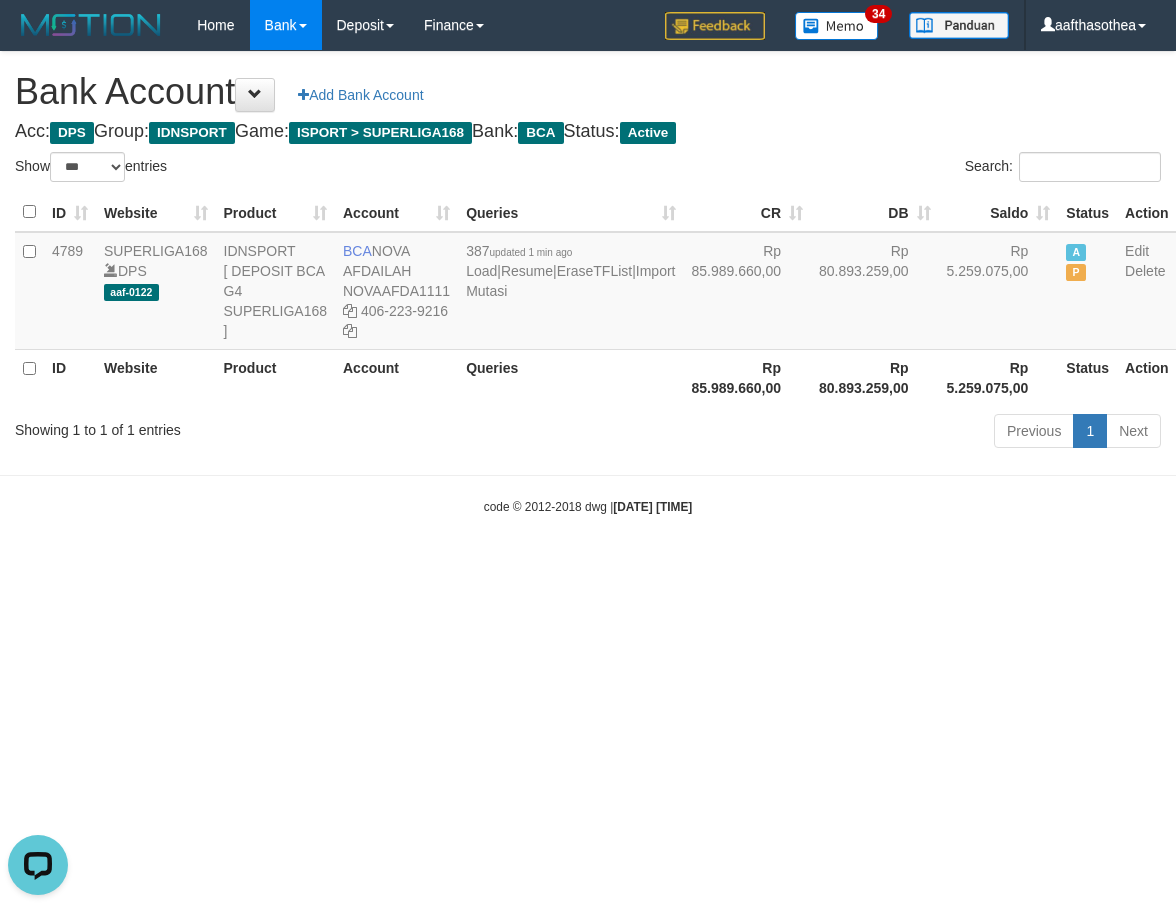 drag, startPoint x: 536, startPoint y: 651, endPoint x: 595, endPoint y: 665, distance: 60.63827 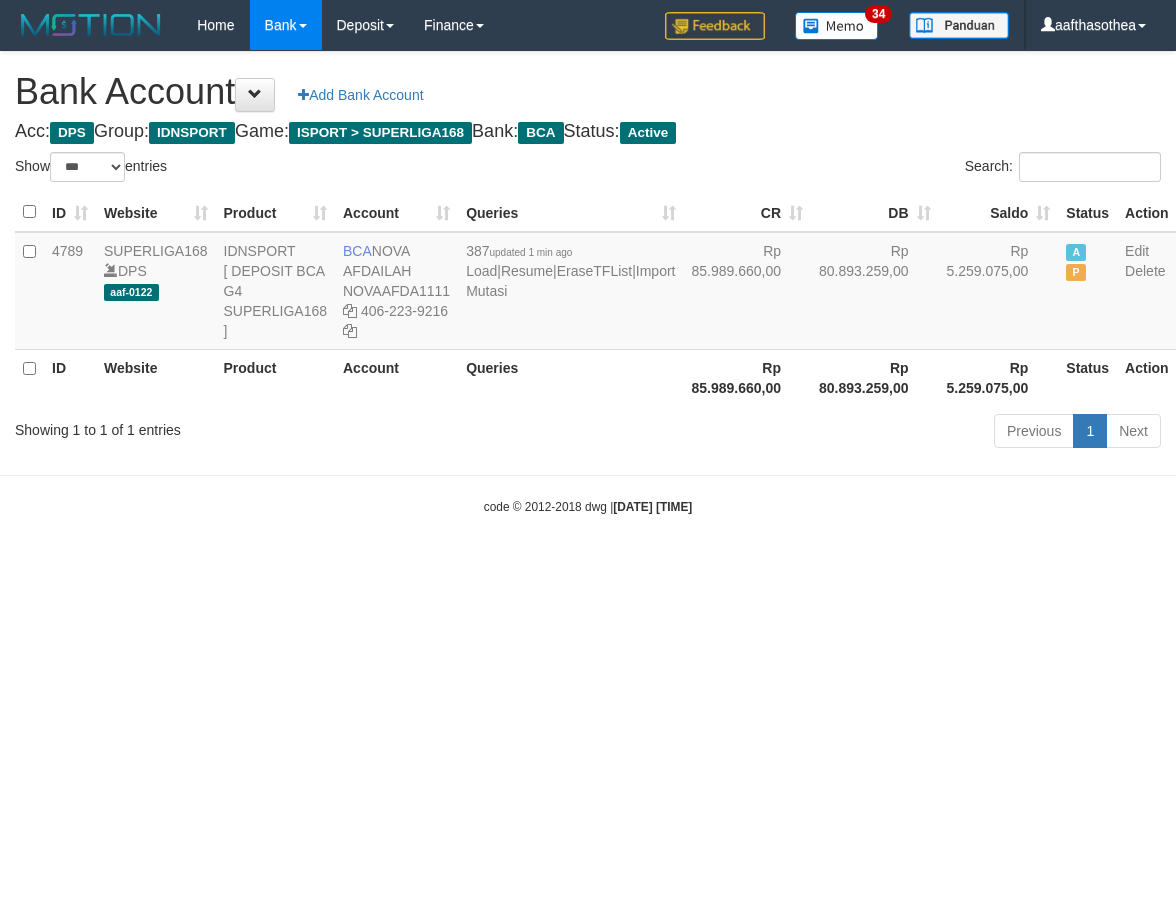 select on "***" 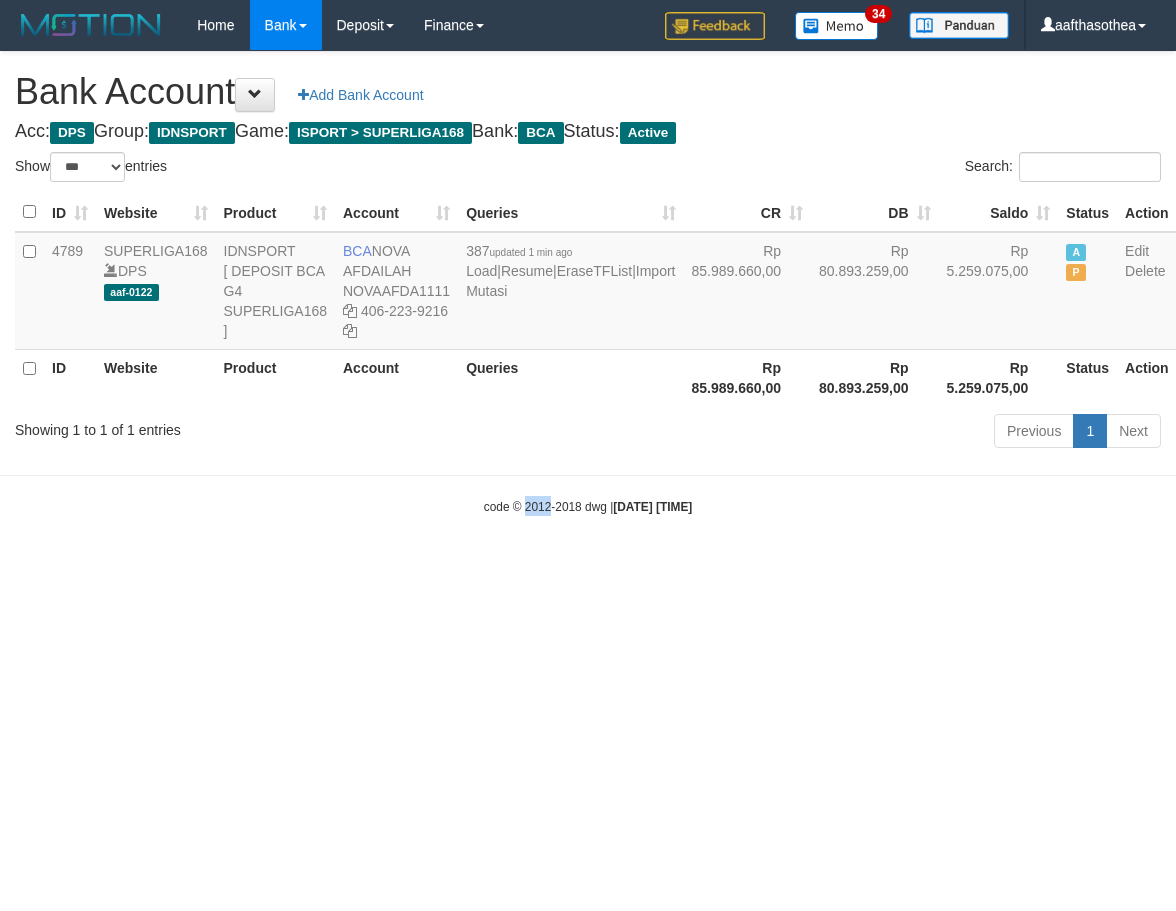 click on "Toggle navigation
Home
Bank
Account List
Load
By Website
Group
[ISPORT]													SUPERLIGA168
By Load Group (DPS)" at bounding box center [588, 283] 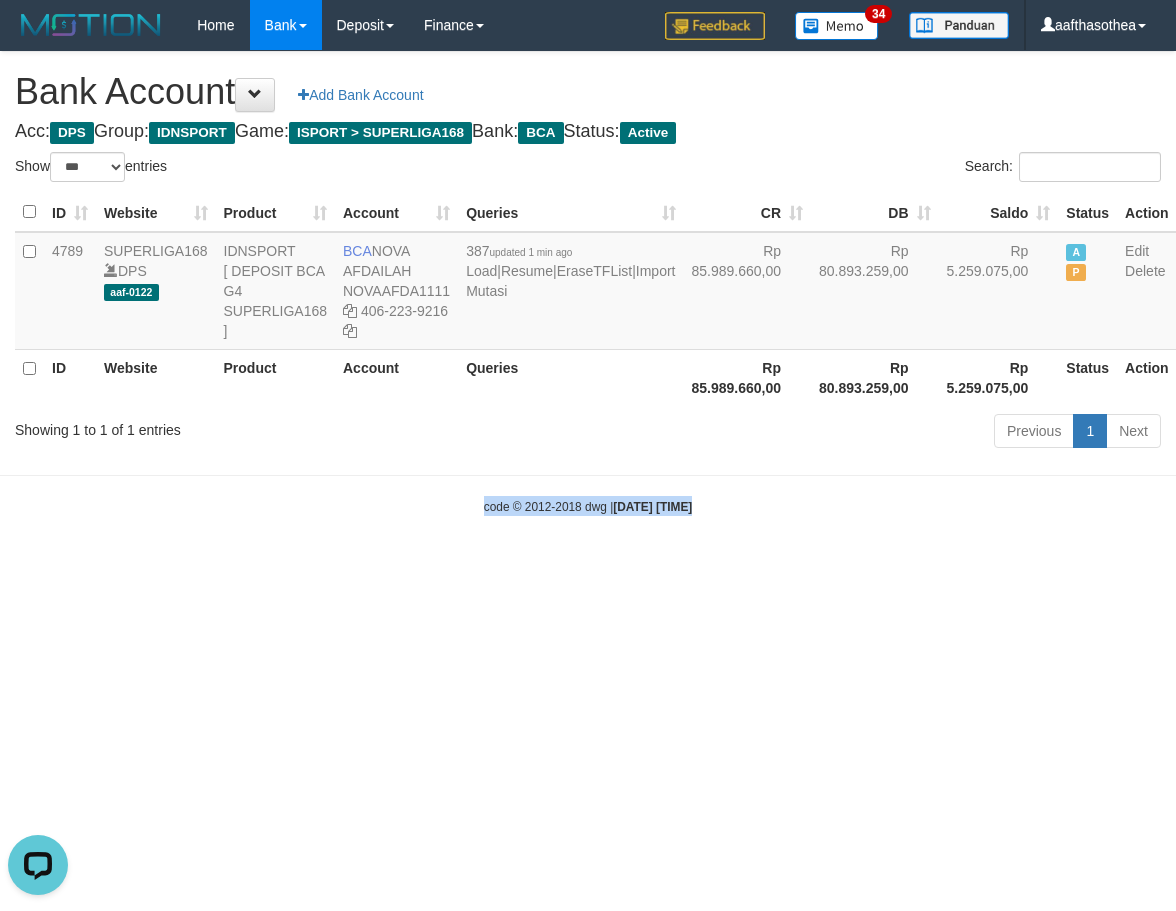 scroll, scrollTop: 0, scrollLeft: 0, axis: both 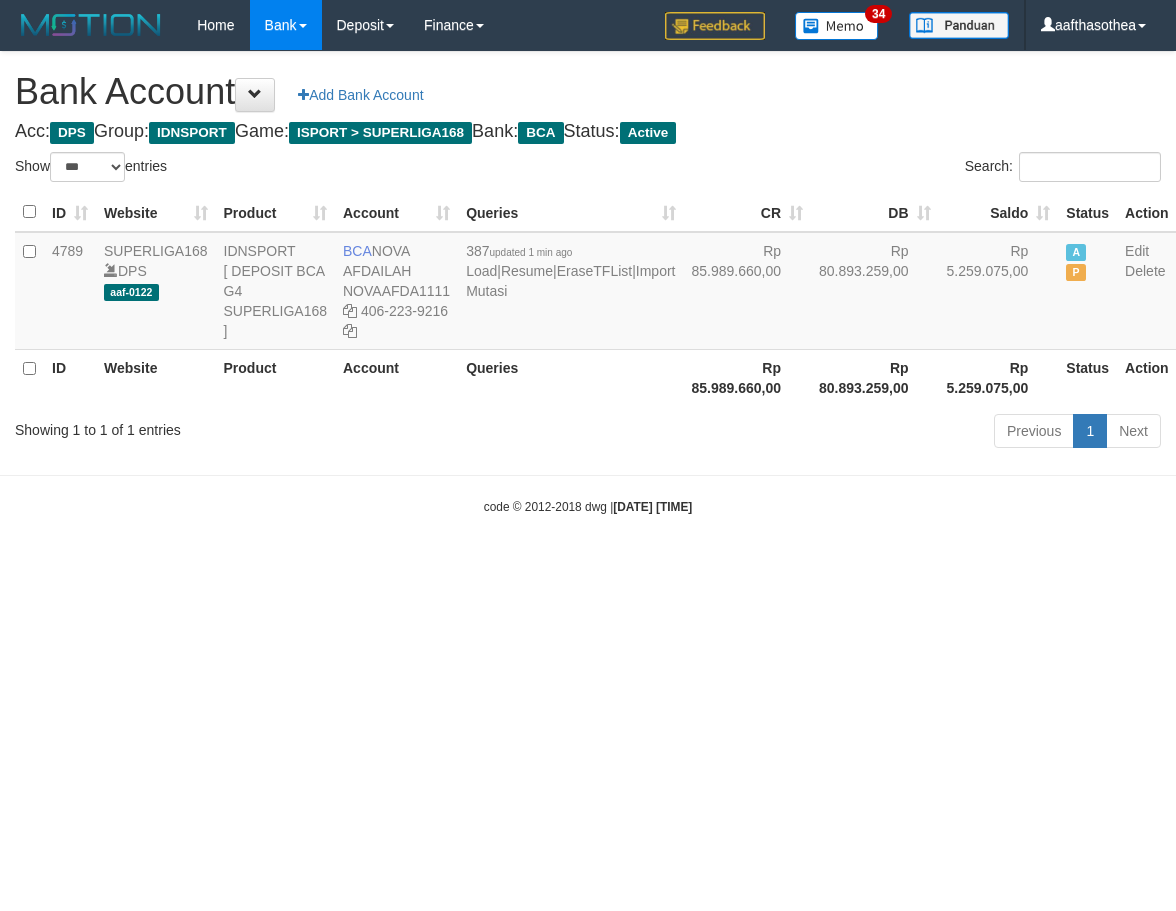select on "***" 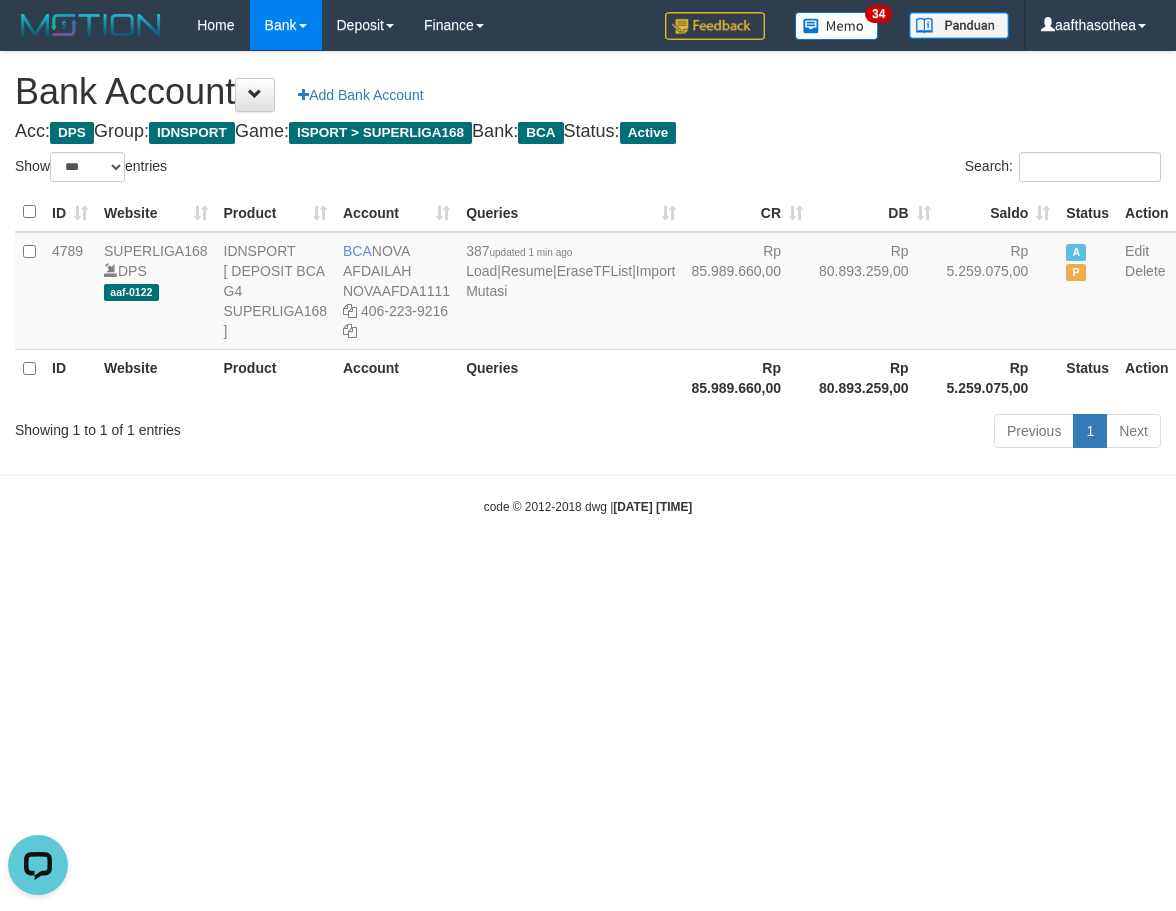 scroll, scrollTop: 0, scrollLeft: 0, axis: both 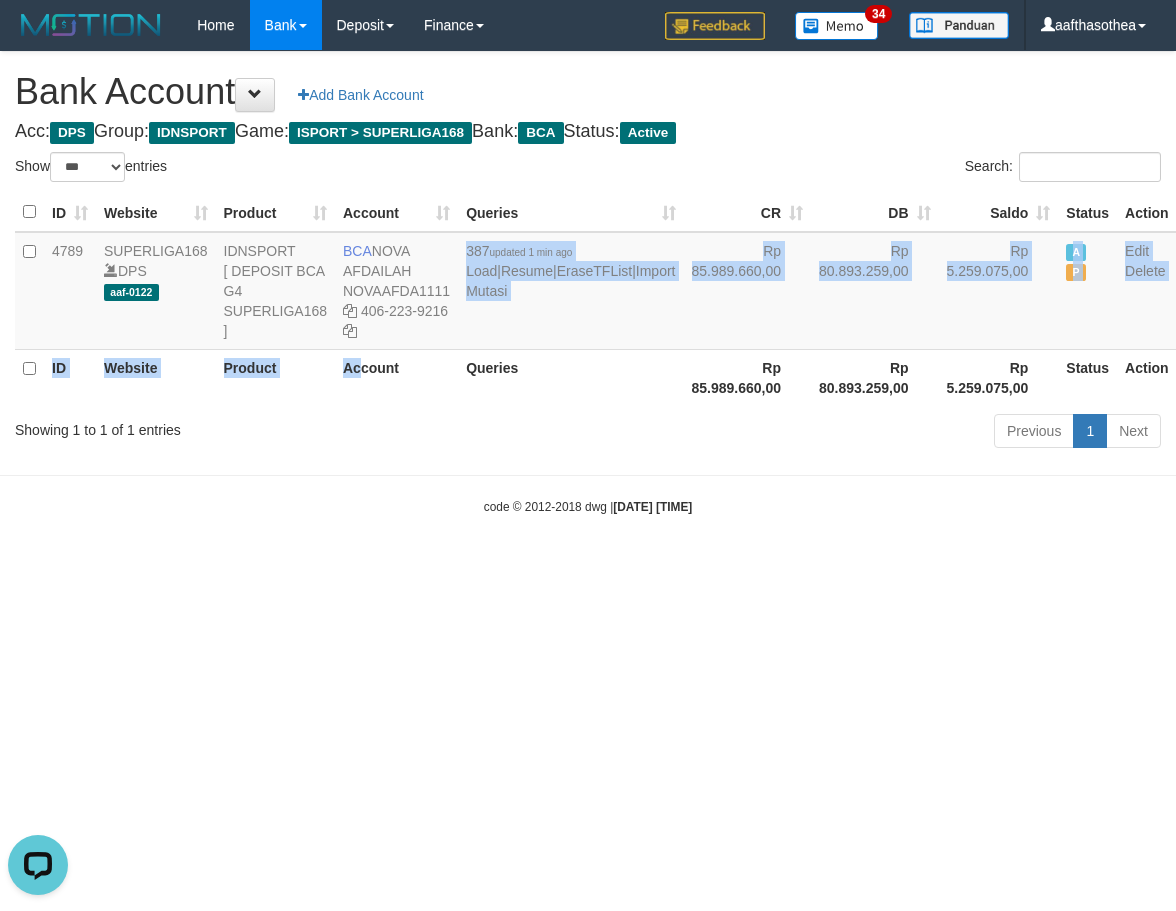 drag, startPoint x: 383, startPoint y: 388, endPoint x: 368, endPoint y: 401, distance: 19.849434 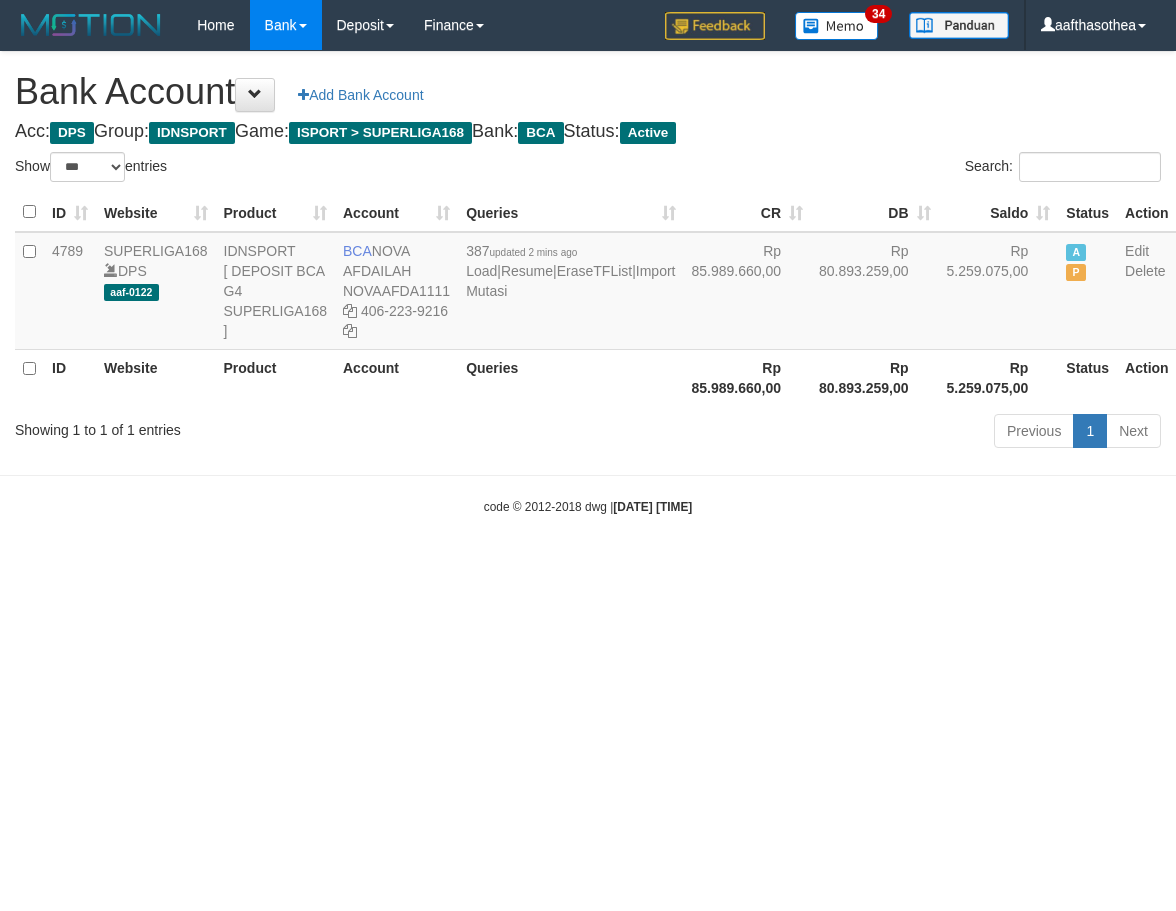 select on "***" 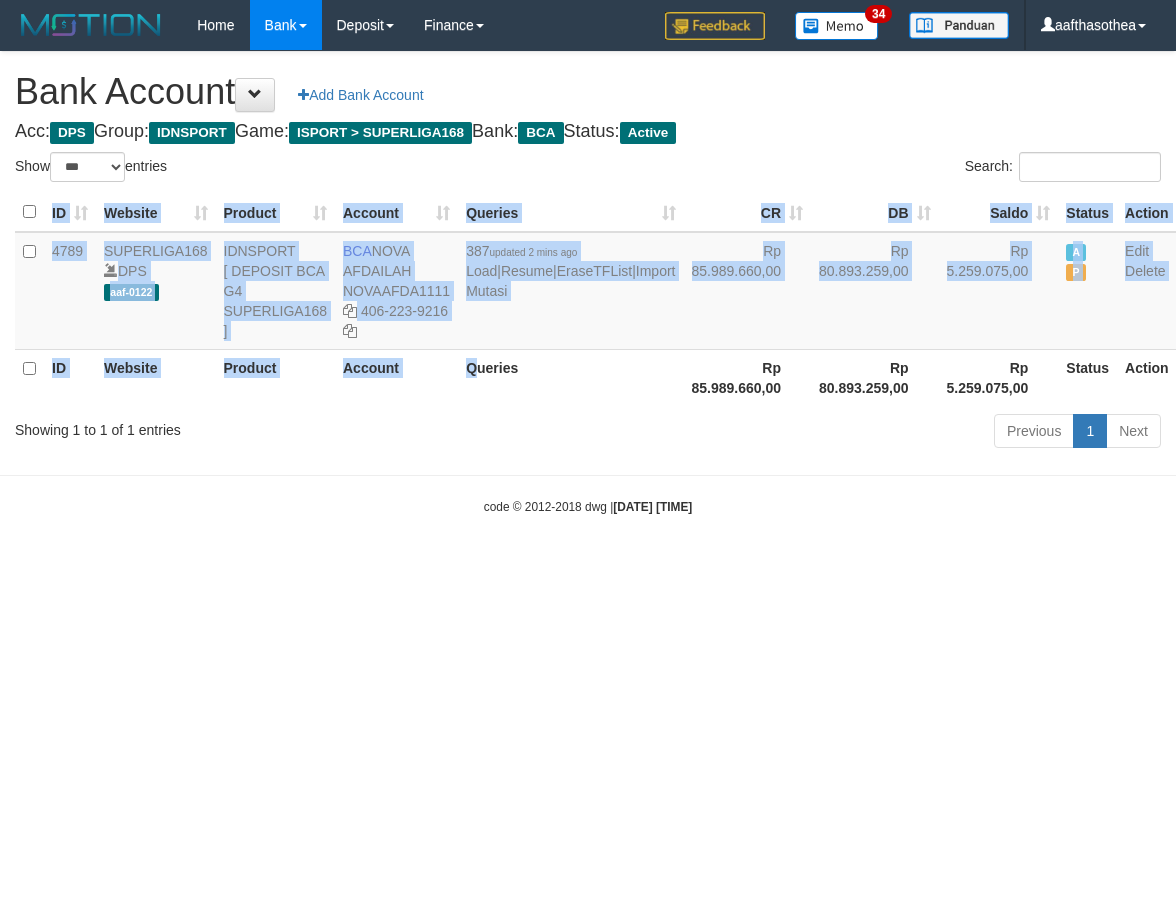 click on "ID Website Product Account Queries CR DB Saldo Status Action
4789
SUPERLIGA168
DPS
aaf-0122
IDNSPORT
[ DEPOSIT BCA G4 SUPERLIGA168 ]
BCA
NOVA AFDAILAH
NOVAAFDA1111
406-223-9216
387  updated 2 mins ago
Load
|
Resume
|
EraseTFList
|
Import Mutasi
Rp 85.989.660,00
Rp 80.893.259,00
Rp 5.259.075,00
A
P
Edit
Delete
ID Website Product Account Queries Rp 85.989.660,00 Rp 80.893.259,00 Rp 5.259.075,00" at bounding box center (588, 299) 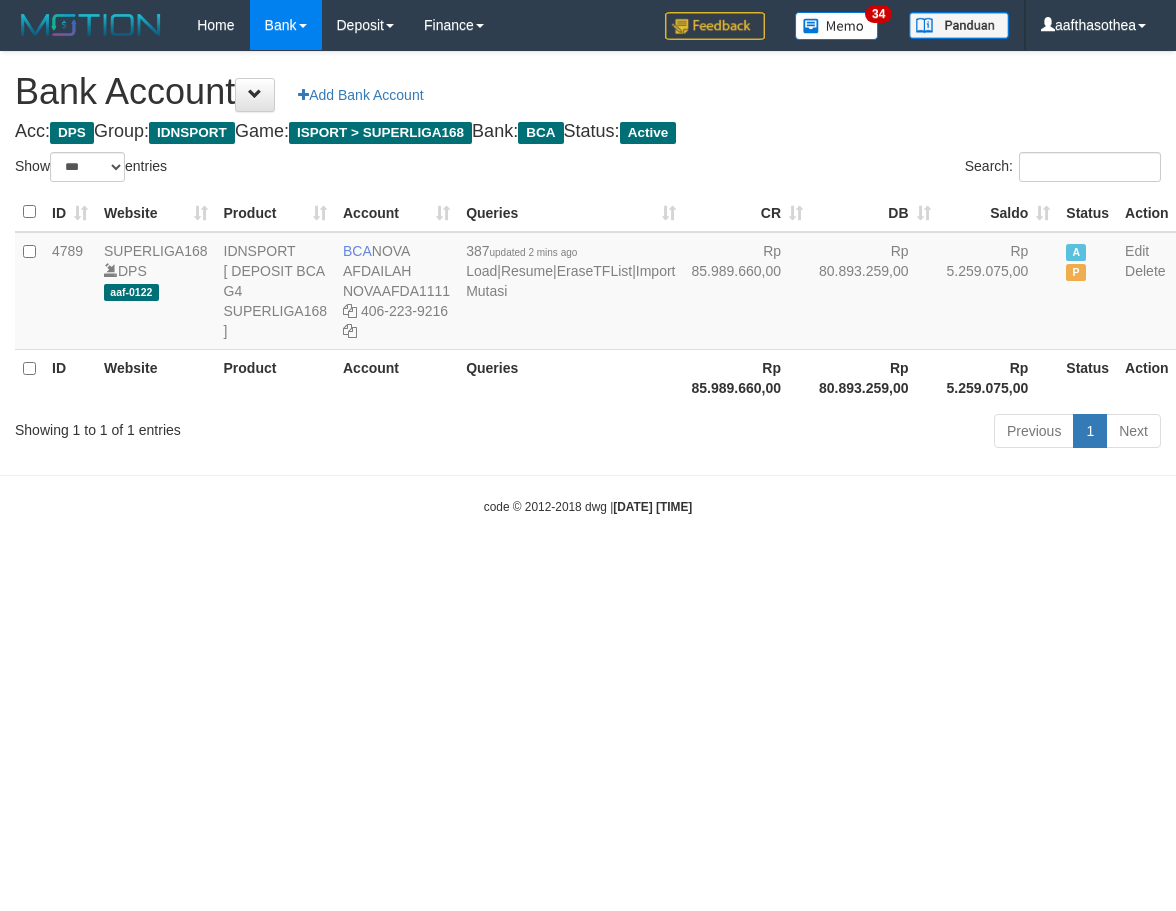 select on "***" 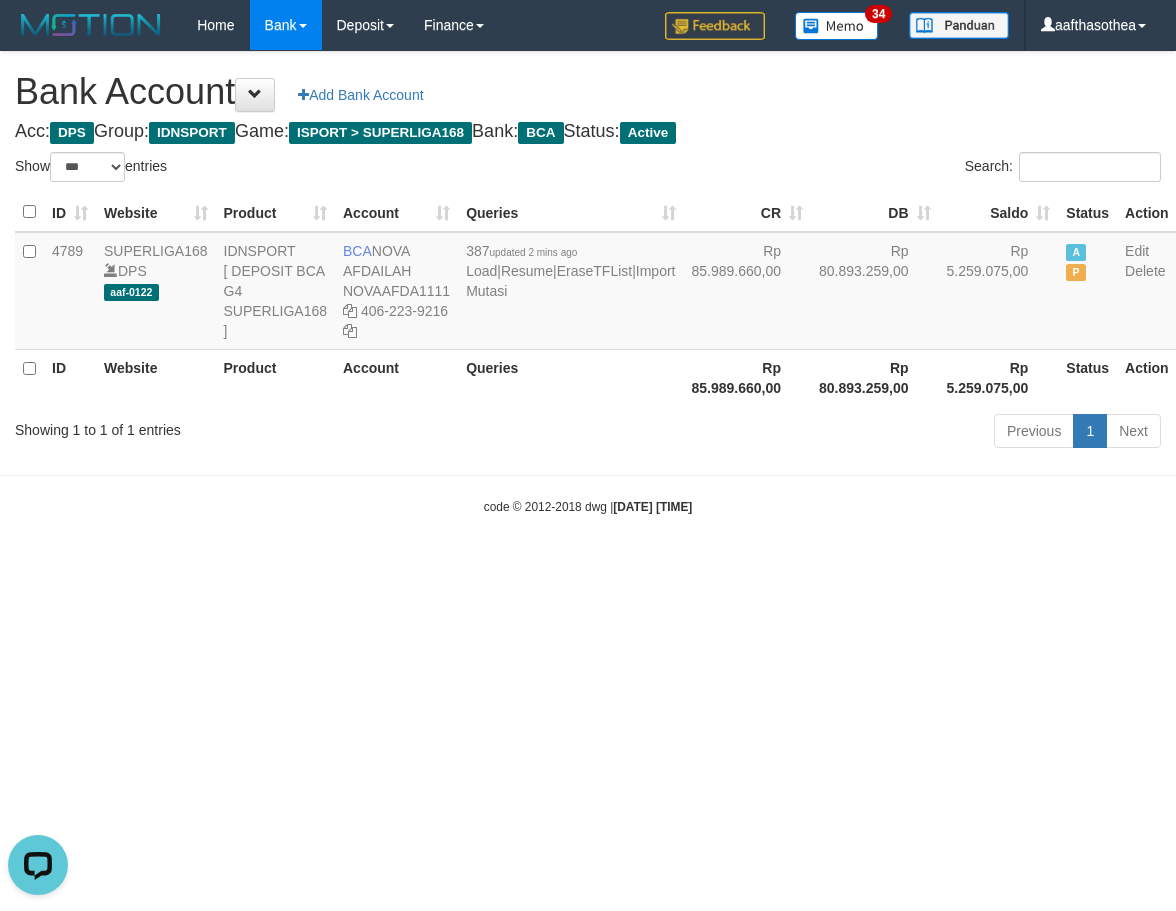 scroll, scrollTop: 0, scrollLeft: 0, axis: both 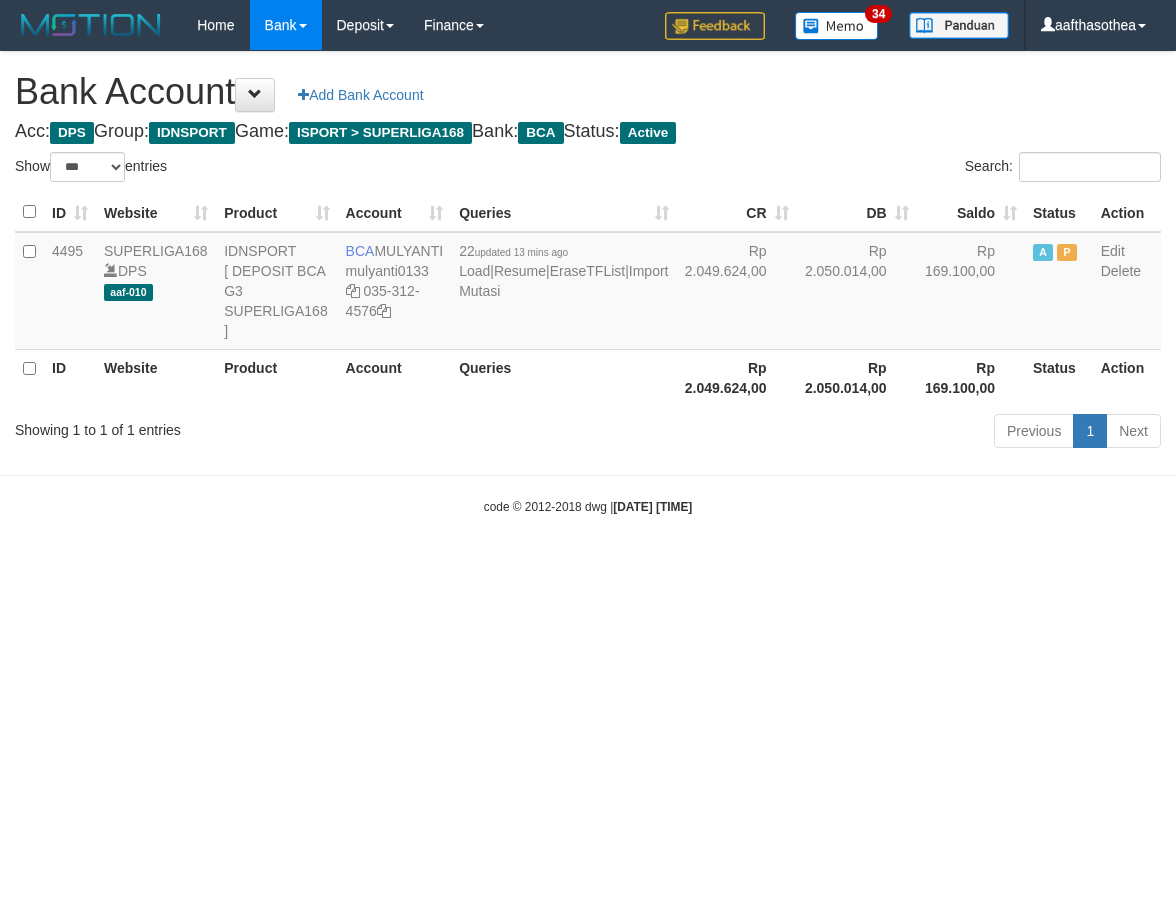 select on "***" 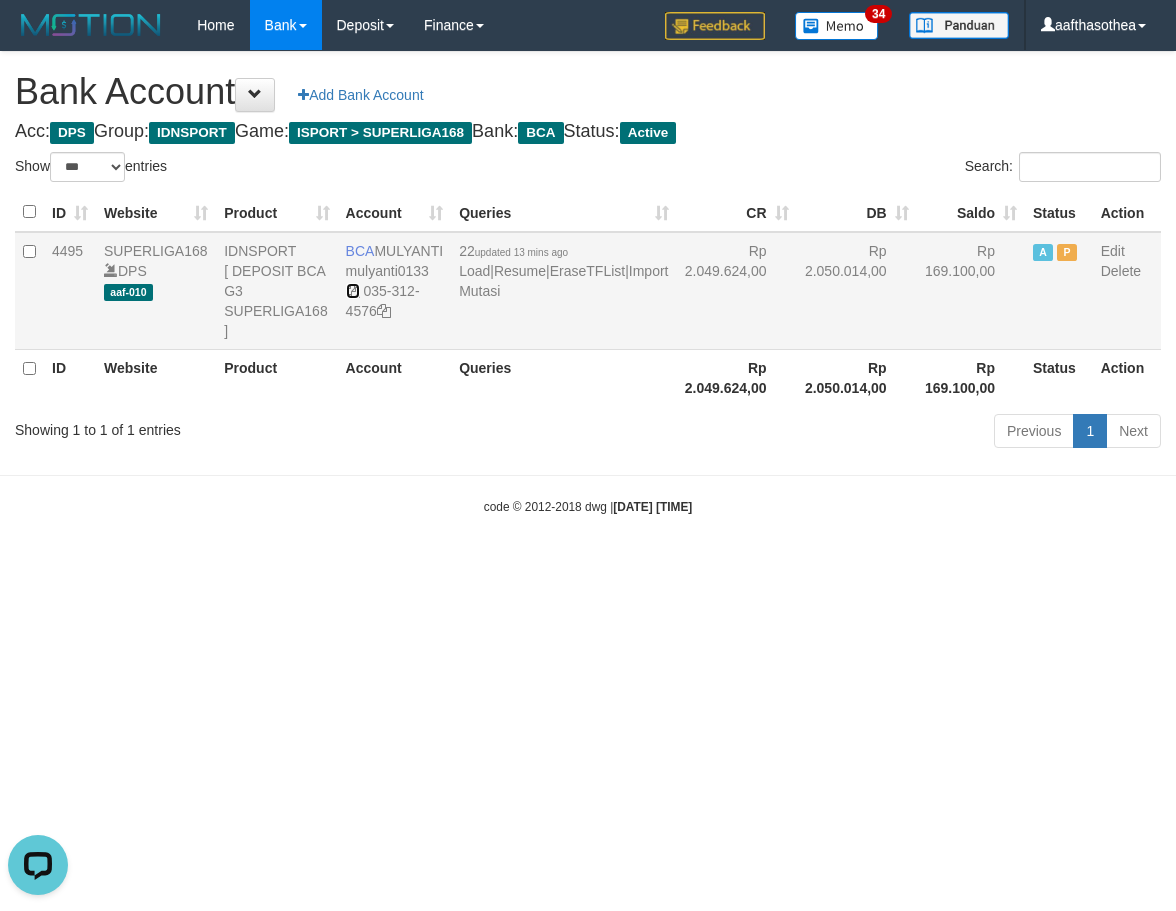 scroll, scrollTop: 0, scrollLeft: 0, axis: both 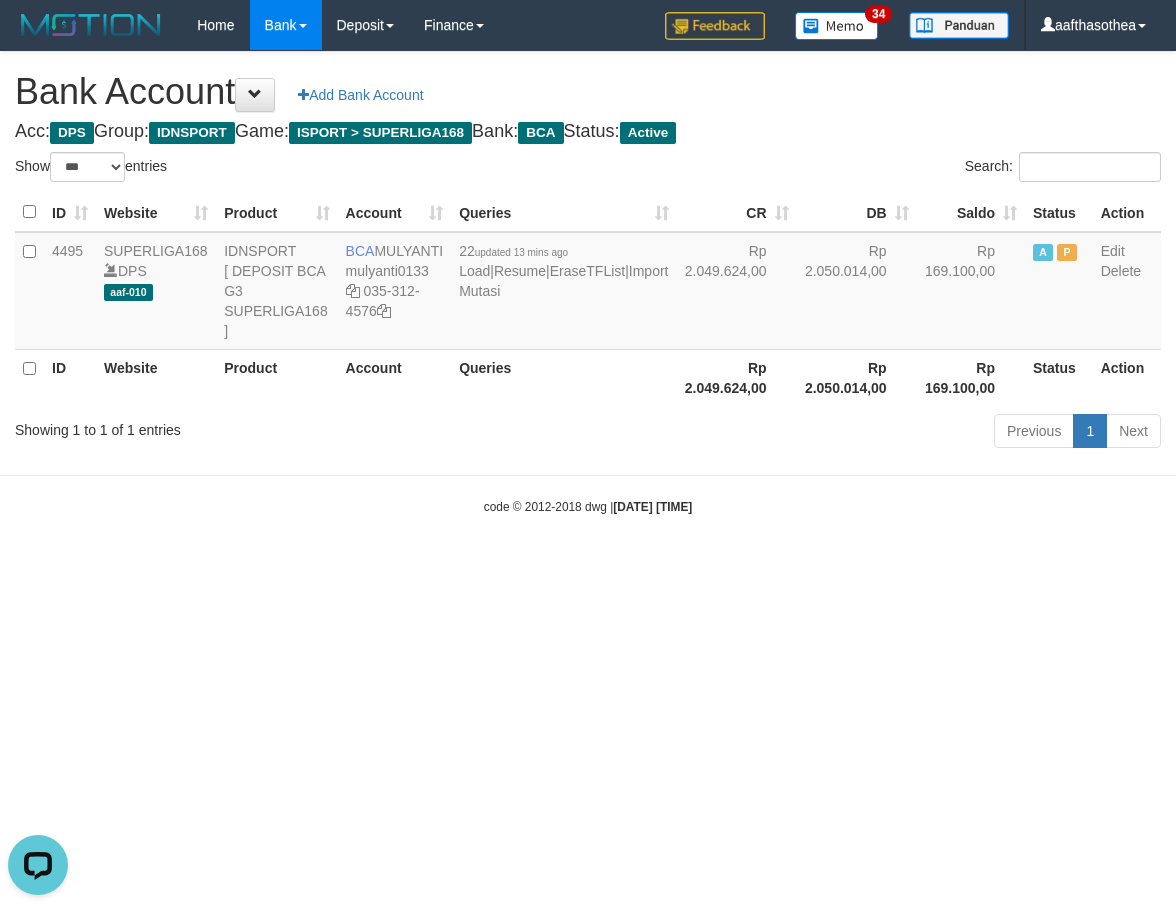 drag, startPoint x: 709, startPoint y: 531, endPoint x: 650, endPoint y: 548, distance: 61.400326 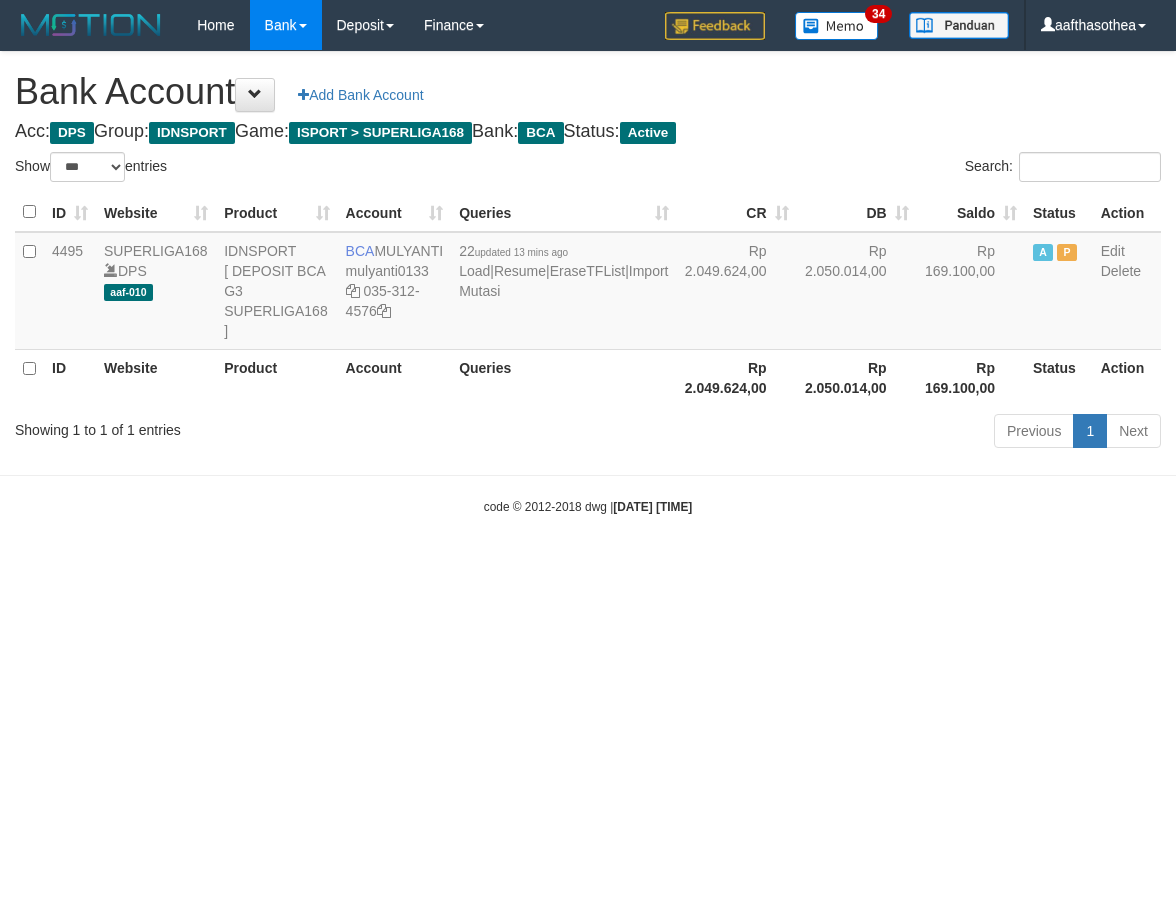 select on "***" 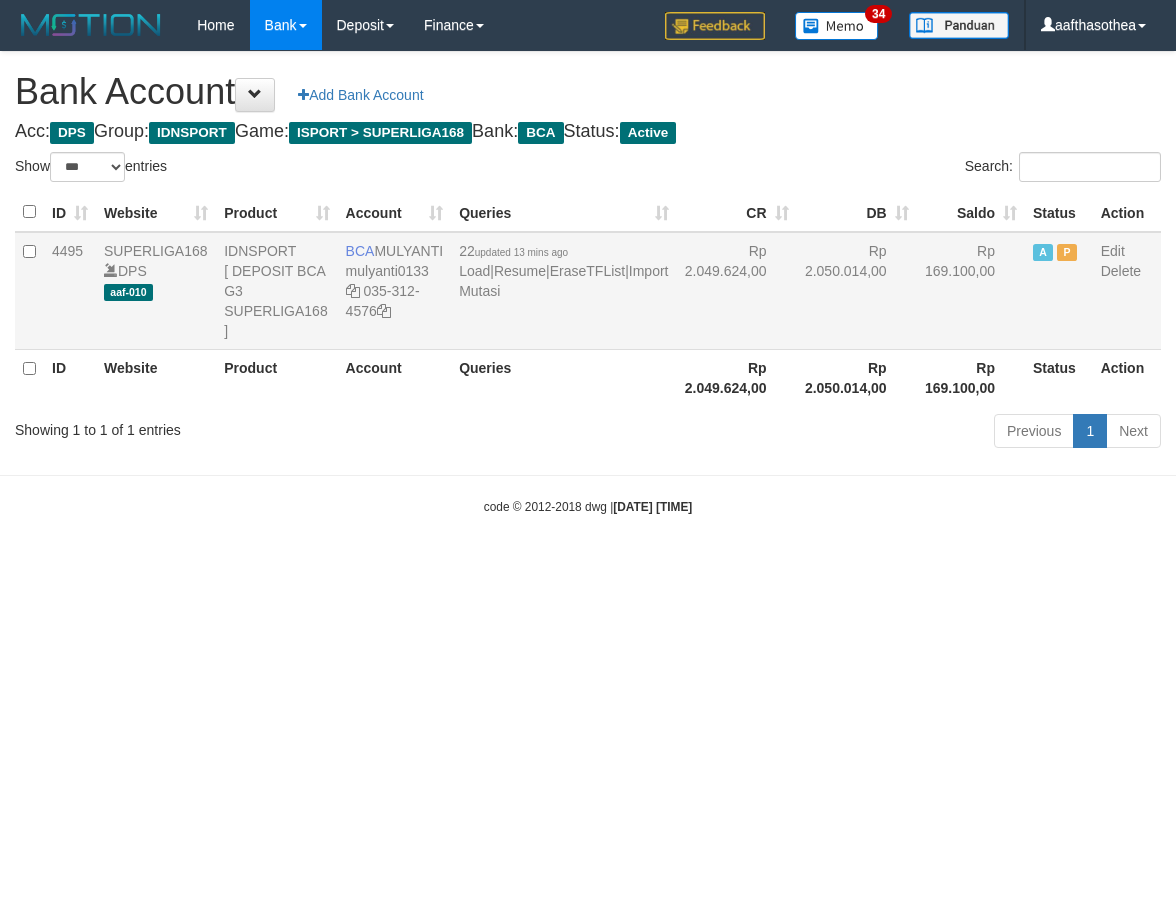 click on "22  updated 13 mins ago
Load
|
Resume
|
EraseTFList
|
Import Mutasi" at bounding box center [563, 291] 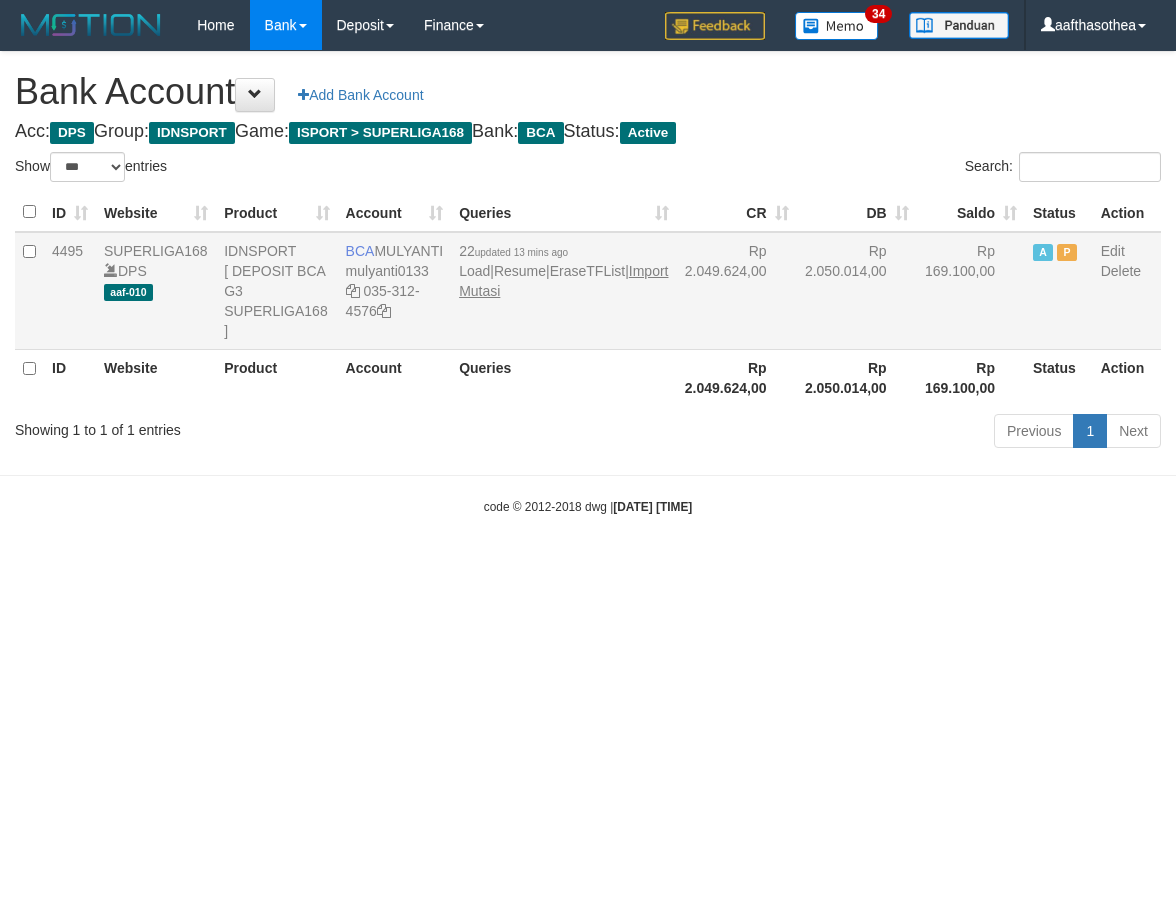 click on "22  updated 13 mins ago
Load
|
Resume
|
EraseTFList
|
Import Mutasi" at bounding box center [563, 291] 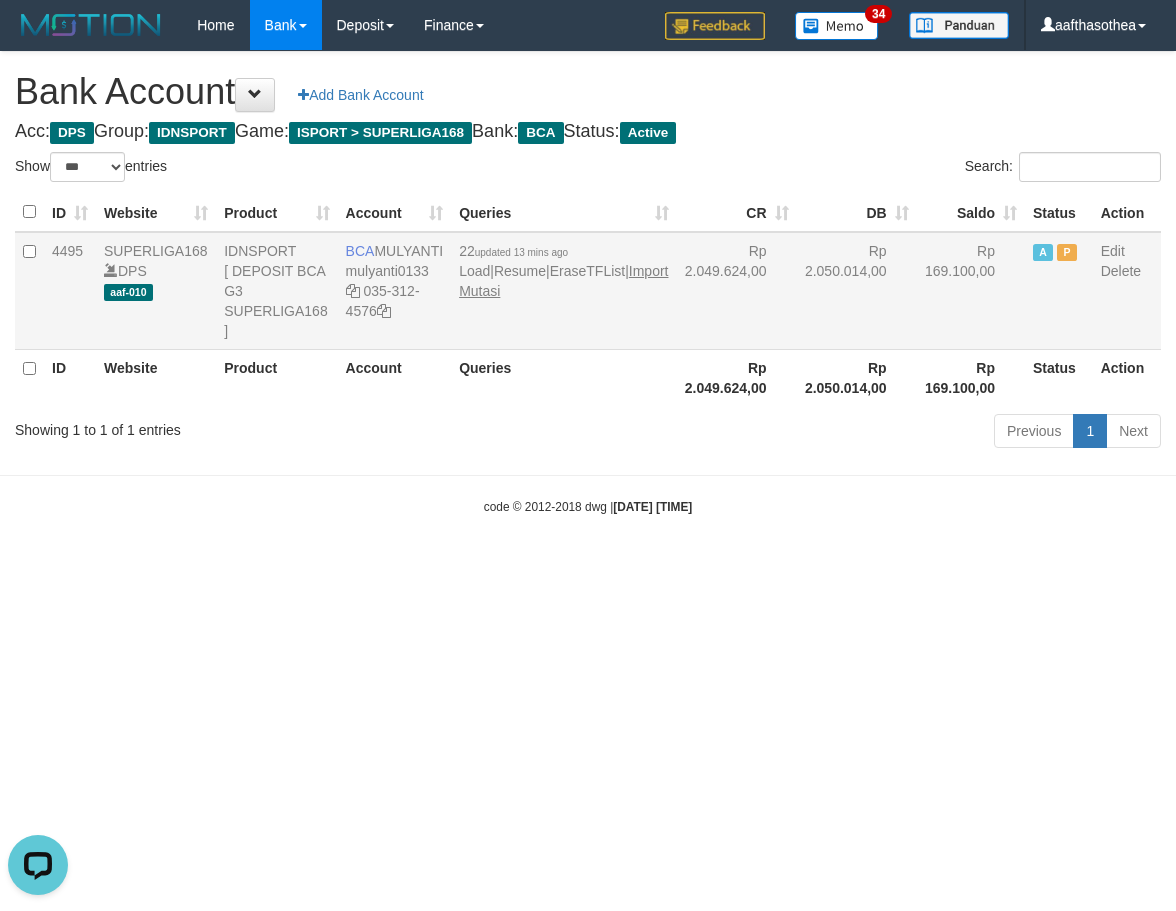 scroll, scrollTop: 0, scrollLeft: 0, axis: both 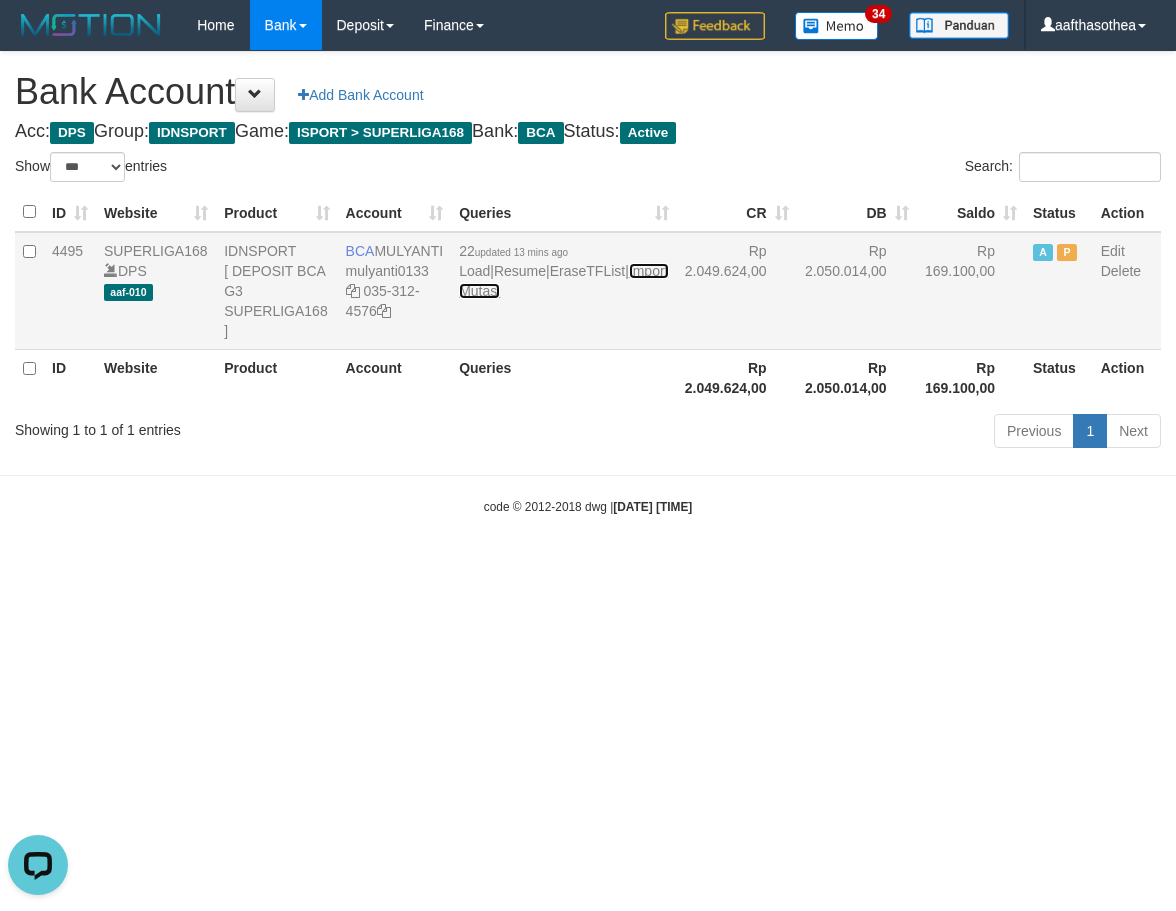 click on "Import Mutasi" at bounding box center [563, 281] 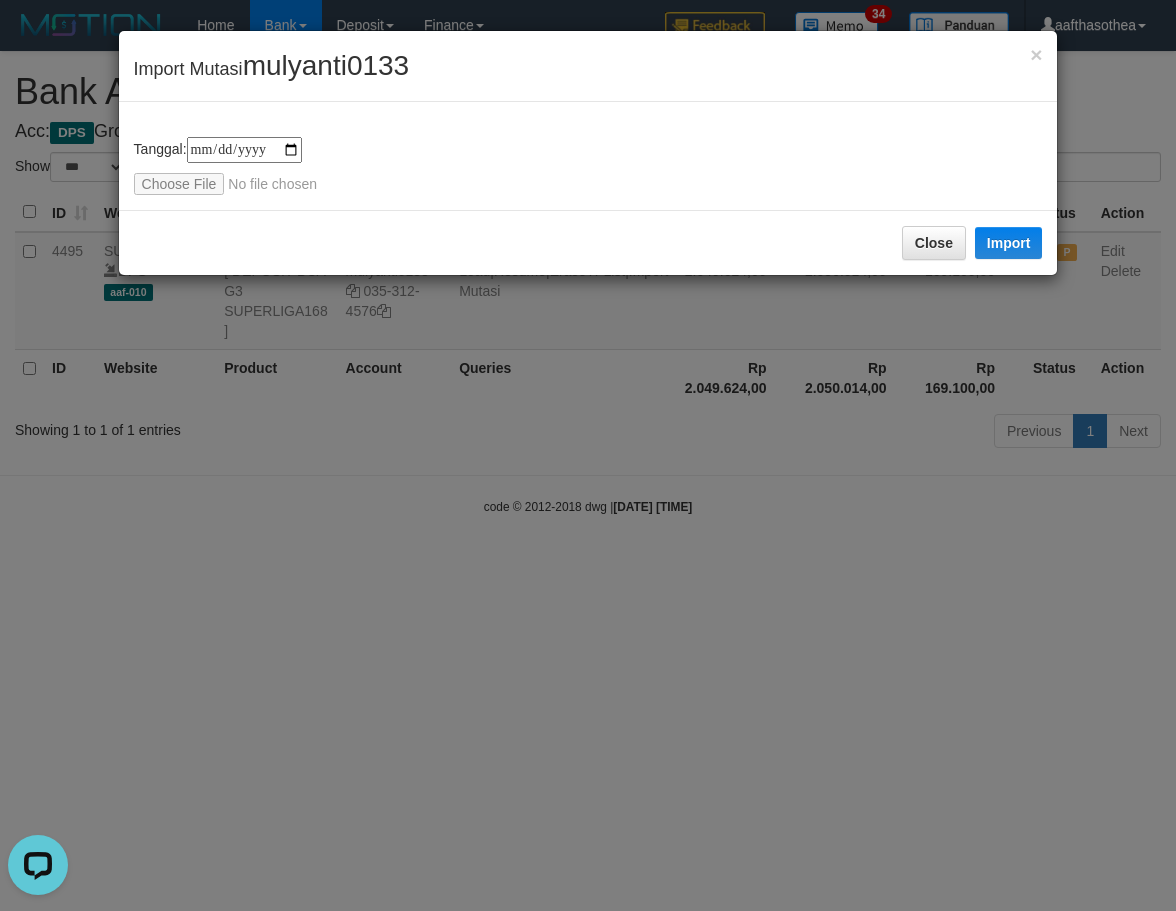 type on "**********" 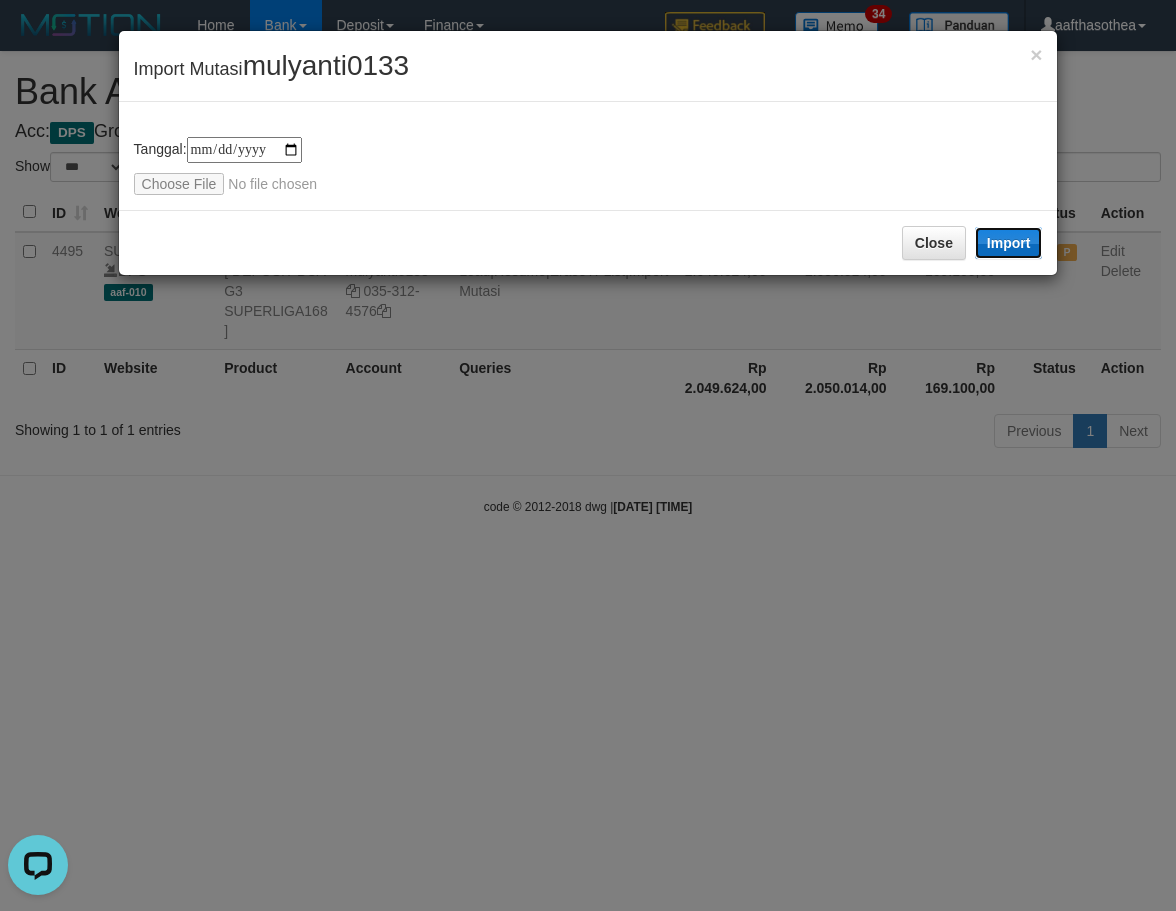 click on "Import" at bounding box center [1009, 243] 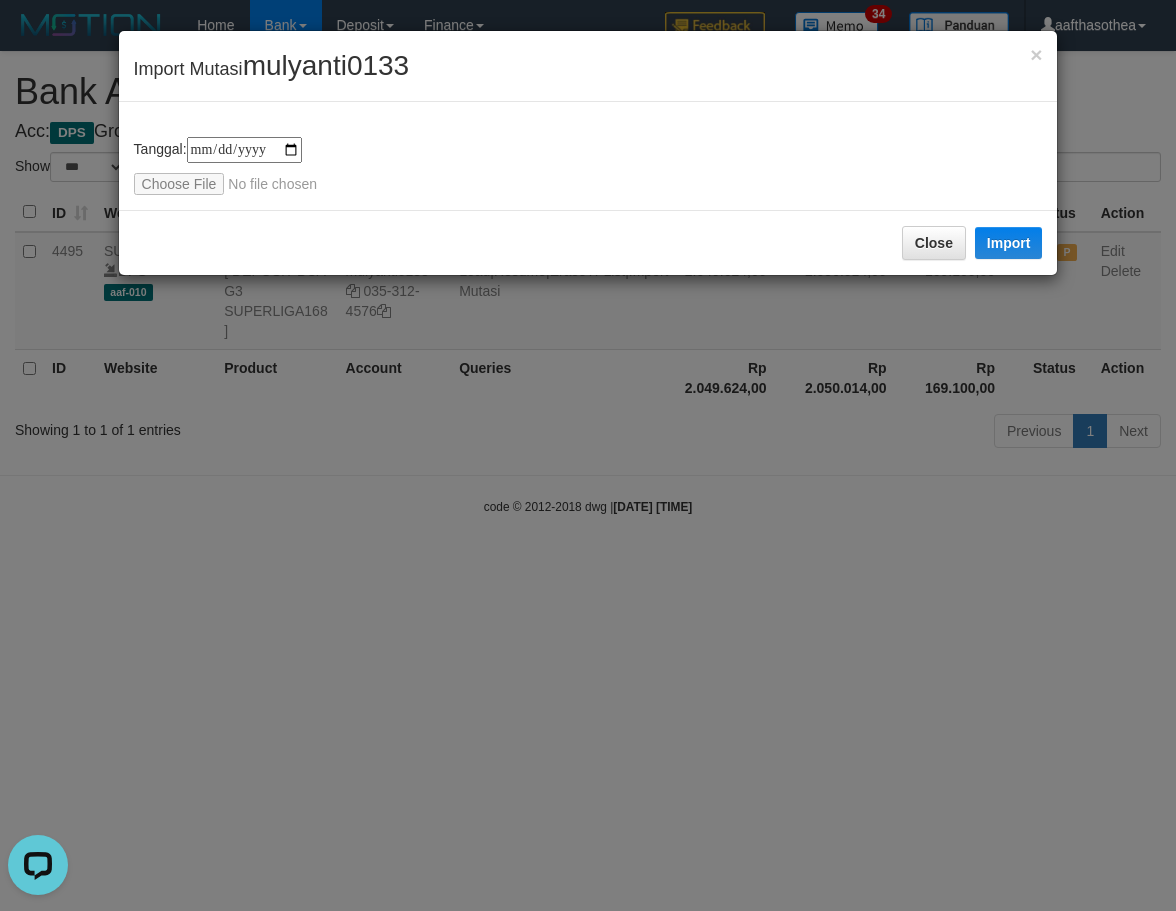 click on "**********" at bounding box center [588, 455] 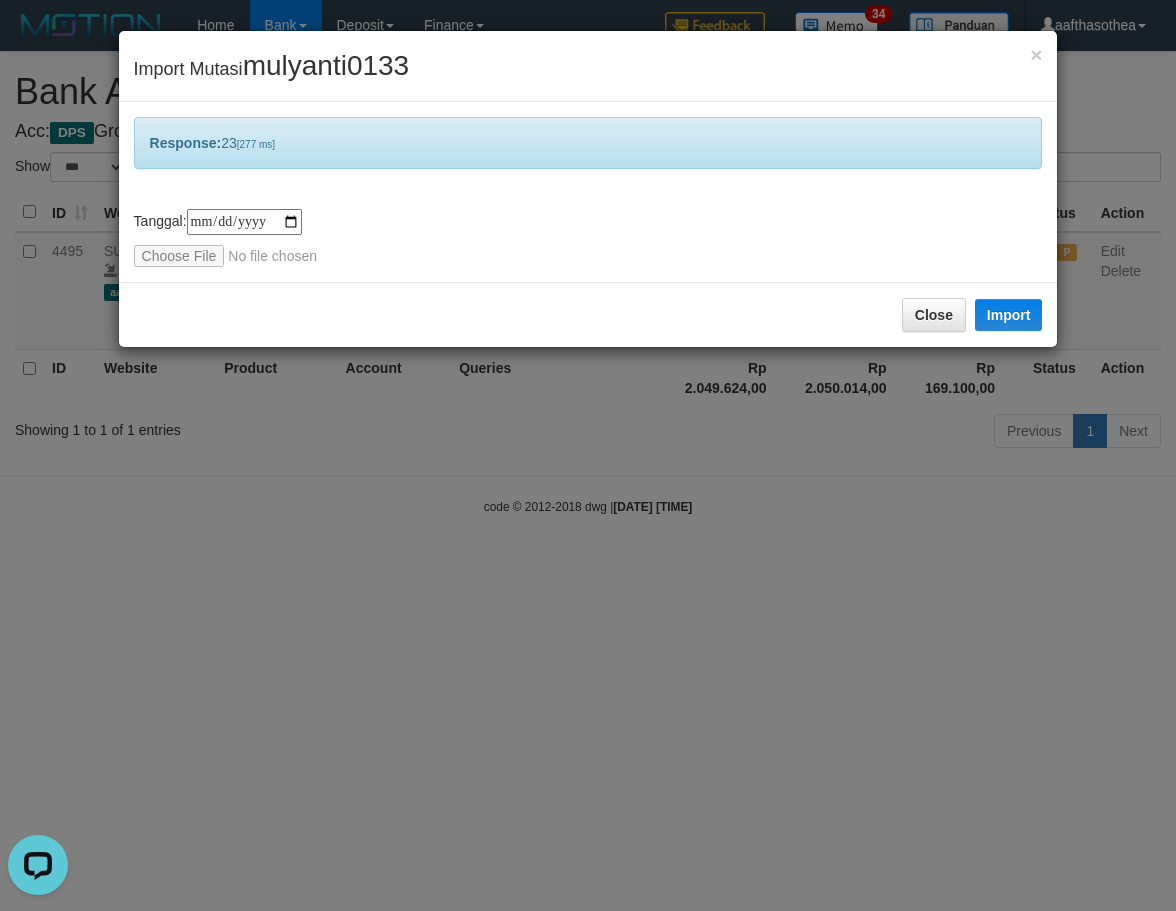 click on "**********" at bounding box center (588, 455) 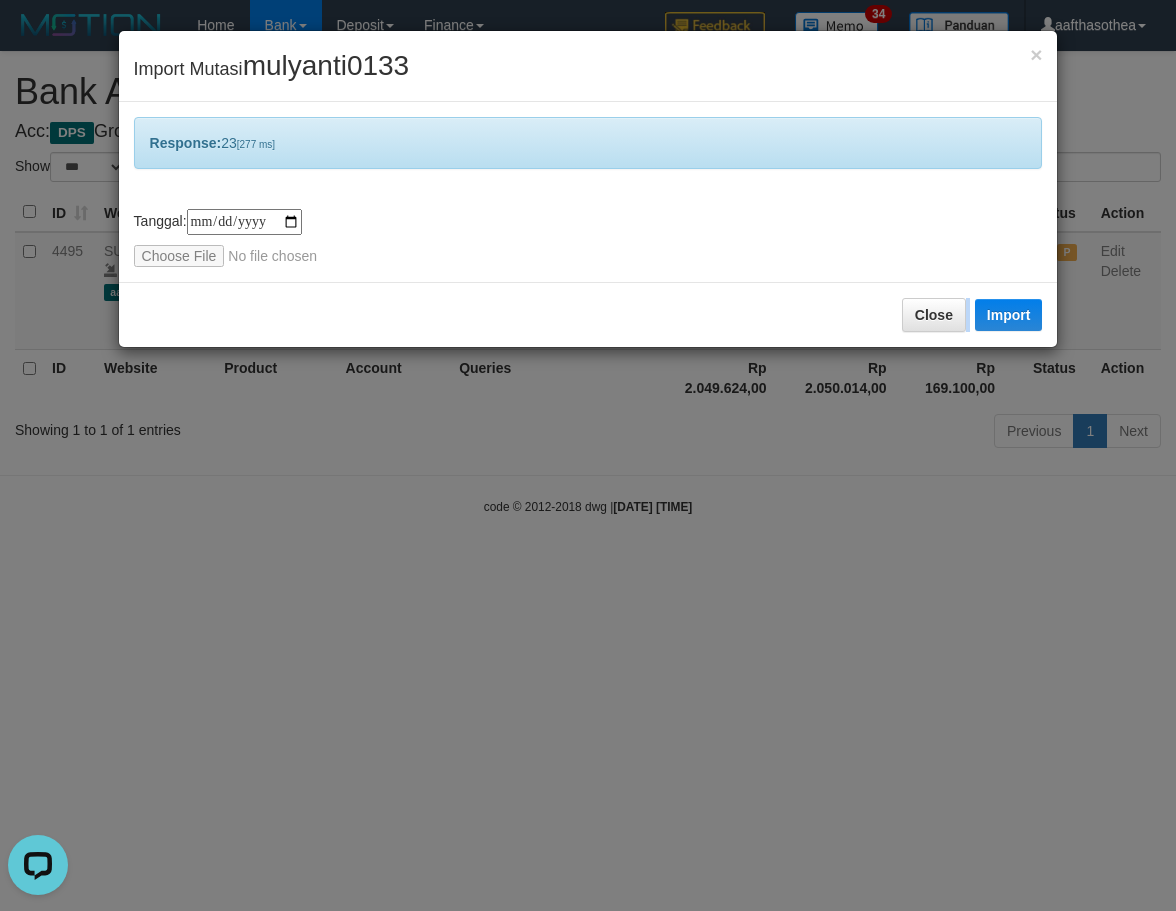 click on "**********" at bounding box center (588, 455) 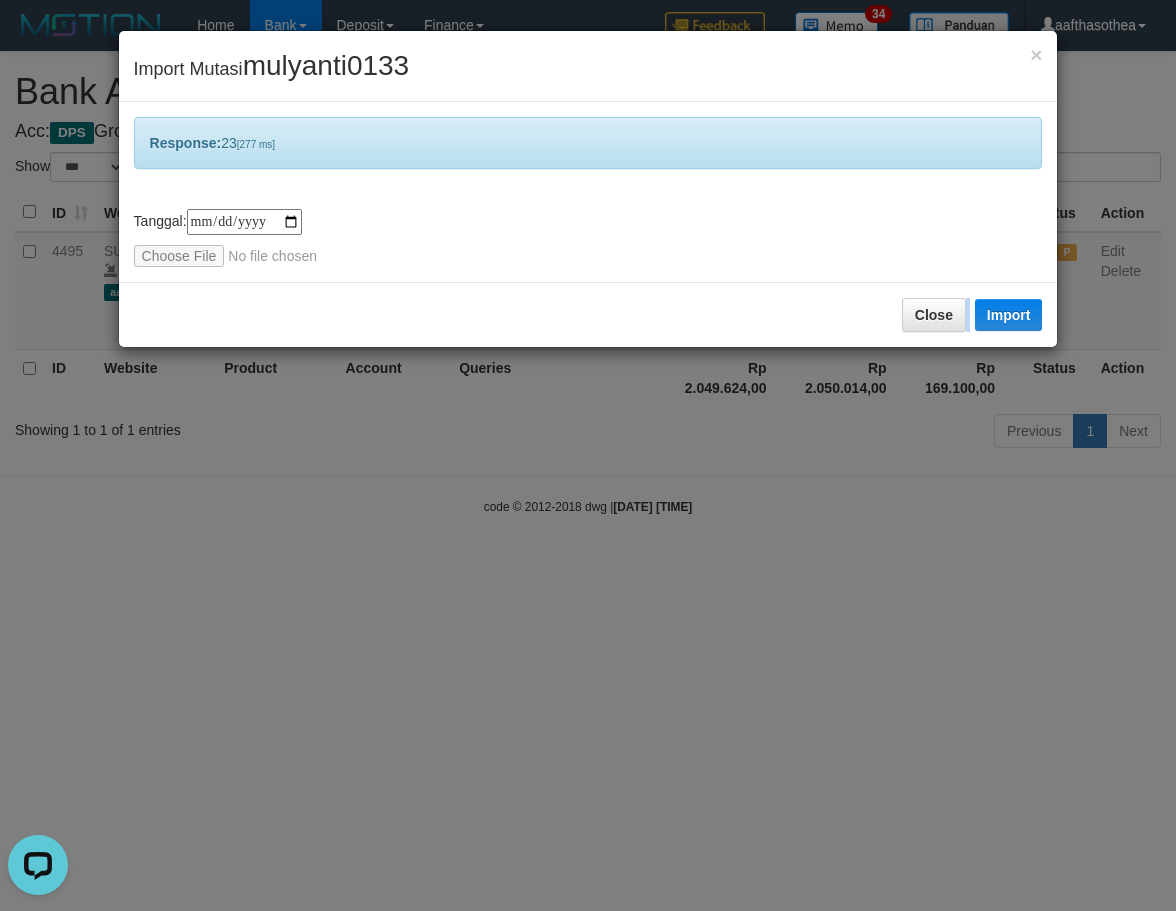 click on "**********" at bounding box center (588, 455) 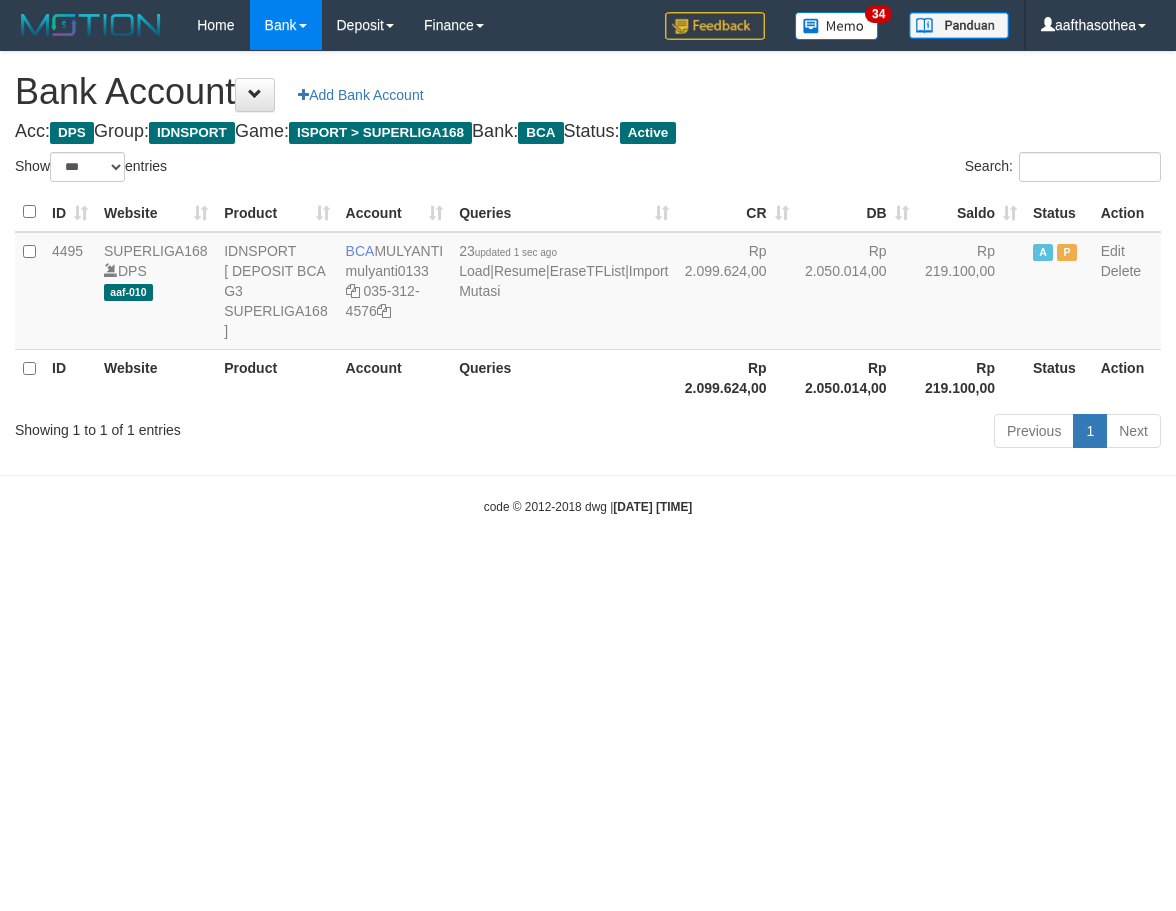select on "***" 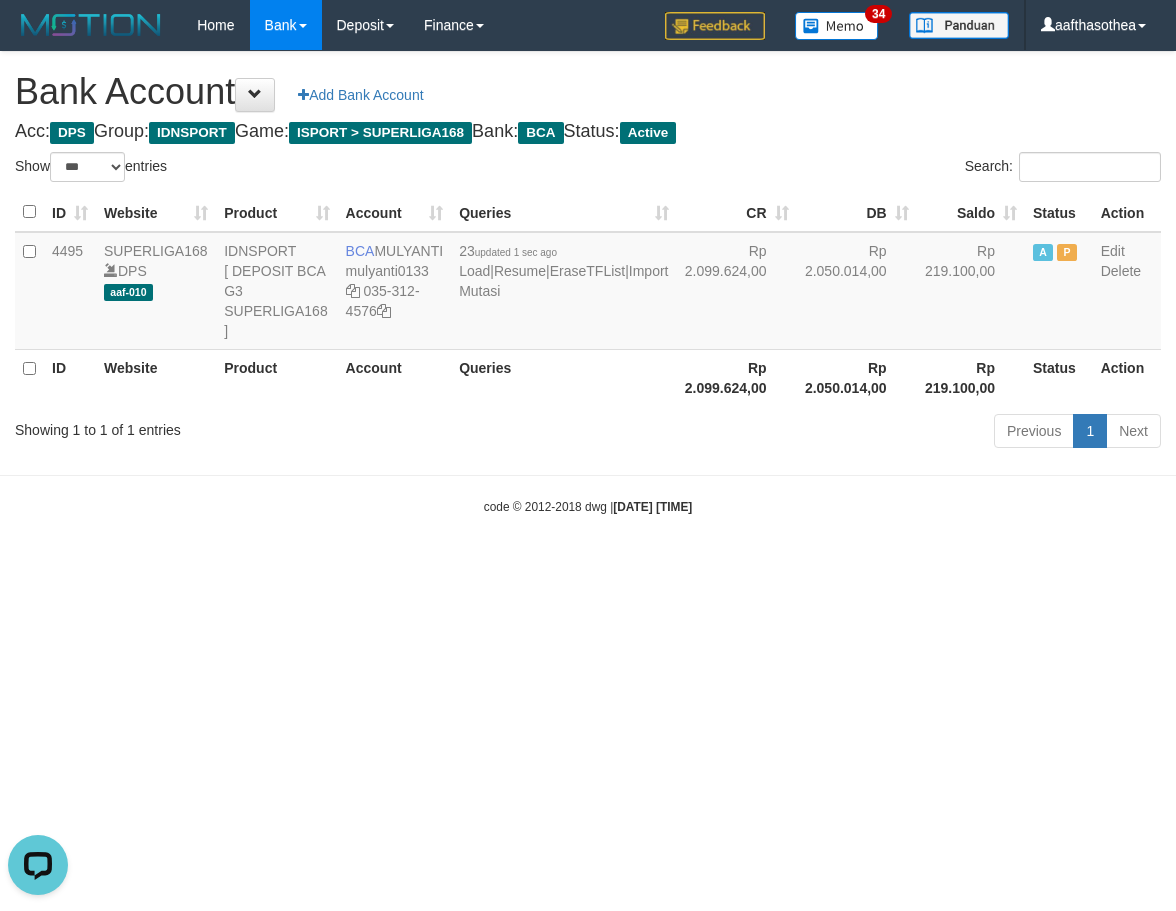 scroll, scrollTop: 0, scrollLeft: 0, axis: both 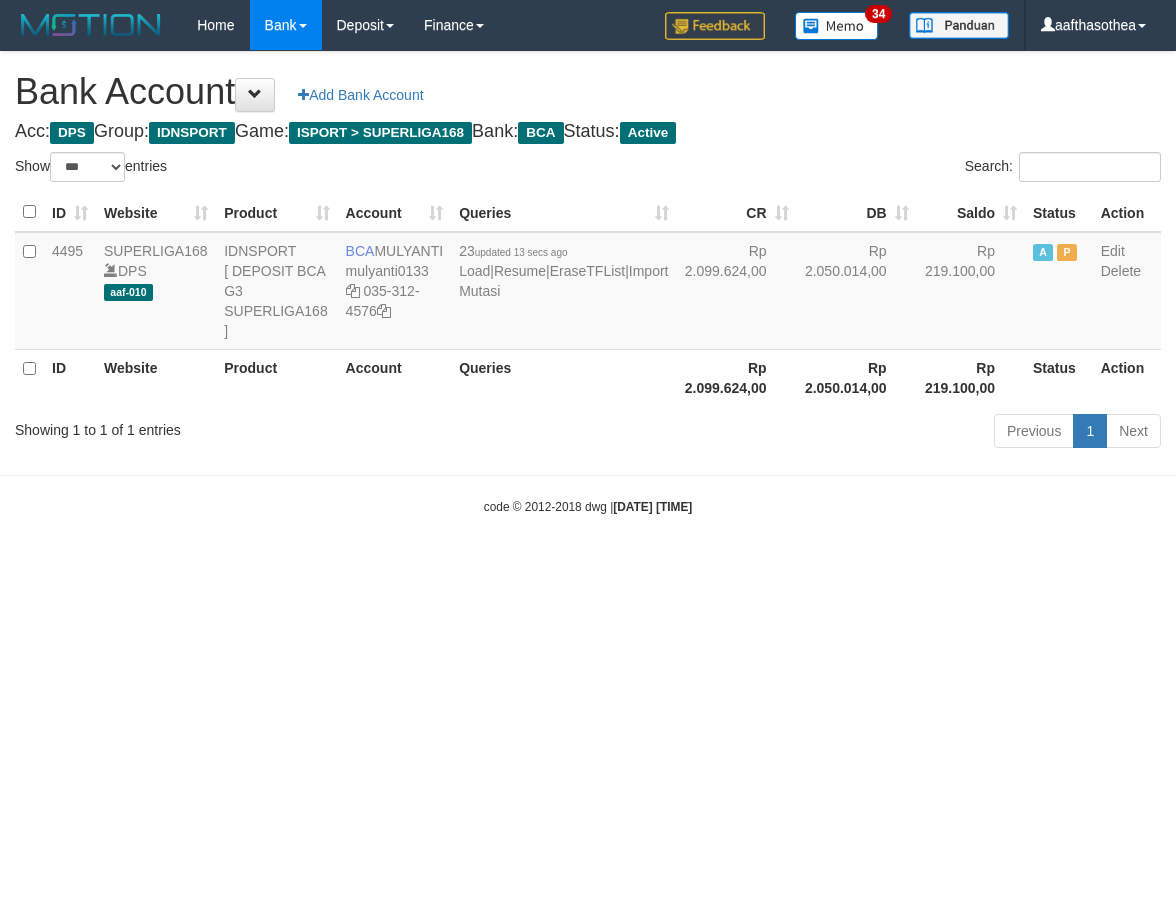 select on "***" 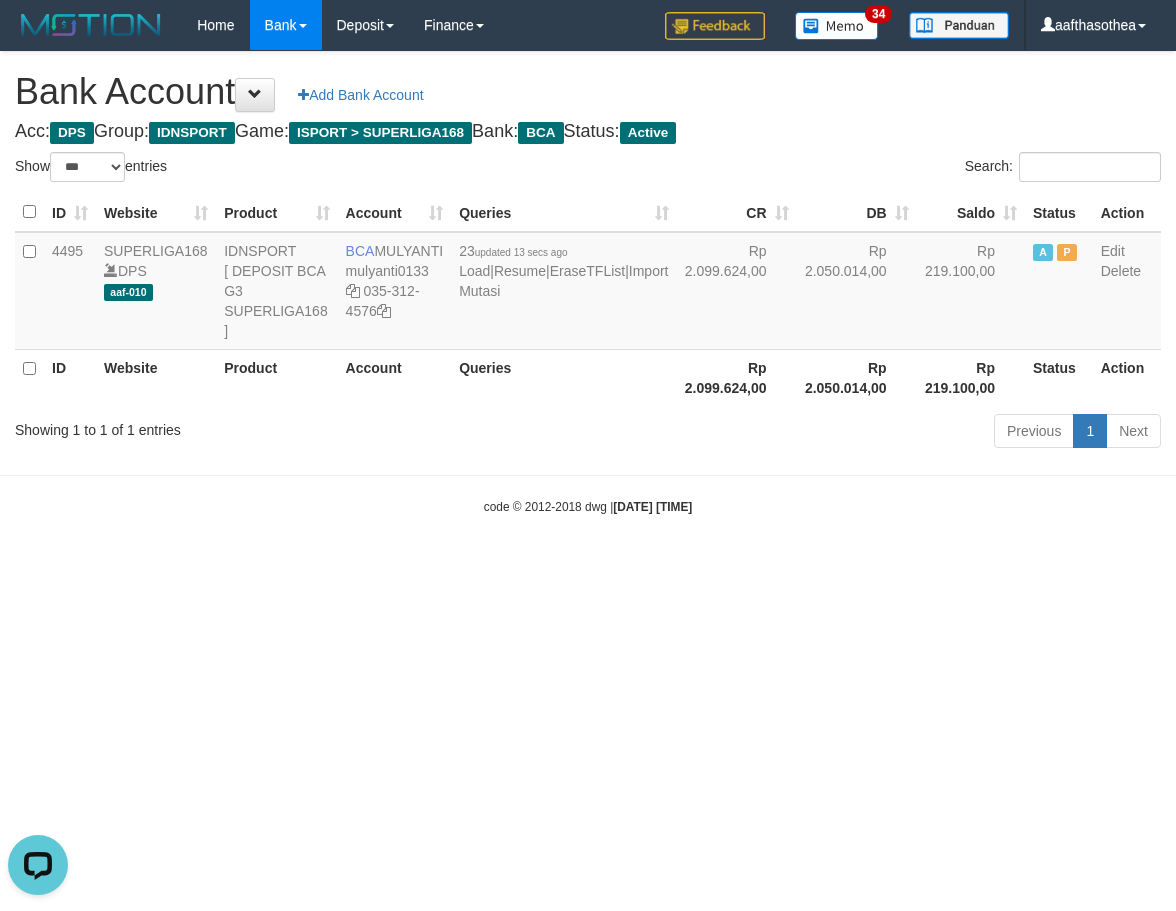 scroll, scrollTop: 0, scrollLeft: 0, axis: both 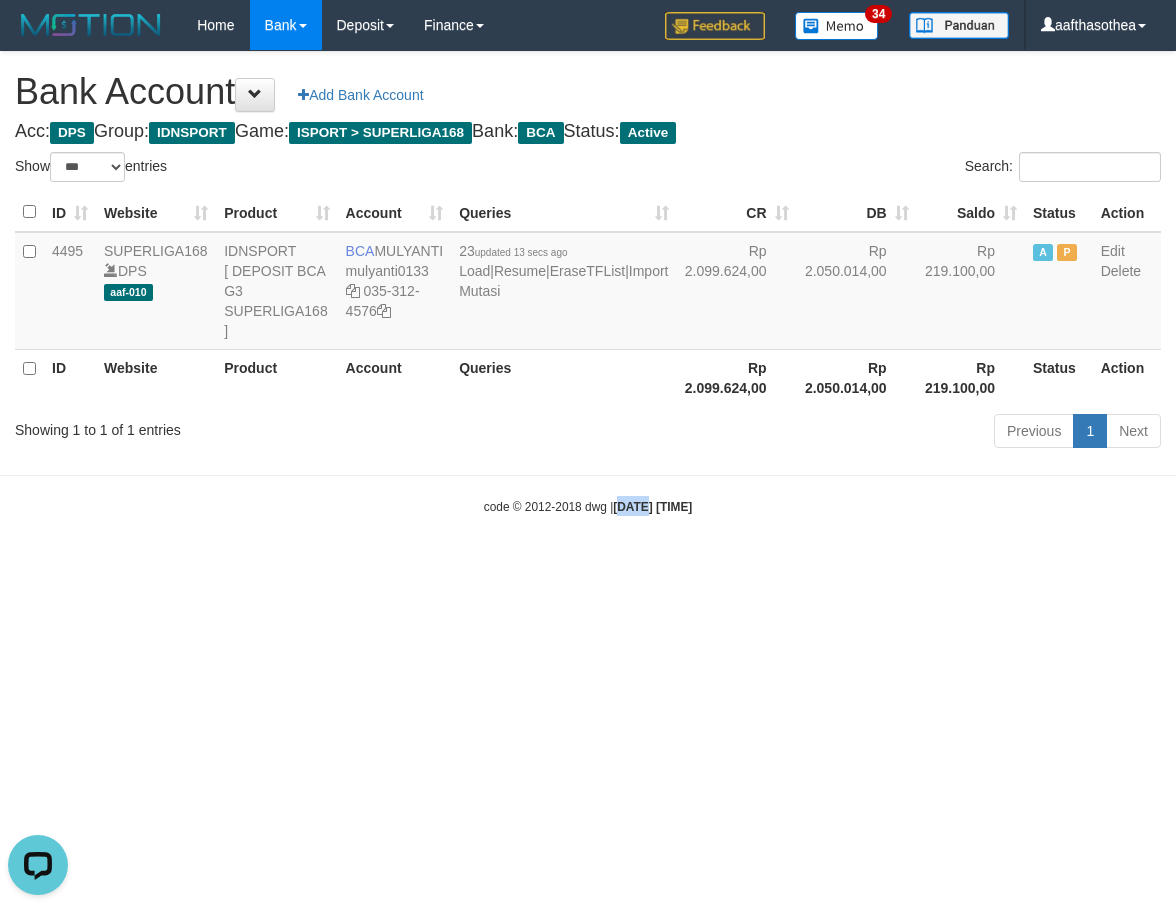 drag, startPoint x: 621, startPoint y: 527, endPoint x: 631, endPoint y: 525, distance: 10.198039 